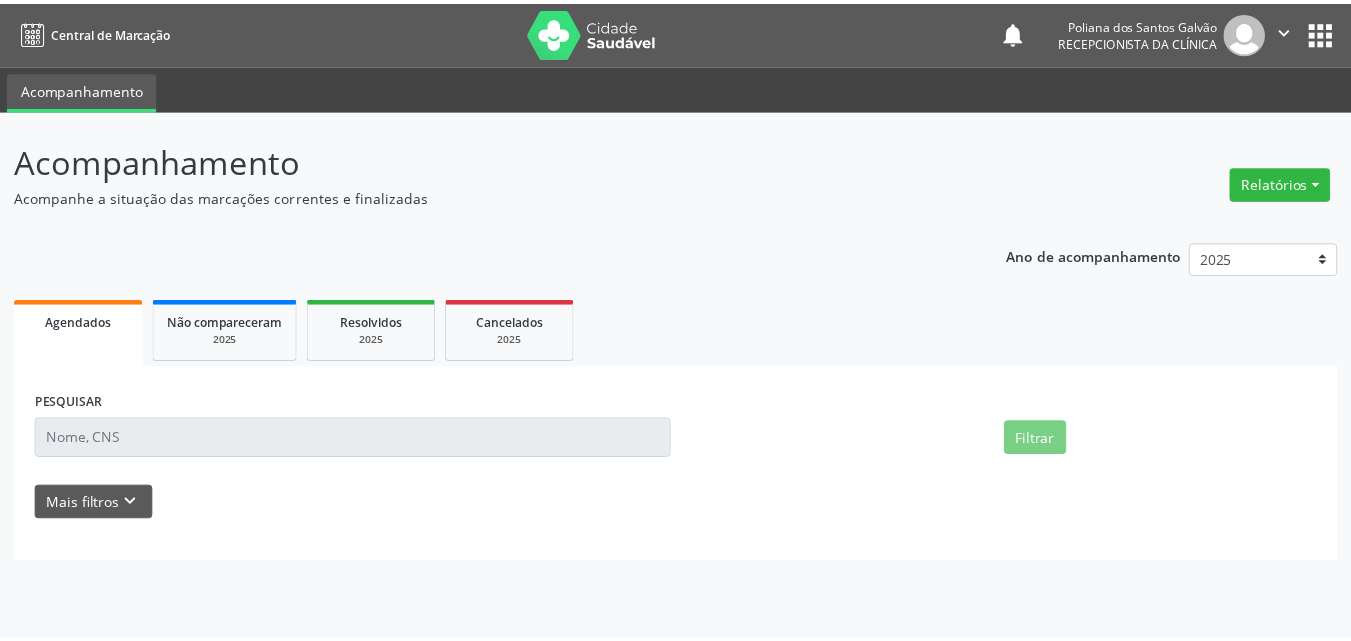 scroll, scrollTop: 0, scrollLeft: 0, axis: both 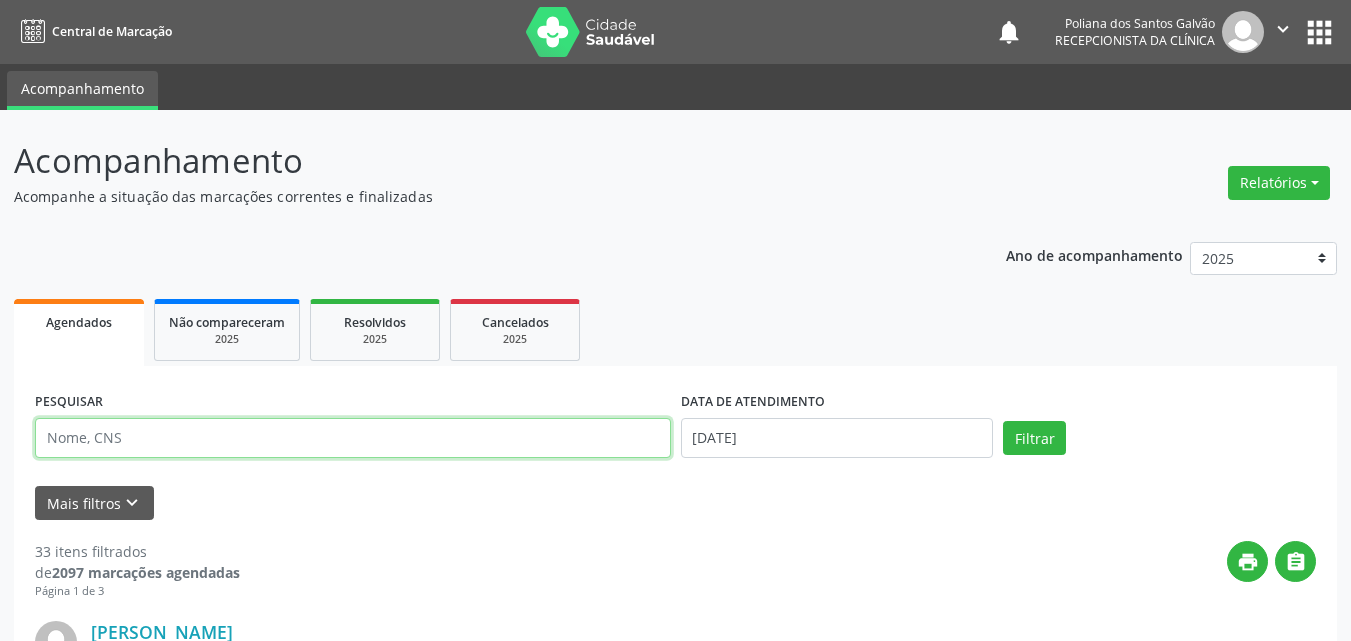 click at bounding box center (353, 438) 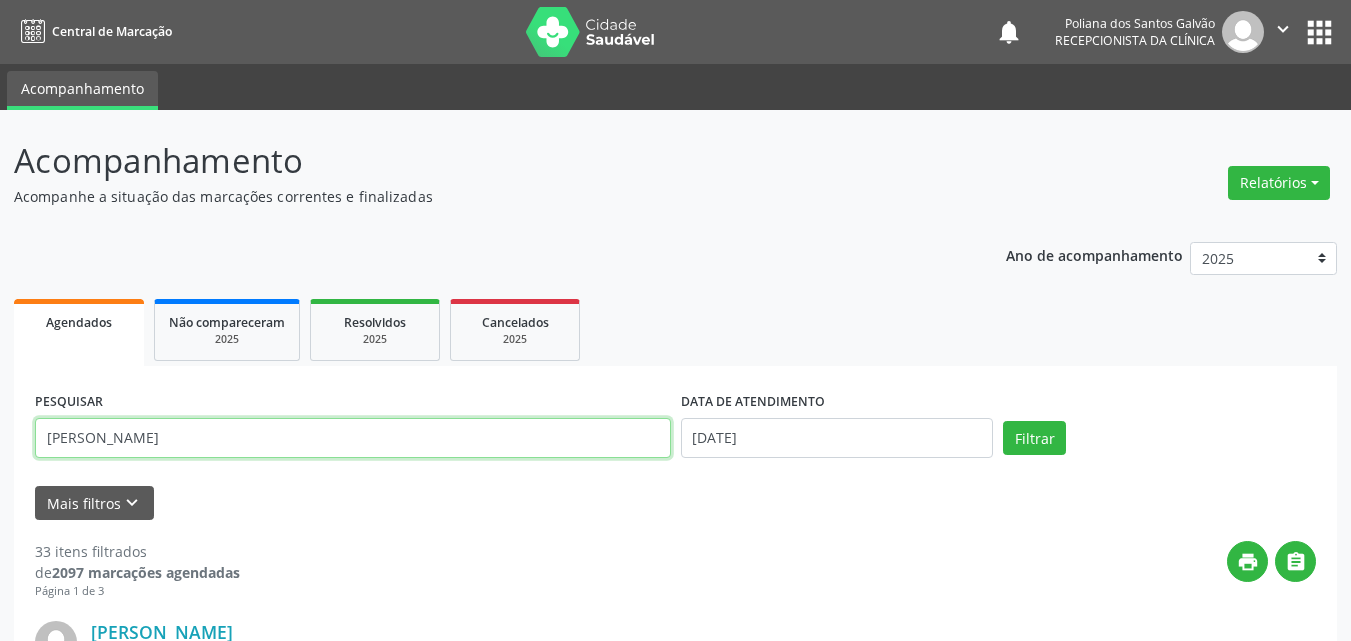 type on "[PERSON_NAME]" 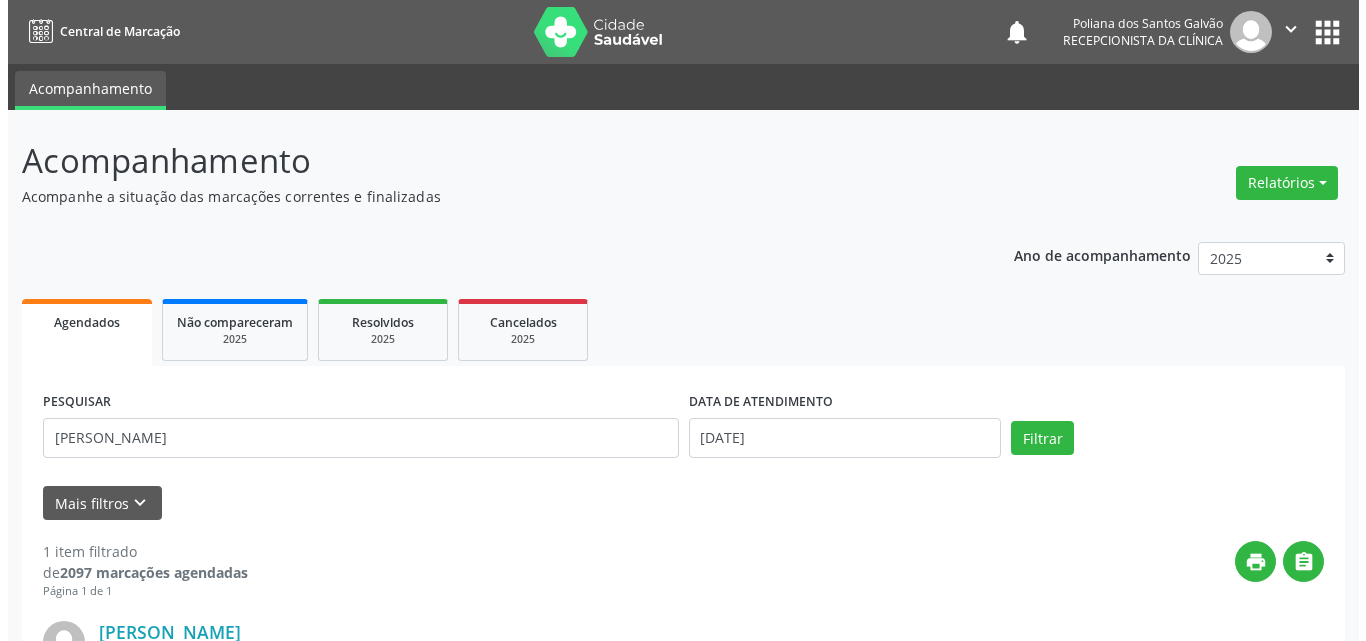 scroll, scrollTop: 264, scrollLeft: 0, axis: vertical 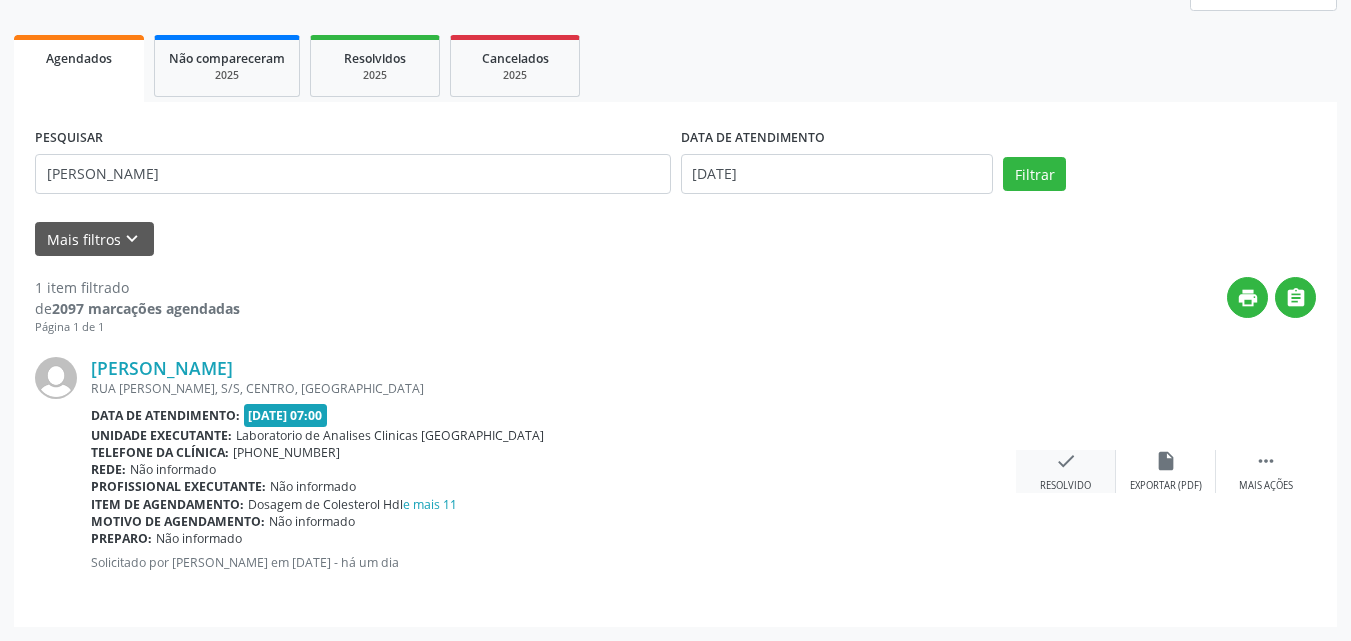 click on "check
Resolvido" at bounding box center [1066, 471] 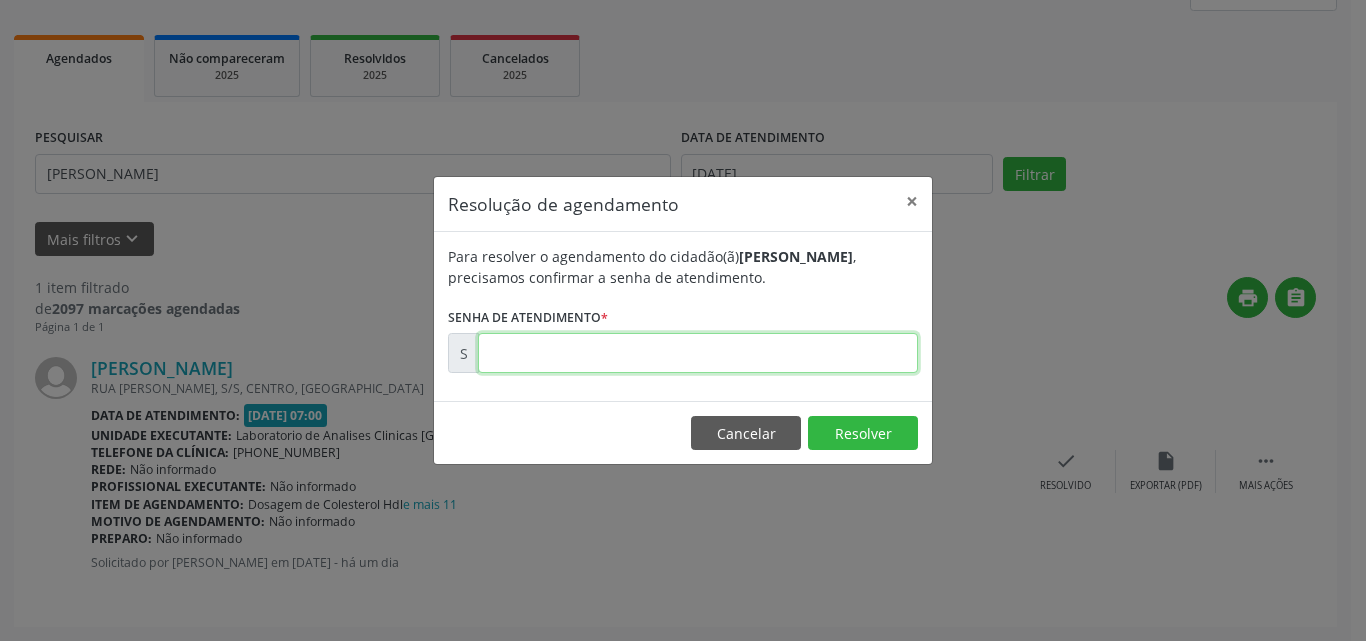 click at bounding box center [698, 353] 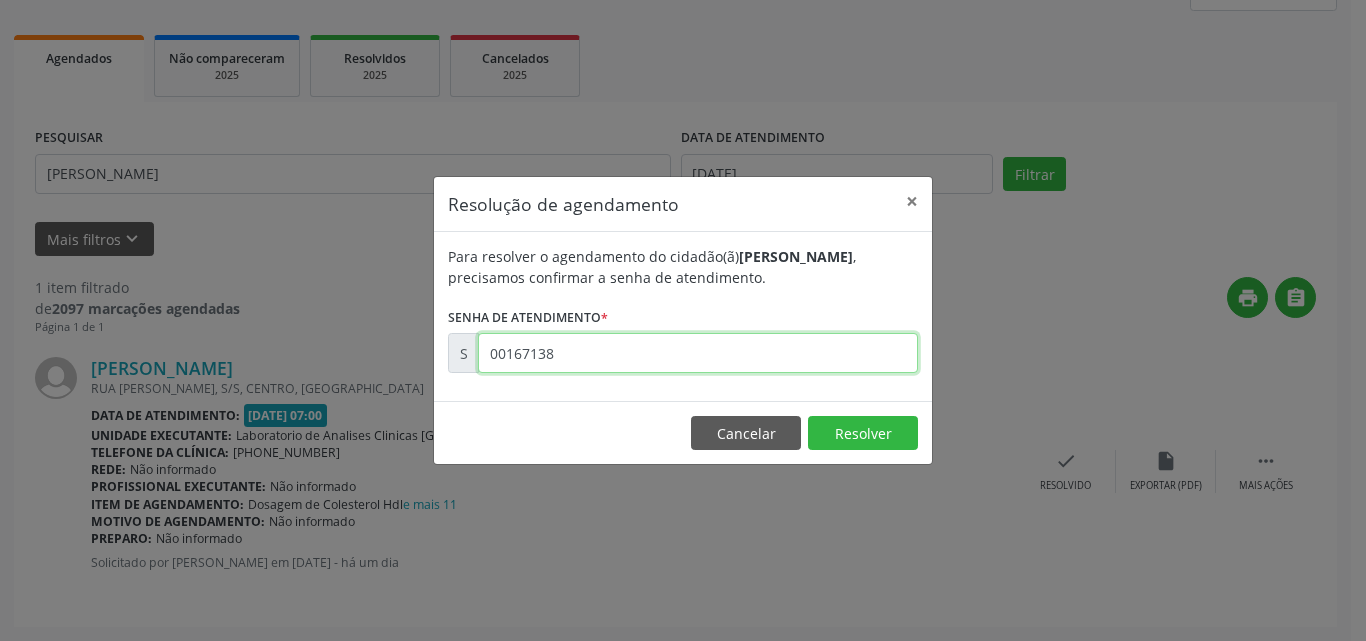 type on "00167138" 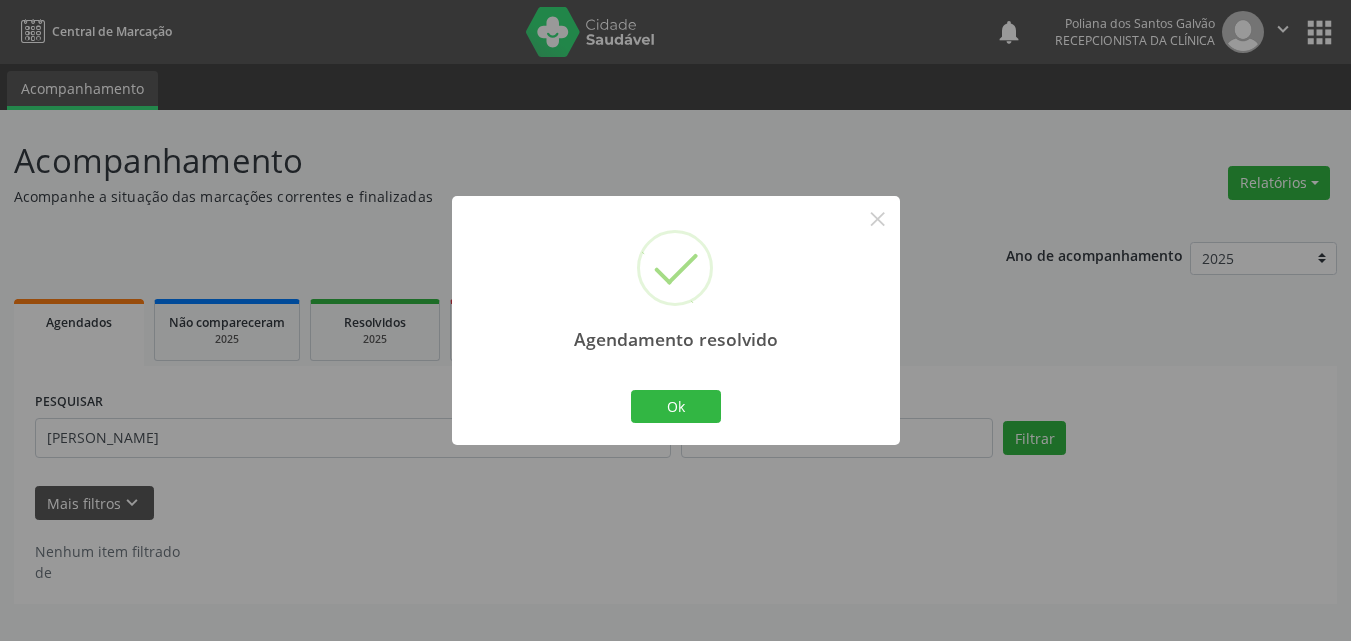scroll, scrollTop: 0, scrollLeft: 0, axis: both 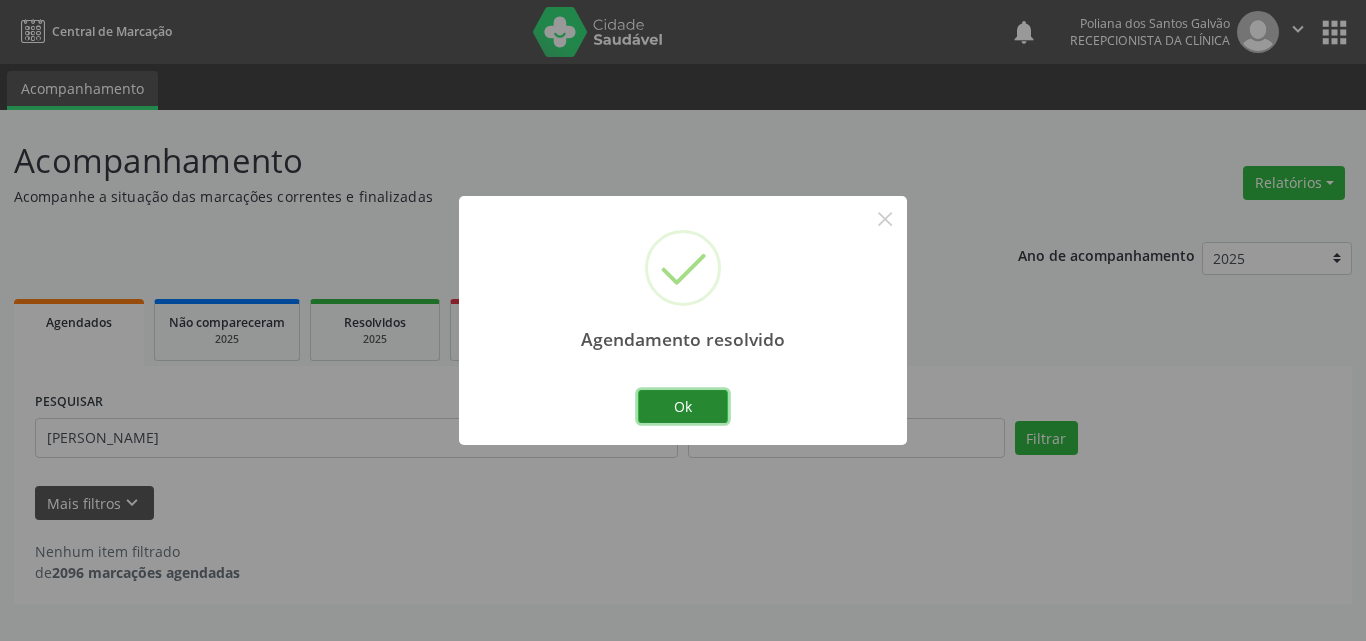 click on "Ok" at bounding box center [683, 407] 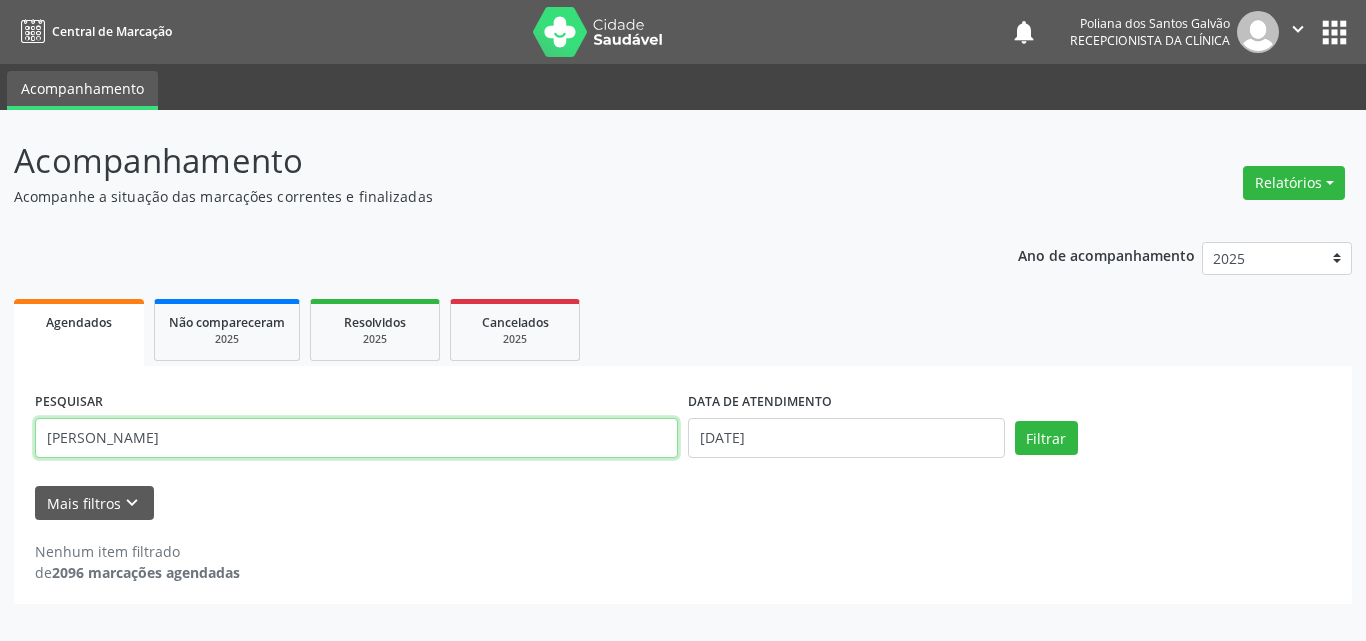 drag, startPoint x: 500, startPoint y: 451, endPoint x: 0, endPoint y: 234, distance: 545.0587 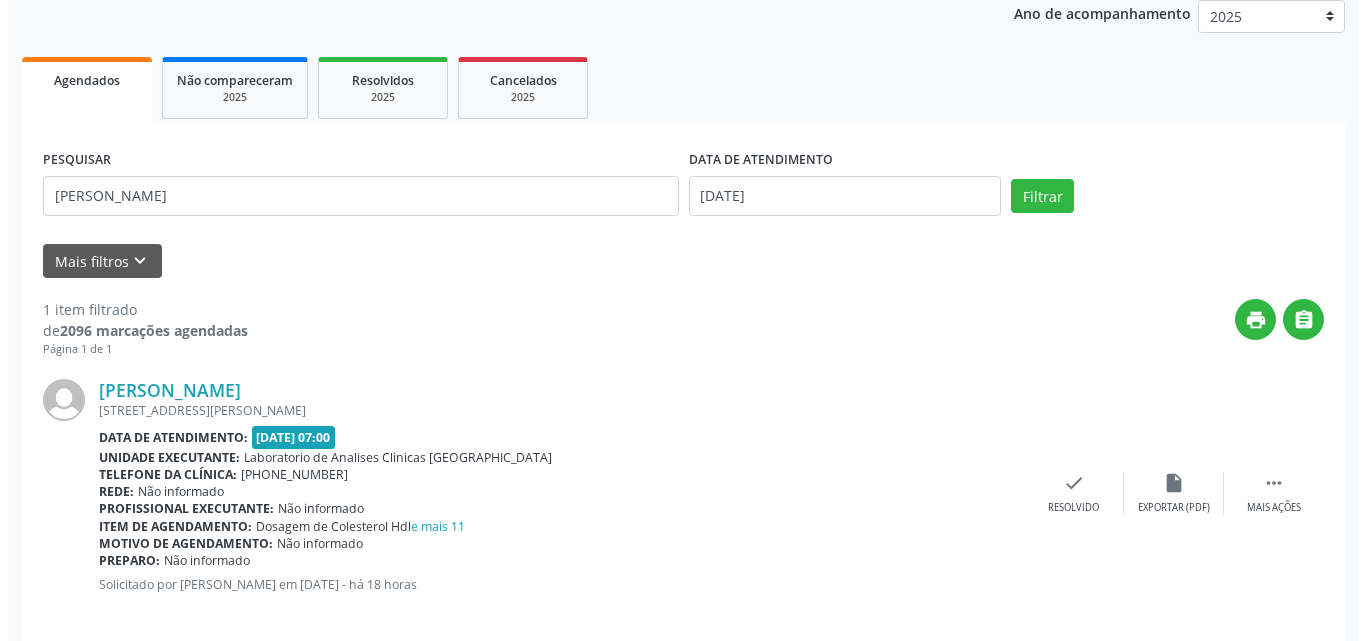 scroll, scrollTop: 264, scrollLeft: 0, axis: vertical 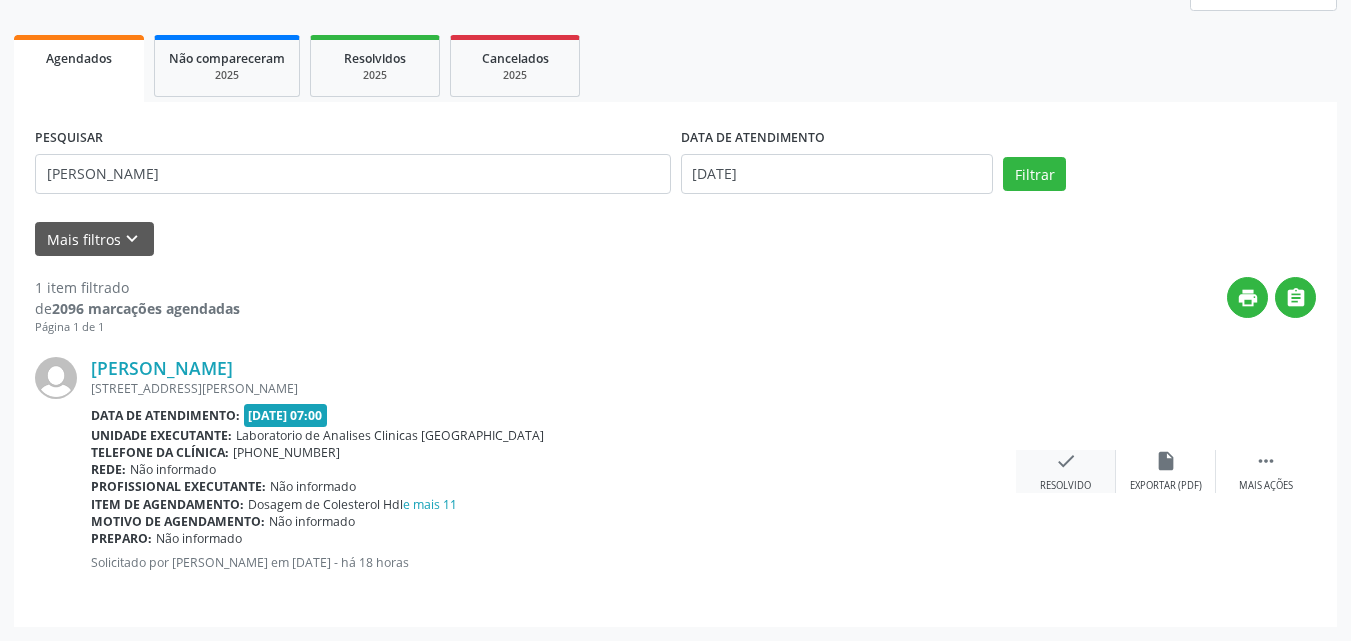 click on "check
Resolvido" at bounding box center (1066, 471) 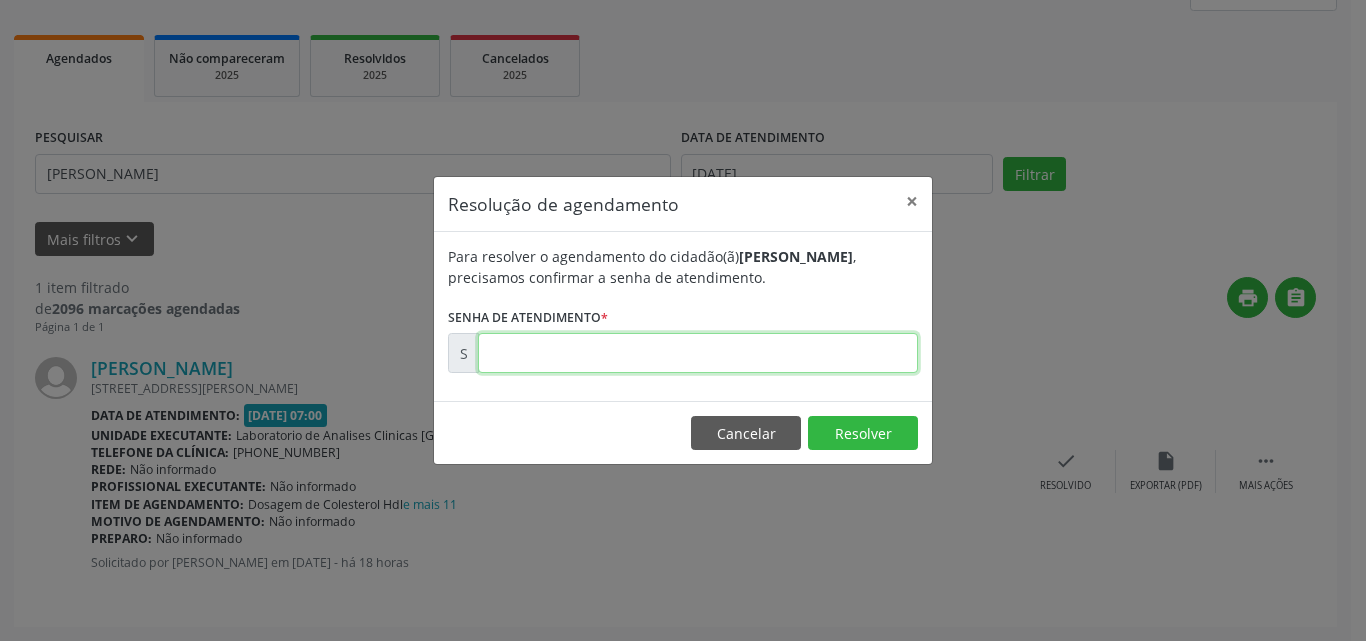 click at bounding box center [698, 353] 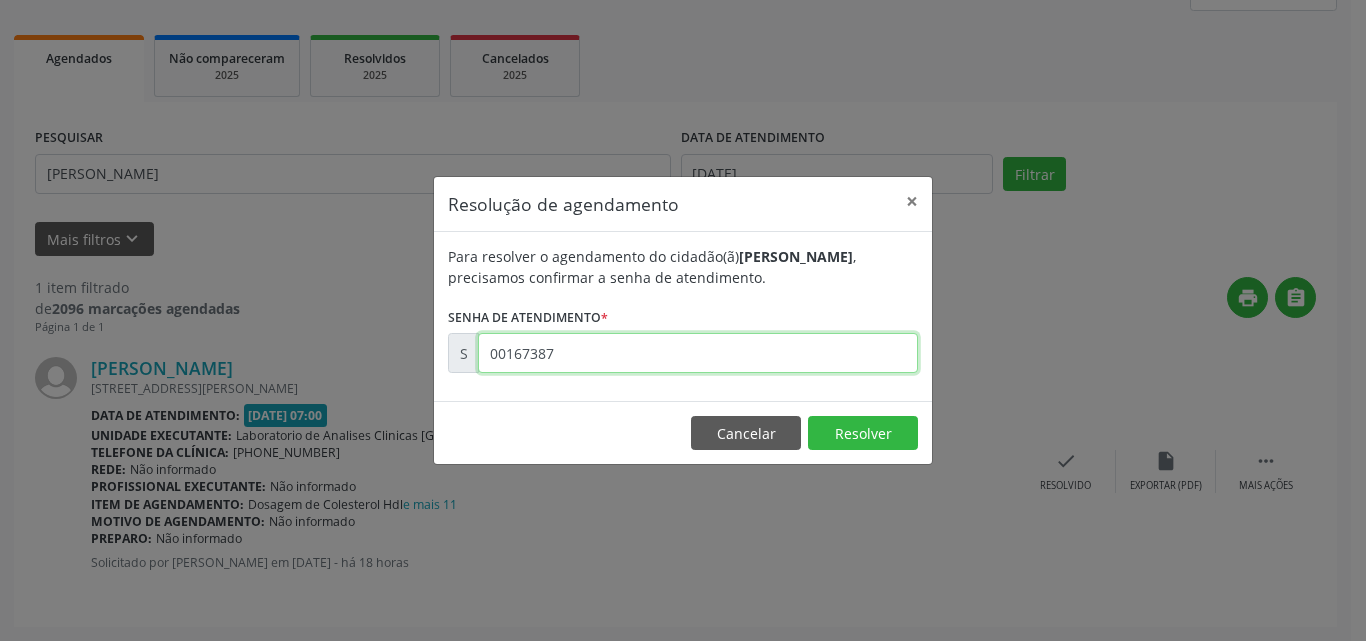type on "00167387" 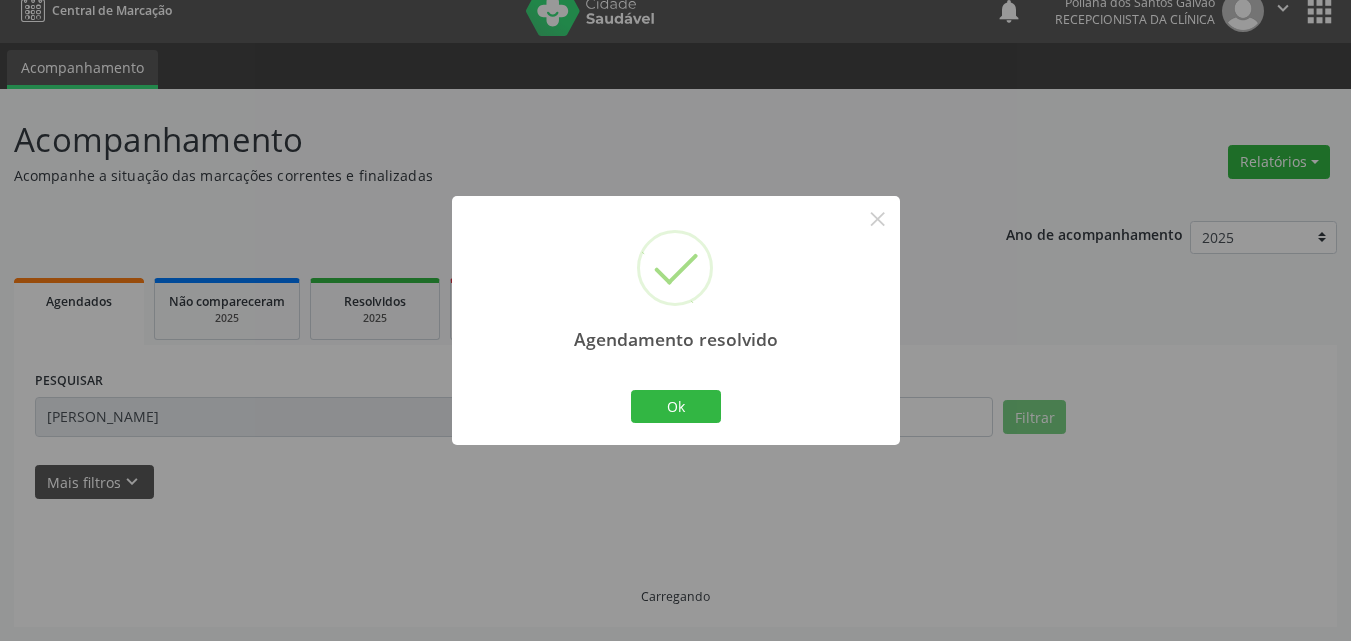 scroll, scrollTop: 0, scrollLeft: 0, axis: both 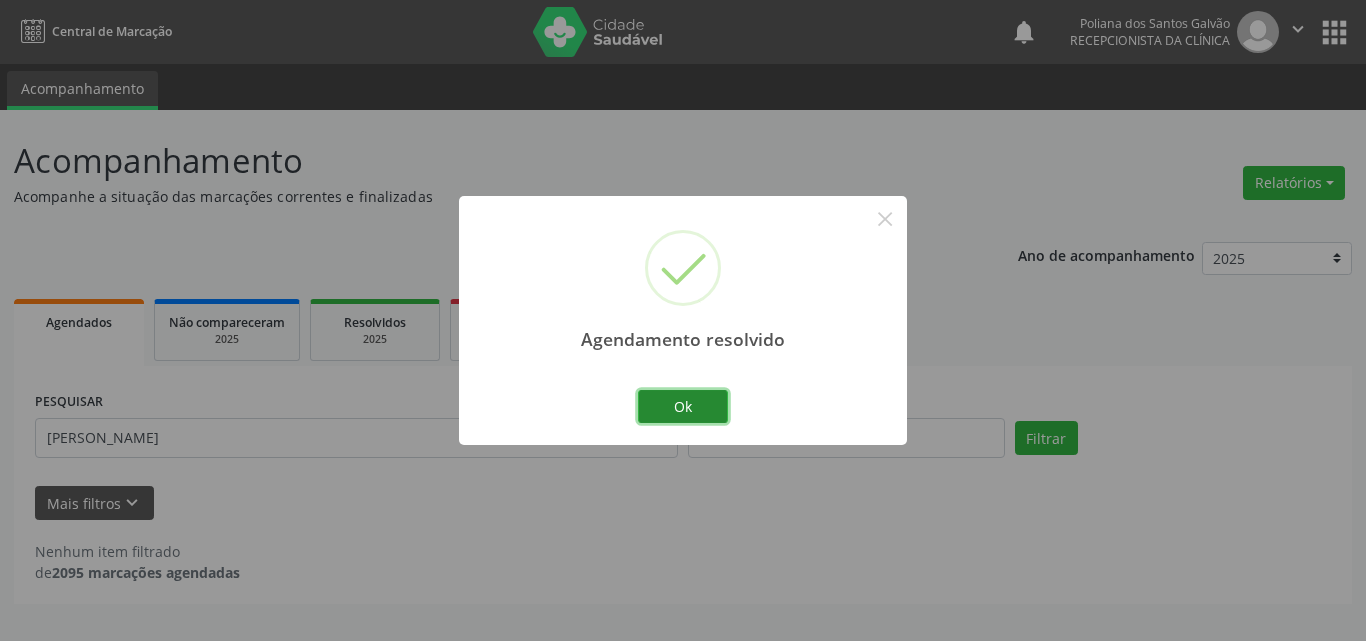 click on "Ok" at bounding box center (683, 407) 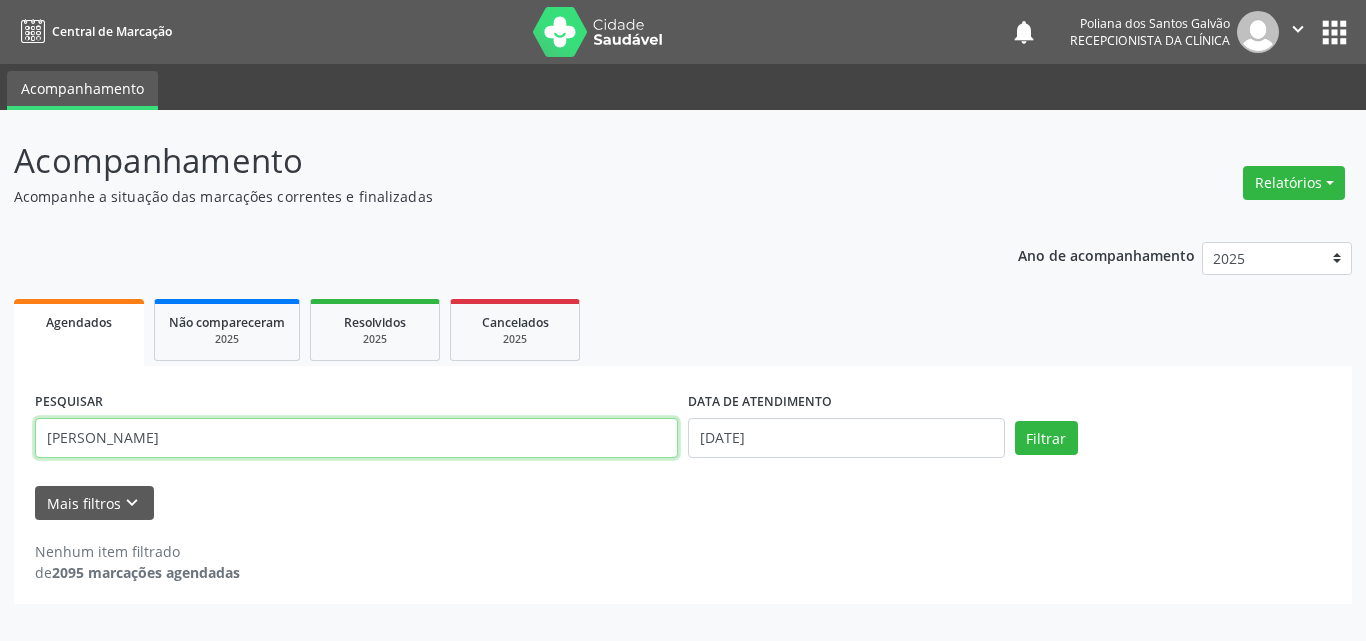 drag, startPoint x: 603, startPoint y: 453, endPoint x: 0, endPoint y: 139, distance: 679.8566 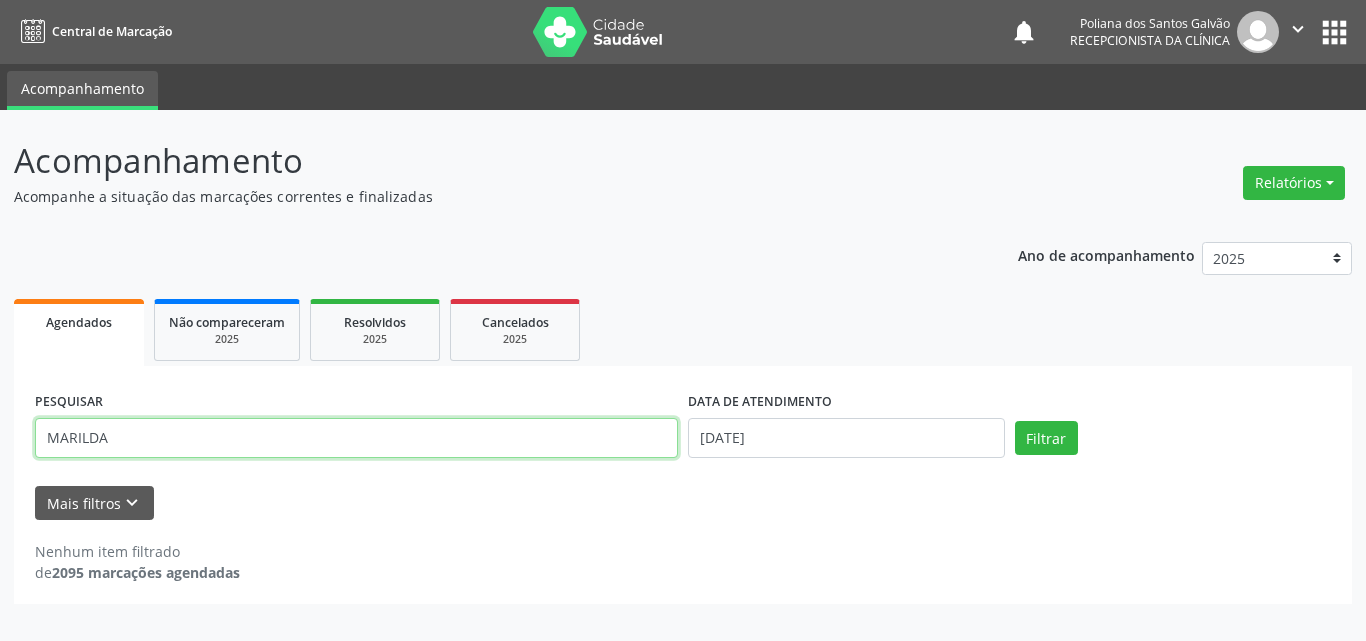 type on "MARILDA" 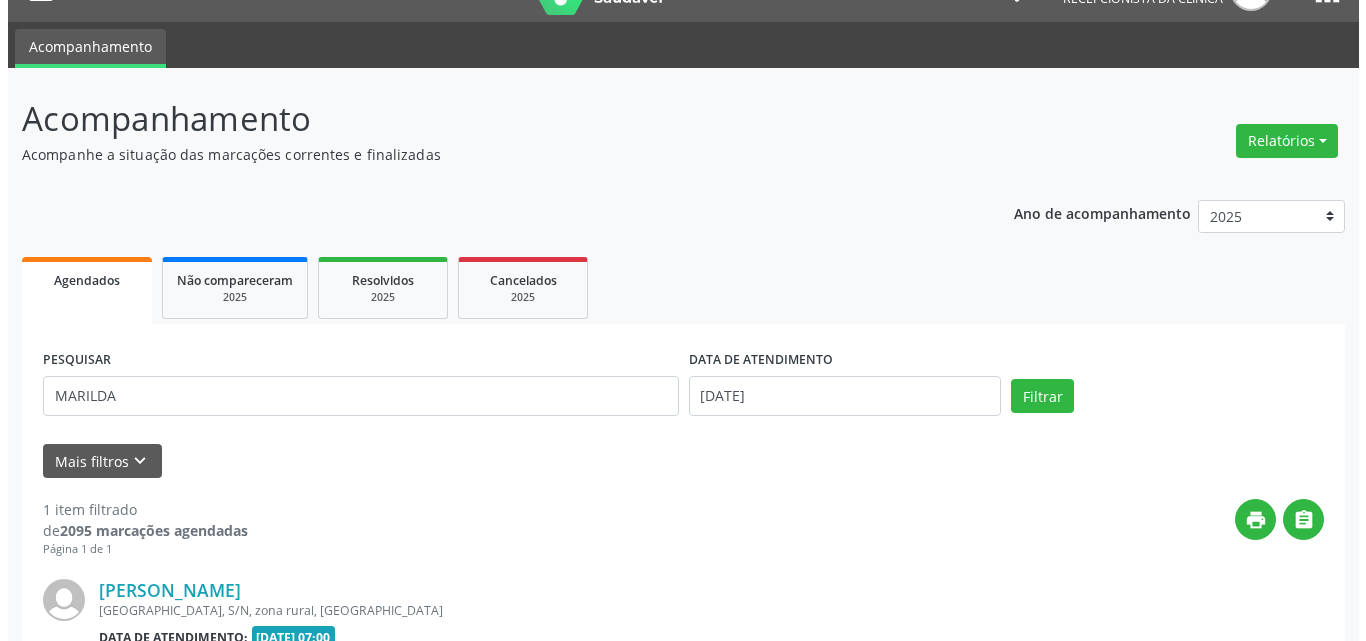 scroll, scrollTop: 264, scrollLeft: 0, axis: vertical 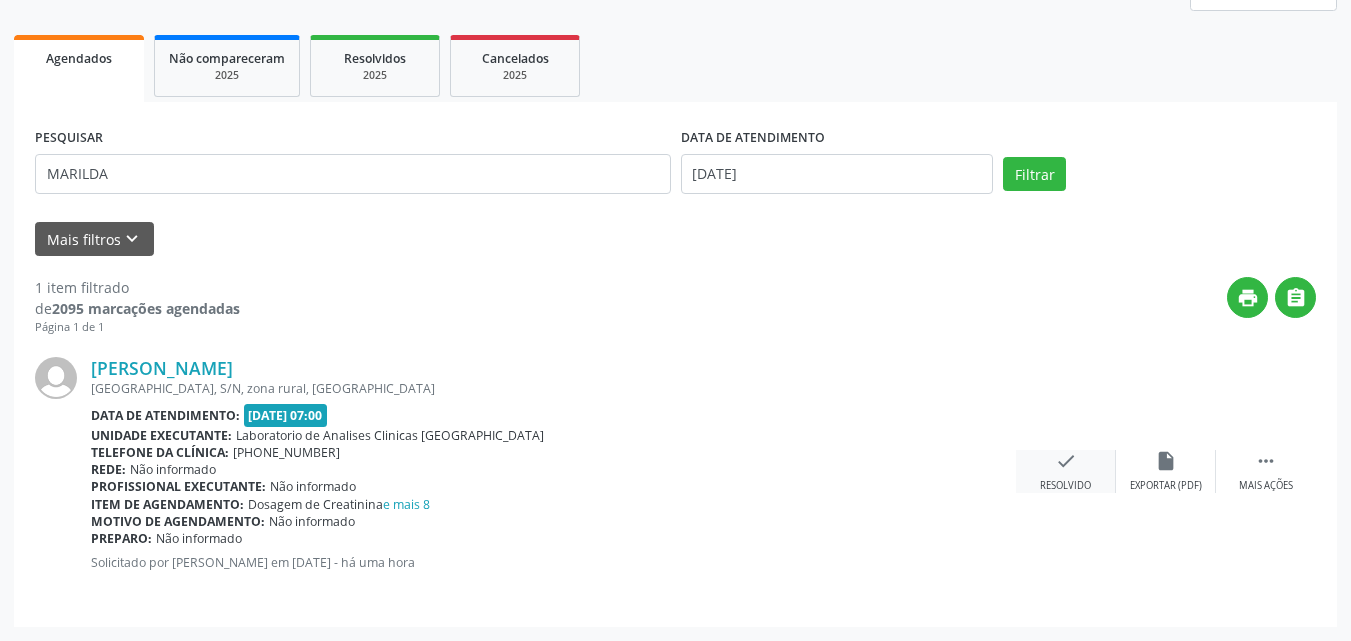 click on "check" at bounding box center [1066, 461] 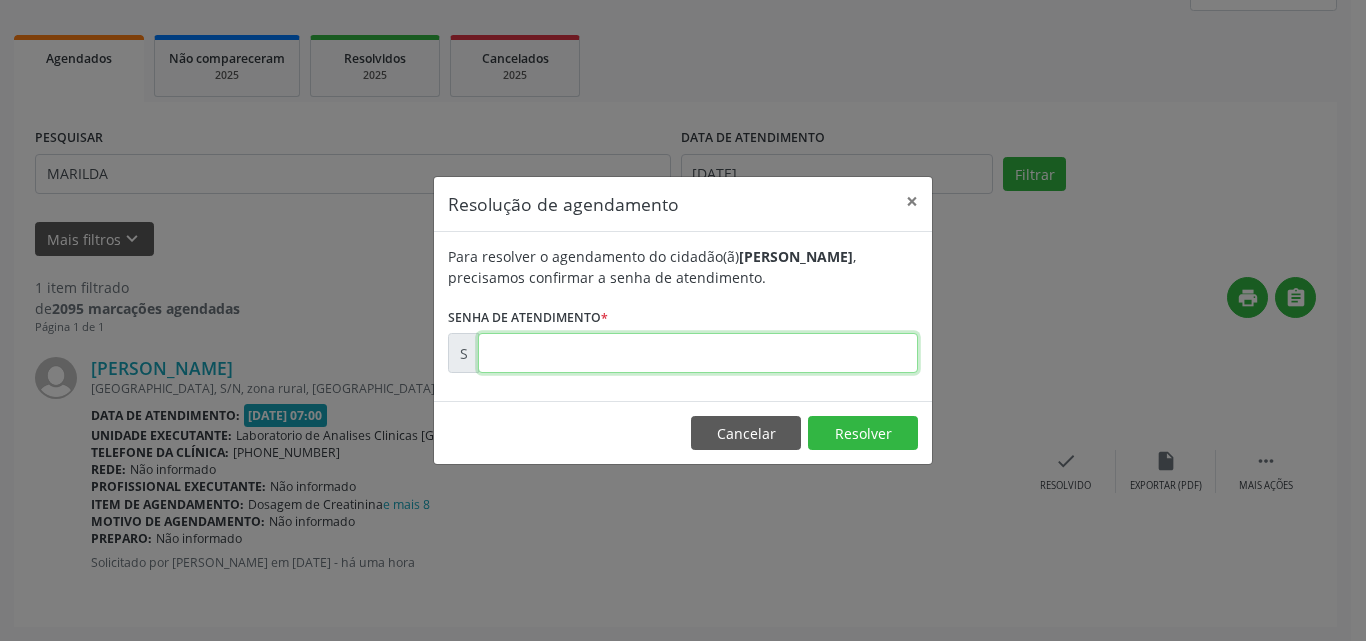 click at bounding box center [698, 353] 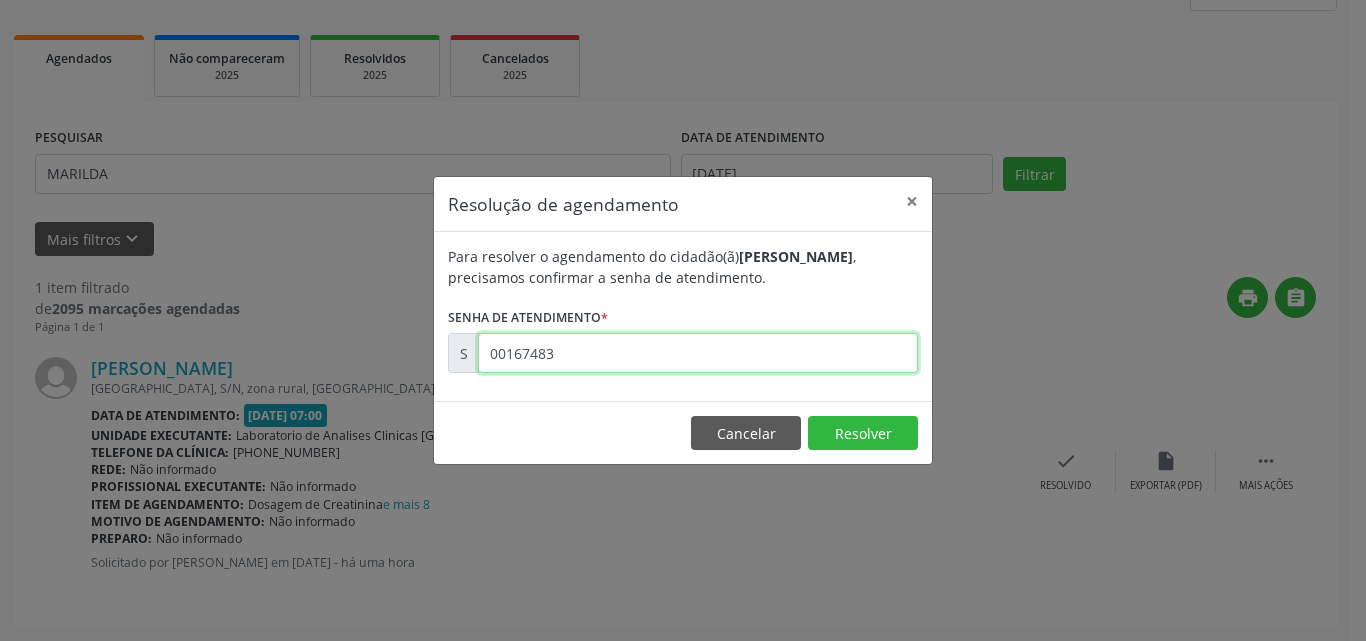 type on "00167483" 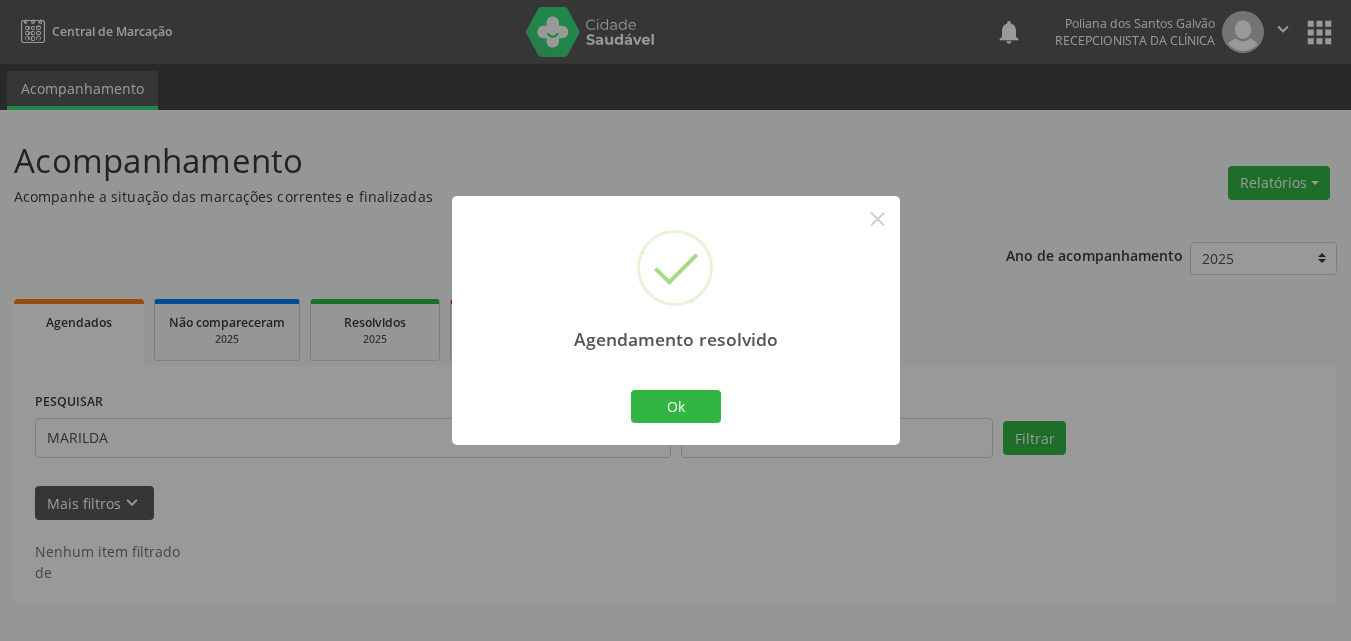 scroll, scrollTop: 0, scrollLeft: 0, axis: both 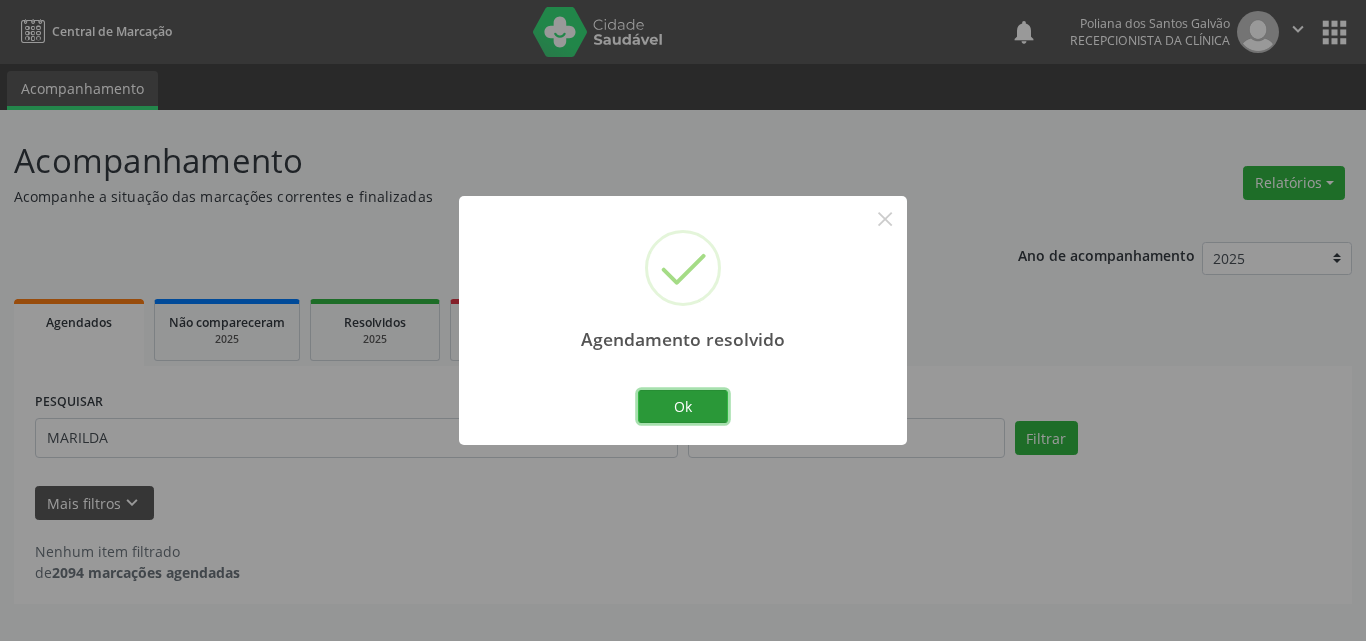 drag, startPoint x: 713, startPoint y: 413, endPoint x: 662, endPoint y: 431, distance: 54.08327 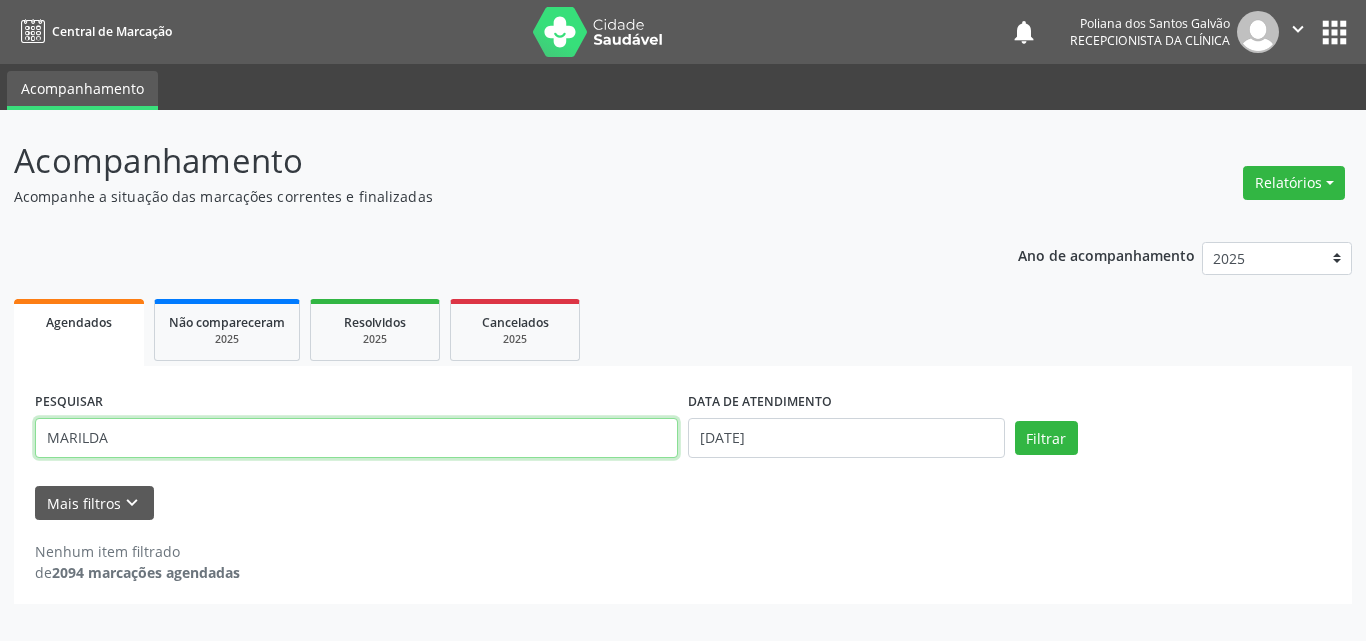 drag, startPoint x: 654, startPoint y: 437, endPoint x: 0, endPoint y: 129, distance: 722.897 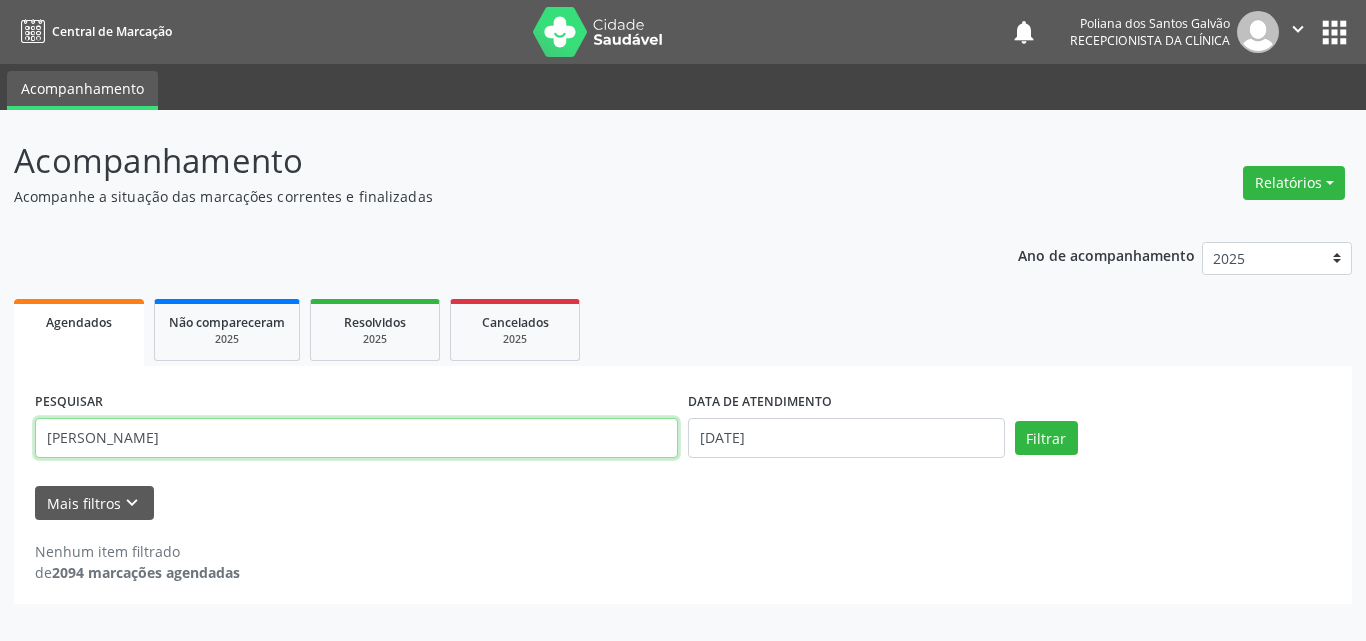 type on "[PERSON_NAME]" 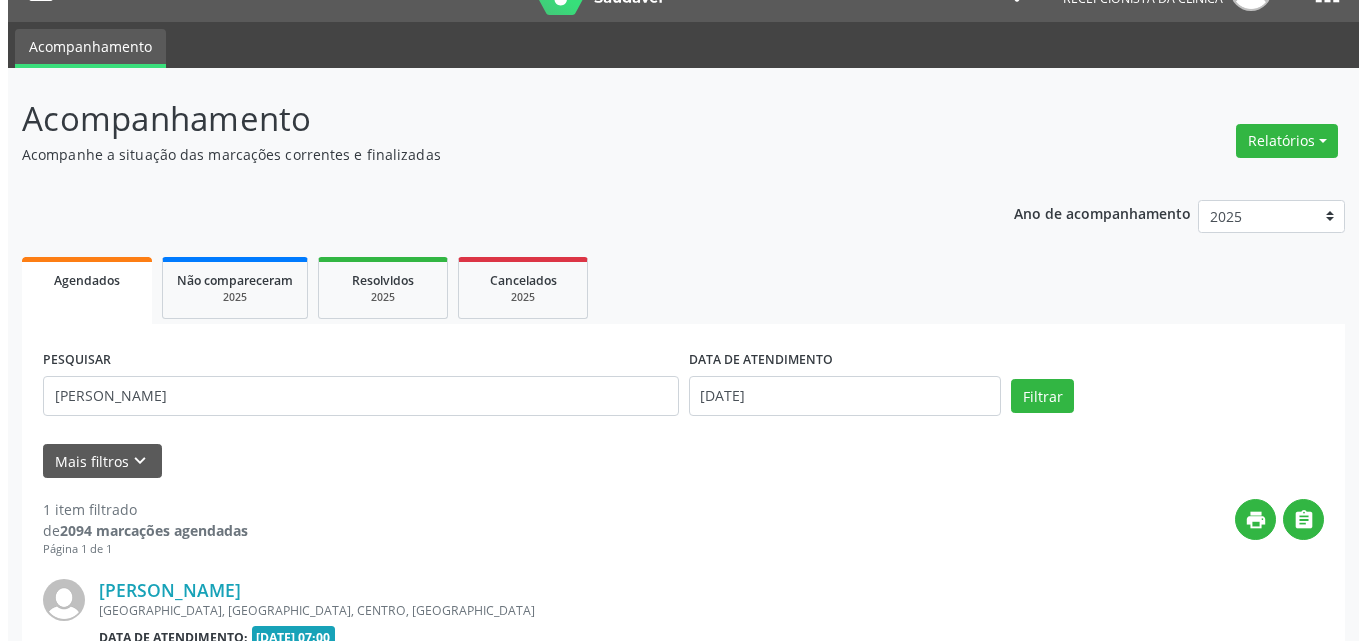 scroll, scrollTop: 264, scrollLeft: 0, axis: vertical 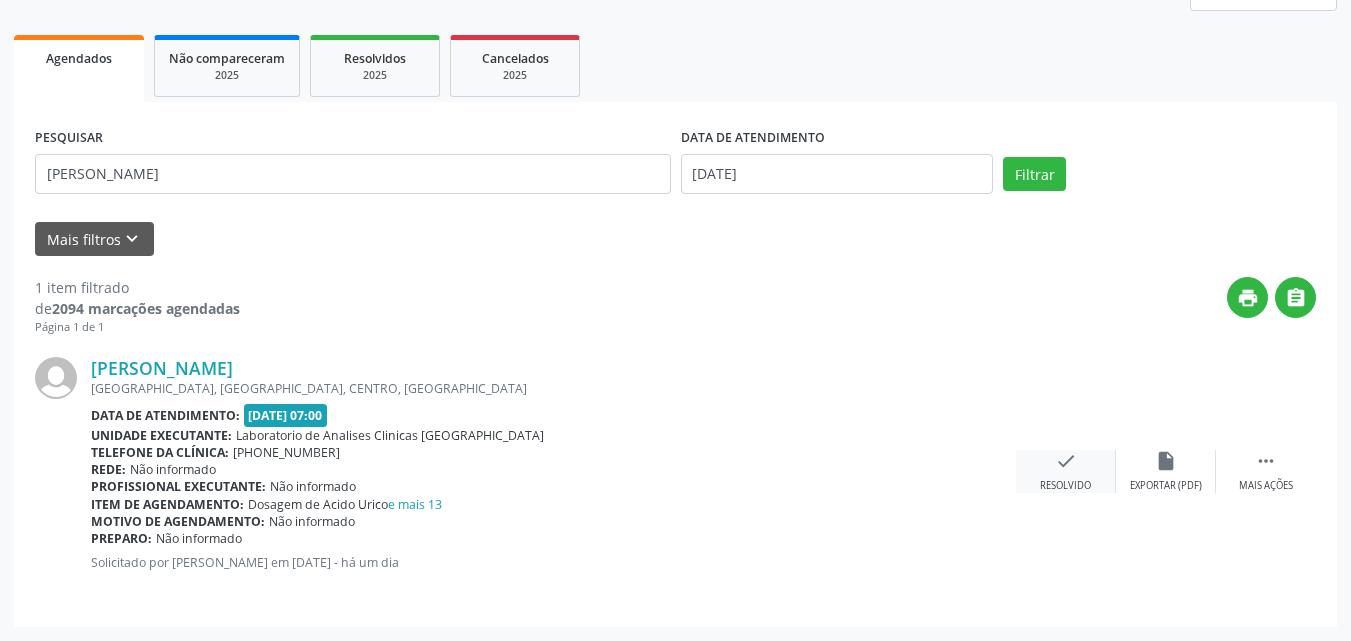 click on "Resolvido" at bounding box center (1065, 486) 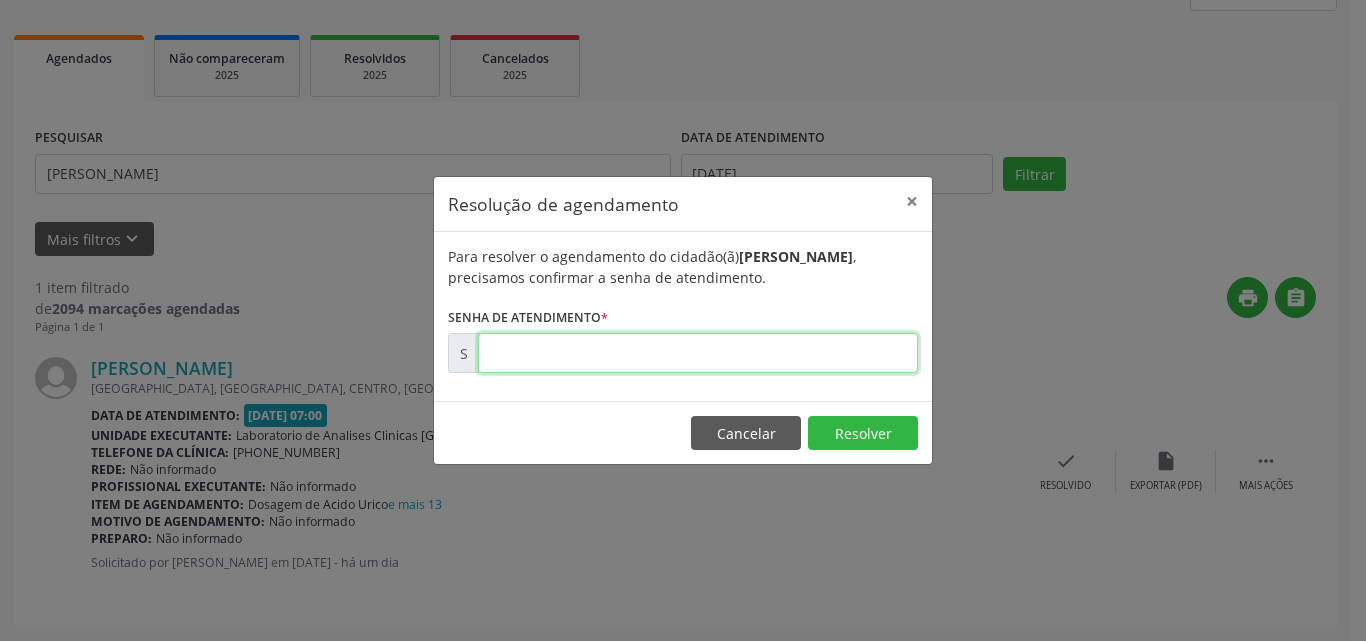 click at bounding box center [698, 353] 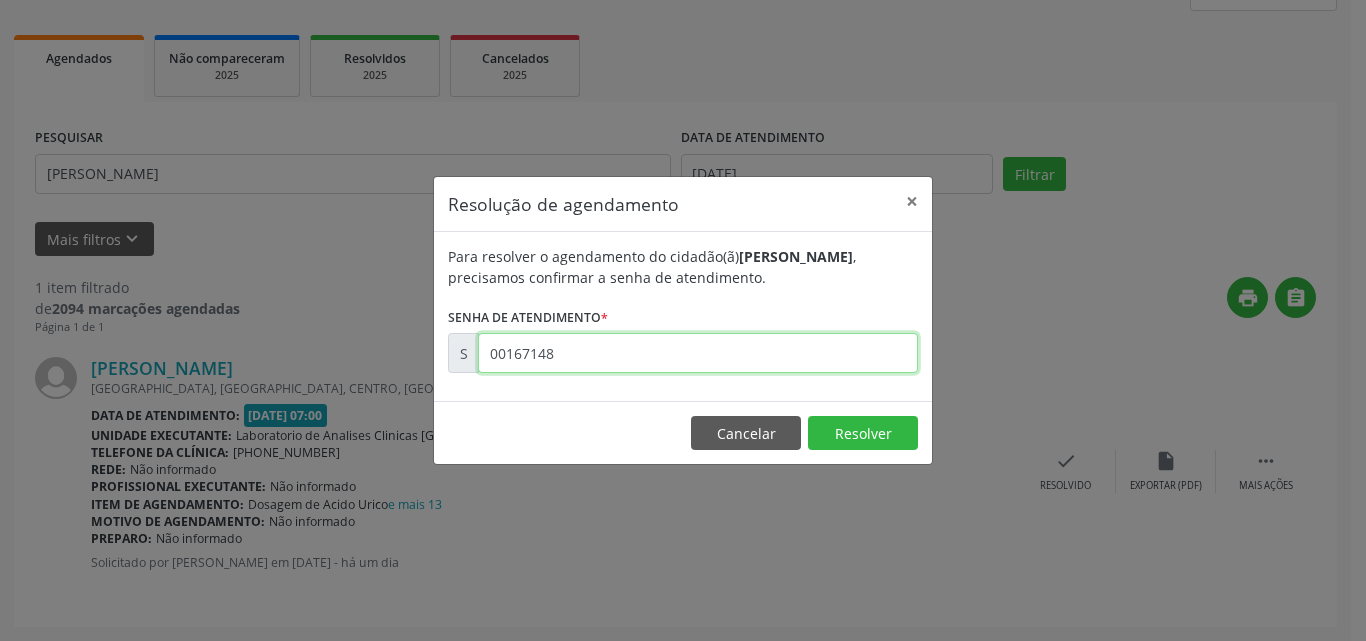 type on "00167148" 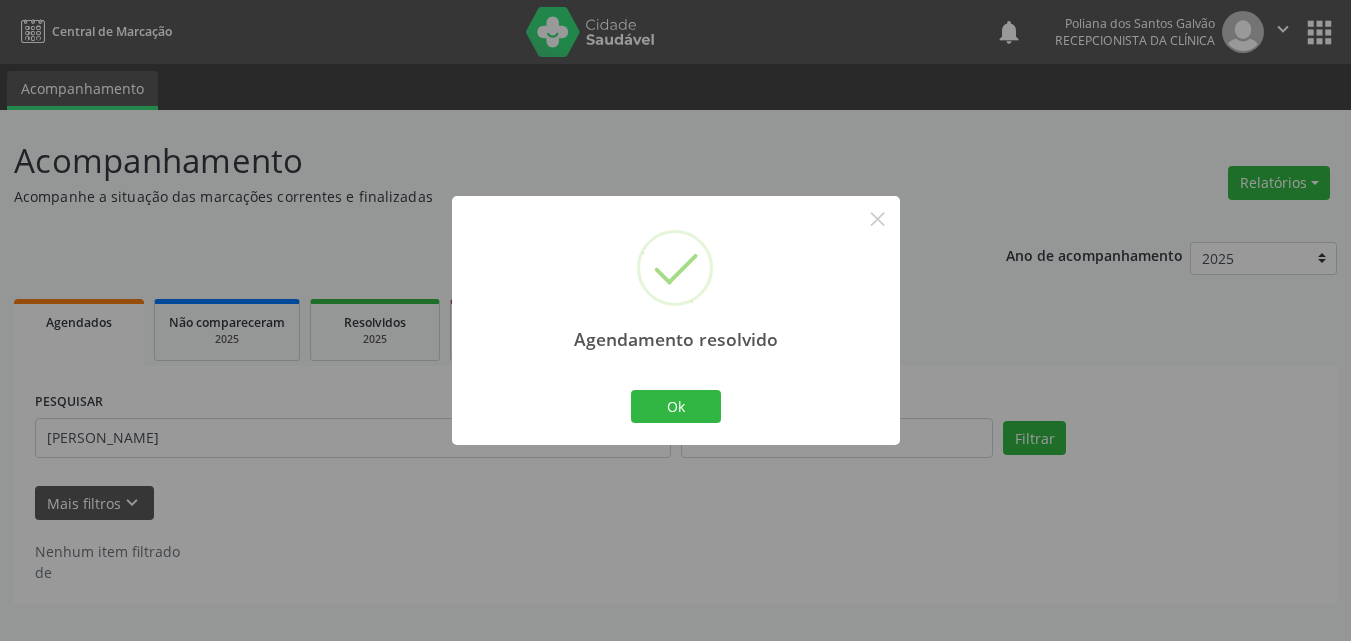 scroll, scrollTop: 0, scrollLeft: 0, axis: both 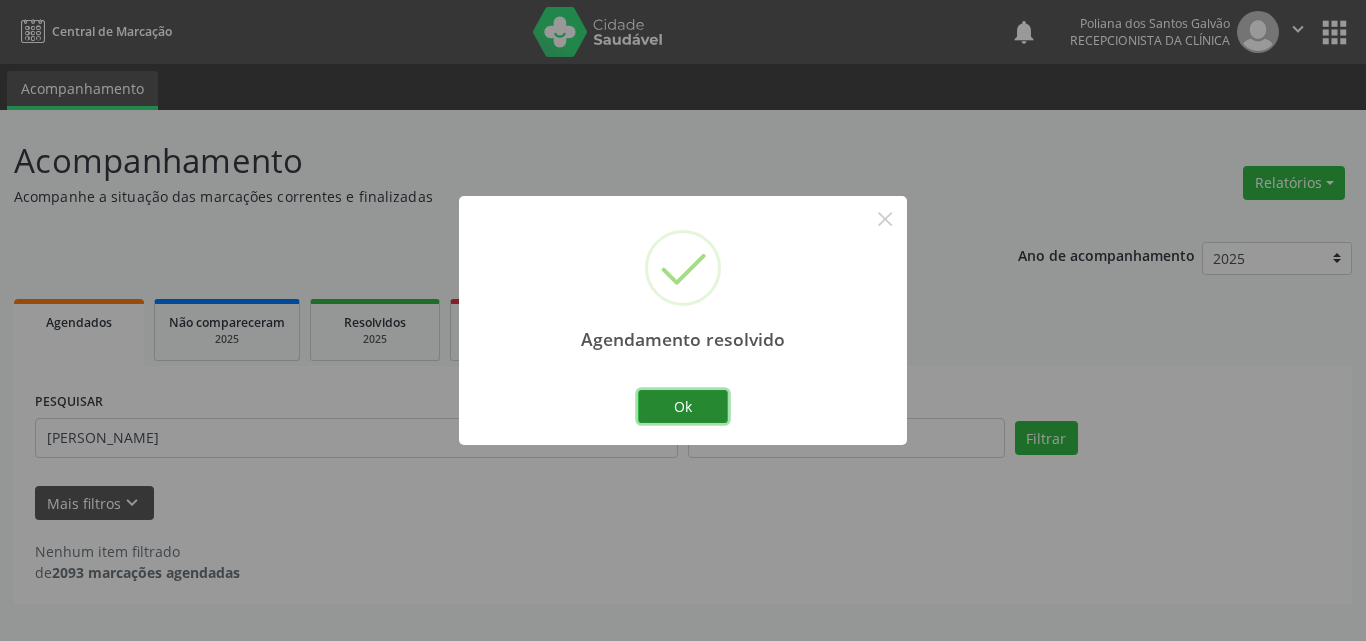 click on "Ok" at bounding box center (683, 407) 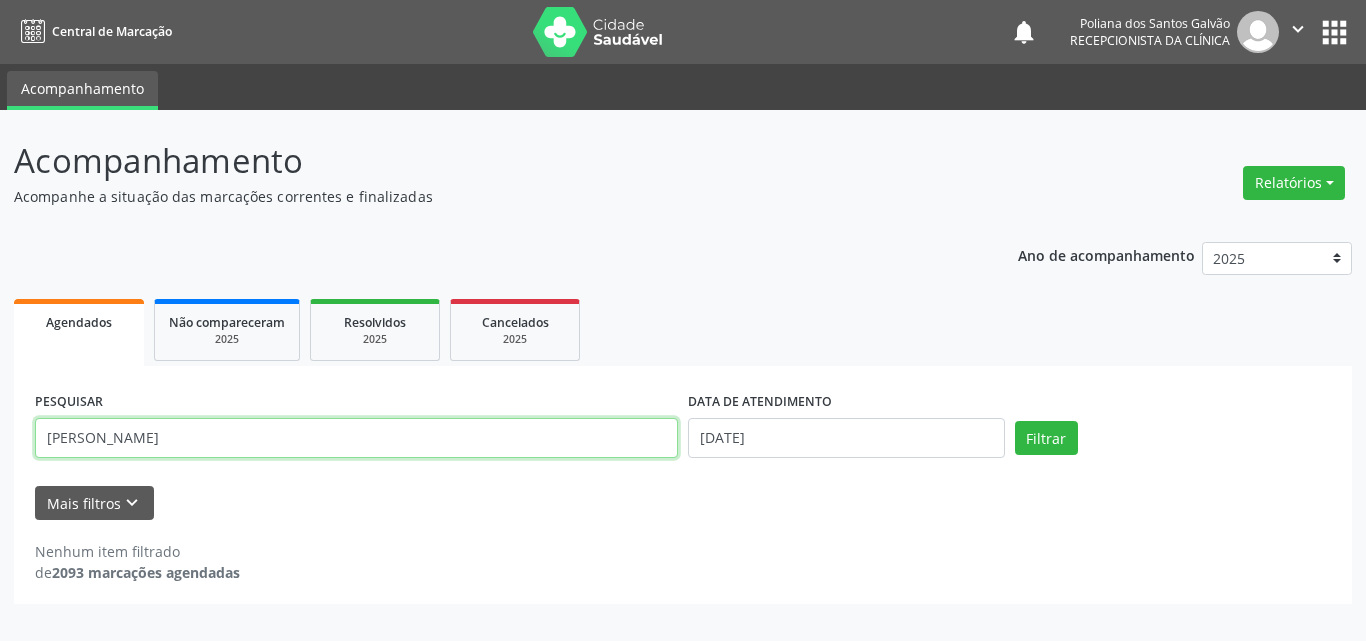 drag, startPoint x: 0, startPoint y: 299, endPoint x: 0, endPoint y: 164, distance: 135 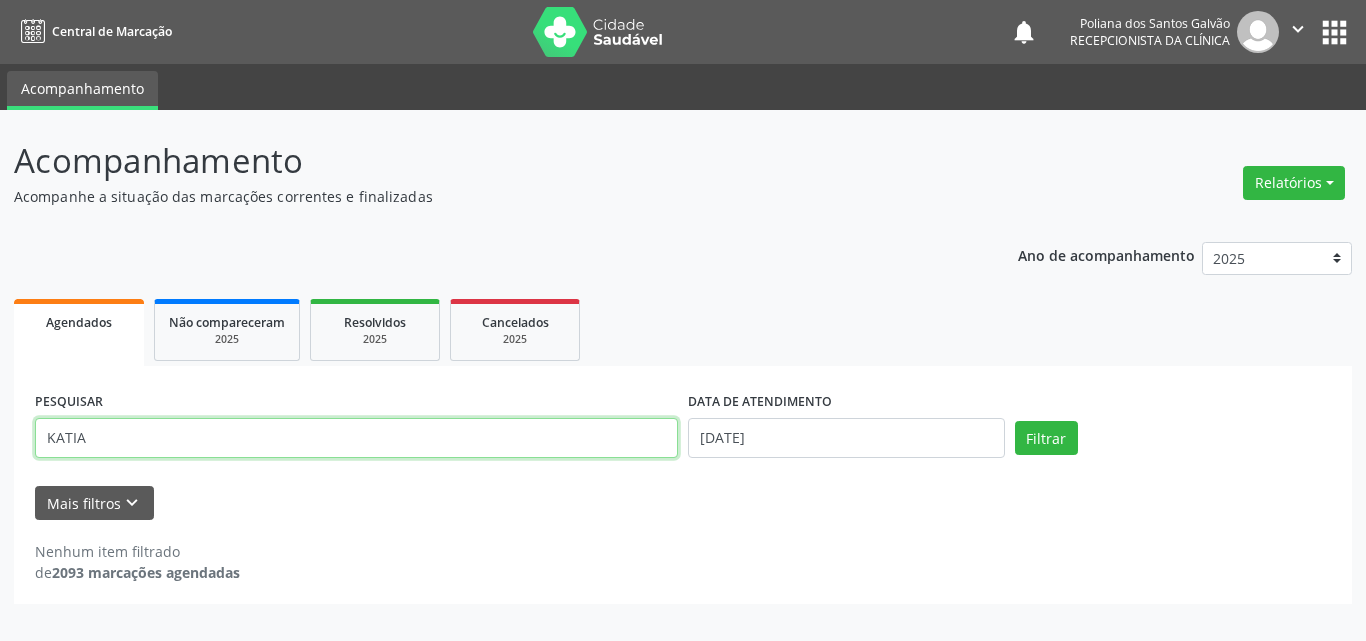 type on "KATIA" 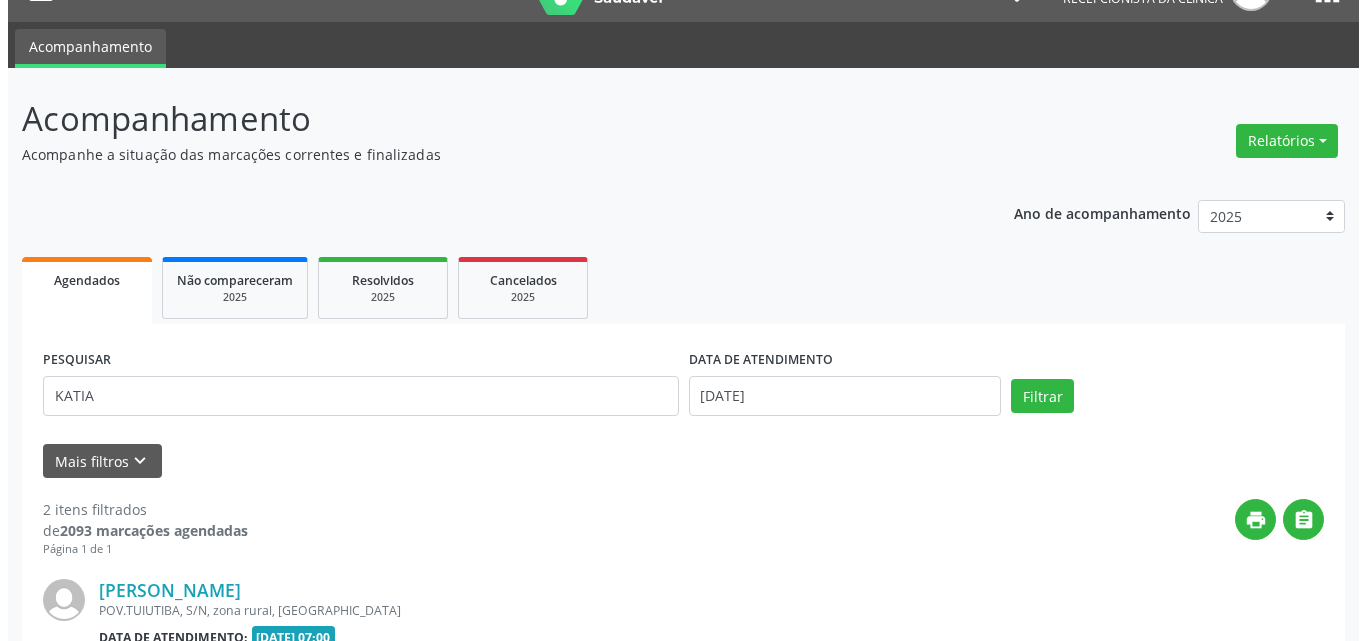 scroll, scrollTop: 535, scrollLeft: 0, axis: vertical 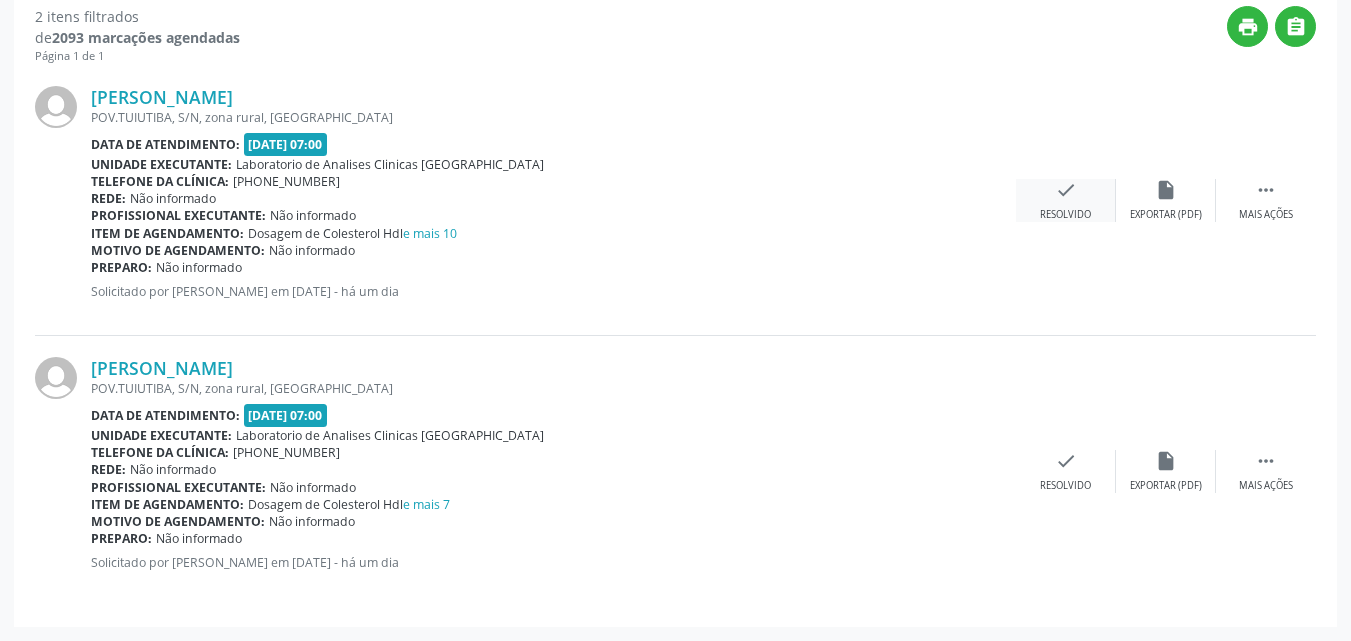 click on "check
Resolvido" at bounding box center (1066, 200) 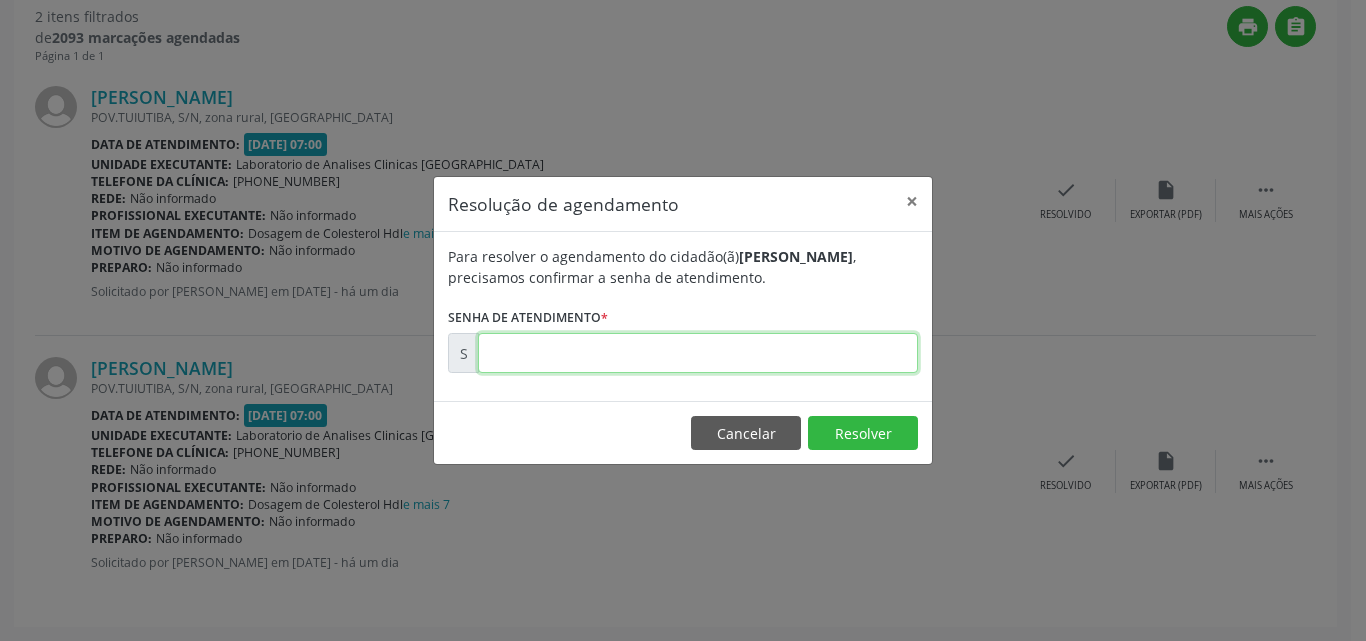 click at bounding box center [698, 353] 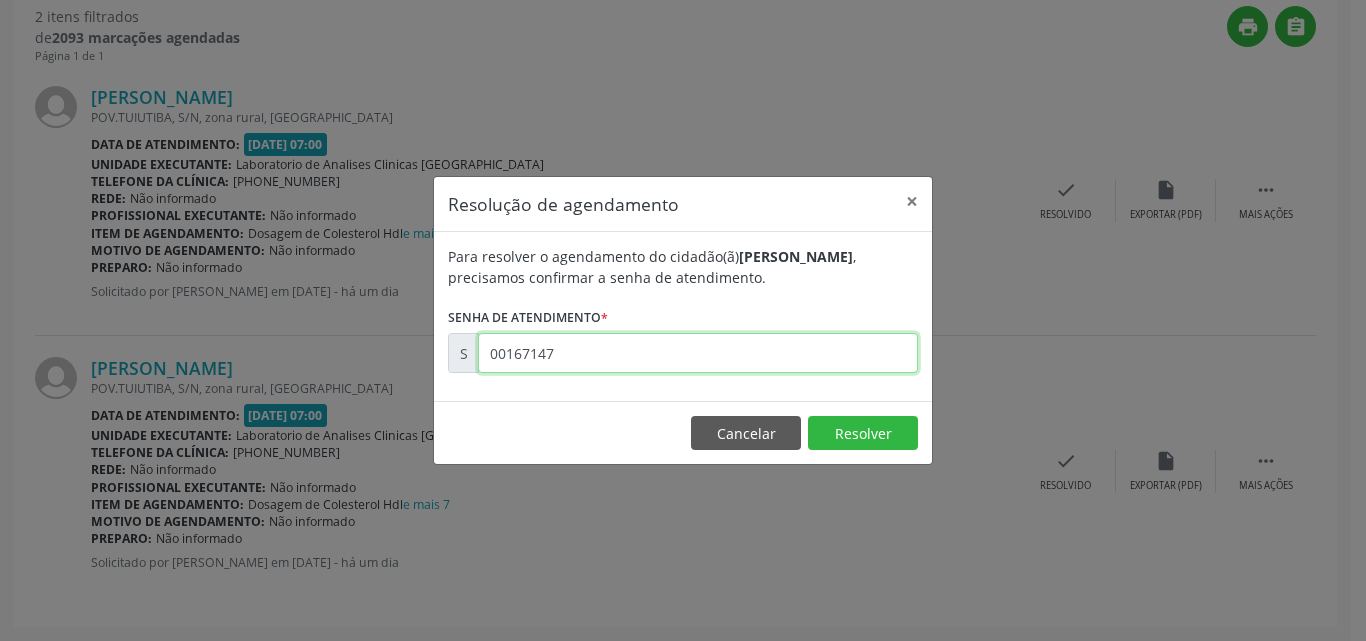 type on "00167147" 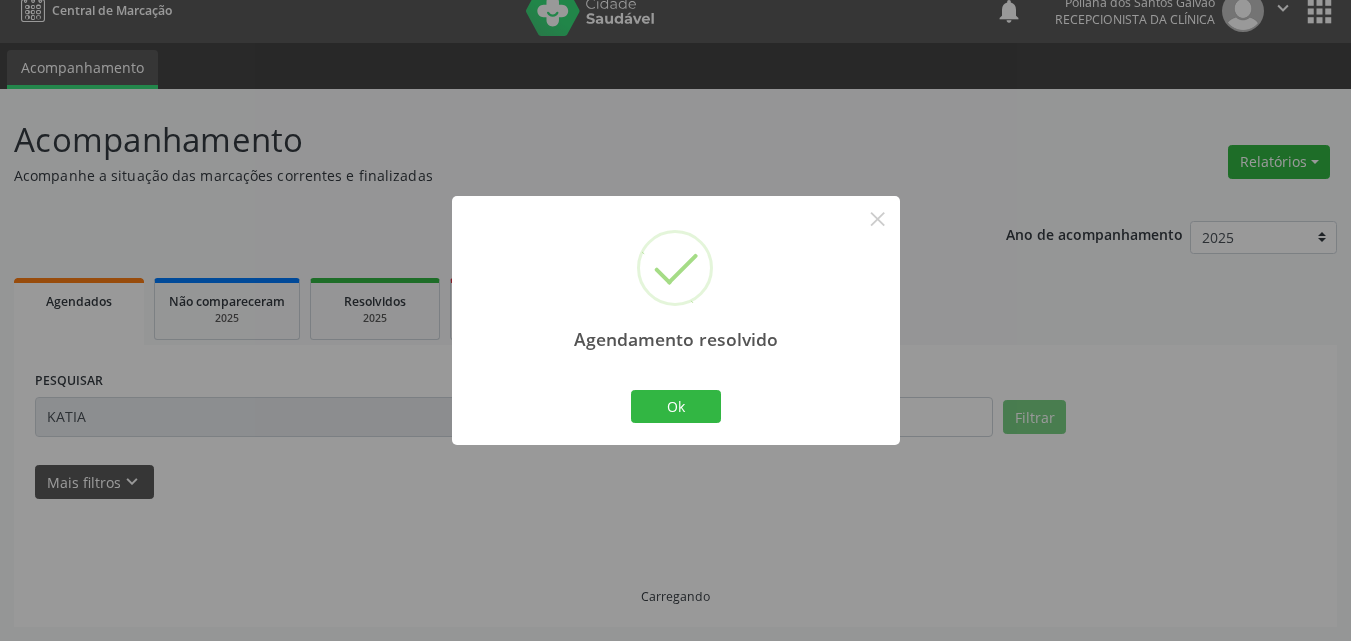 scroll, scrollTop: 264, scrollLeft: 0, axis: vertical 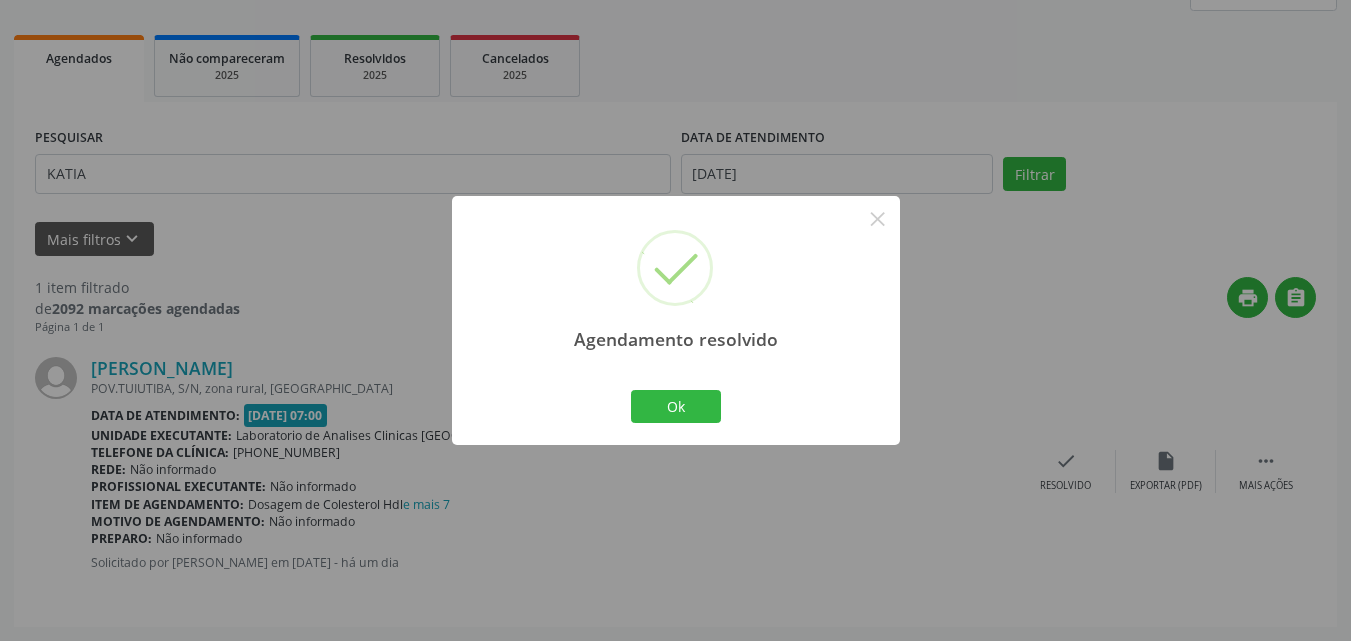 click on "Ok Cancel" at bounding box center (675, 406) 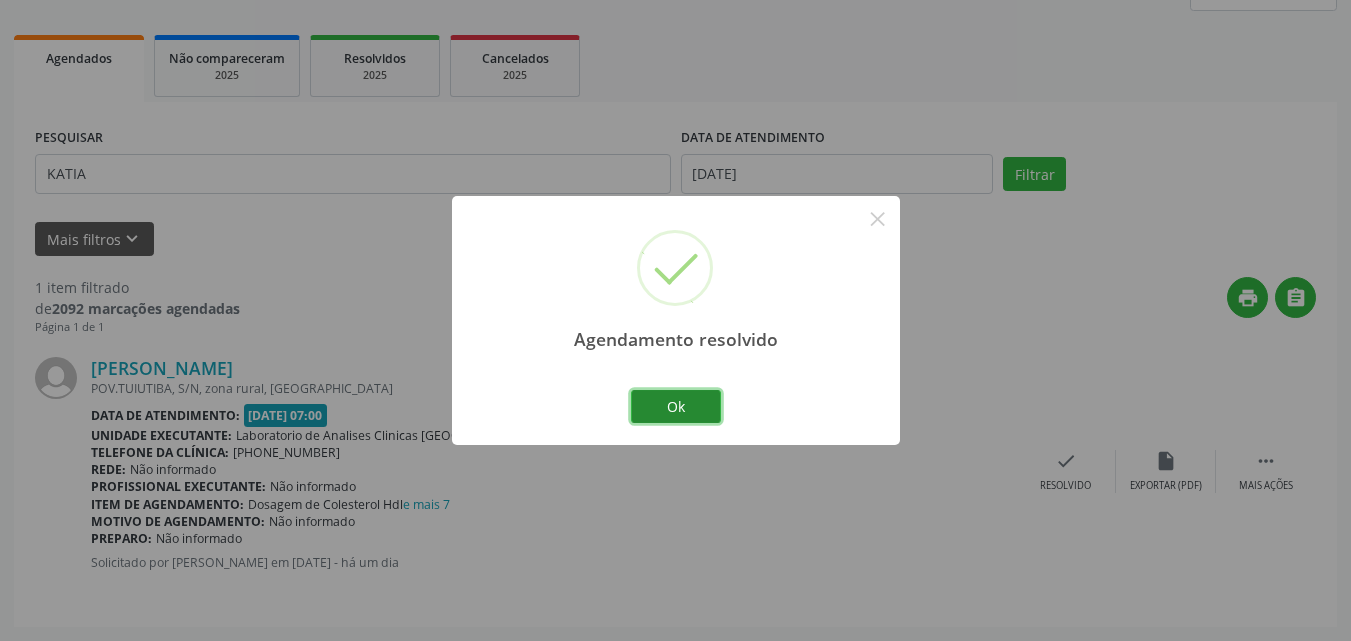click on "Ok" at bounding box center (676, 407) 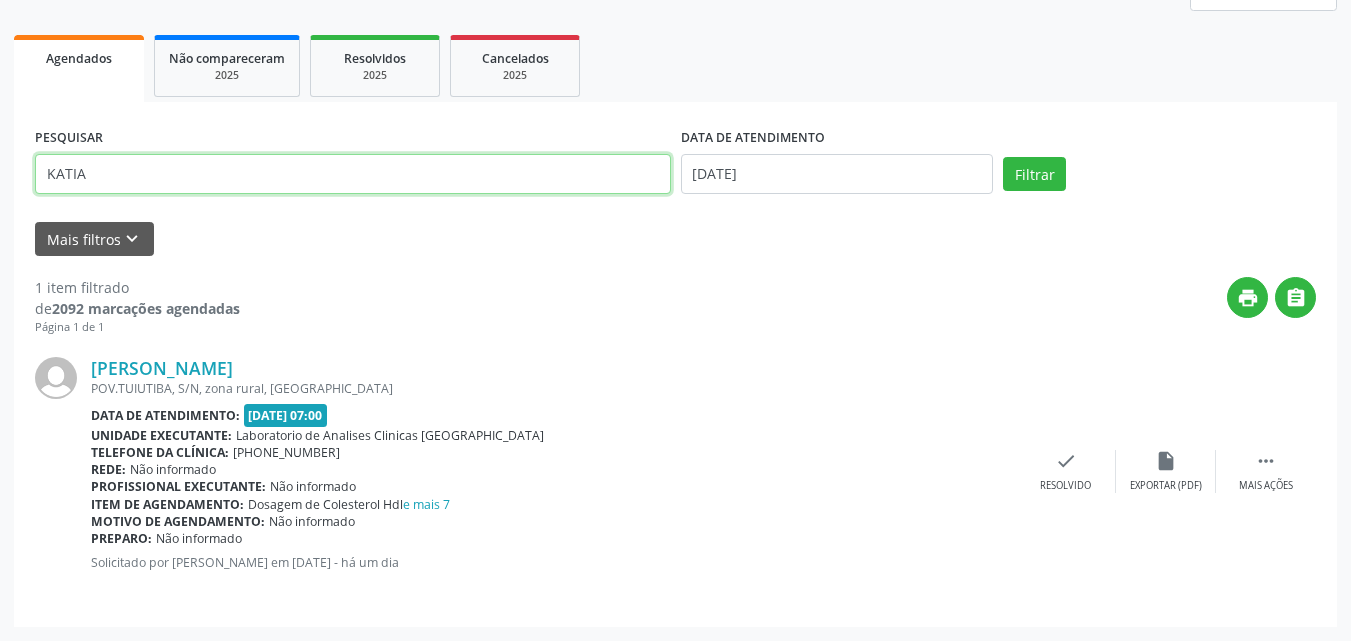 drag, startPoint x: 458, startPoint y: 181, endPoint x: 0, endPoint y: 5, distance: 490.65262 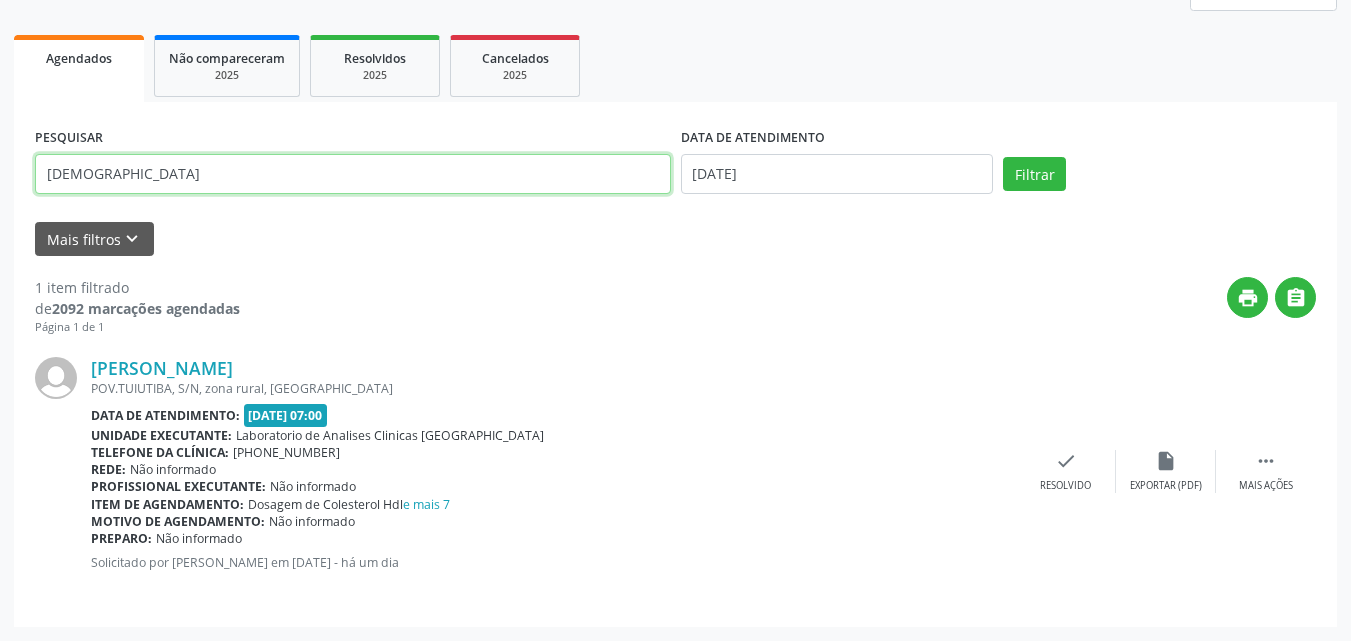 type on "[DEMOGRAPHIC_DATA]" 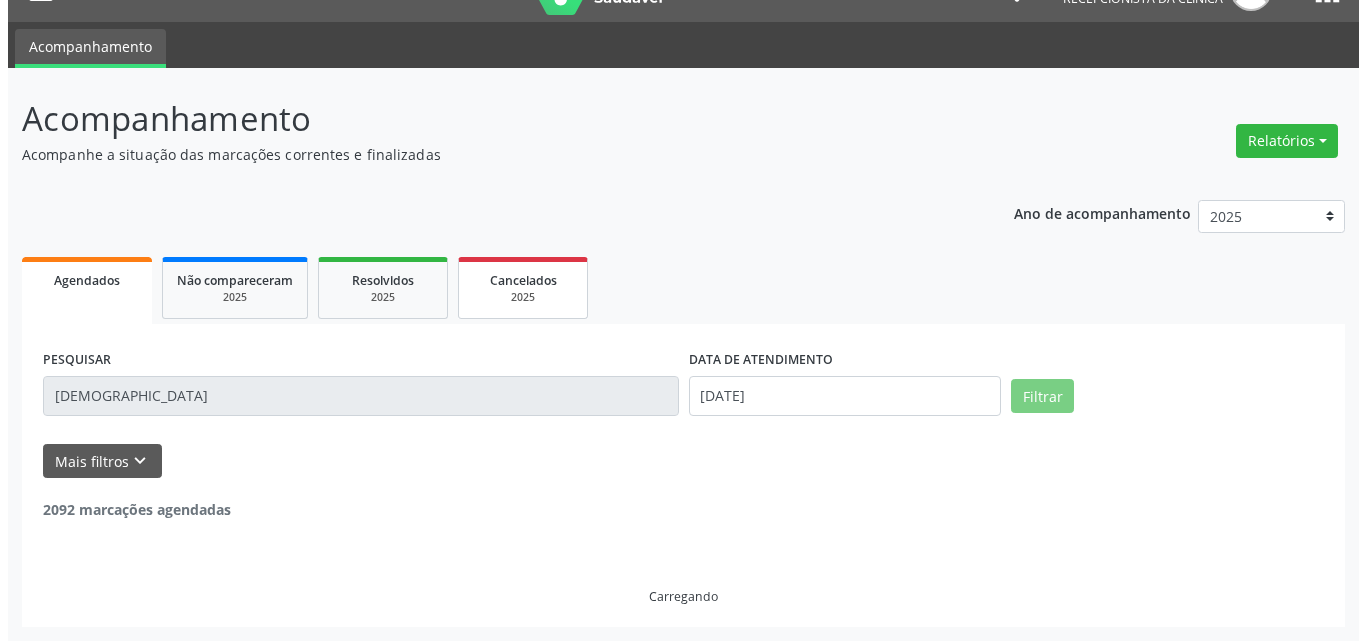 scroll, scrollTop: 264, scrollLeft: 0, axis: vertical 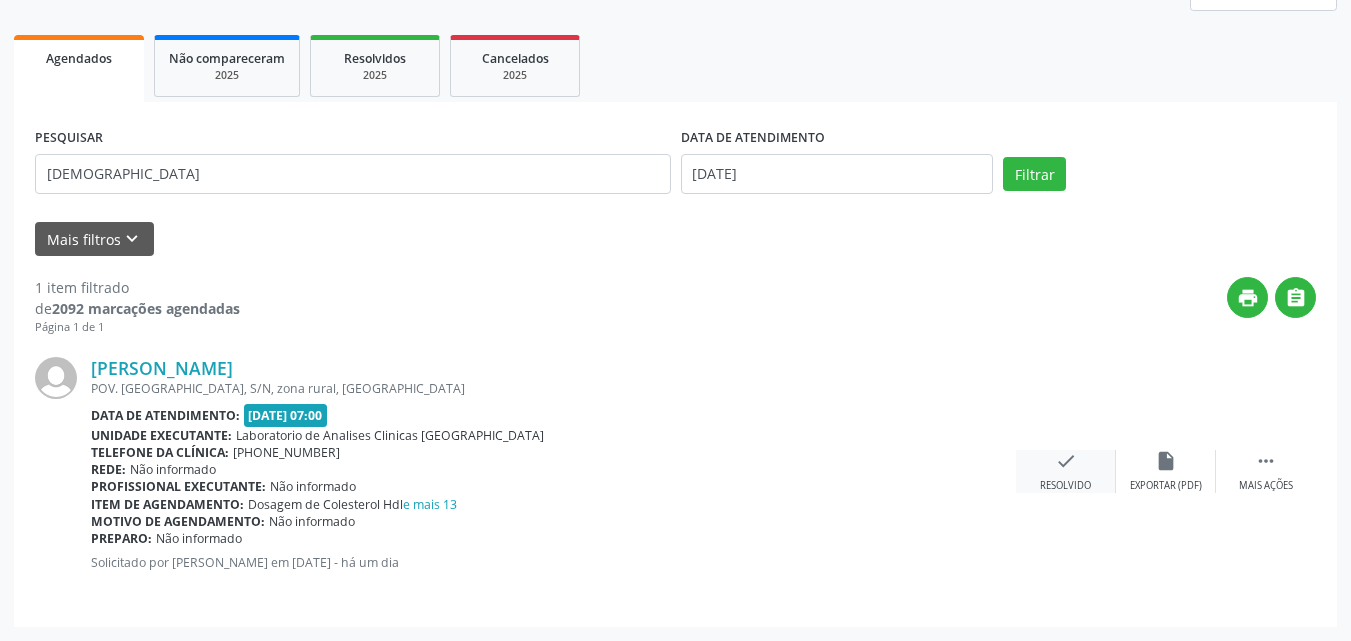 click on "check" at bounding box center [1066, 461] 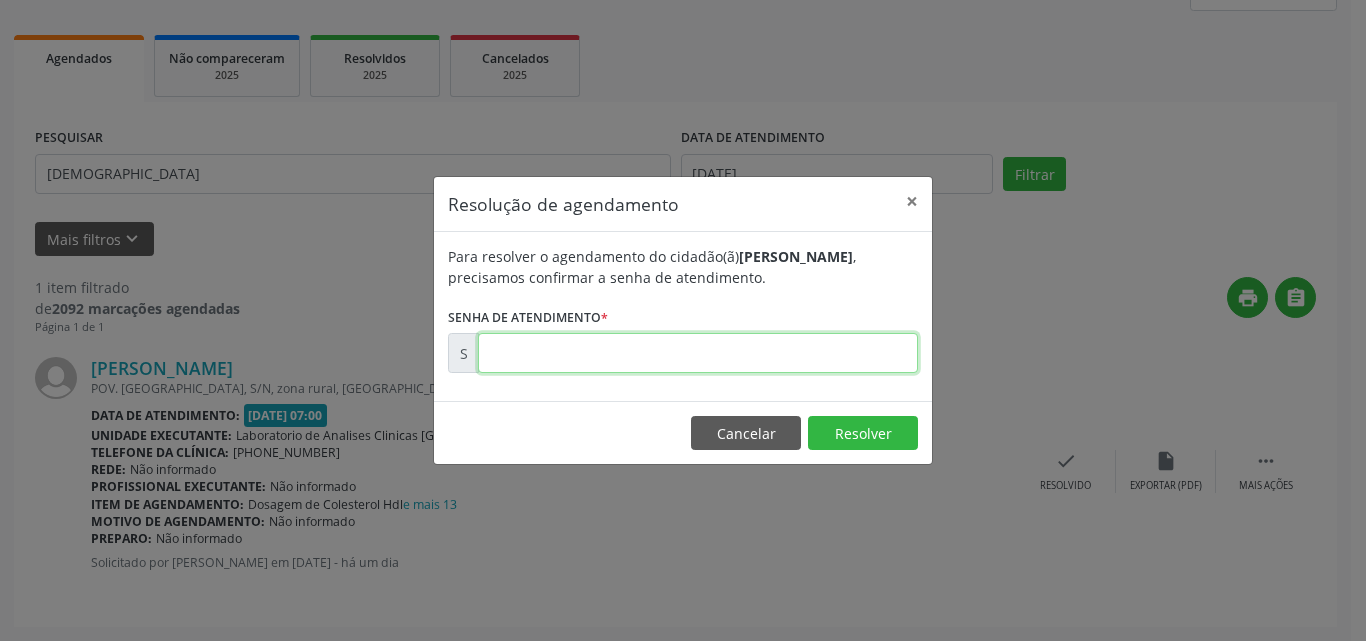 click at bounding box center [698, 353] 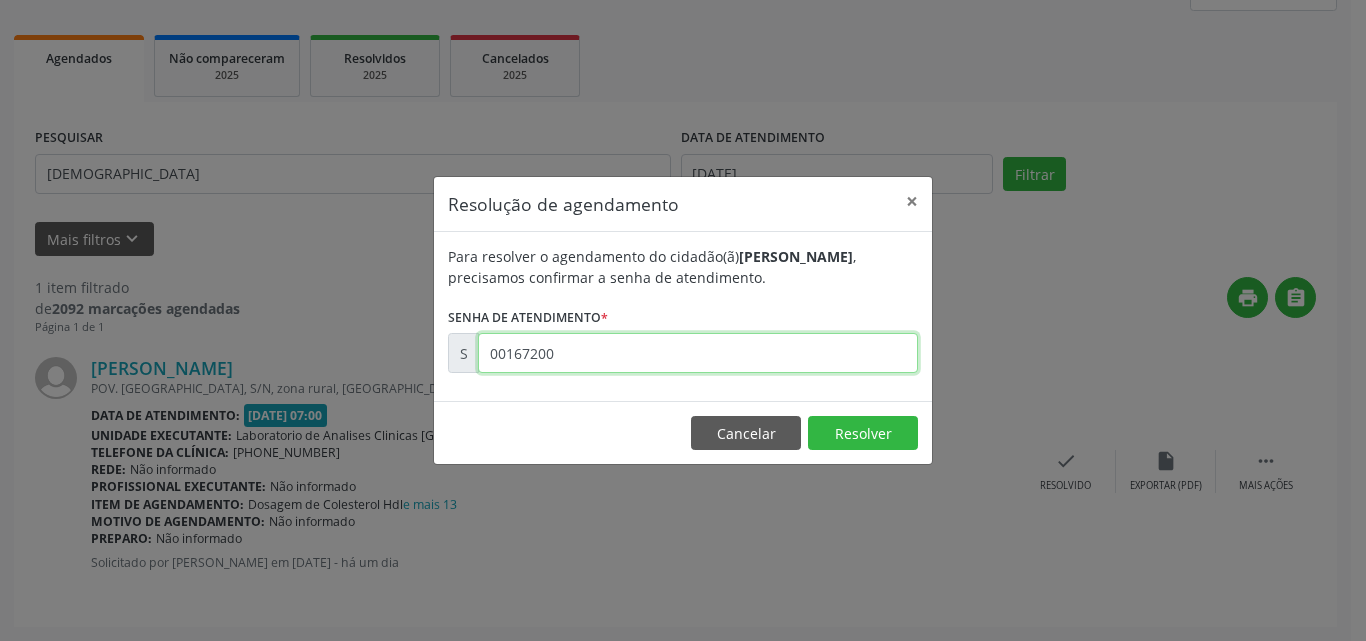 type on "00167200" 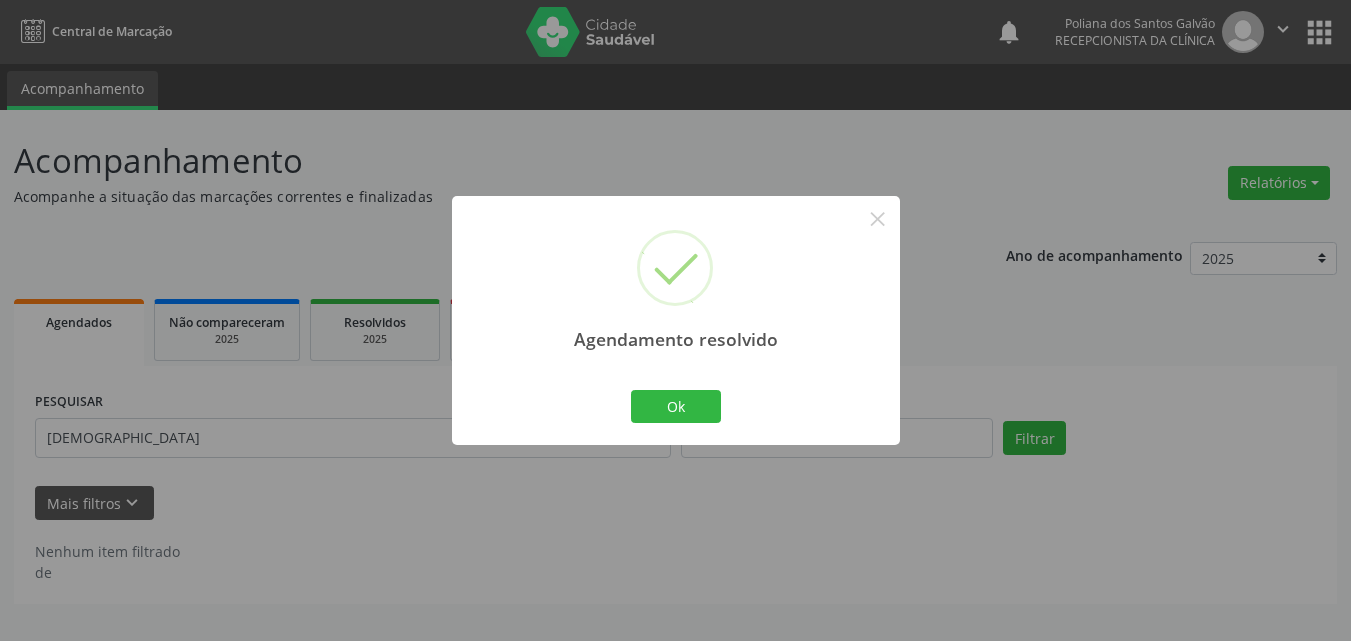 scroll, scrollTop: 0, scrollLeft: 0, axis: both 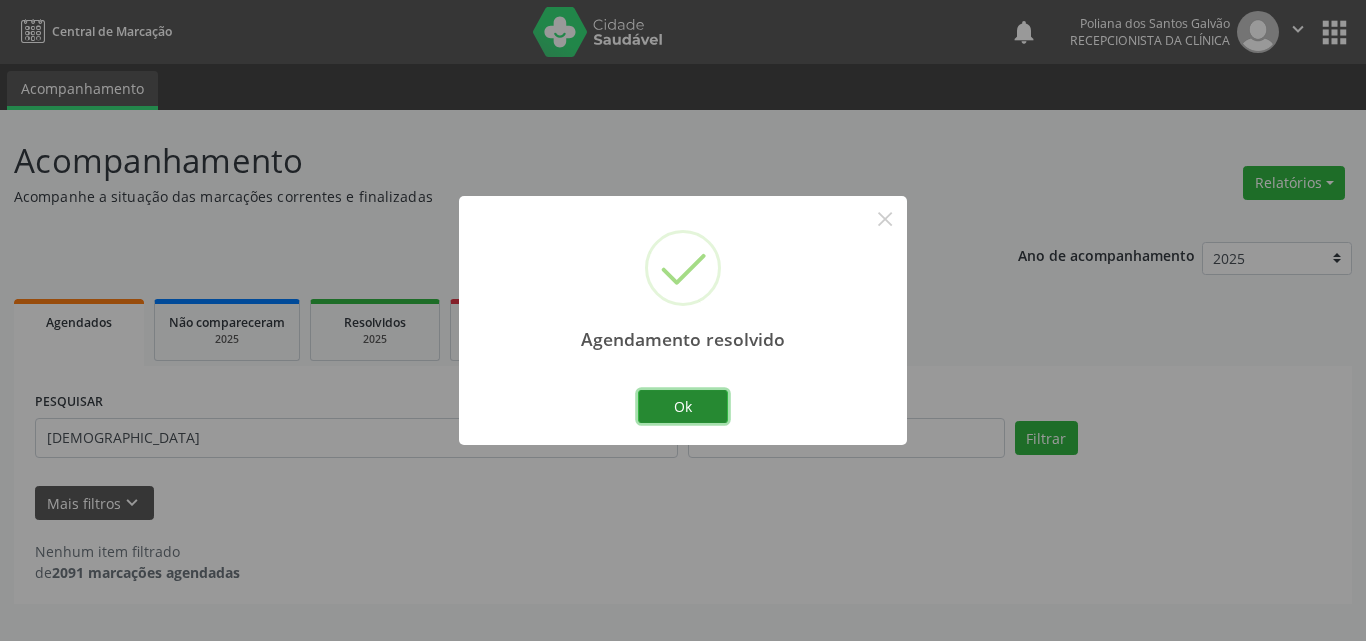 click on "Ok" at bounding box center [683, 407] 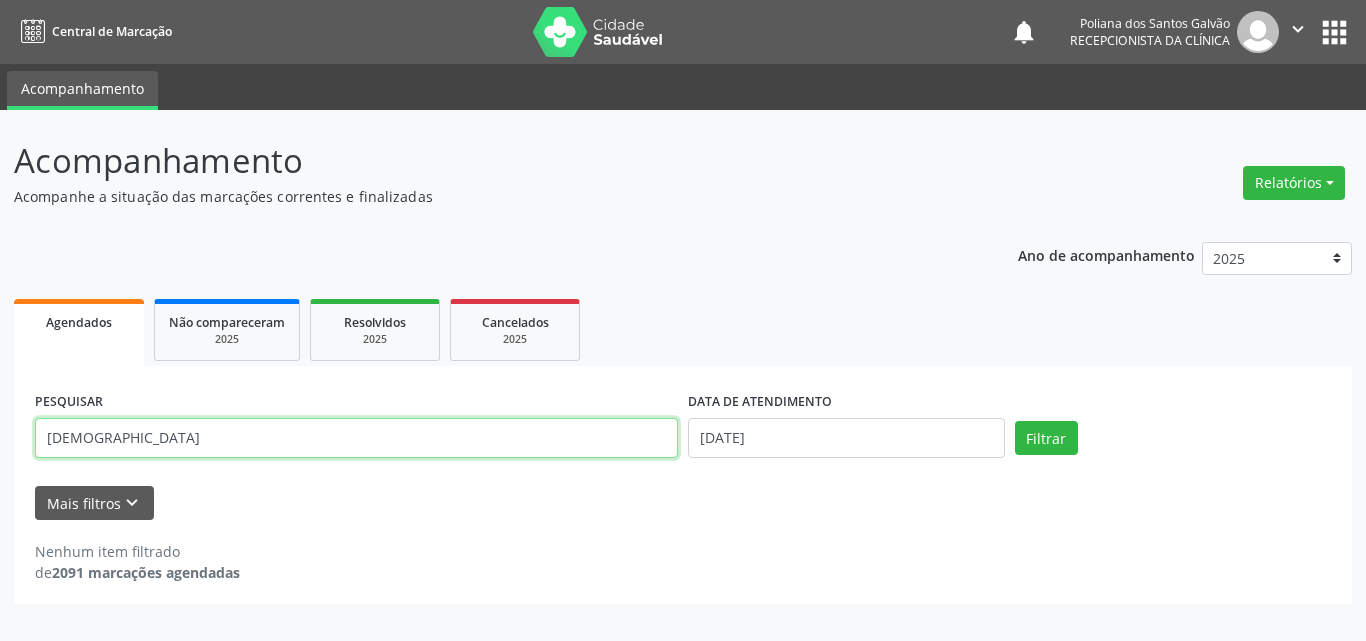 drag, startPoint x: 551, startPoint y: 445, endPoint x: 0, endPoint y: 290, distance: 572.3862 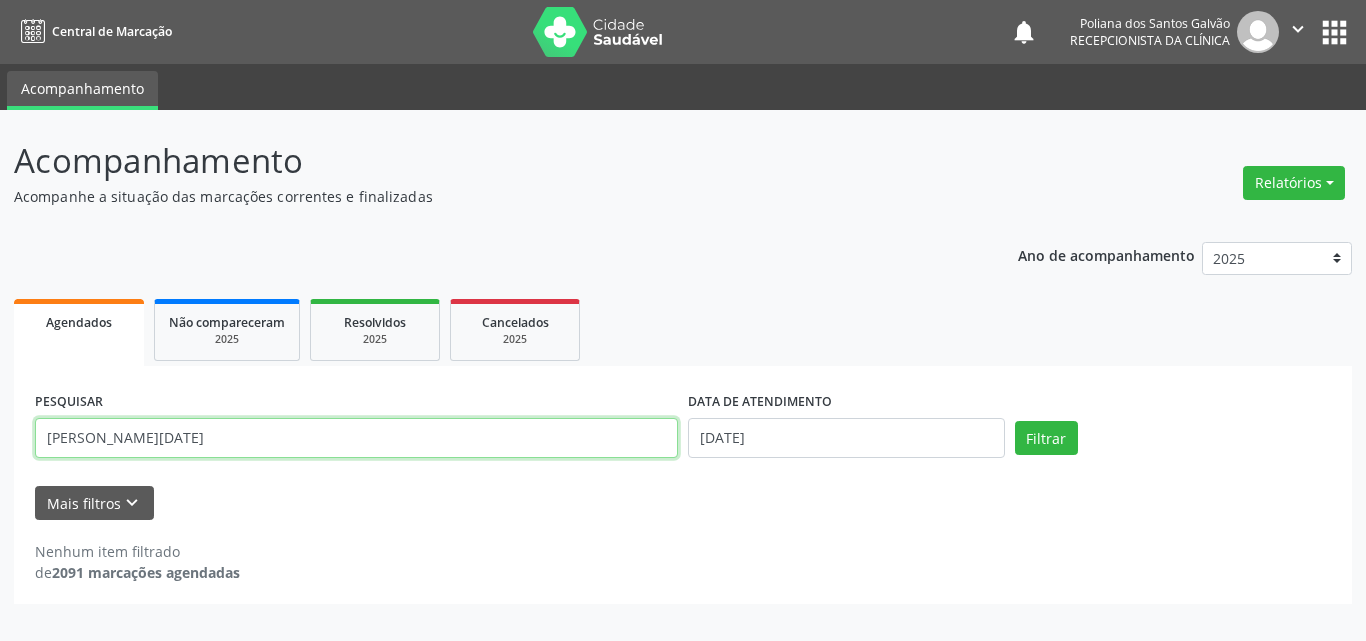 type on "[PERSON_NAME][DATE]" 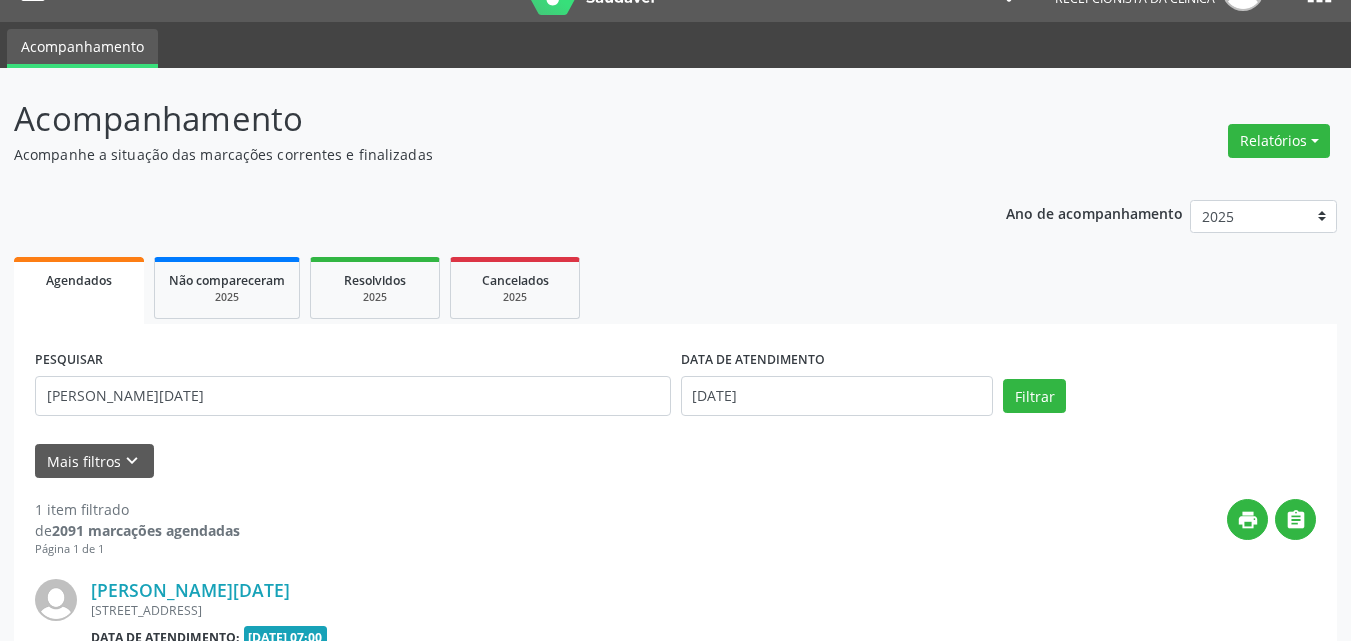 scroll, scrollTop: 264, scrollLeft: 0, axis: vertical 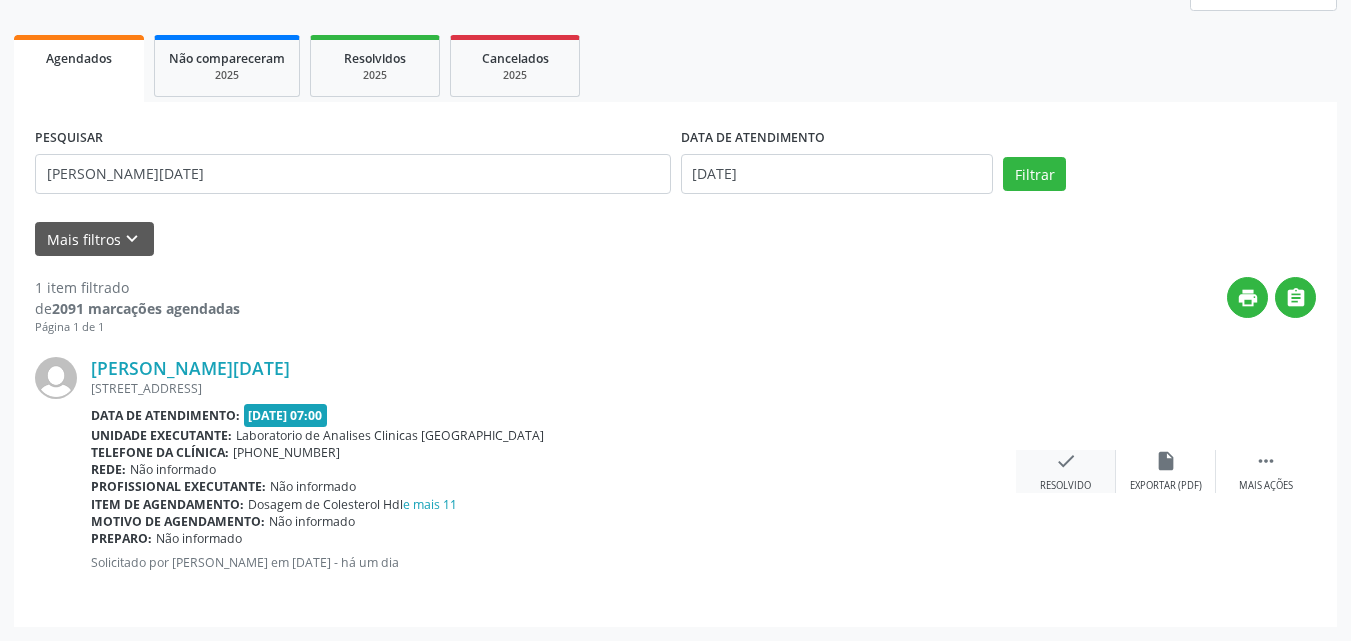 click on "Resolvido" at bounding box center [1065, 486] 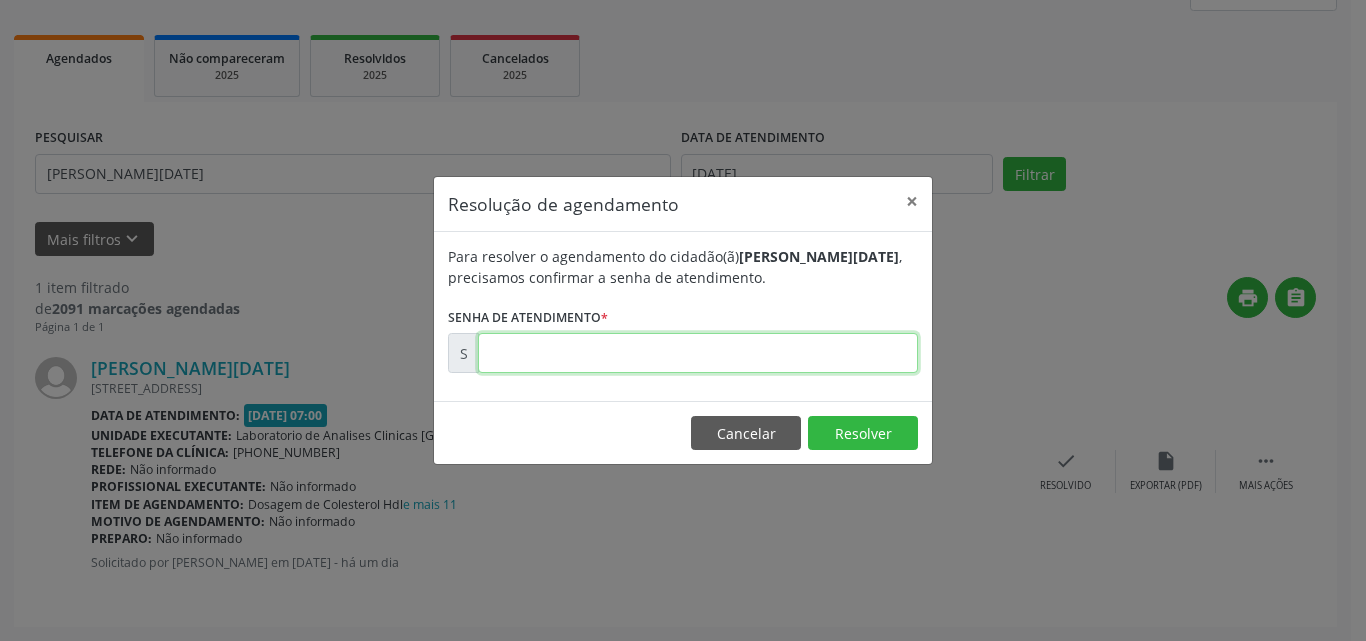 click at bounding box center (698, 353) 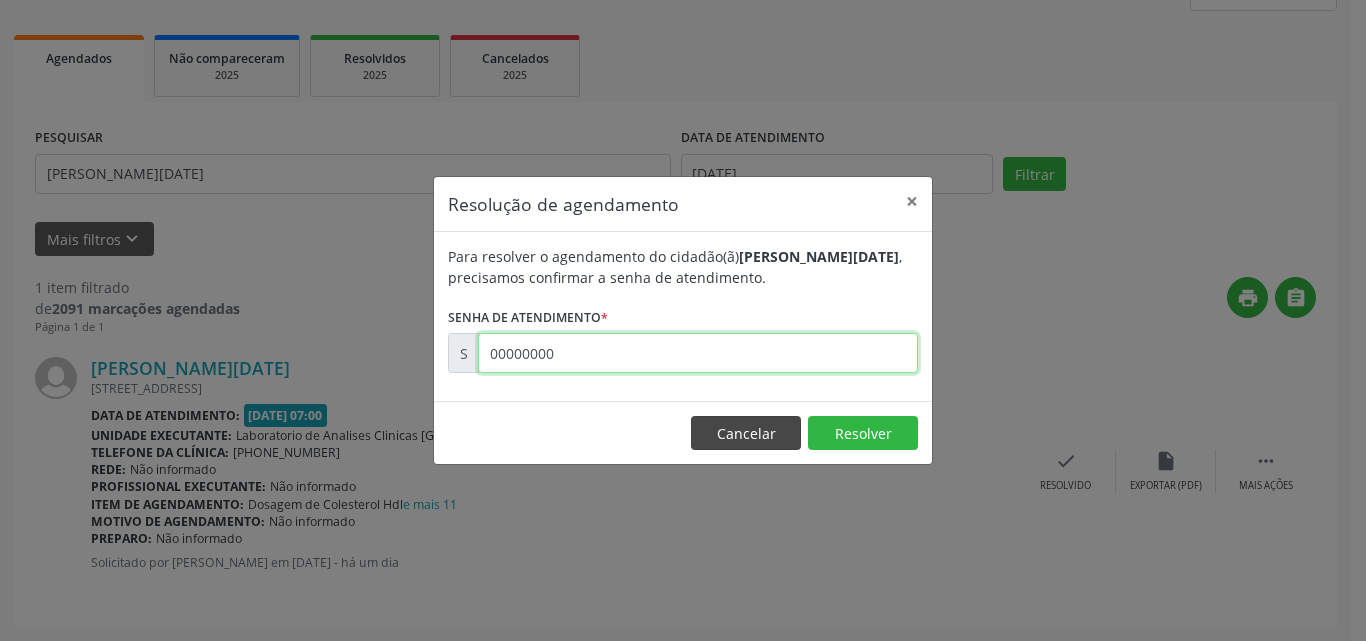 type on "00000000" 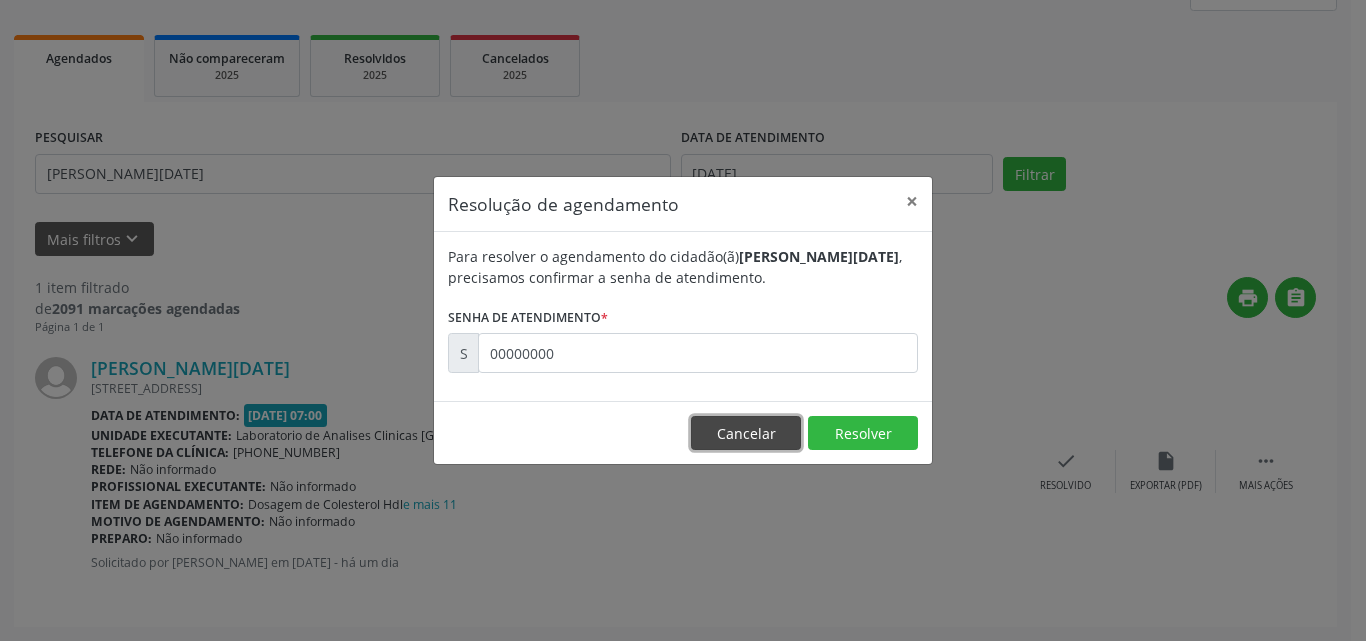 click on "Cancelar" at bounding box center [746, 433] 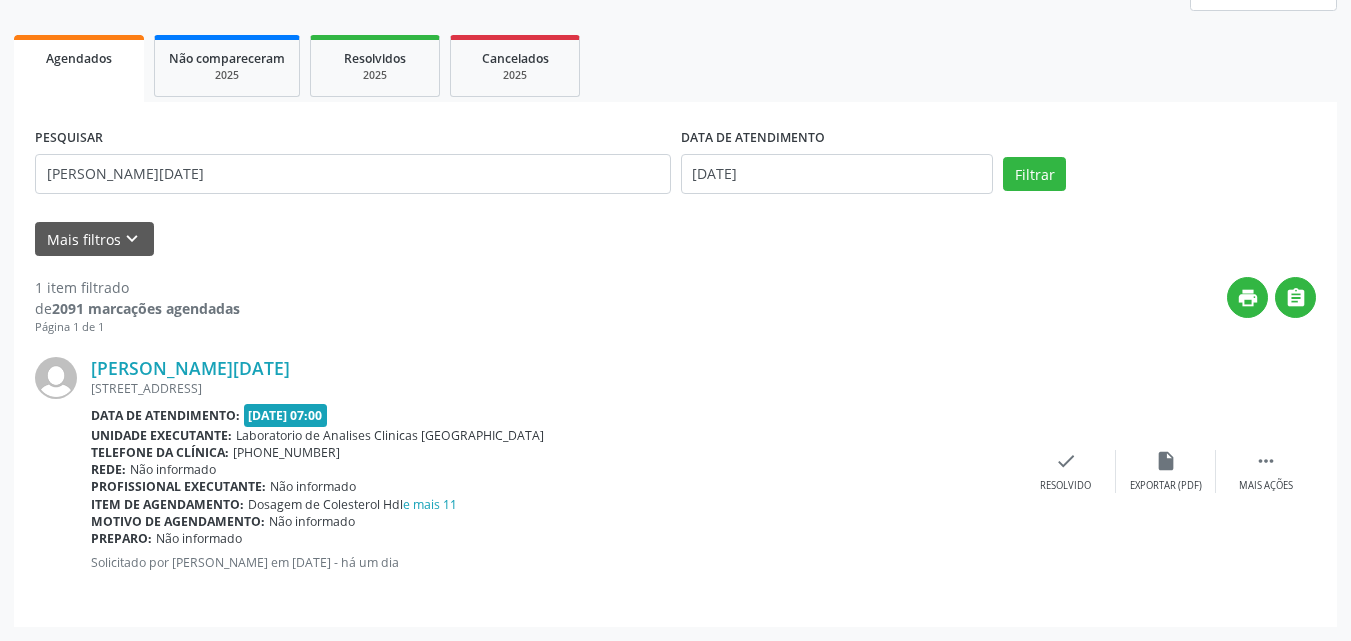 drag, startPoint x: 454, startPoint y: 152, endPoint x: 0, endPoint y: -23, distance: 486.56036 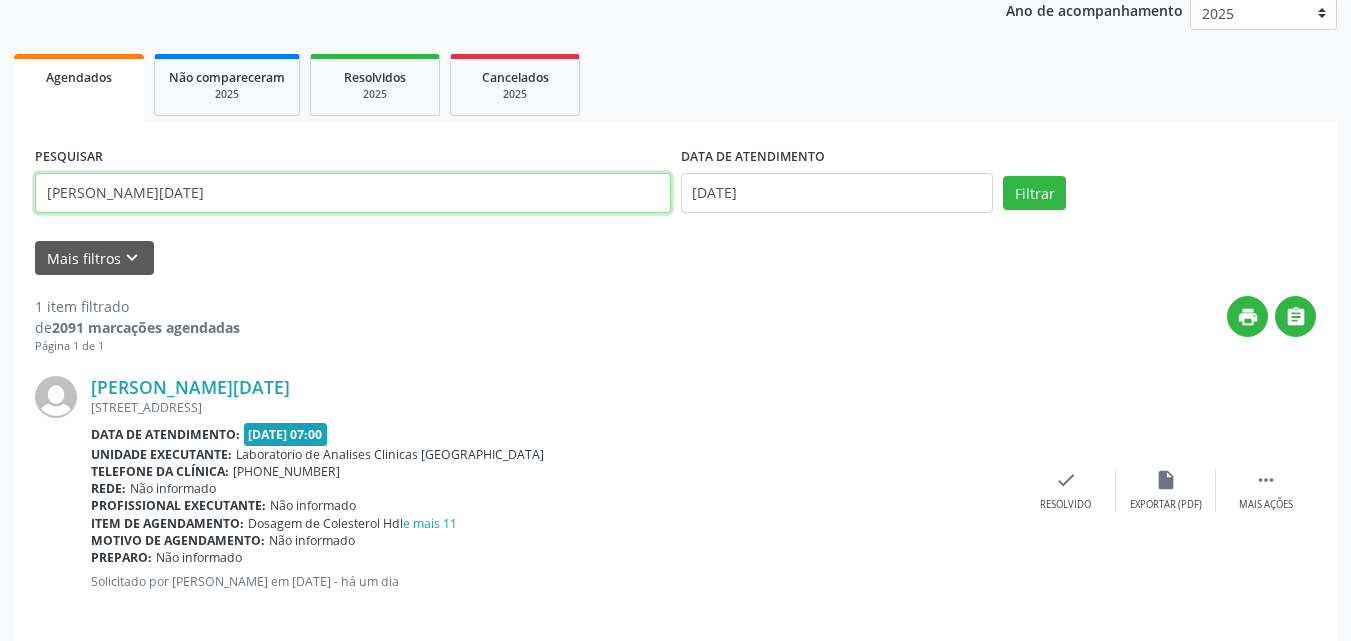 drag, startPoint x: 170, startPoint y: 198, endPoint x: 0, endPoint y: 9, distance: 254.2066 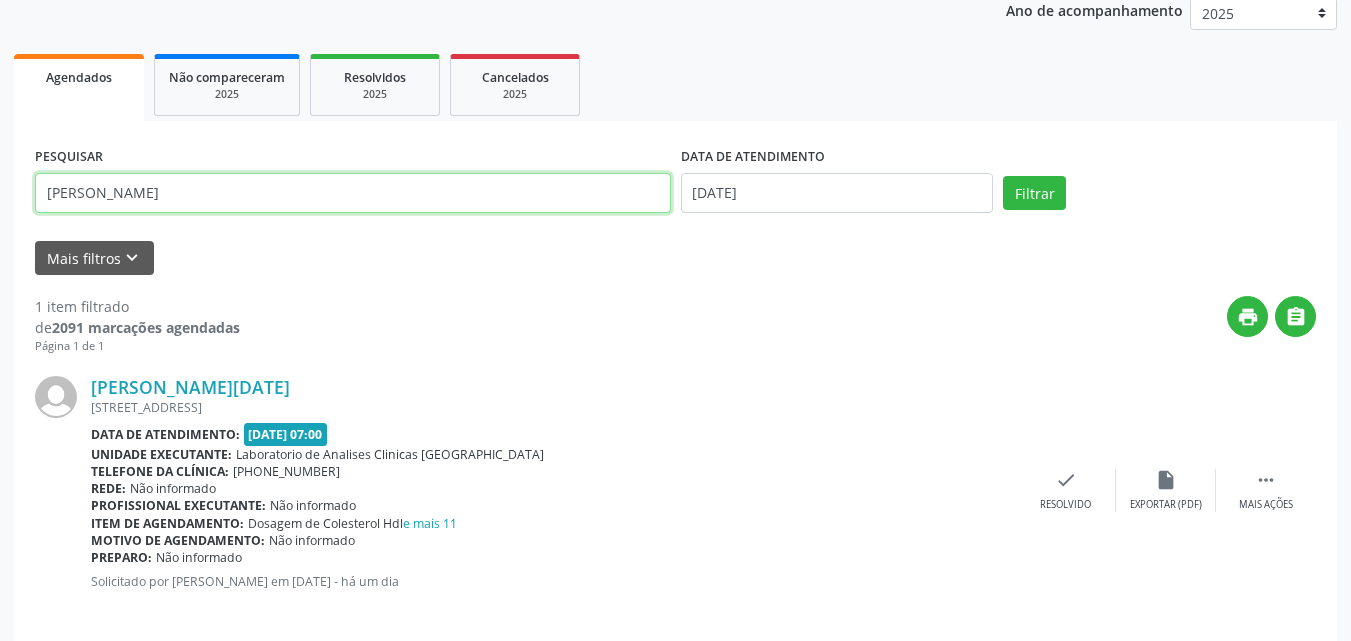 type on "[PERSON_NAME]" 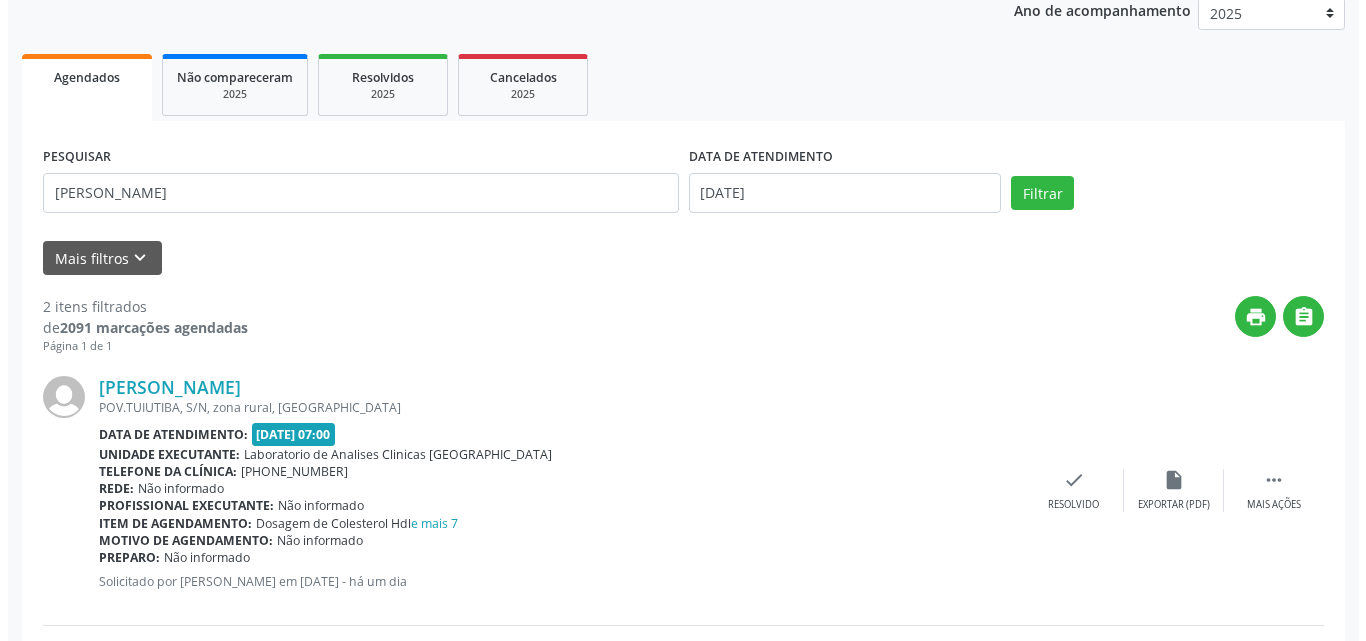 scroll, scrollTop: 535, scrollLeft: 0, axis: vertical 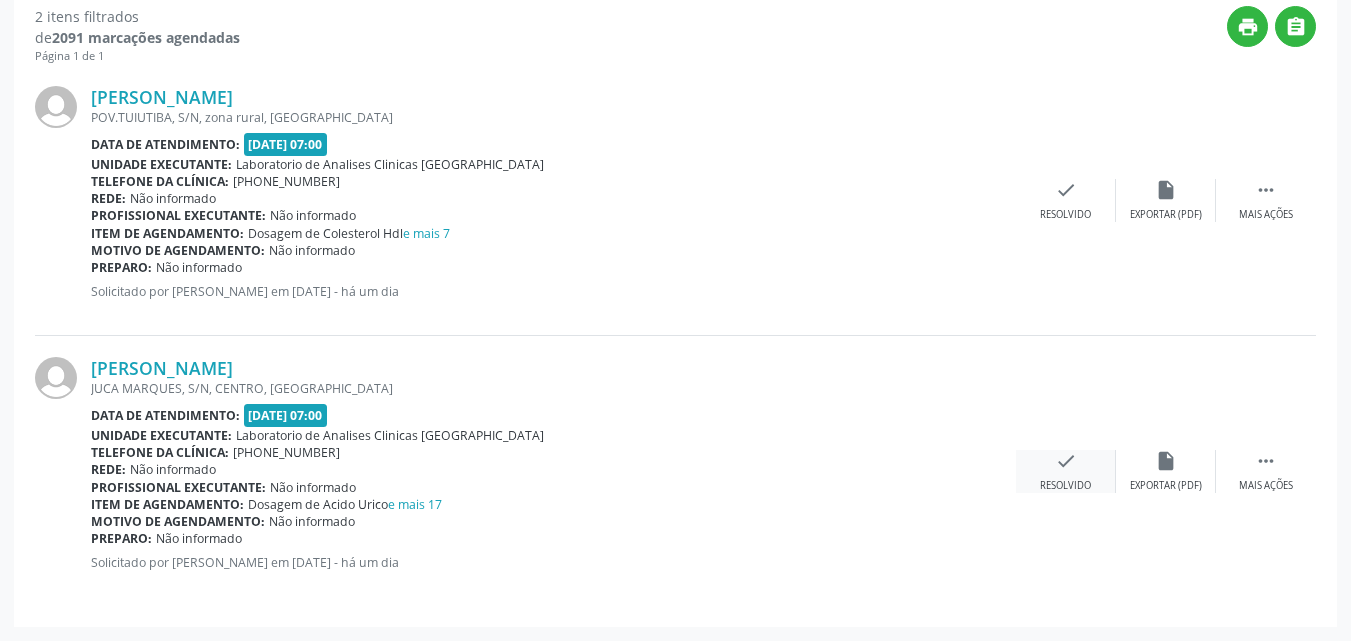 click on "check
Resolvido" at bounding box center [1066, 471] 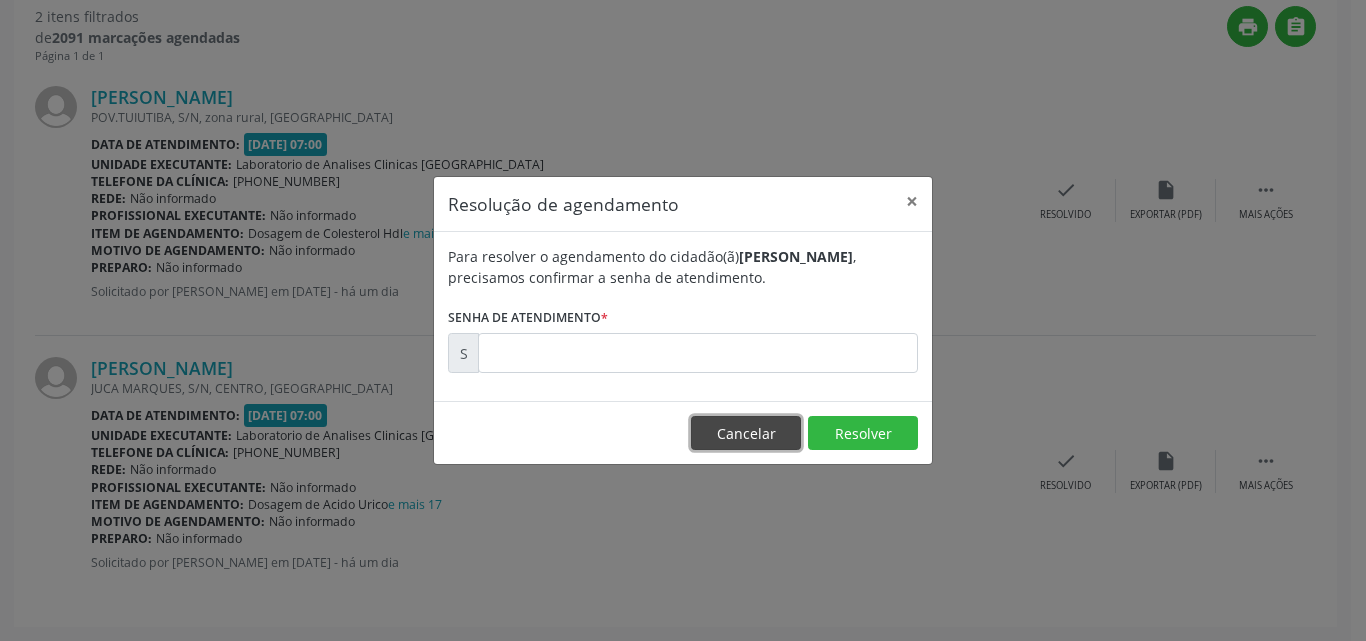 drag, startPoint x: 751, startPoint y: 434, endPoint x: 798, endPoint y: 390, distance: 64.381676 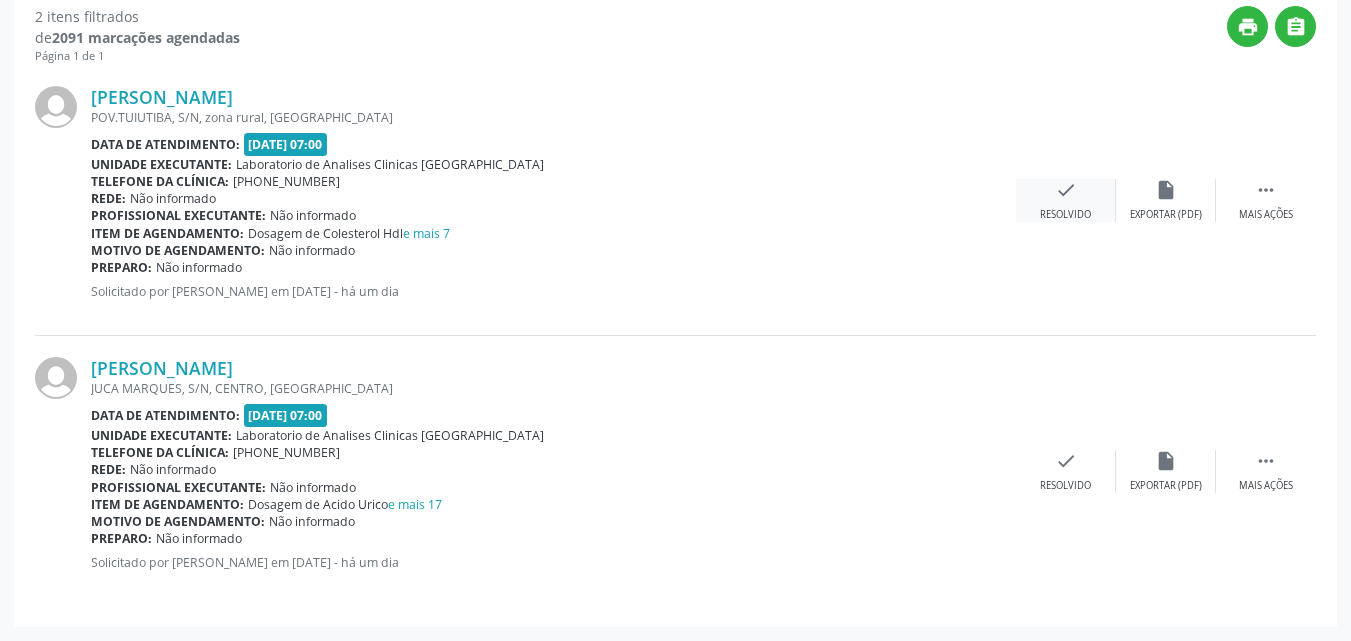 click on "check
Resolvido" at bounding box center [1066, 200] 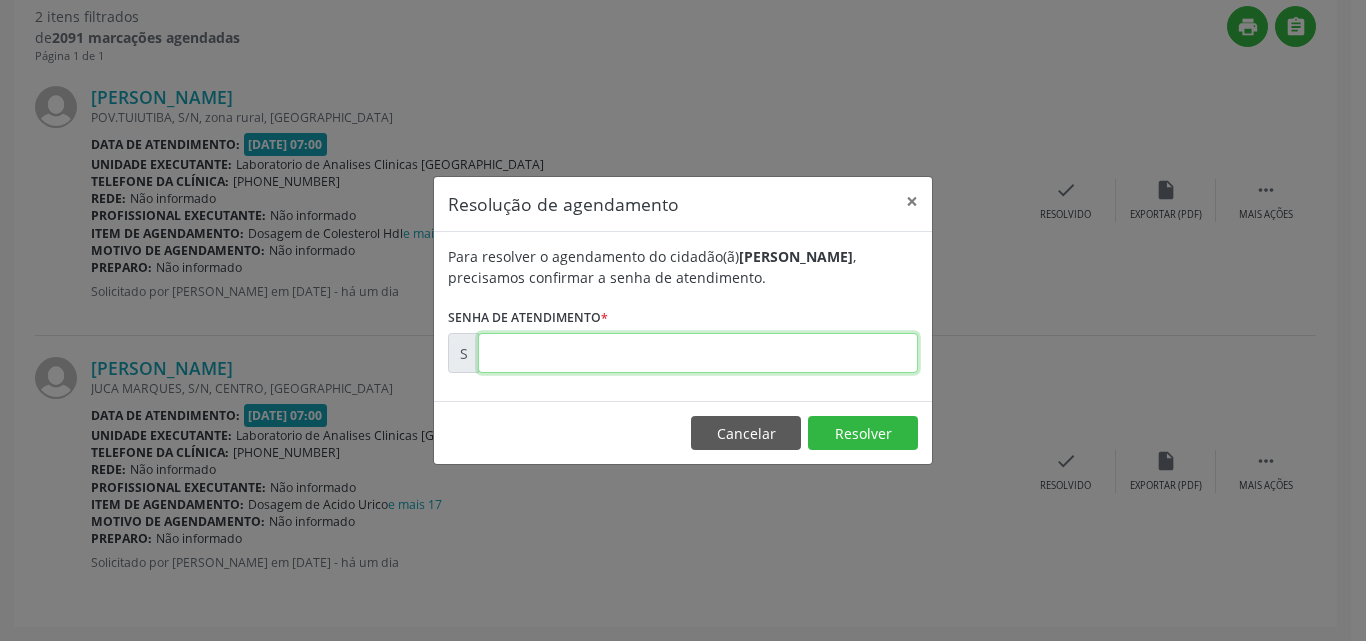 click at bounding box center [698, 353] 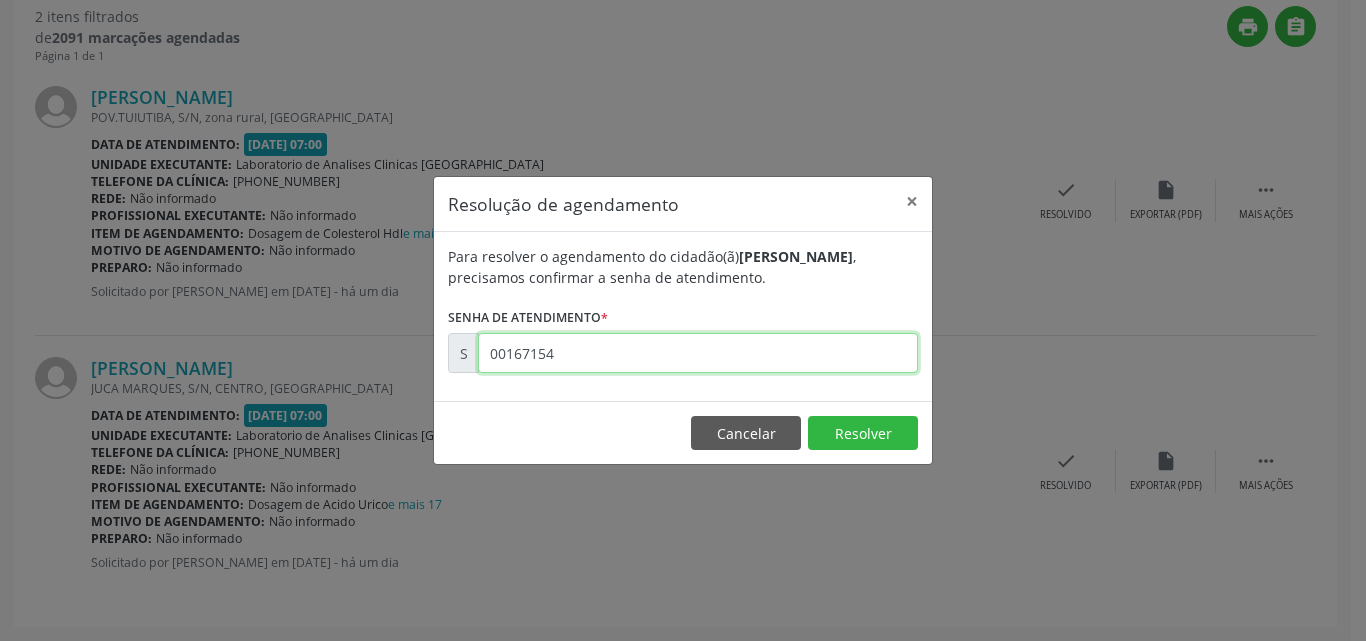 type on "00167154" 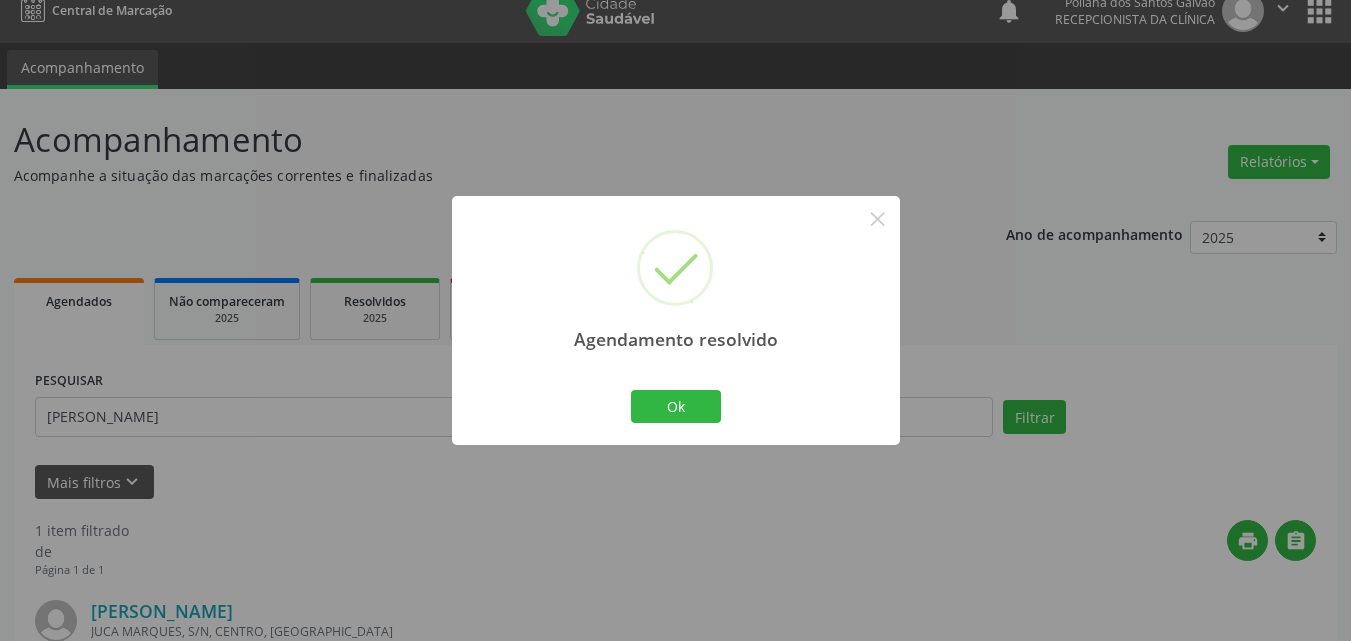 scroll, scrollTop: 264, scrollLeft: 0, axis: vertical 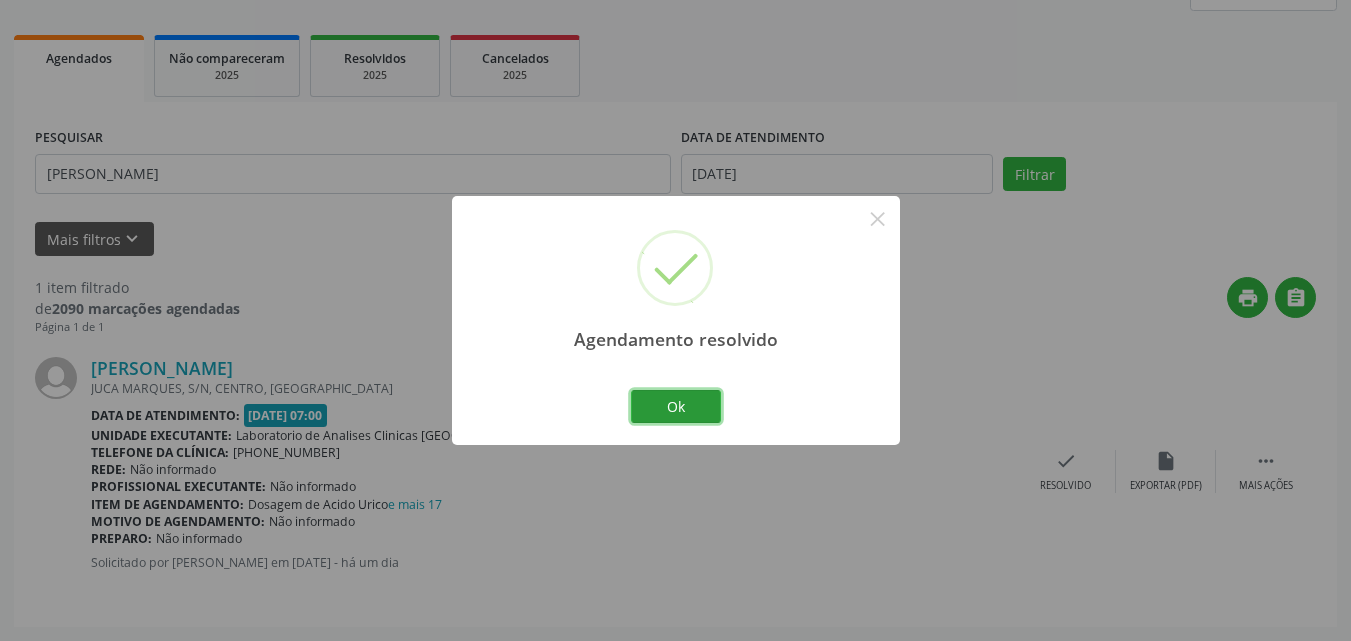 click on "Ok" at bounding box center [676, 407] 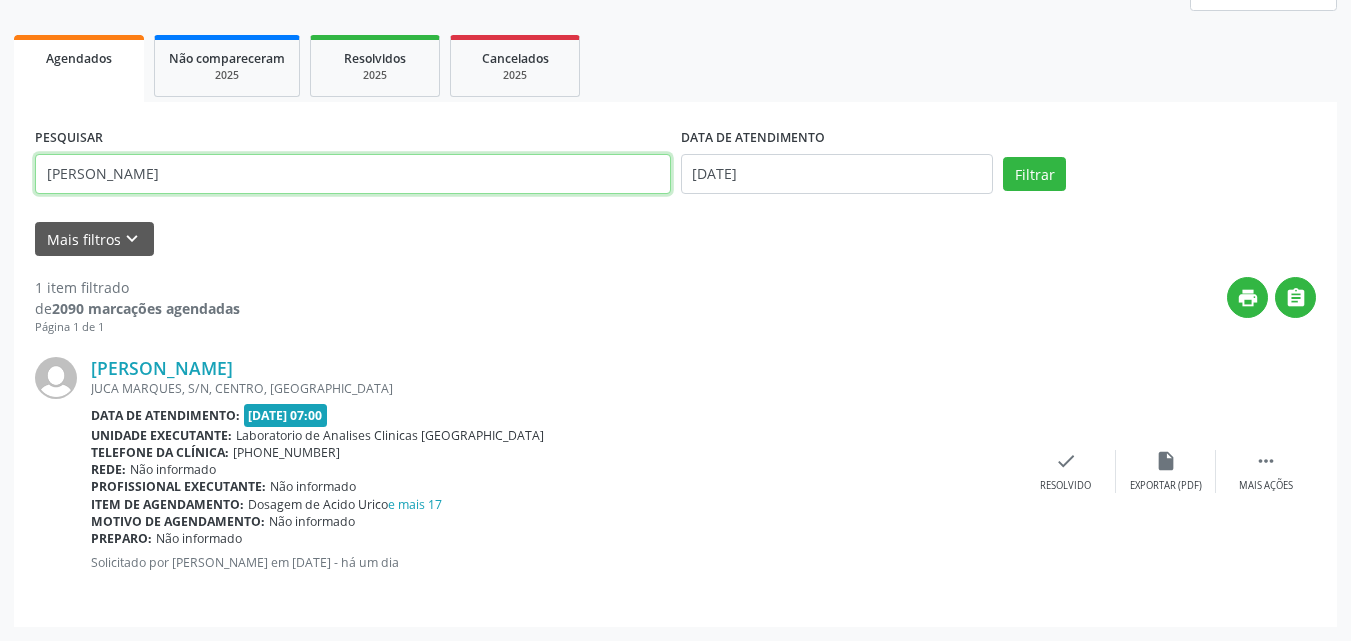 drag, startPoint x: 560, startPoint y: 176, endPoint x: 0, endPoint y: 30, distance: 578.7193 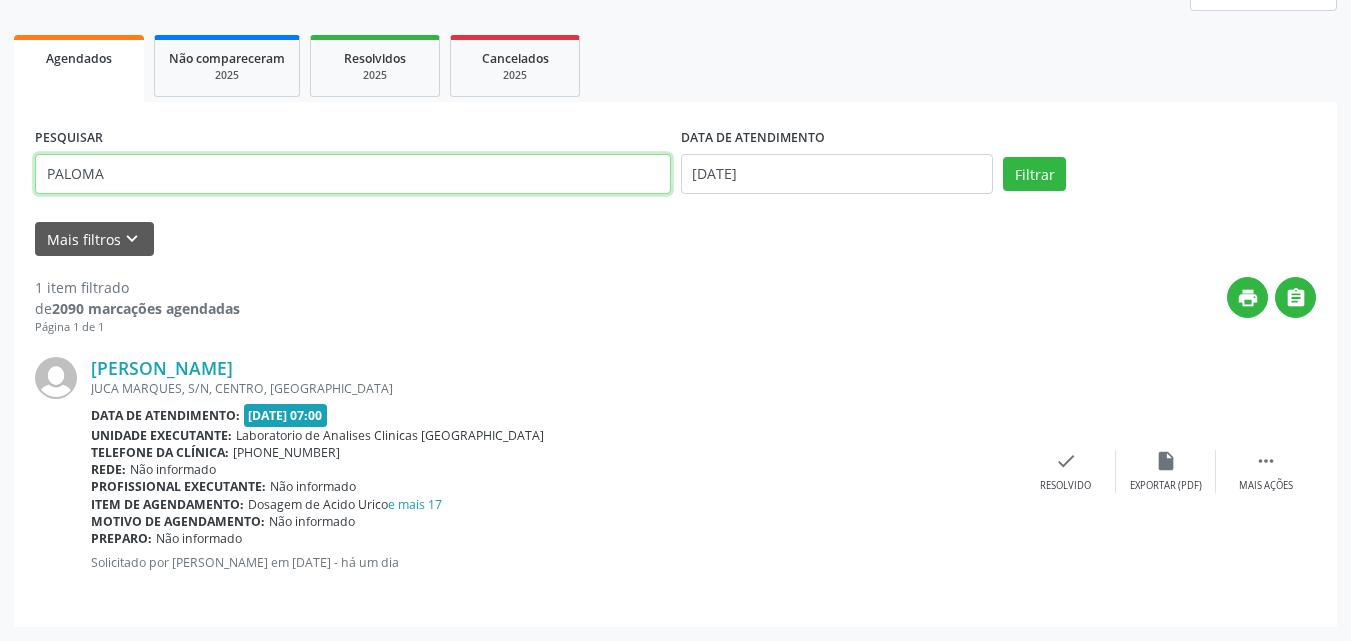 type on "PALOMA" 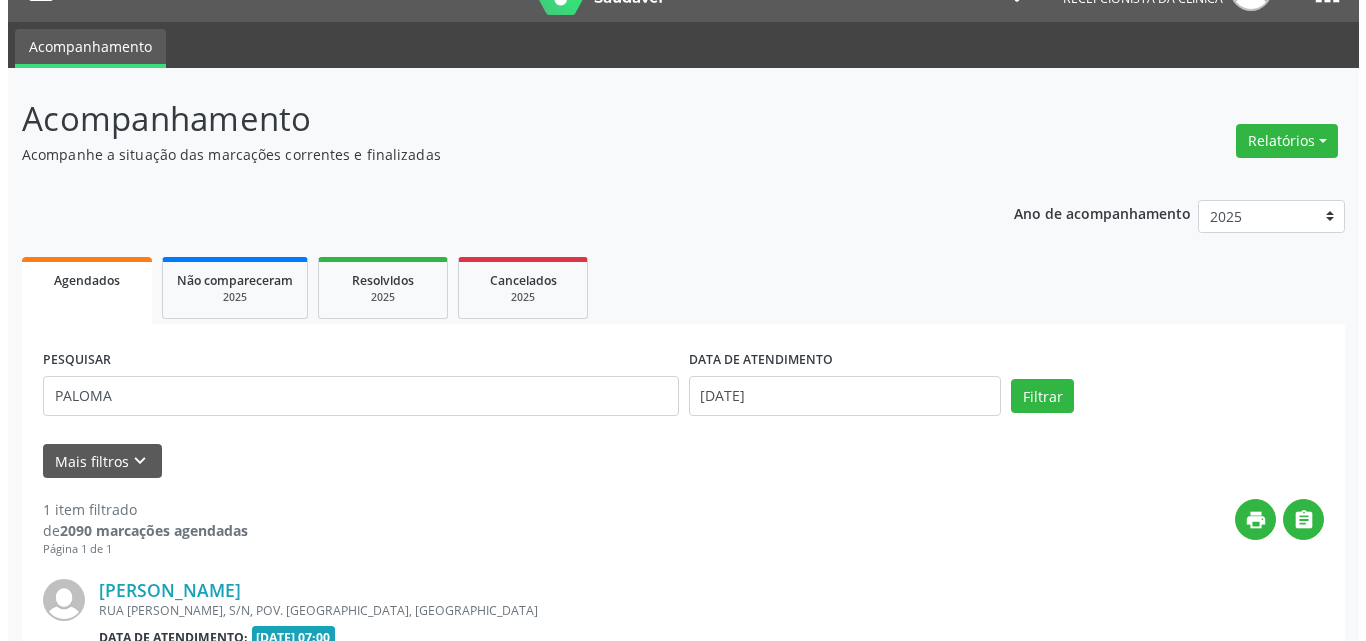 scroll, scrollTop: 264, scrollLeft: 0, axis: vertical 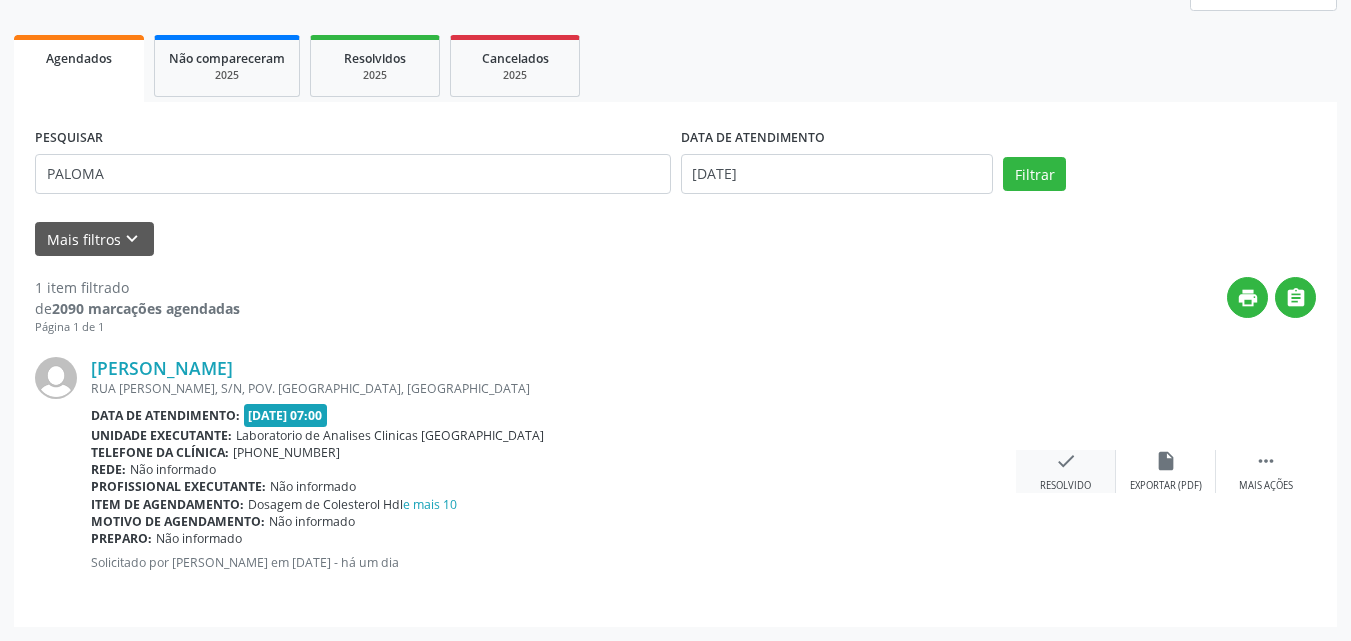 click on "check
Resolvido" at bounding box center [1066, 471] 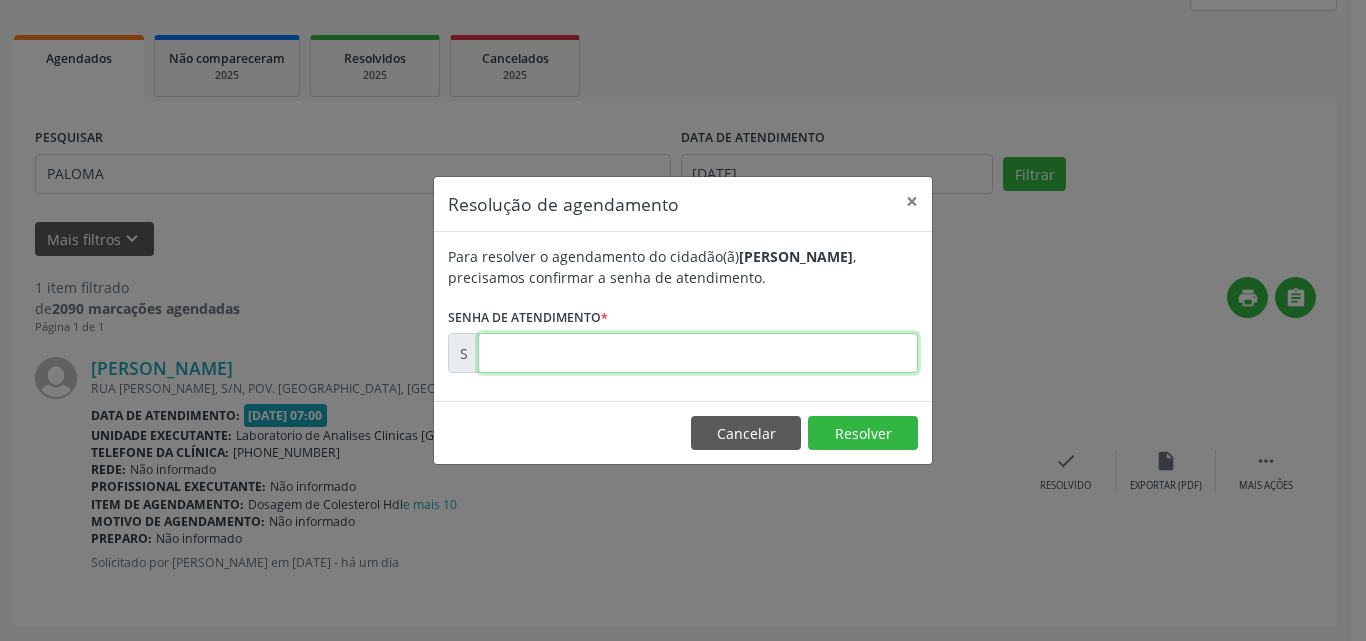 click at bounding box center (698, 353) 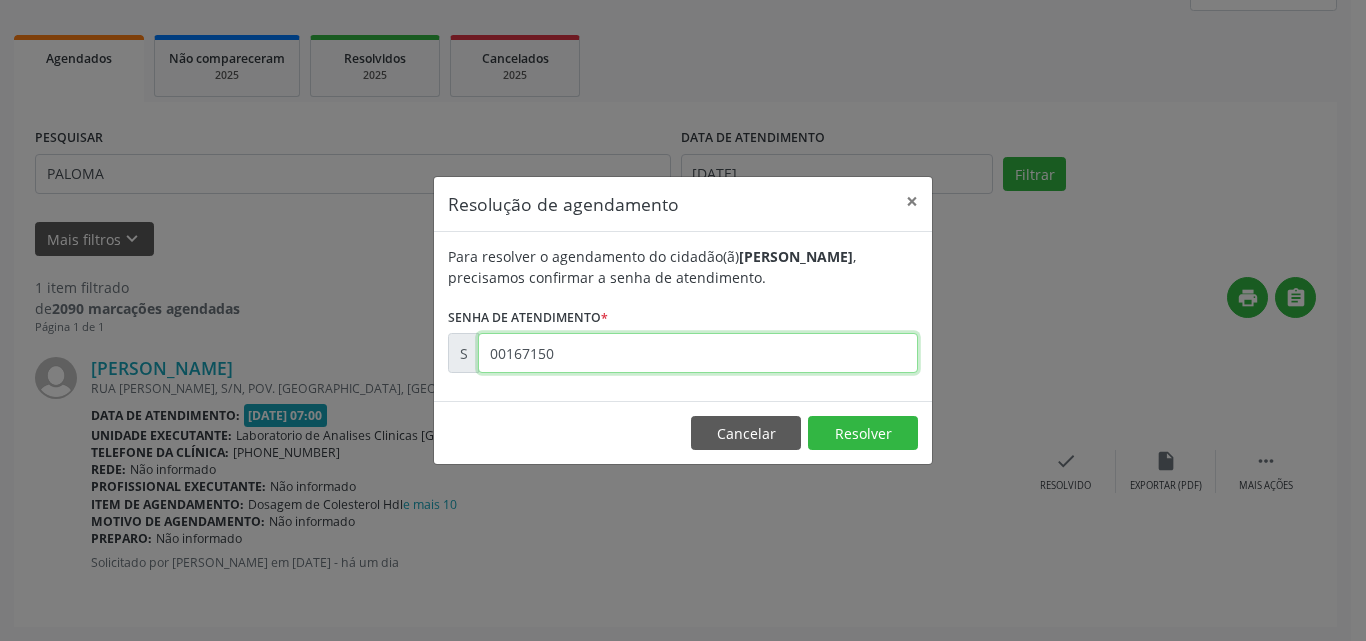 type on "00167150" 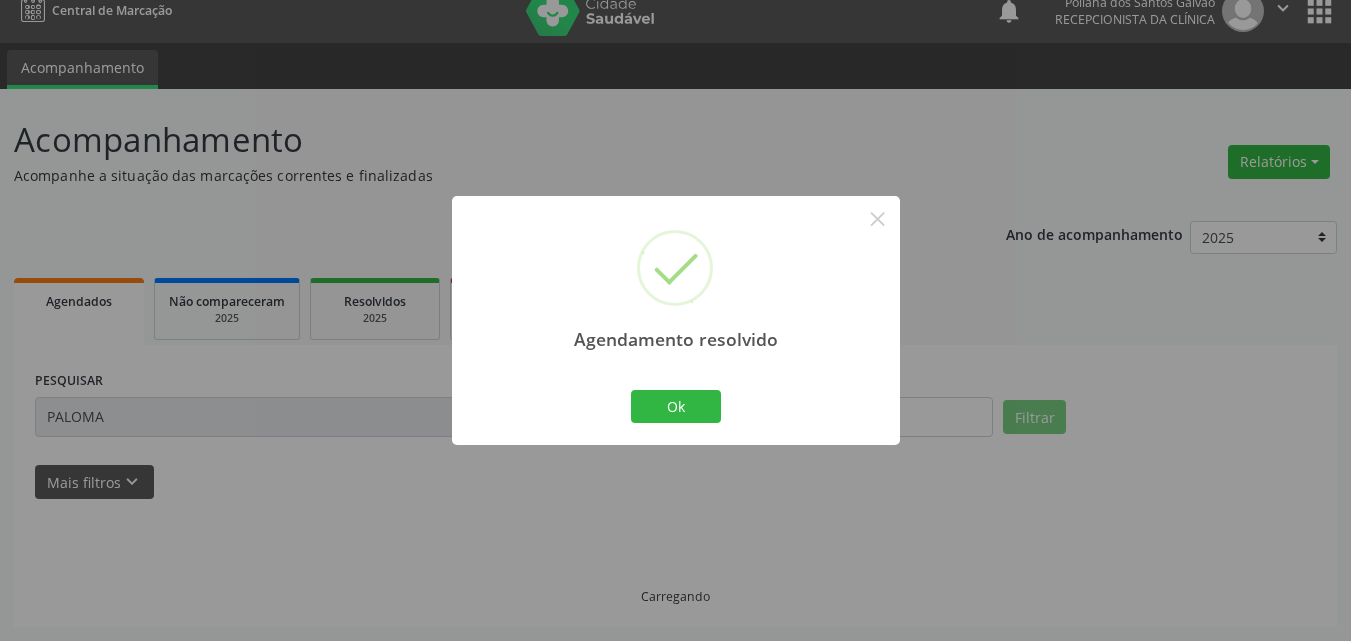 scroll, scrollTop: 0, scrollLeft: 0, axis: both 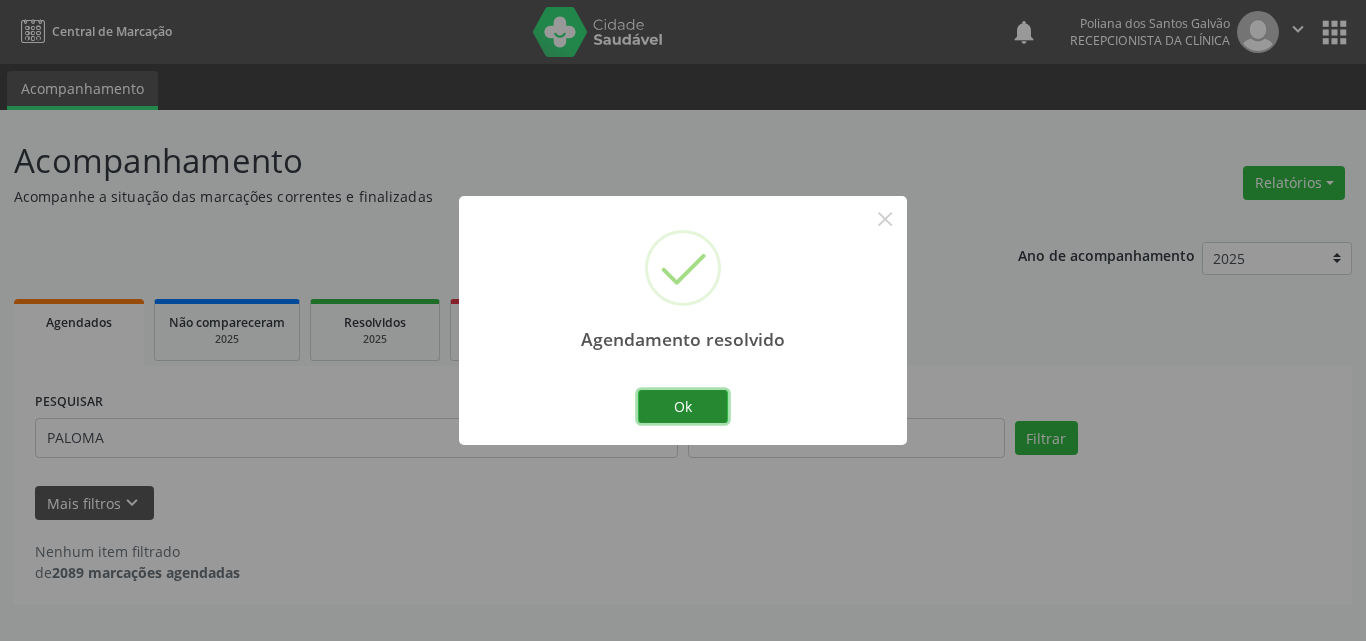 click on "Ok" at bounding box center [683, 407] 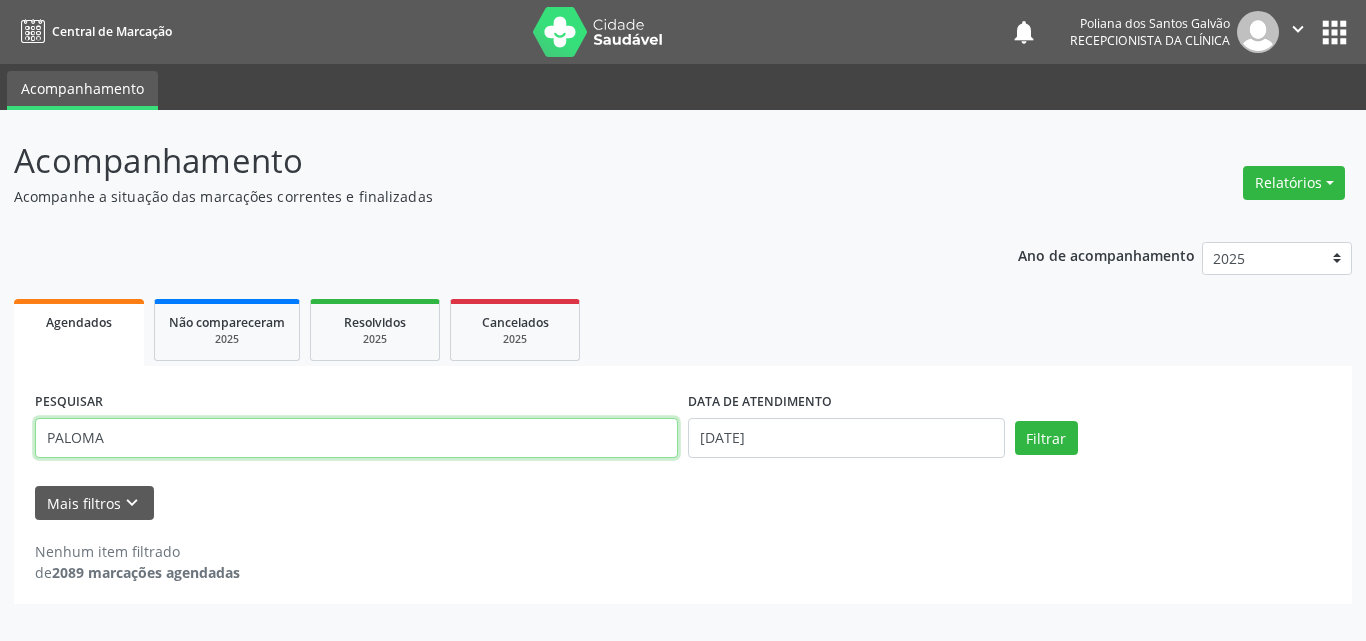 drag, startPoint x: 313, startPoint y: 434, endPoint x: 0, endPoint y: 171, distance: 408.82513 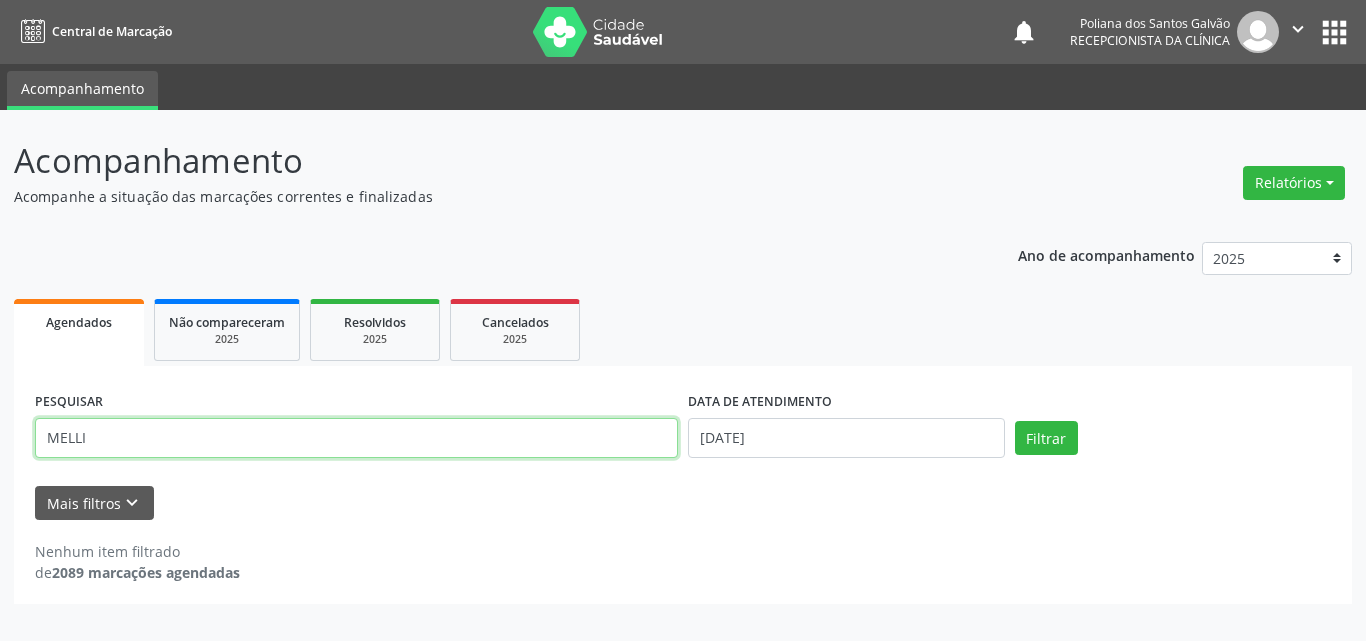 type on "MELLI" 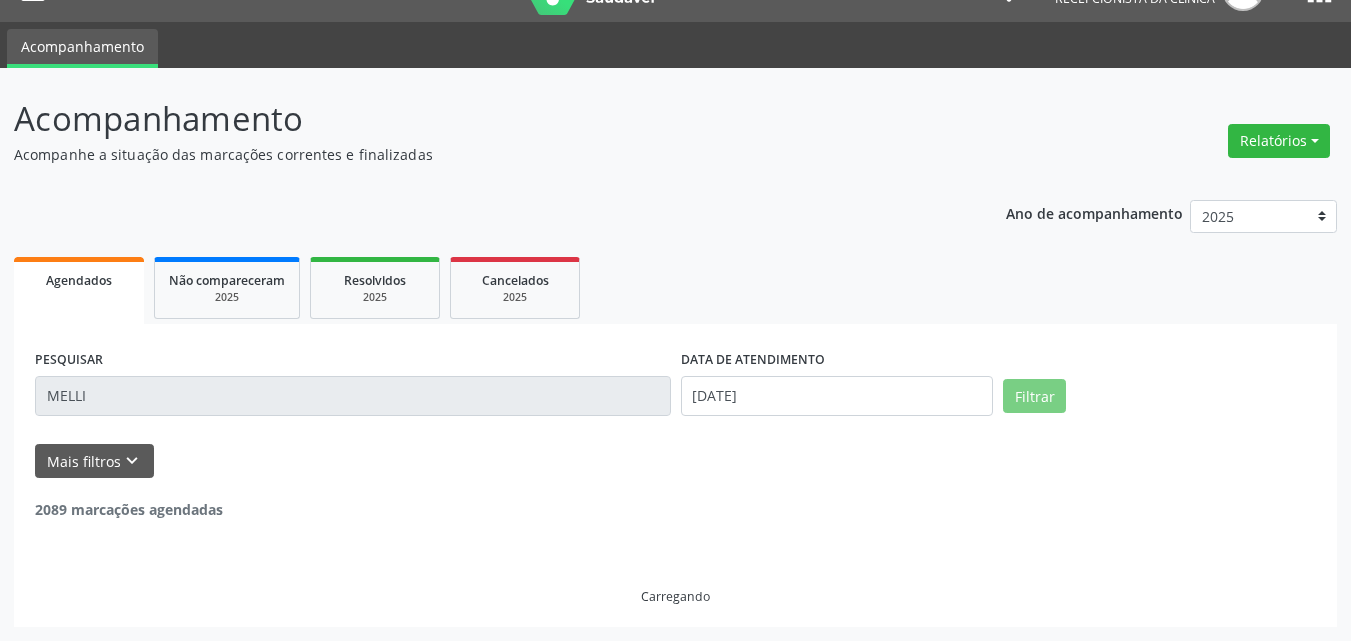 scroll, scrollTop: 0, scrollLeft: 0, axis: both 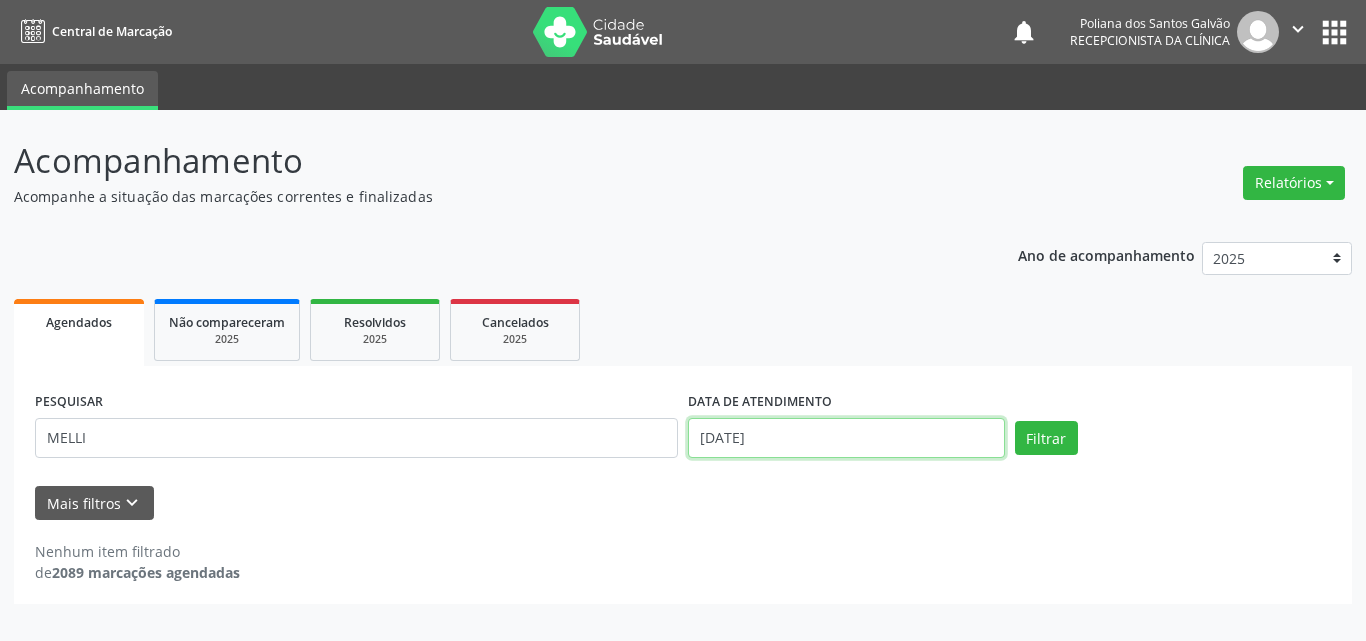 click on "[DATE]" at bounding box center (846, 438) 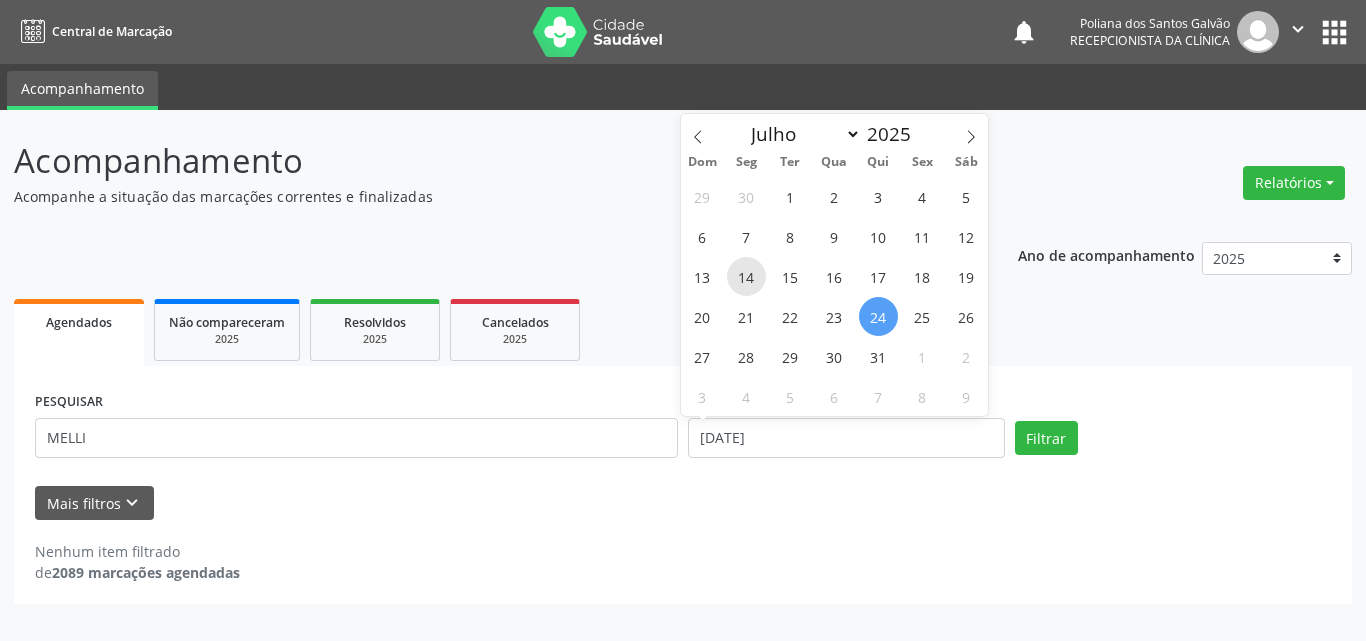 click on "14" at bounding box center (746, 276) 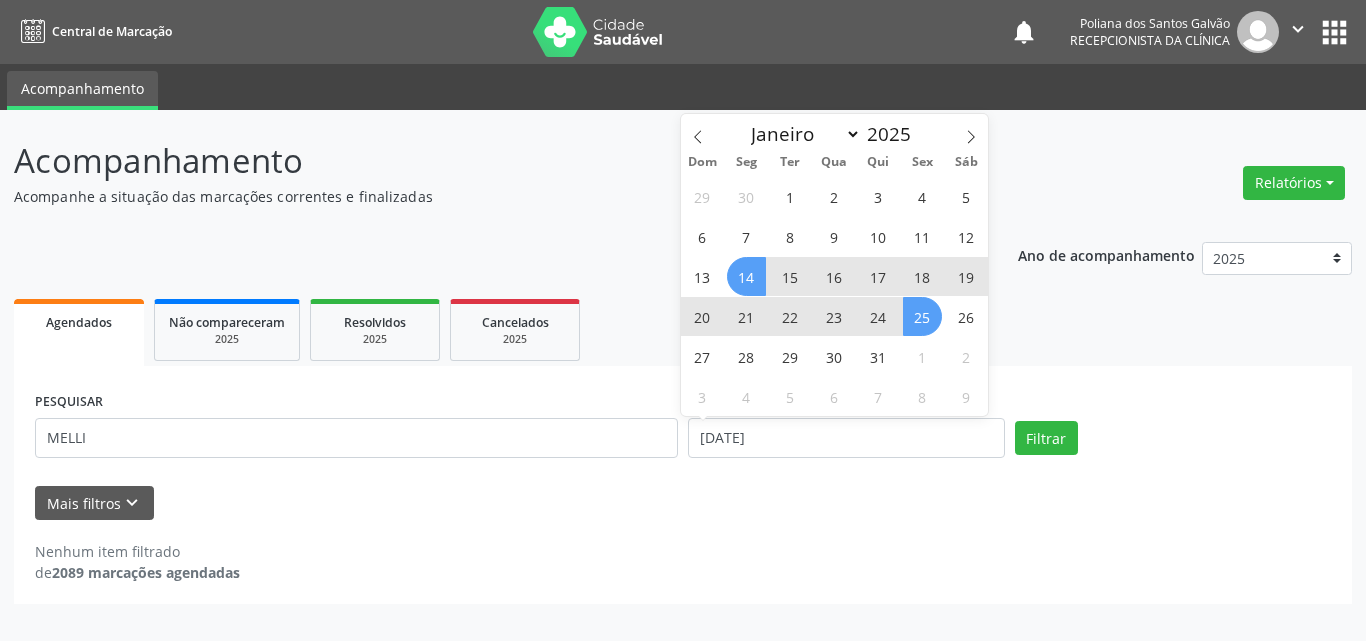click on "25" at bounding box center [922, 316] 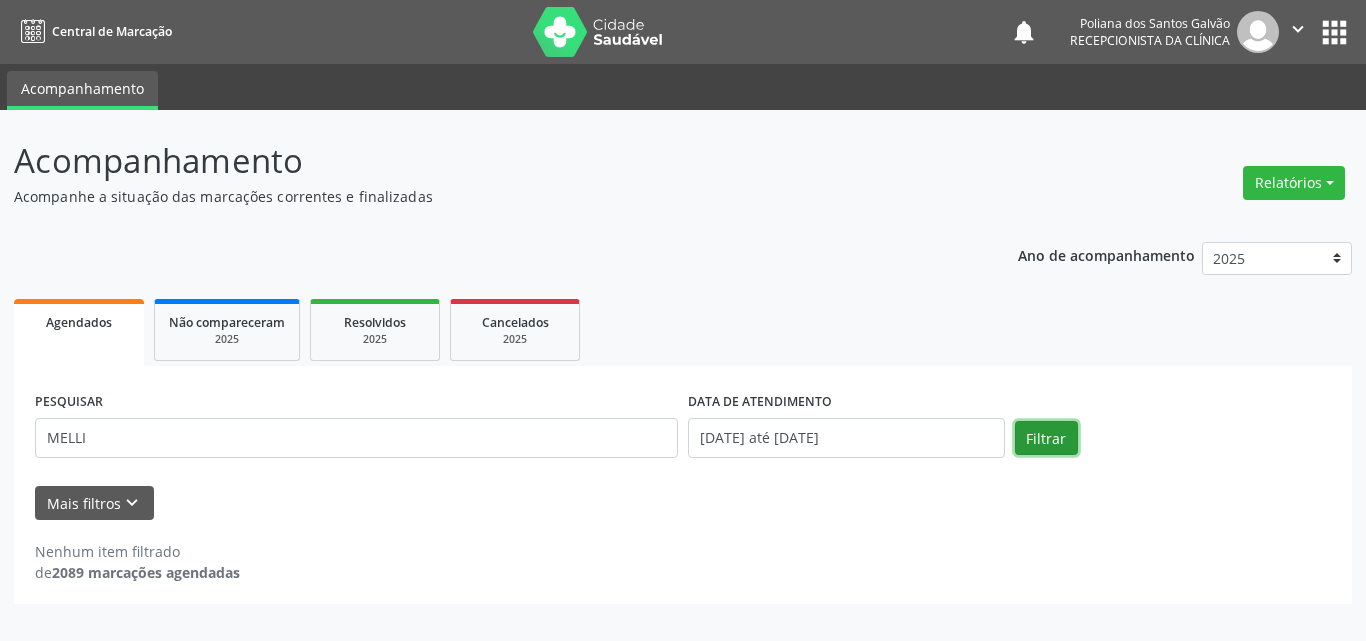 click on "Filtrar" at bounding box center (1046, 438) 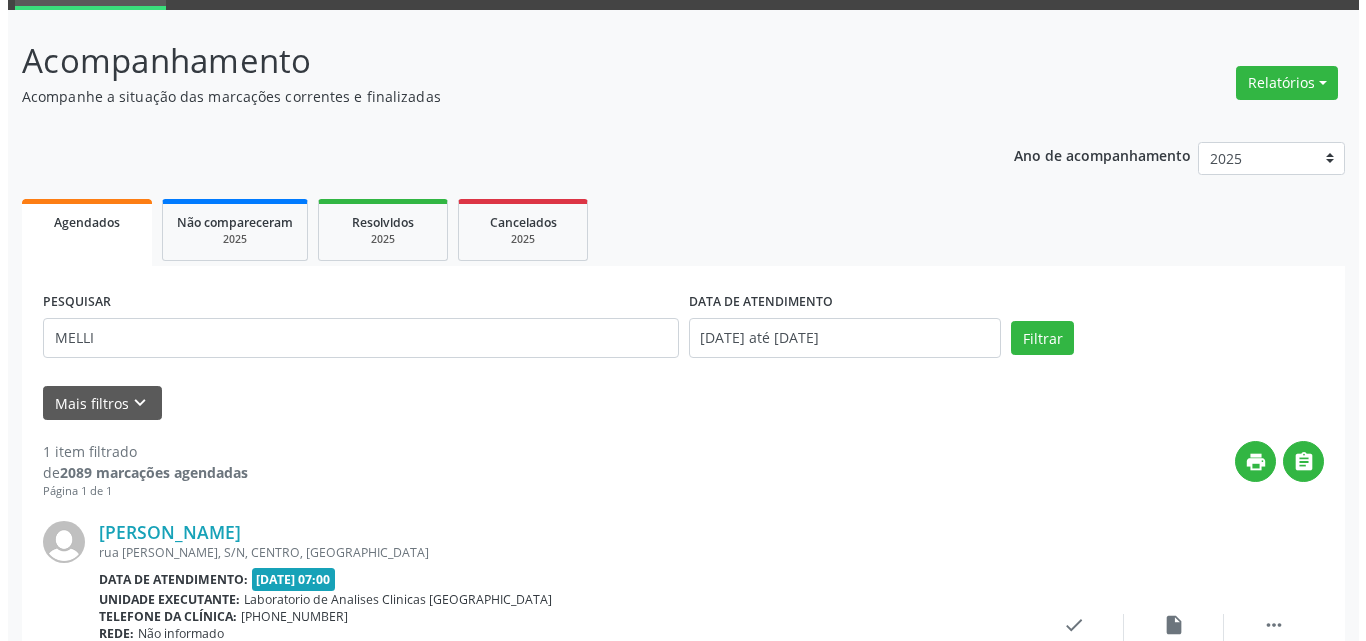 scroll, scrollTop: 264, scrollLeft: 0, axis: vertical 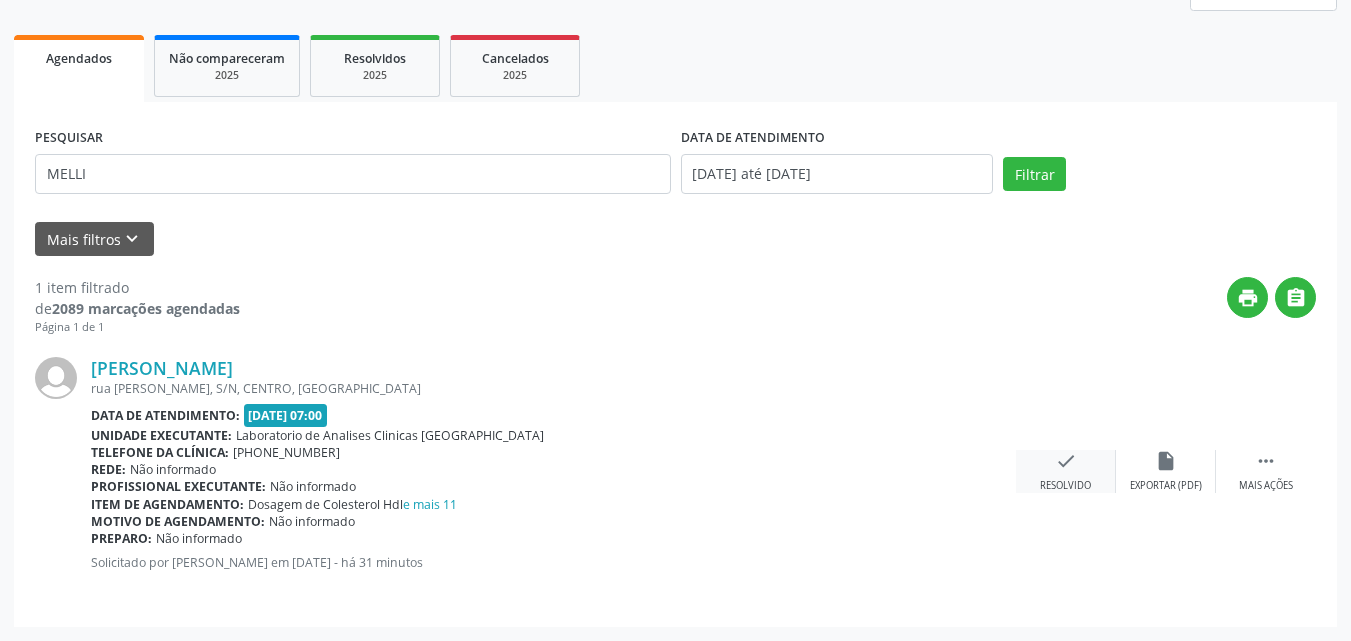click on "check" at bounding box center [1066, 461] 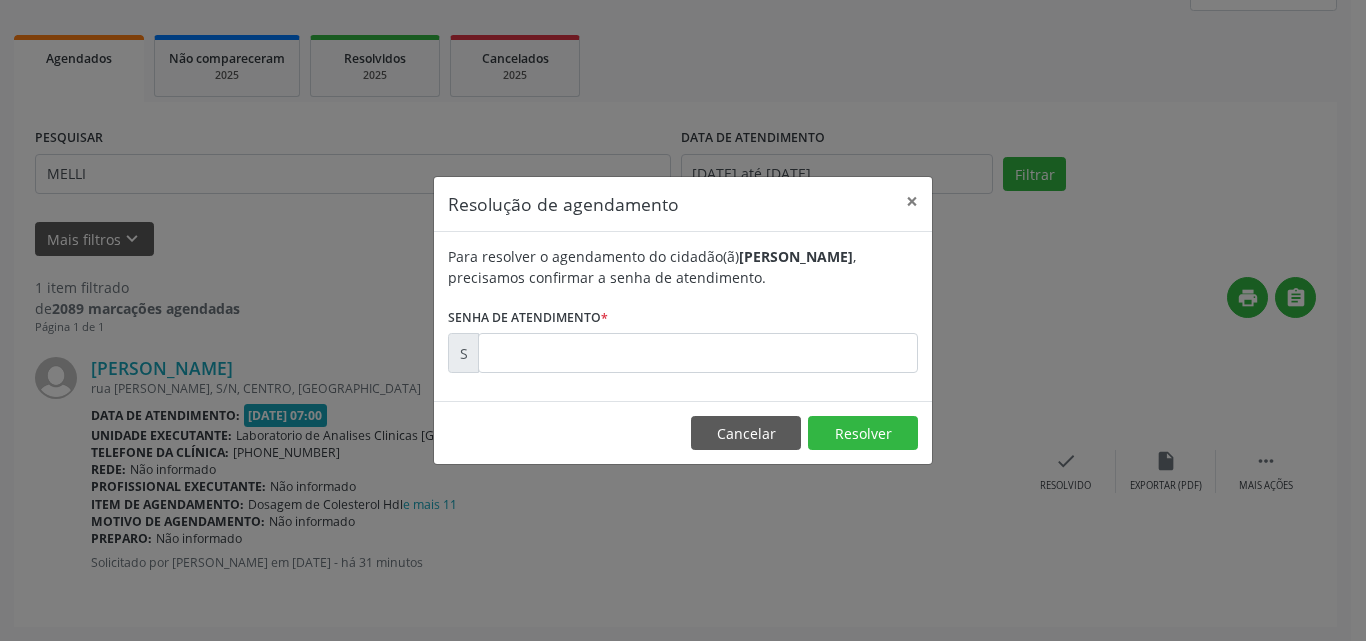 click on "Para resolver o agendamento do cidadão(ã)  [PERSON_NAME] ,
precisamos confirmar a senha de atendimento.
Senha de atendimento
*
S" at bounding box center [683, 309] 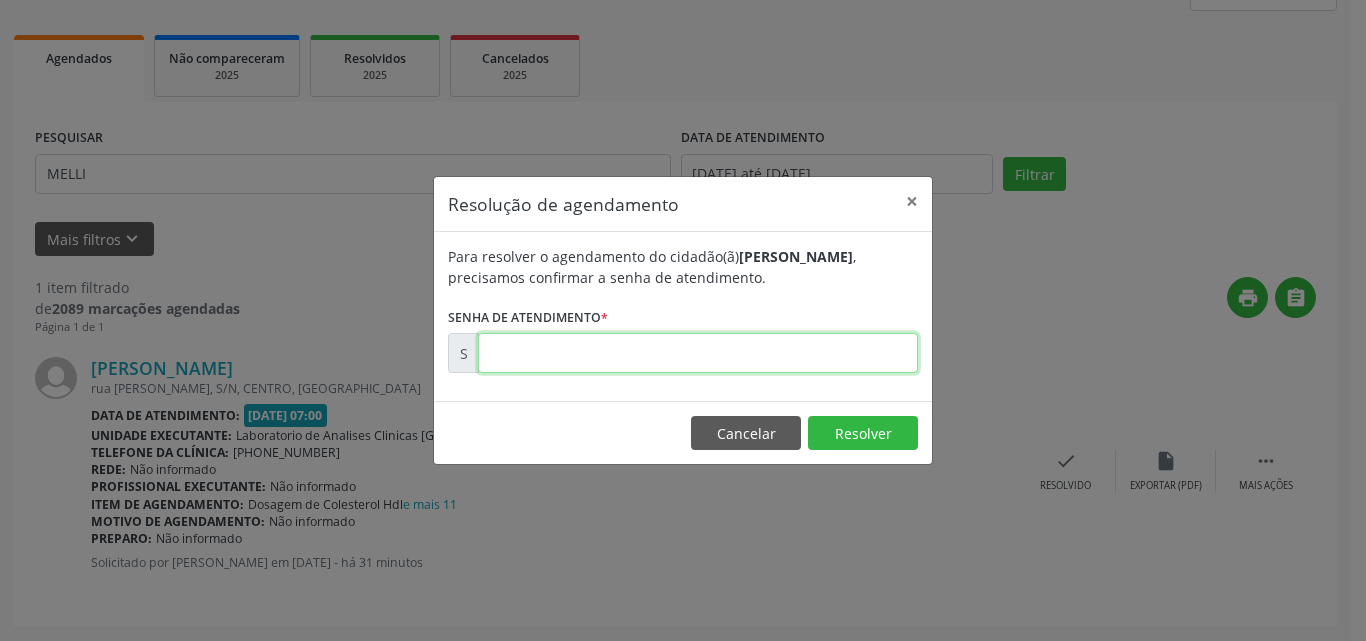 click at bounding box center [698, 353] 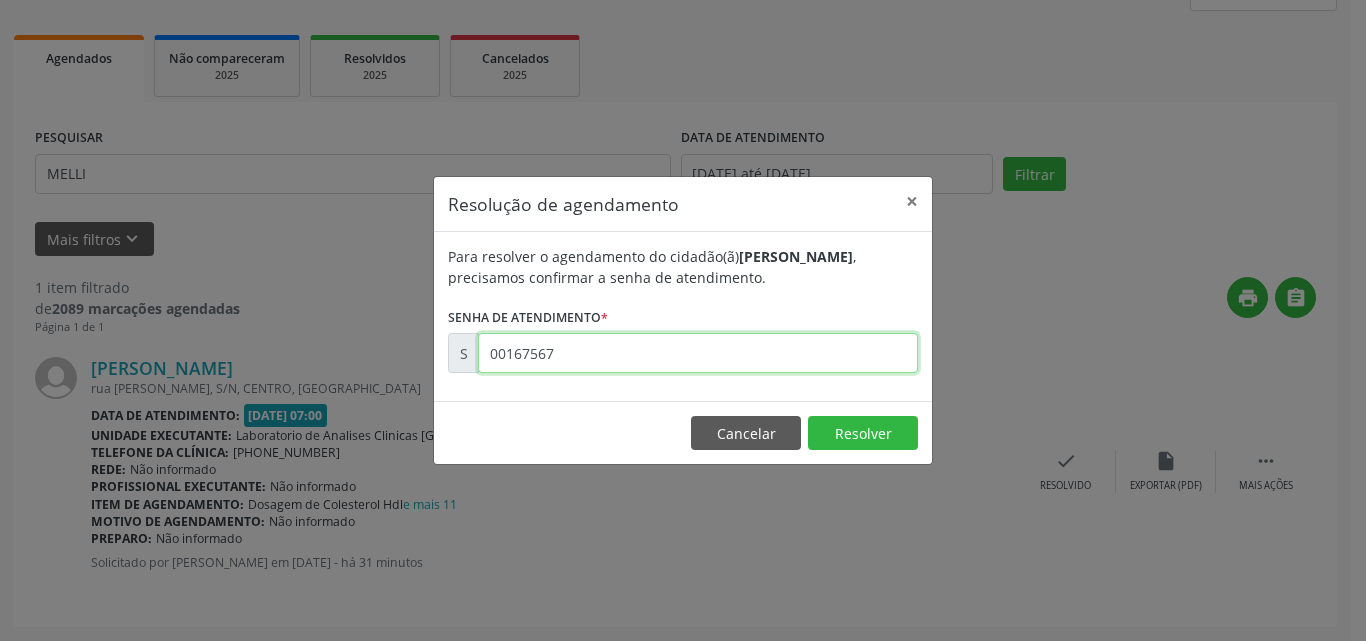 type on "00167567" 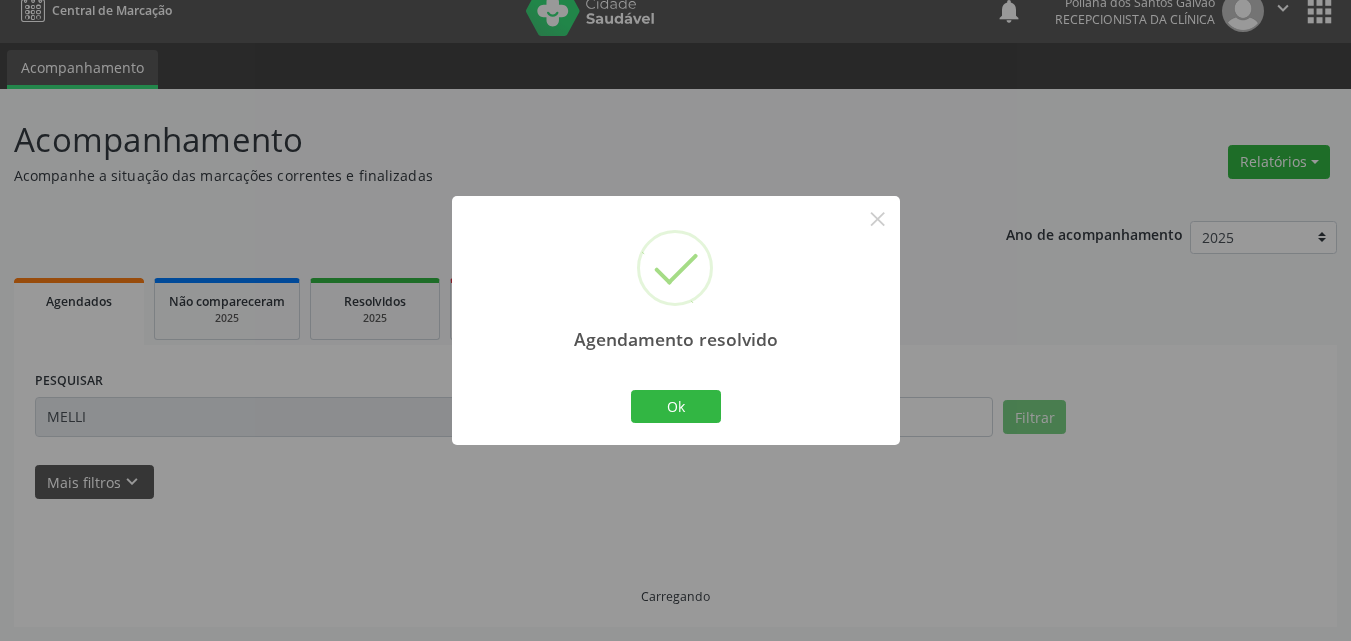 scroll, scrollTop: 0, scrollLeft: 0, axis: both 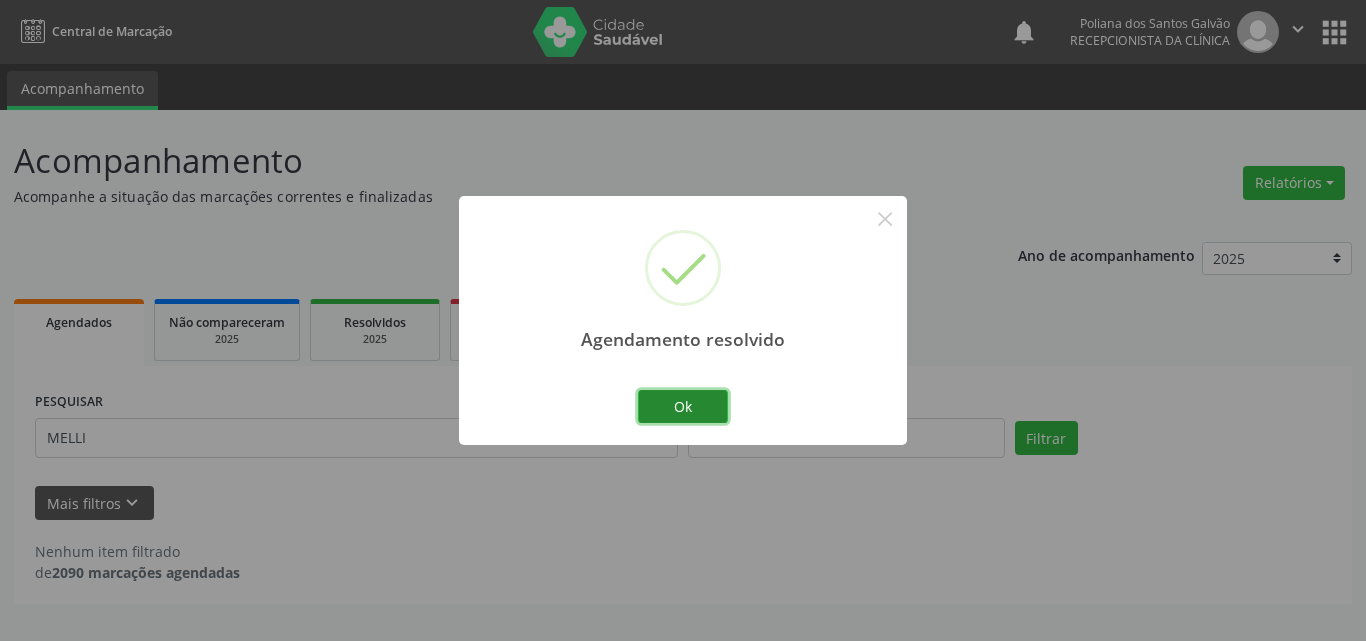 click on "Ok" at bounding box center (683, 407) 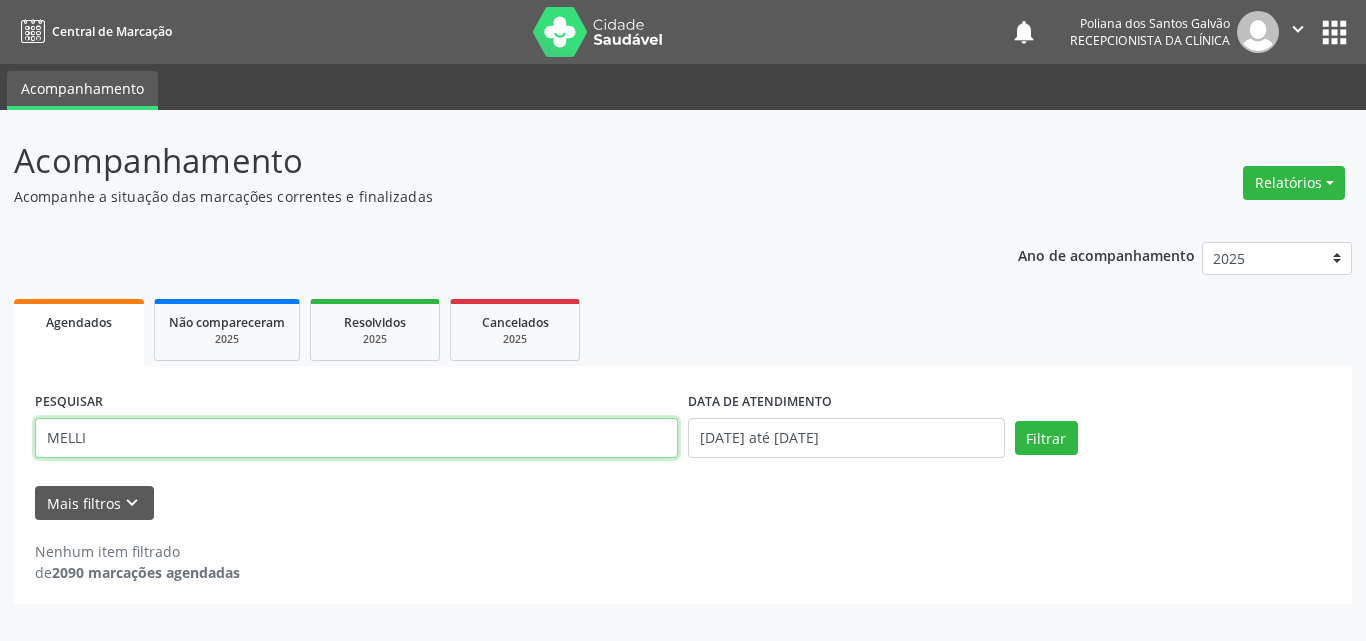 drag, startPoint x: 578, startPoint y: 439, endPoint x: 0, endPoint y: 82, distance: 679.3622 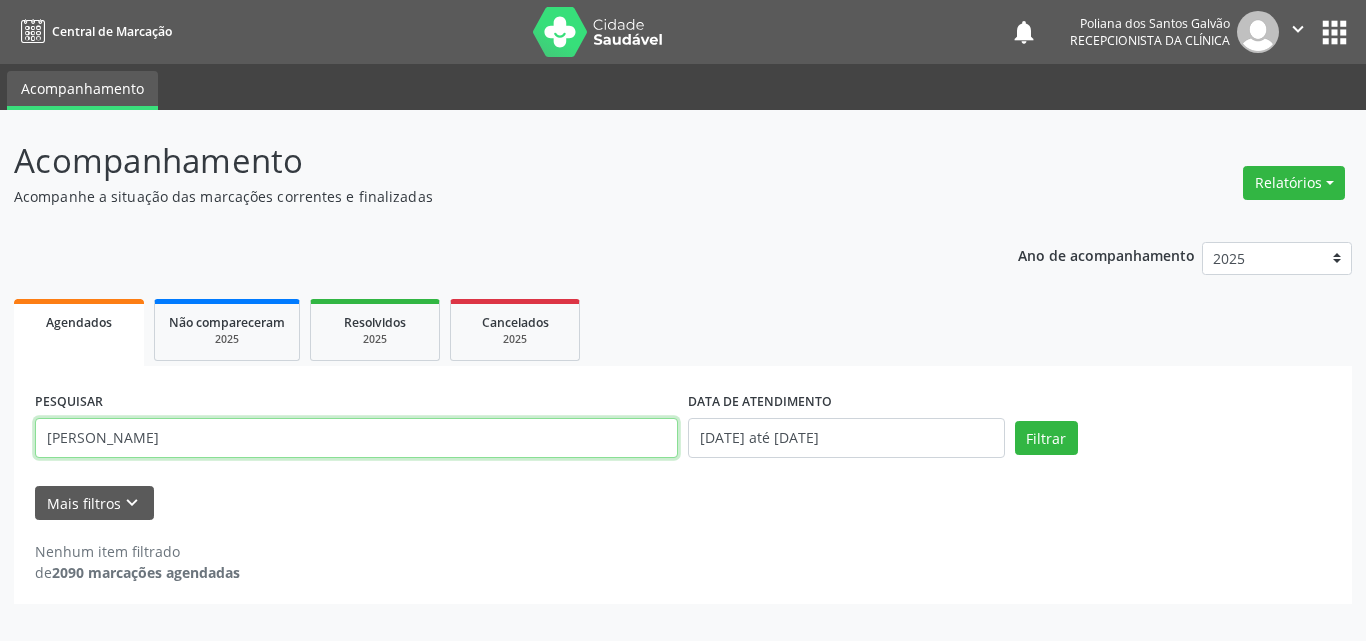 type on "[PERSON_NAME]" 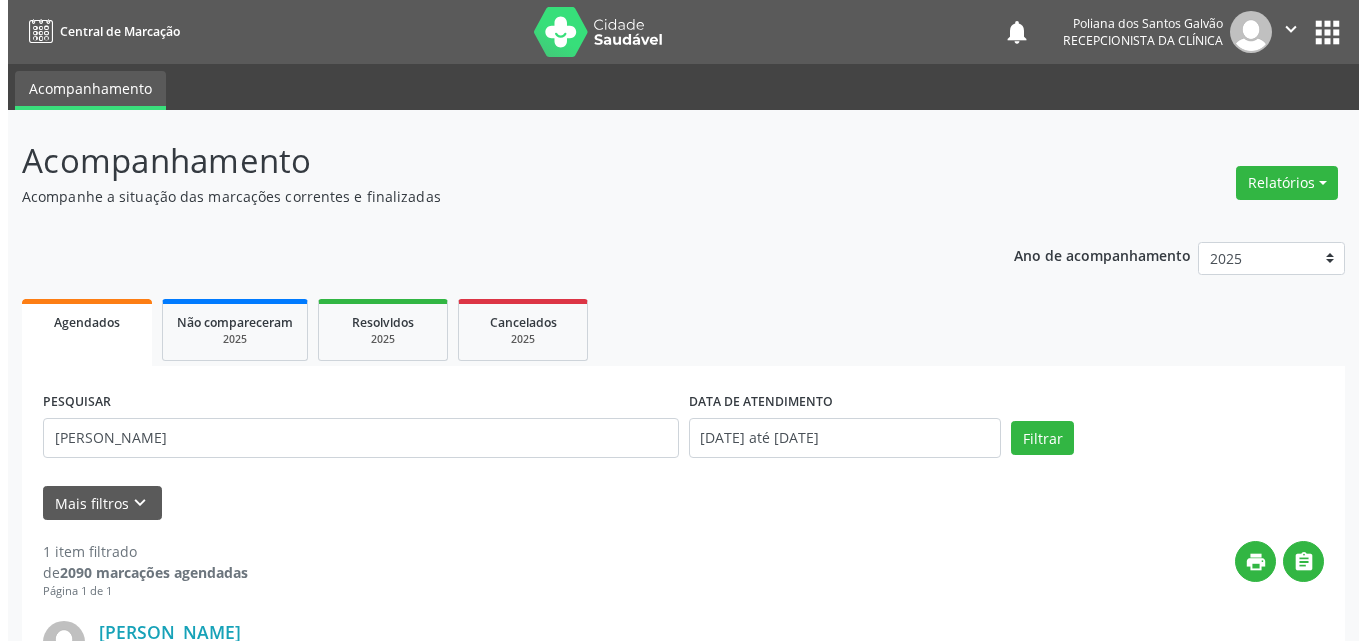 scroll, scrollTop: 264, scrollLeft: 0, axis: vertical 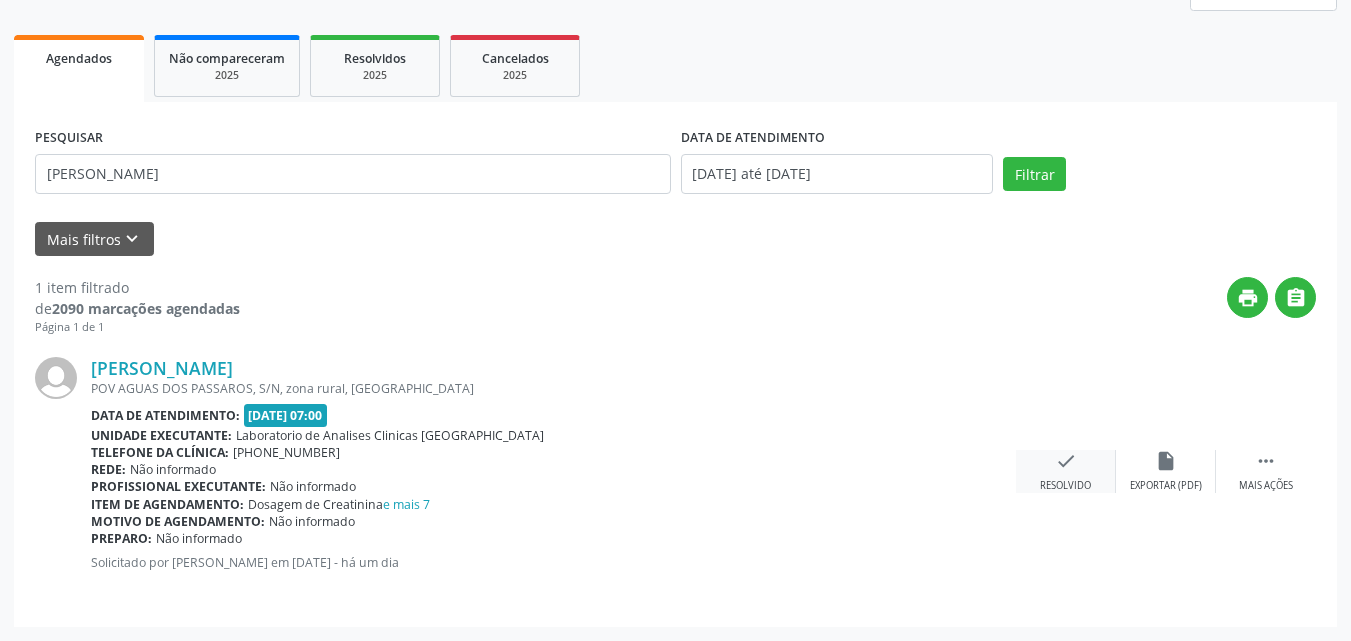 click on "check" at bounding box center [1066, 461] 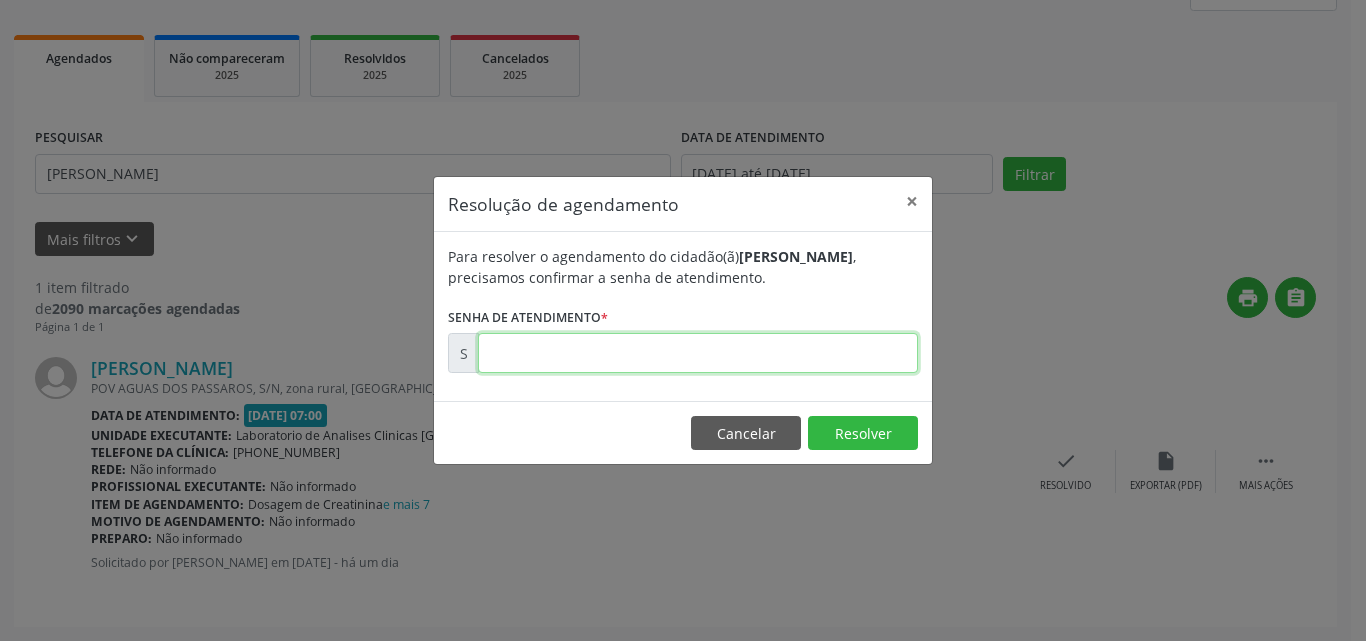 drag, startPoint x: 859, startPoint y: 357, endPoint x: 866, endPoint y: 348, distance: 11.401754 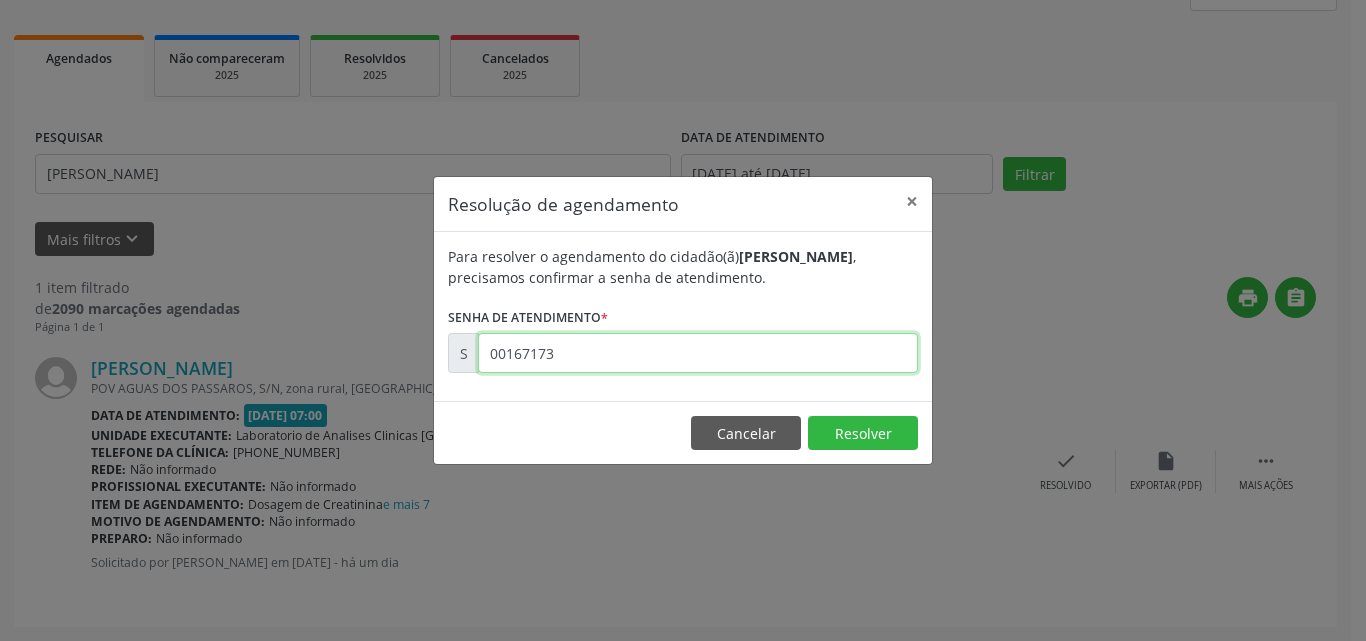 type on "00167173" 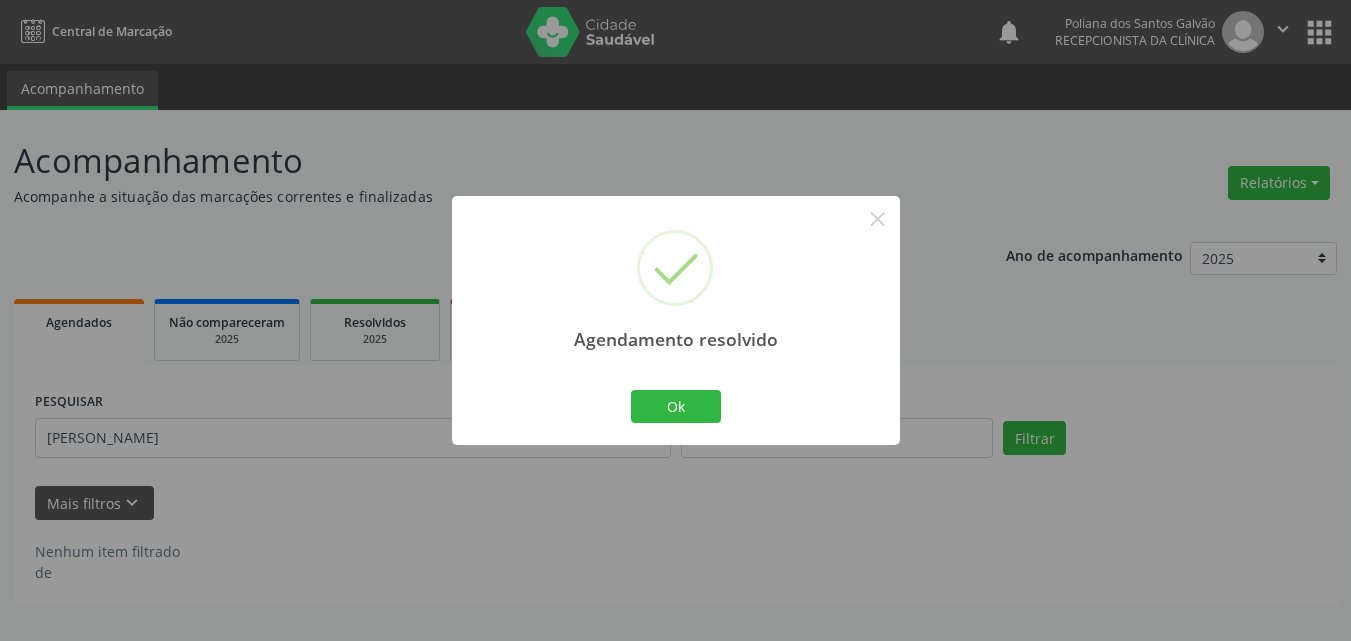 scroll, scrollTop: 0, scrollLeft: 0, axis: both 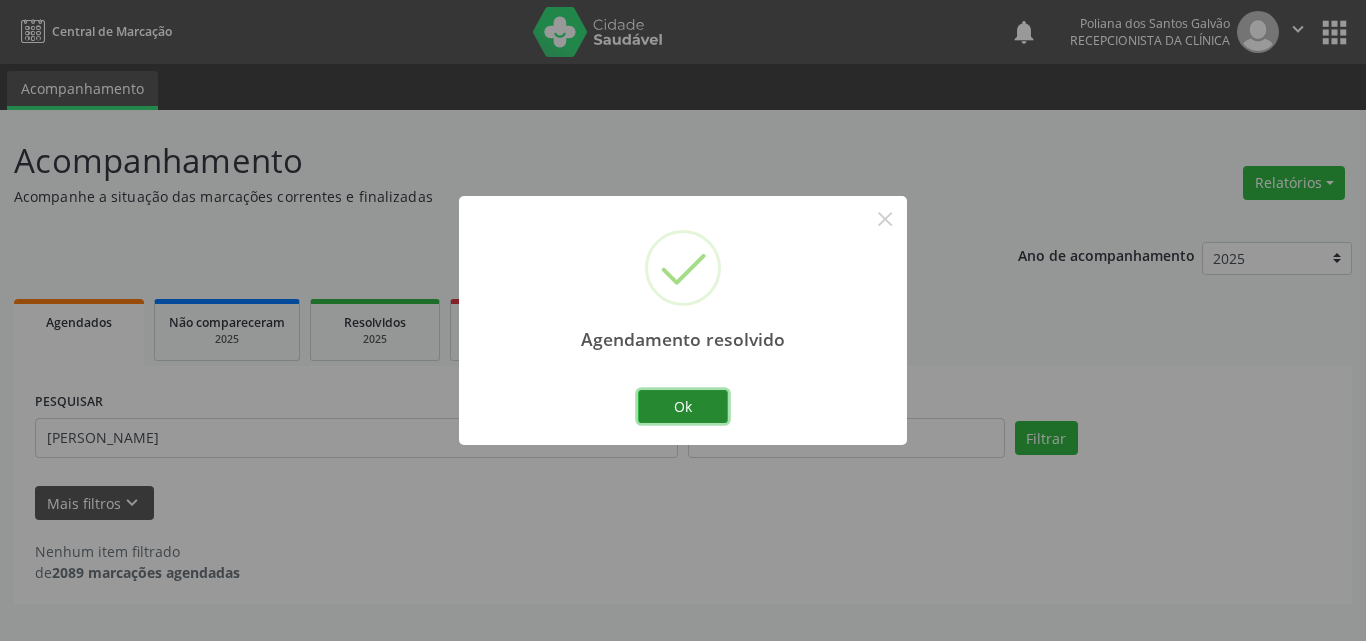 click on "Ok" at bounding box center [683, 407] 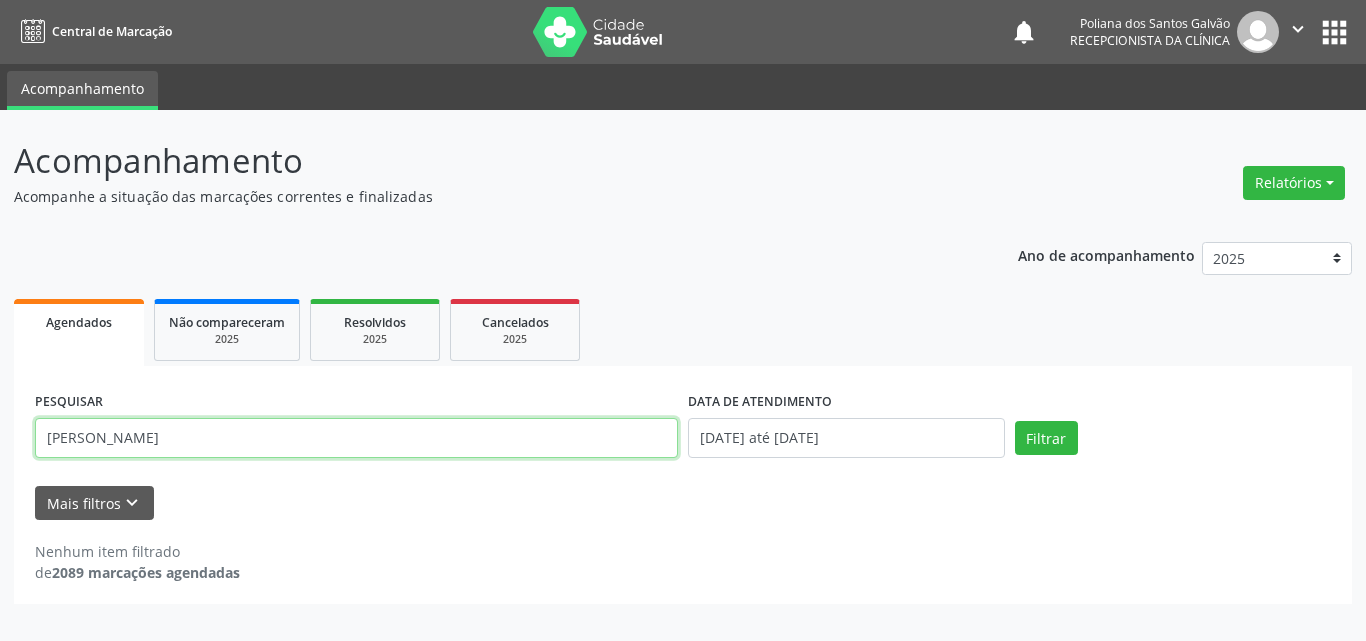 drag, startPoint x: 554, startPoint y: 438, endPoint x: 521, endPoint y: 437, distance: 33.01515 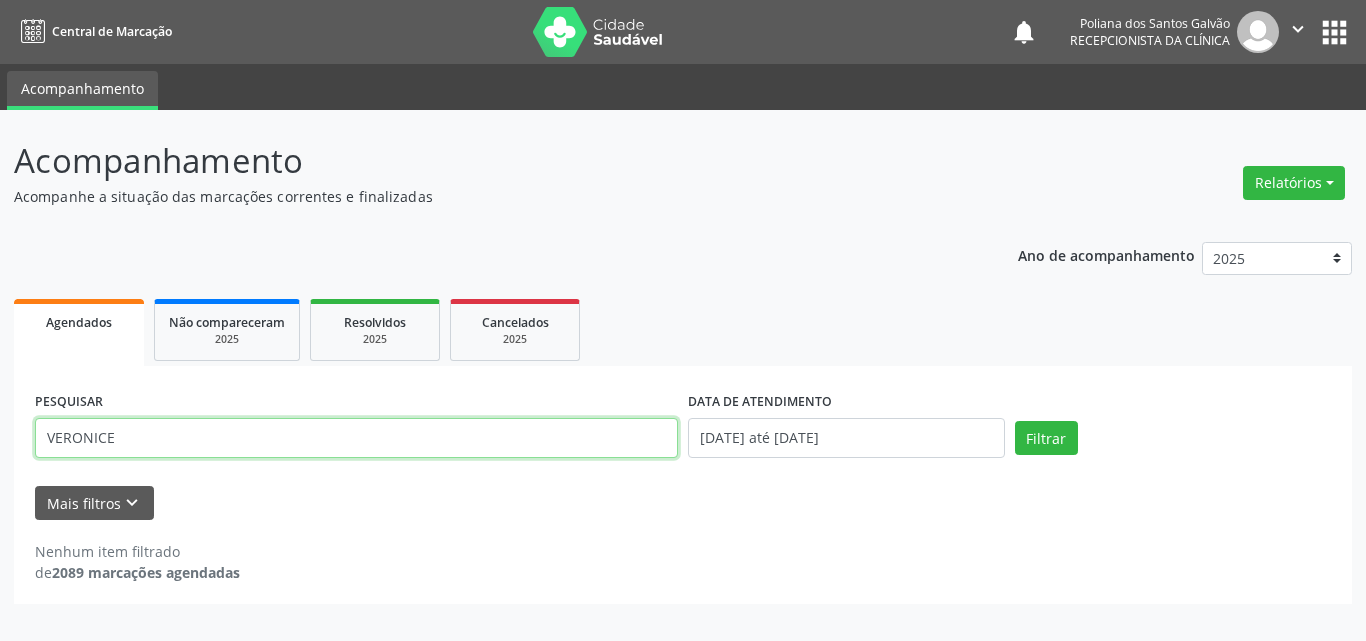 type on "VERONICE" 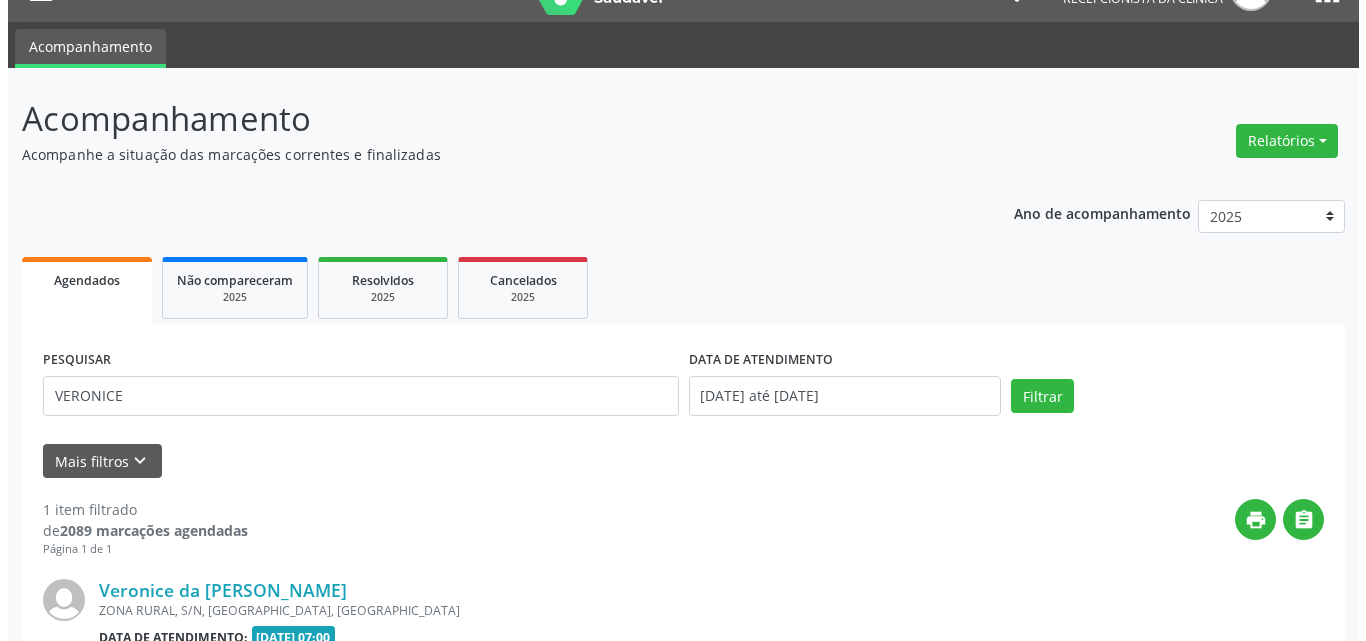 scroll, scrollTop: 264, scrollLeft: 0, axis: vertical 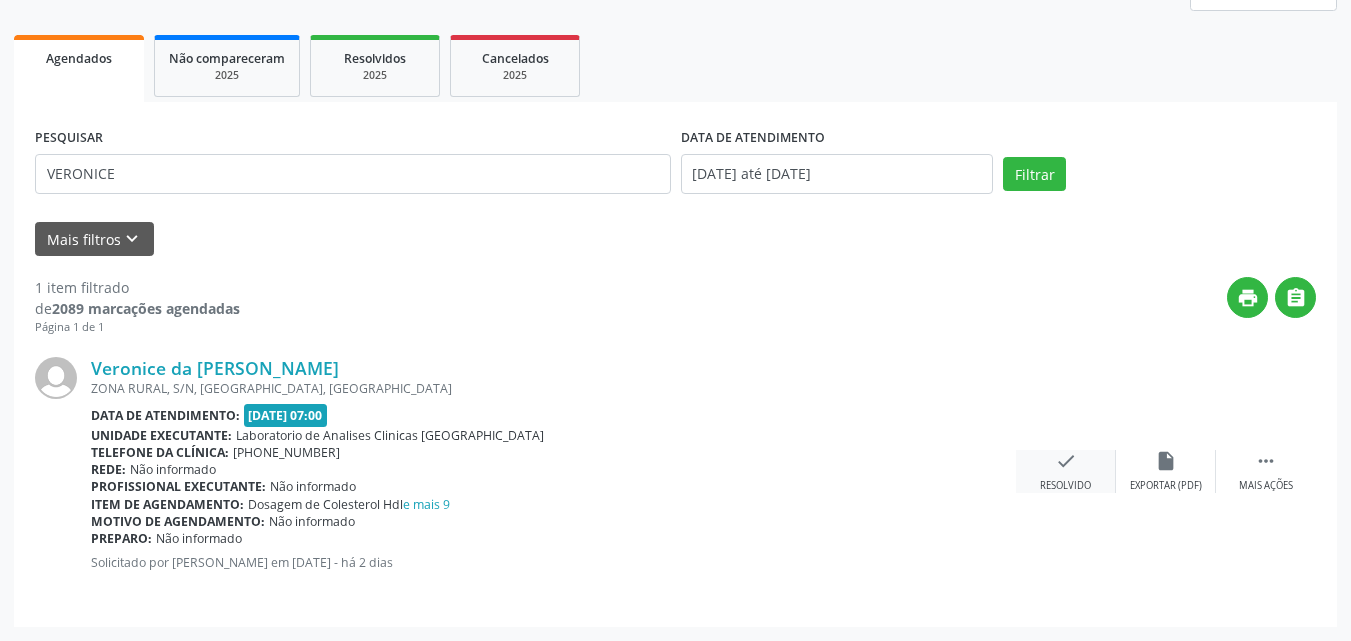 click on "check" at bounding box center [1066, 461] 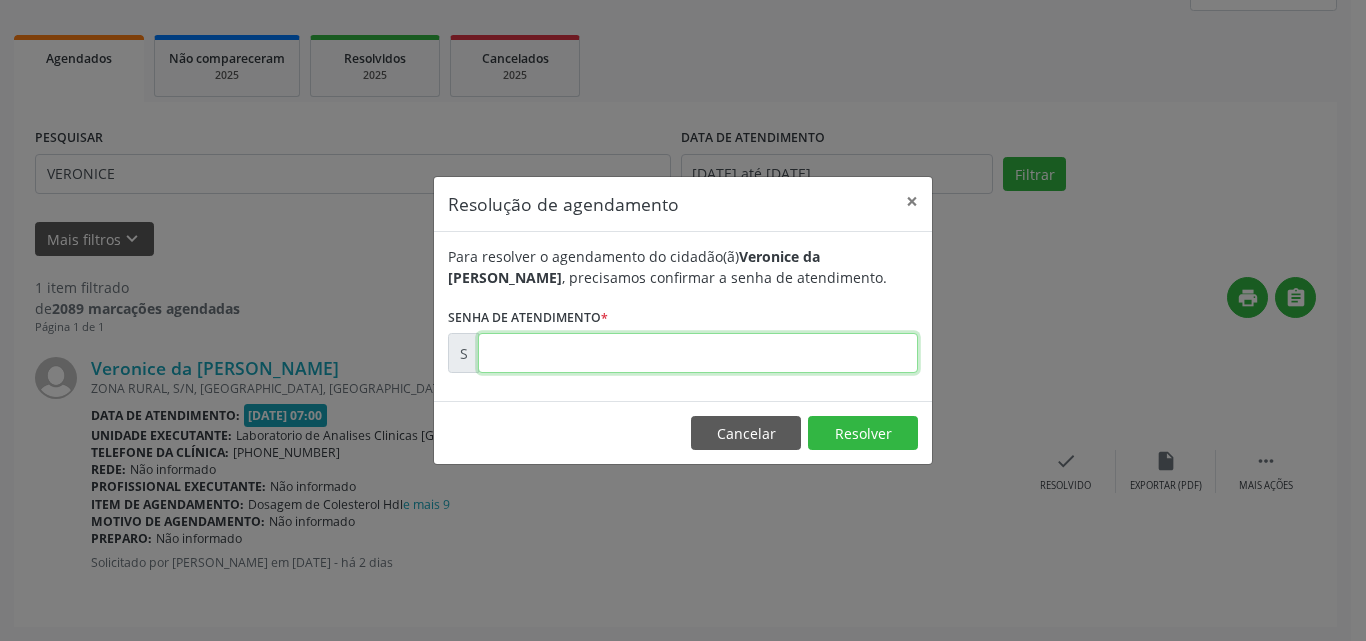 click at bounding box center (698, 353) 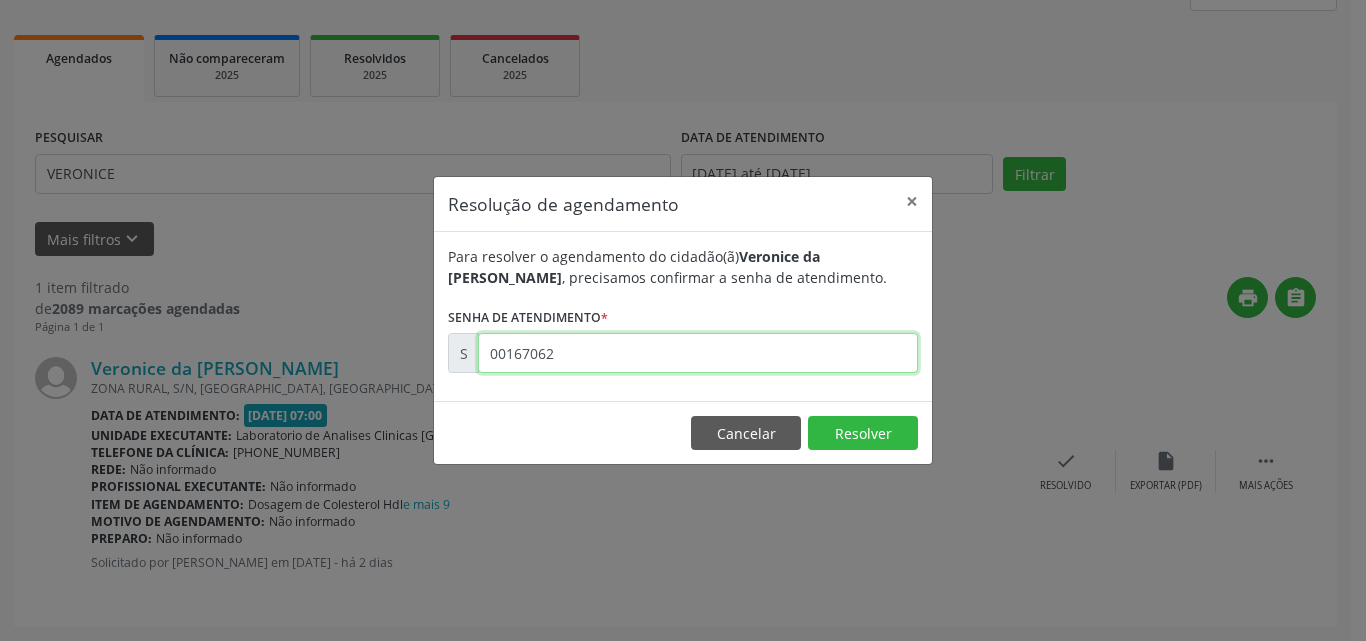 type on "00167062" 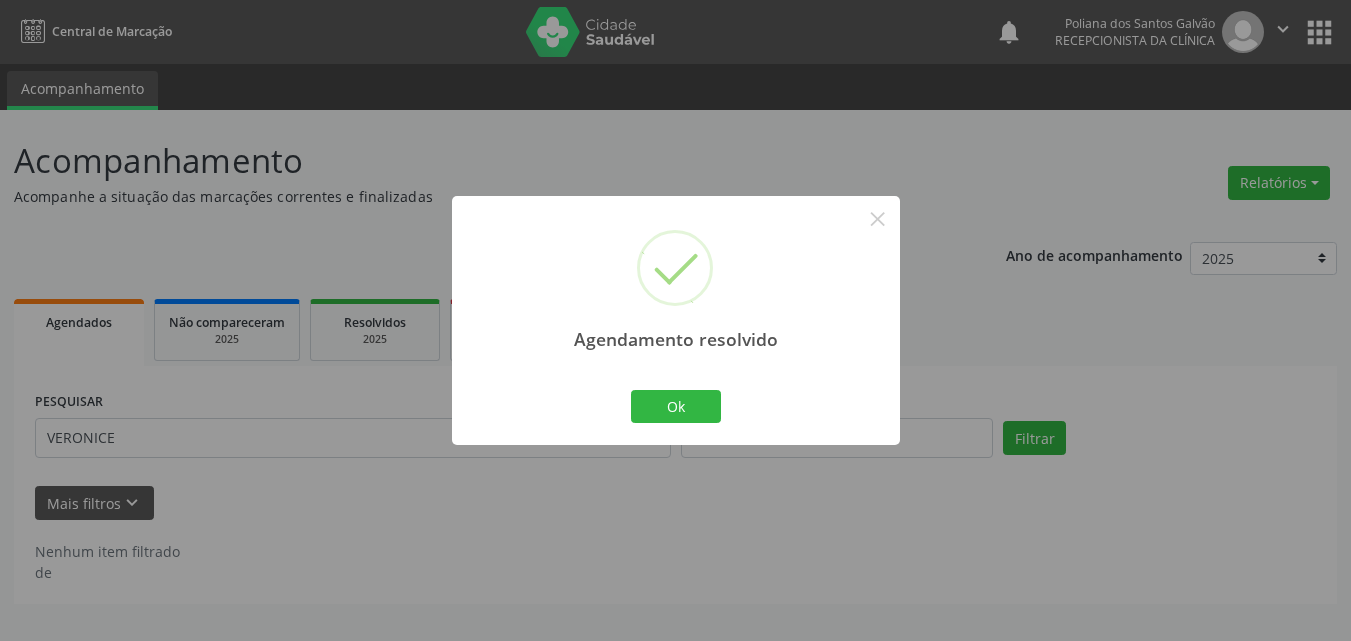 scroll, scrollTop: 0, scrollLeft: 0, axis: both 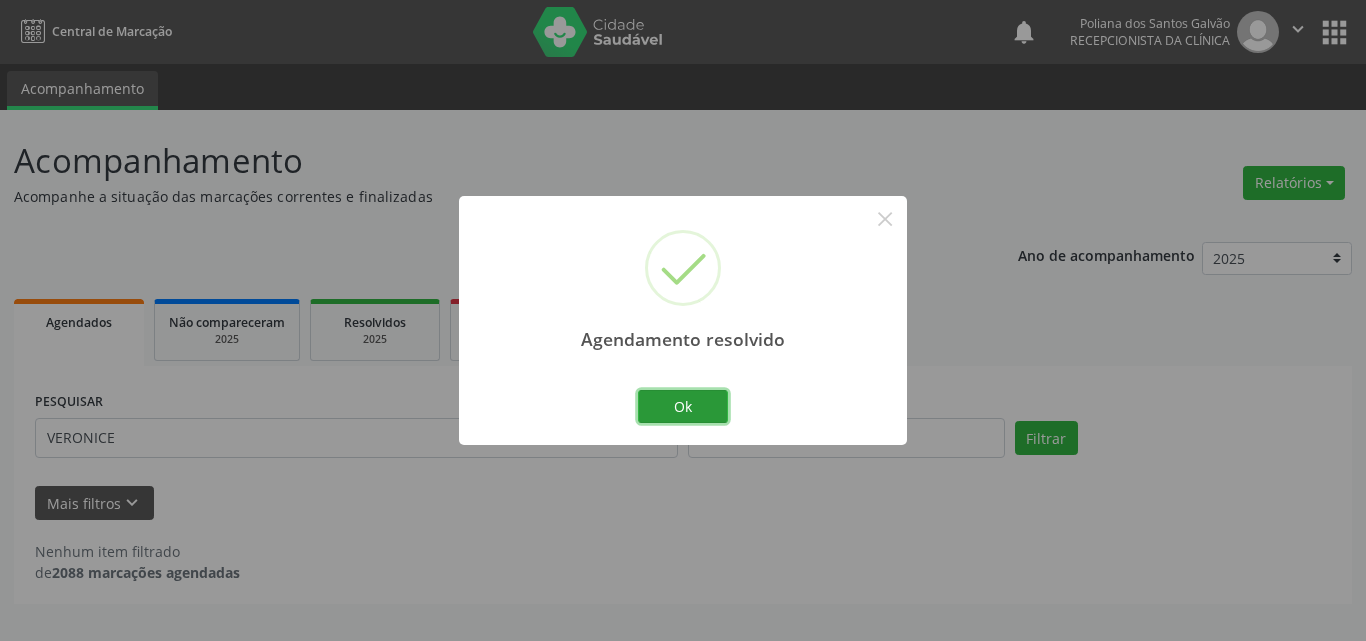 click on "Ok" at bounding box center [683, 407] 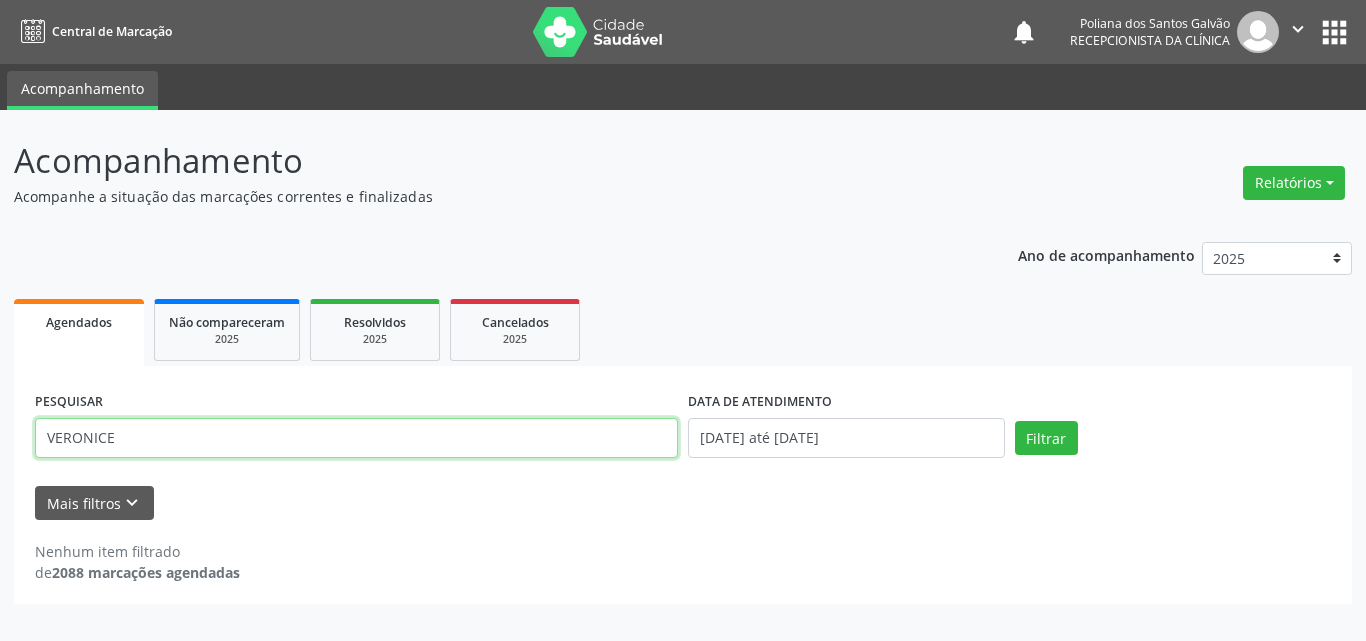drag, startPoint x: 602, startPoint y: 428, endPoint x: 0, endPoint y: 135, distance: 669.51697 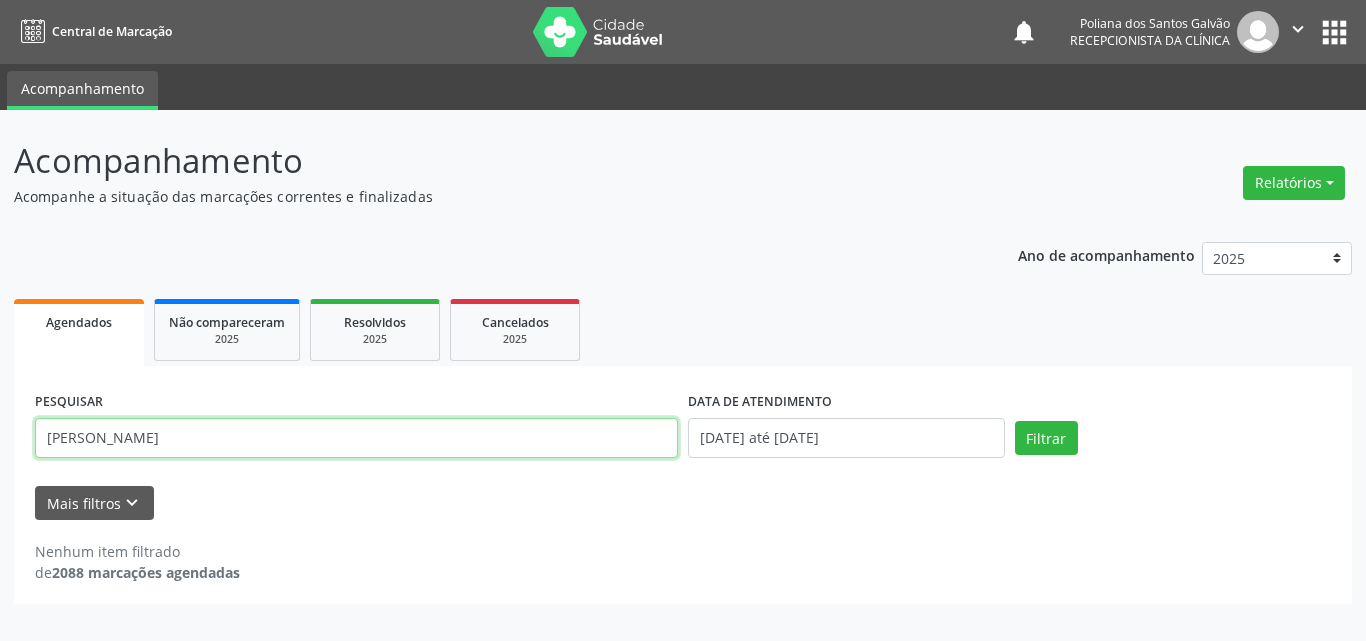 type on "[PERSON_NAME]" 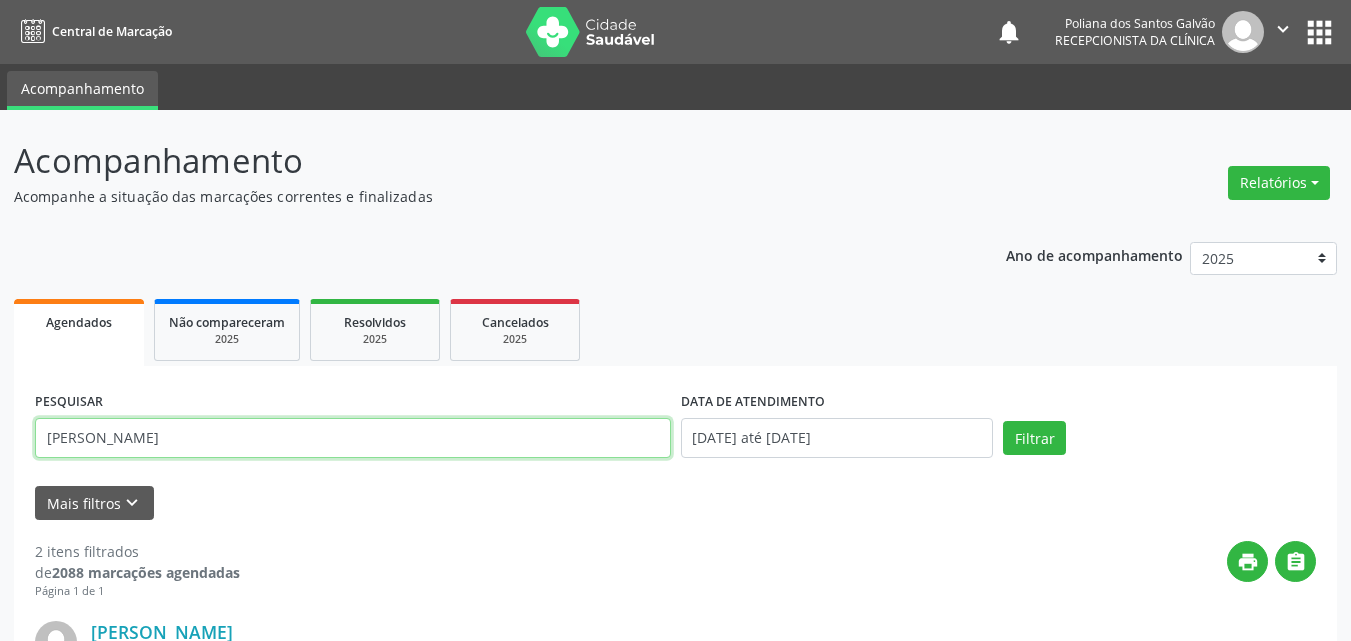 drag, startPoint x: 340, startPoint y: 437, endPoint x: 0, endPoint y: 1, distance: 552.8978 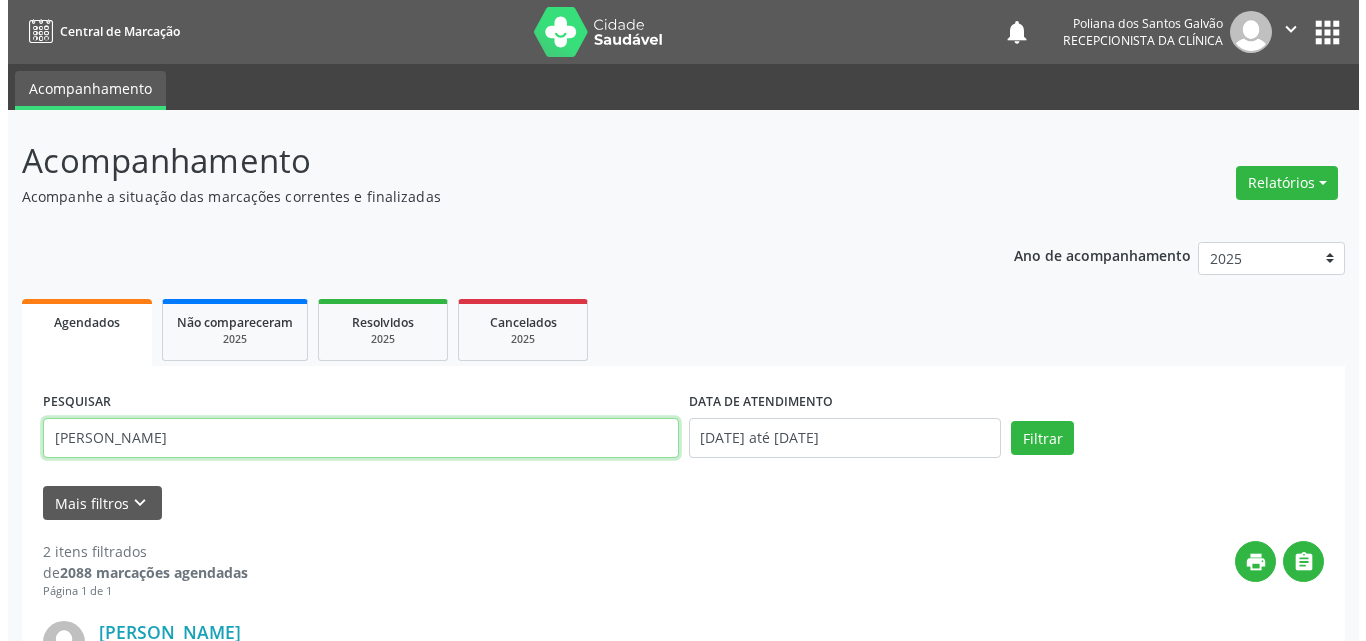 scroll, scrollTop: 553, scrollLeft: 0, axis: vertical 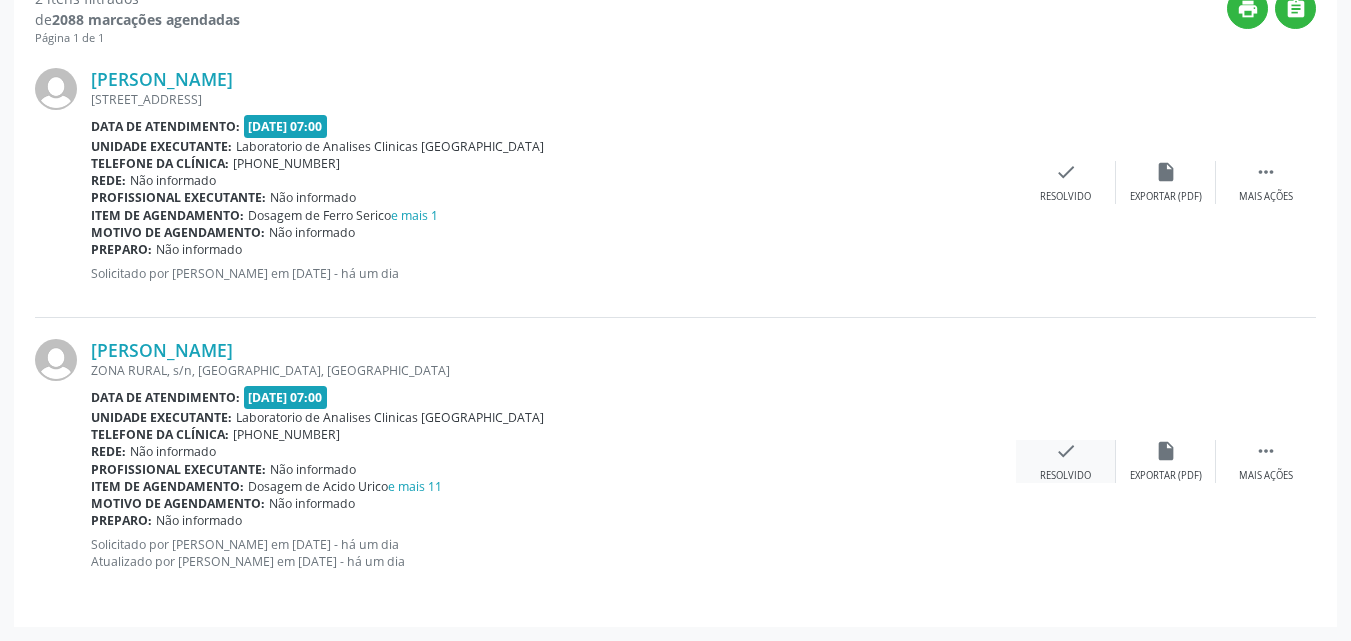 click on "Resolvido" at bounding box center (1065, 476) 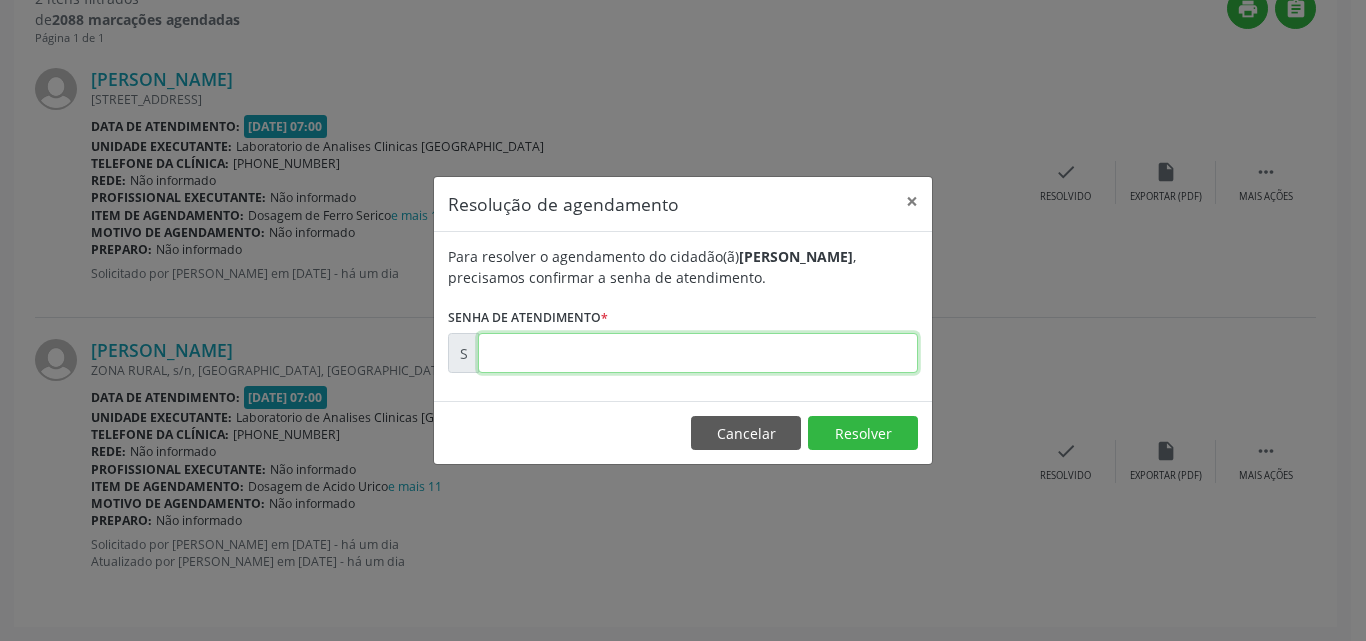 click at bounding box center [698, 353] 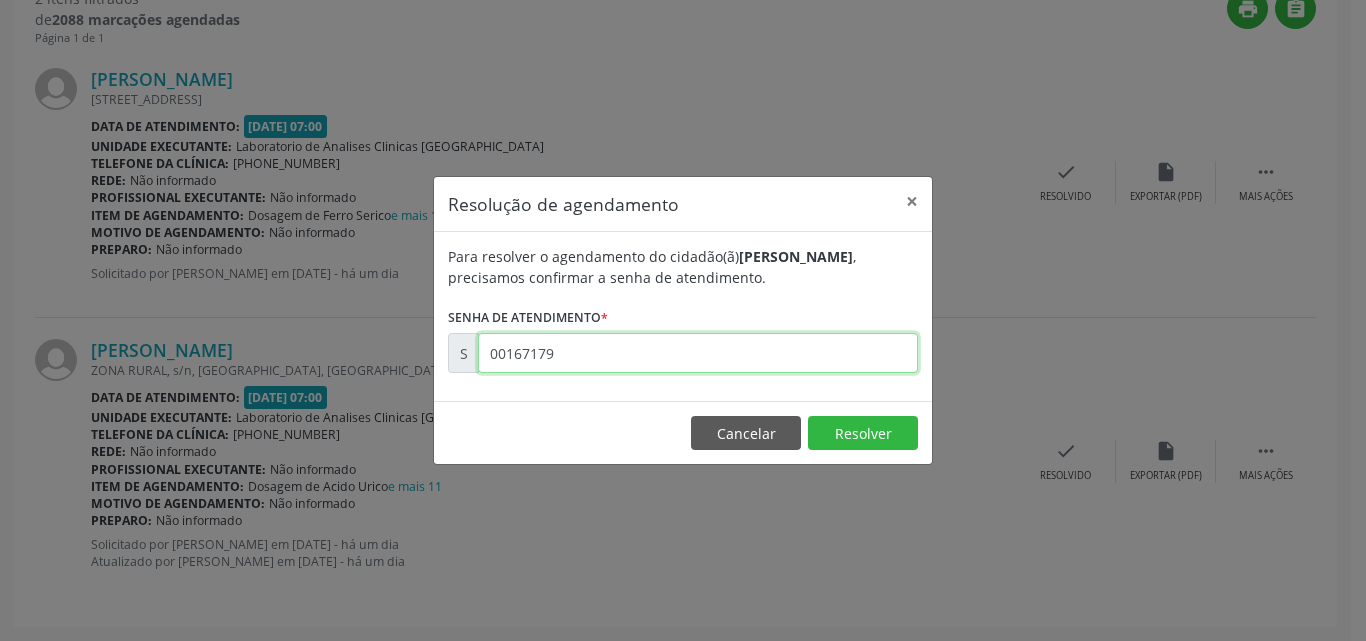type on "00167179" 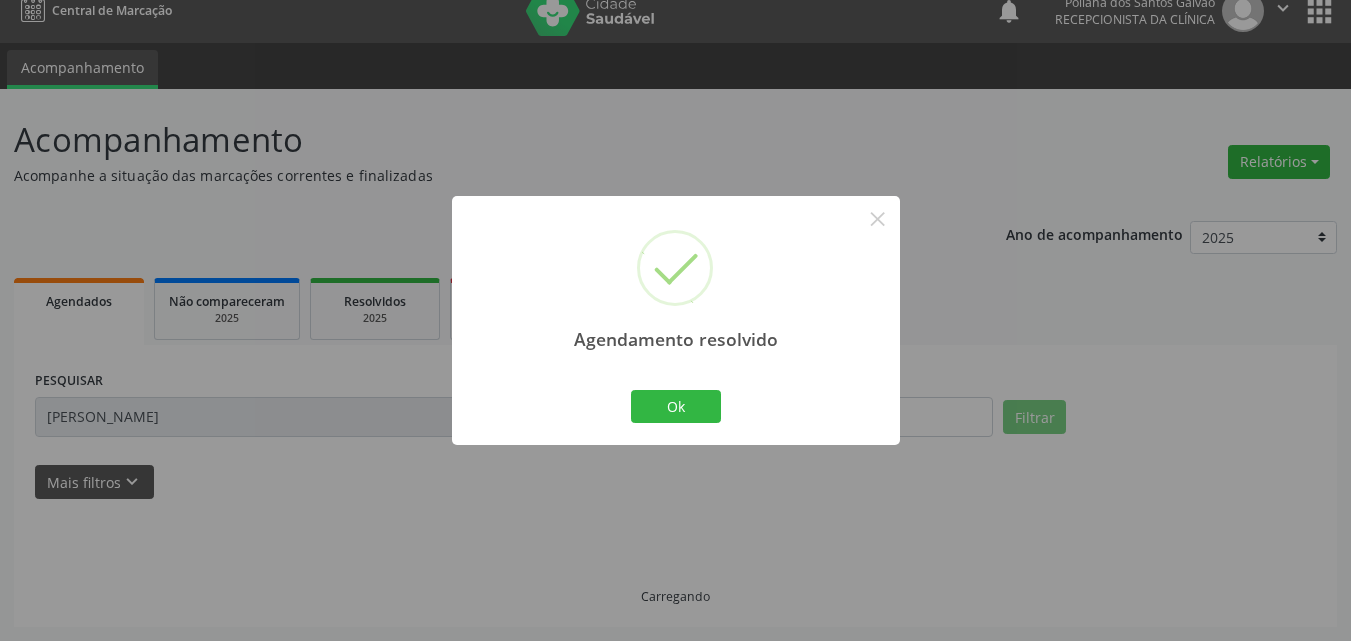 scroll, scrollTop: 264, scrollLeft: 0, axis: vertical 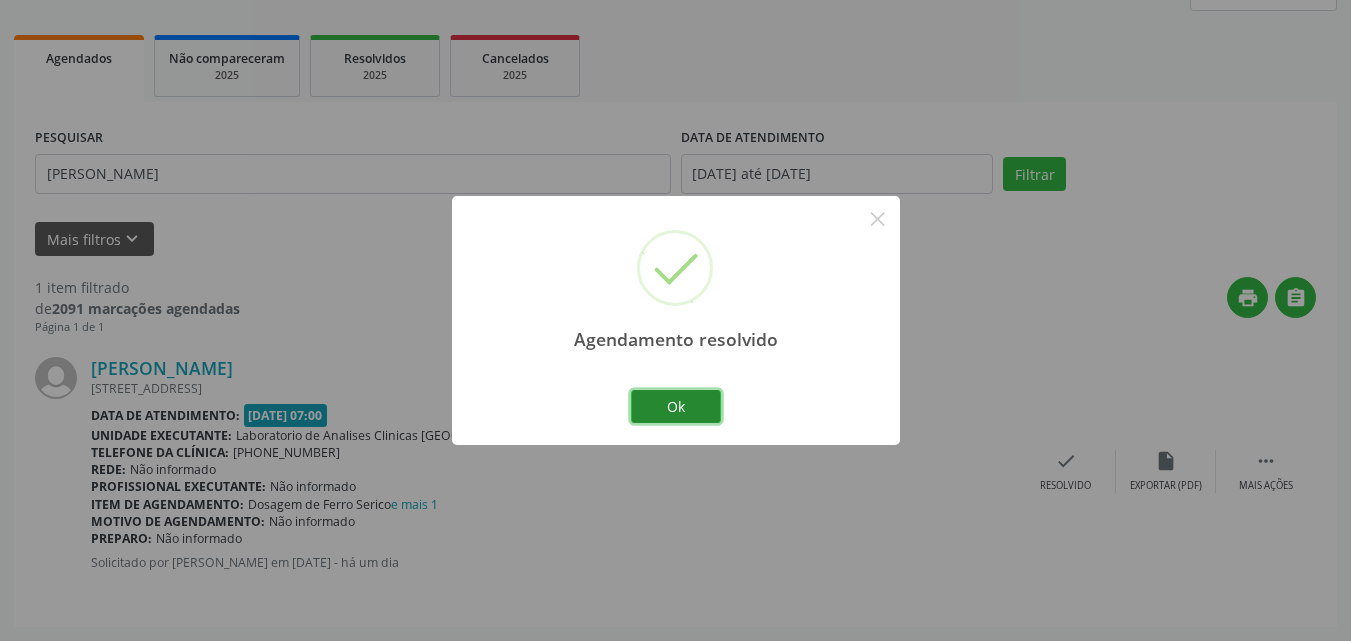 click on "Ok" at bounding box center (676, 407) 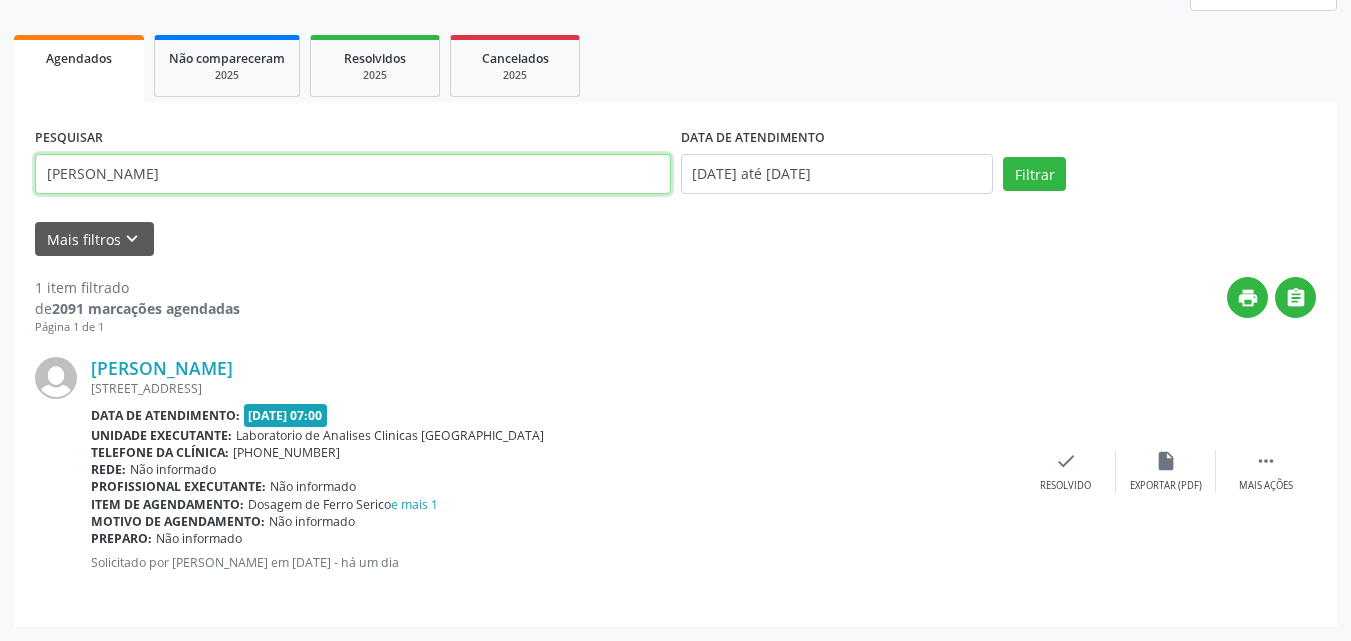 drag, startPoint x: 375, startPoint y: 171, endPoint x: 0, endPoint y: -47, distance: 433.76144 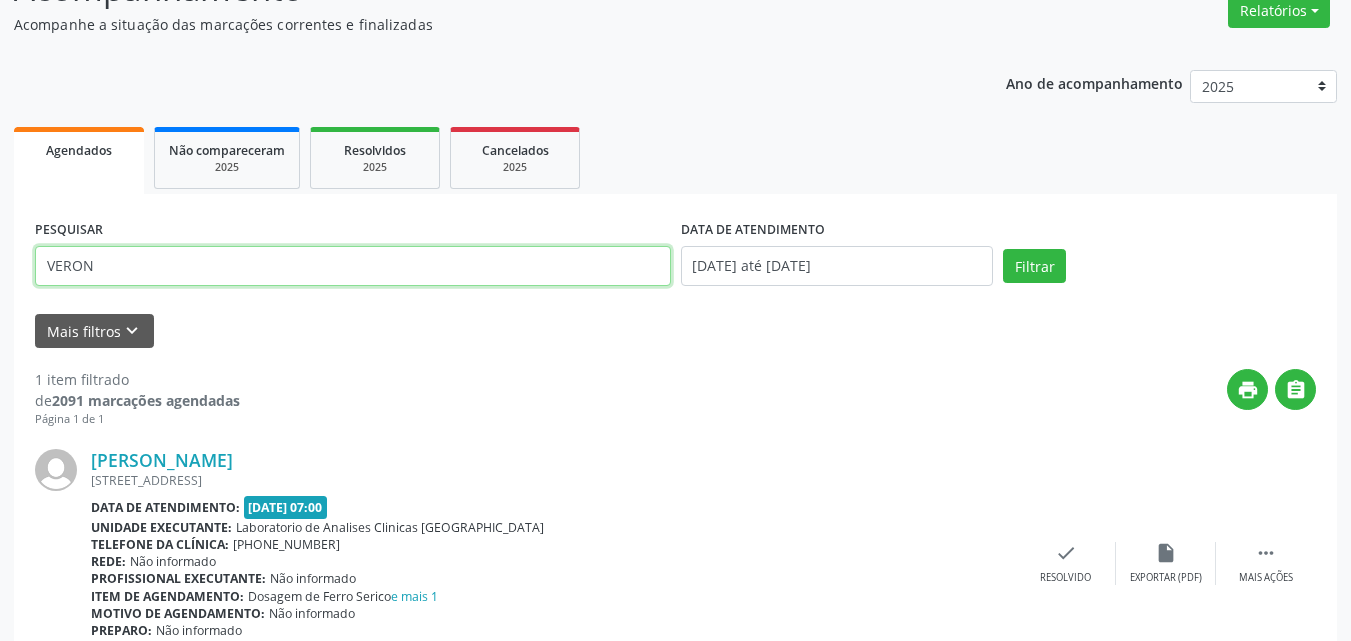 type on "VERON" 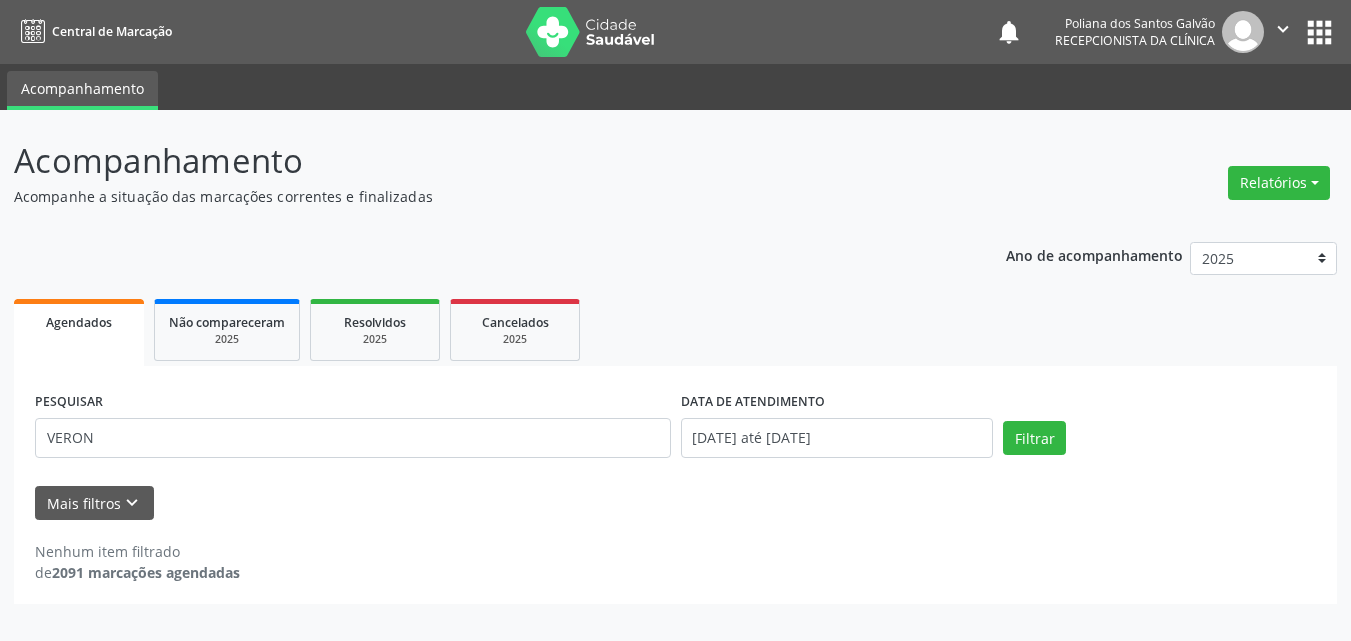 scroll, scrollTop: 0, scrollLeft: 0, axis: both 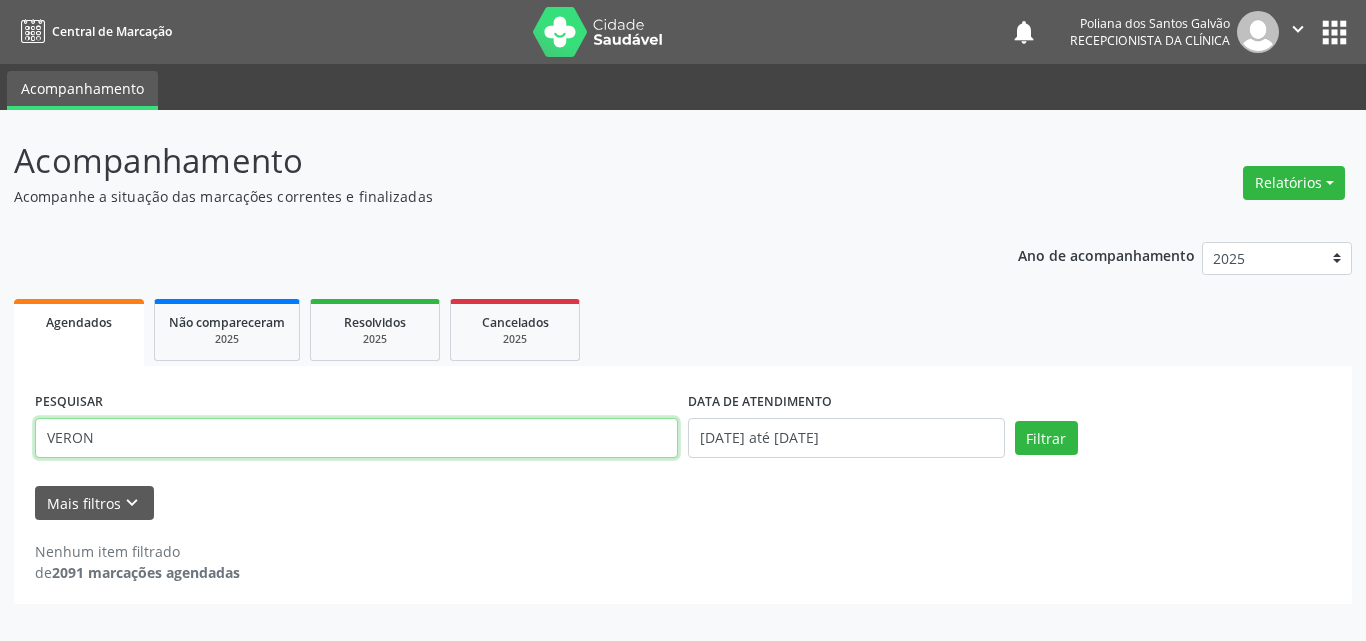 drag, startPoint x: 65, startPoint y: 293, endPoint x: 0, endPoint y: 57, distance: 244.78766 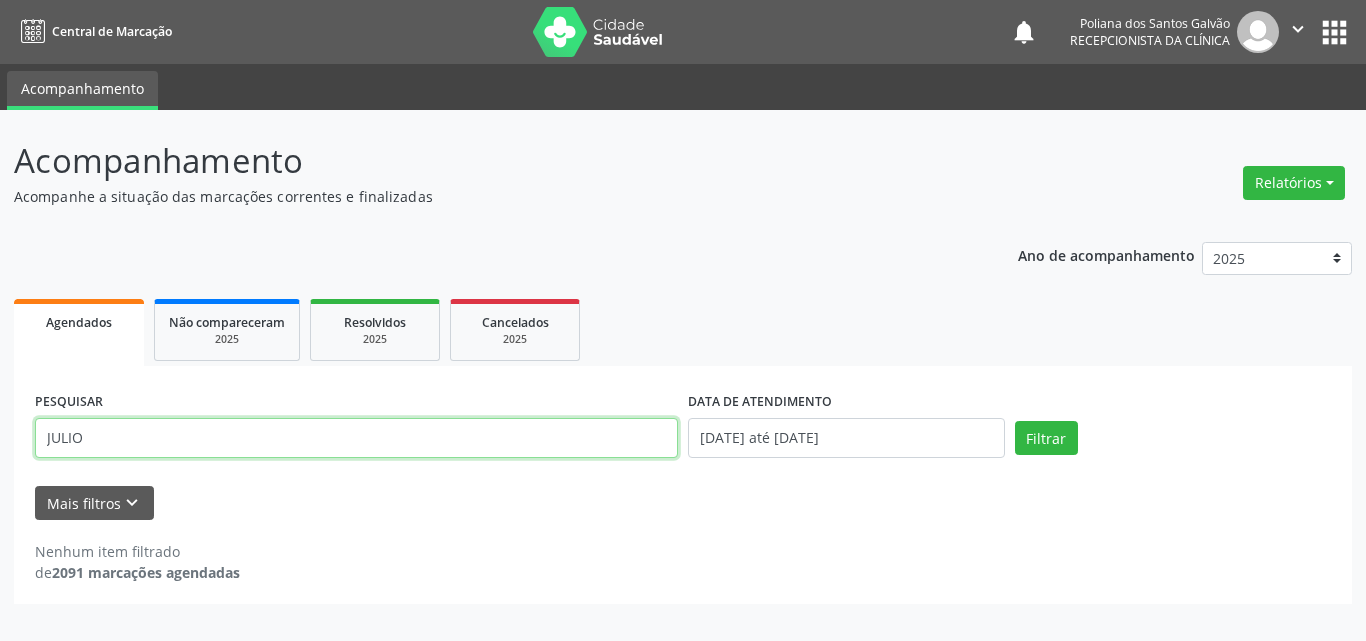 type on "JULIO" 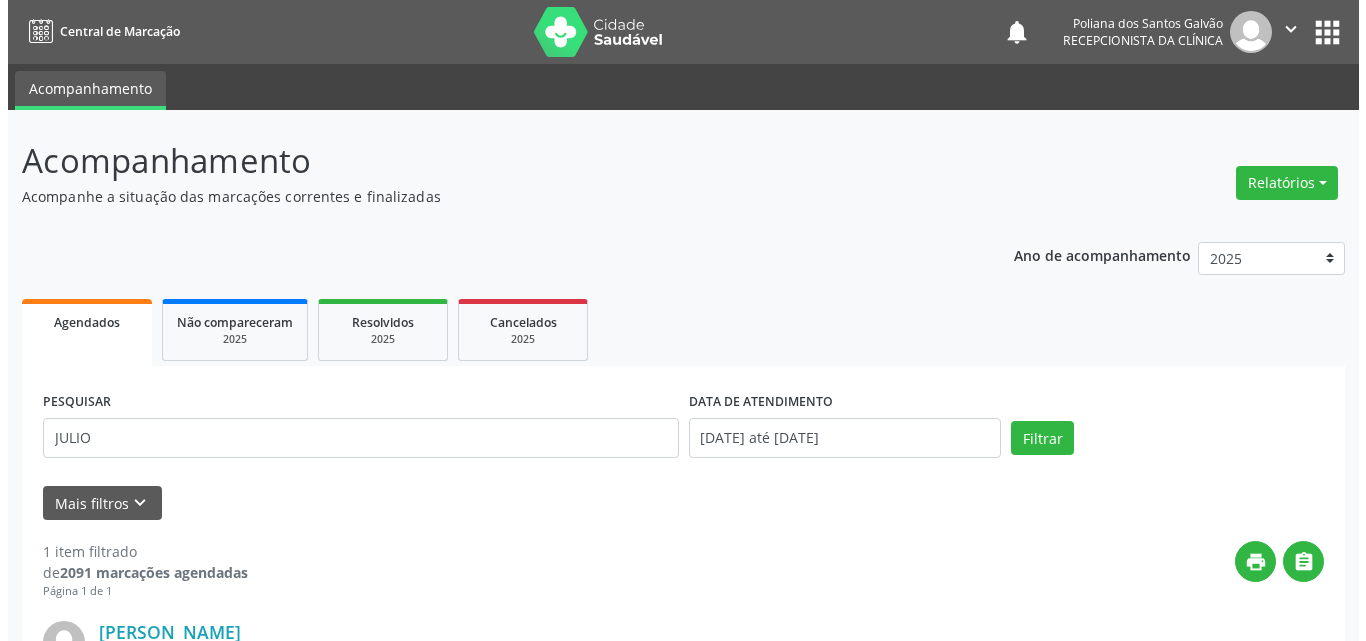 scroll, scrollTop: 264, scrollLeft: 0, axis: vertical 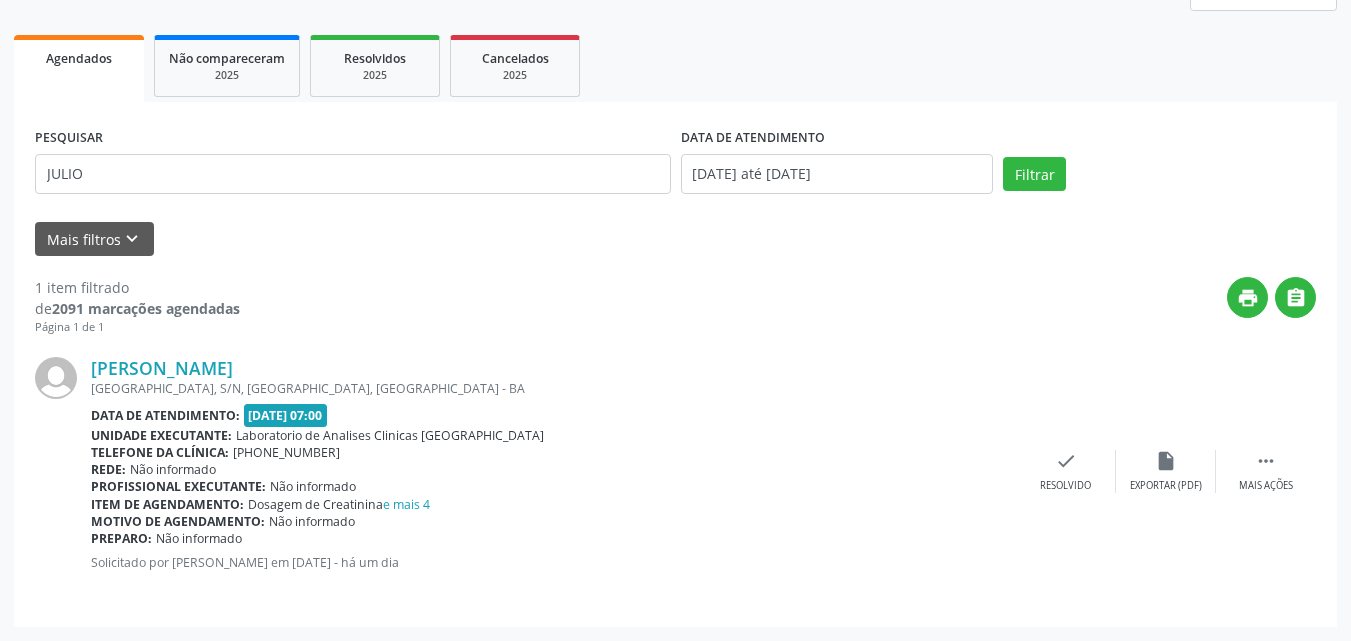 click on "[PERSON_NAME]
[GEOGRAPHIC_DATA], [GEOGRAPHIC_DATA], [GEOGRAPHIC_DATA], [GEOGRAPHIC_DATA]
Data de atendimento:
[DATE] 07:00
Unidade executante:
Laboratorio de Analises Clinicas [GEOGRAPHIC_DATA]
Telefone da clínica:
[PHONE_NUMBER]
Rede:
Não informado
Profissional executante:
Não informado
Item de agendamento:
Dosagem de Creatinina
e mais 4
Motivo de agendamento:
Não informado
Preparo:
Não informado
Solicitado por [PERSON_NAME] em [DATE] - há um dia

Mais ações
insert_drive_file
Exportar (PDF)
check
Resolvido" at bounding box center [675, 471] 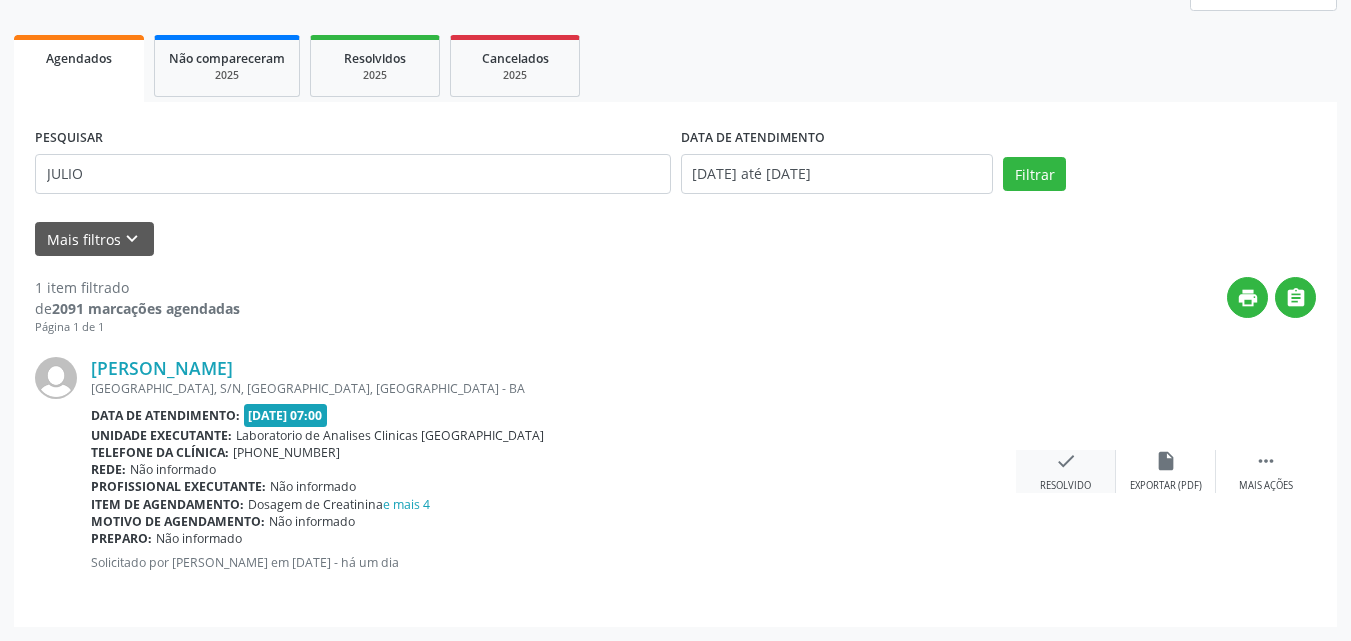click on "check" at bounding box center [1066, 461] 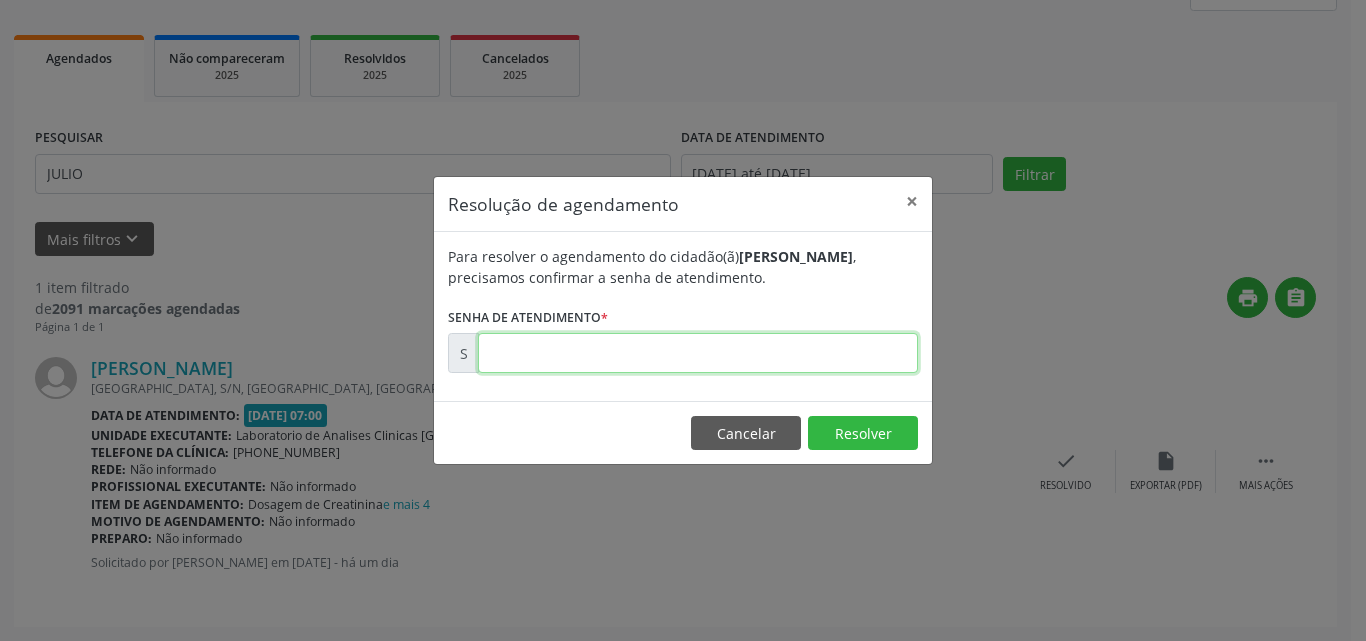 click at bounding box center (698, 353) 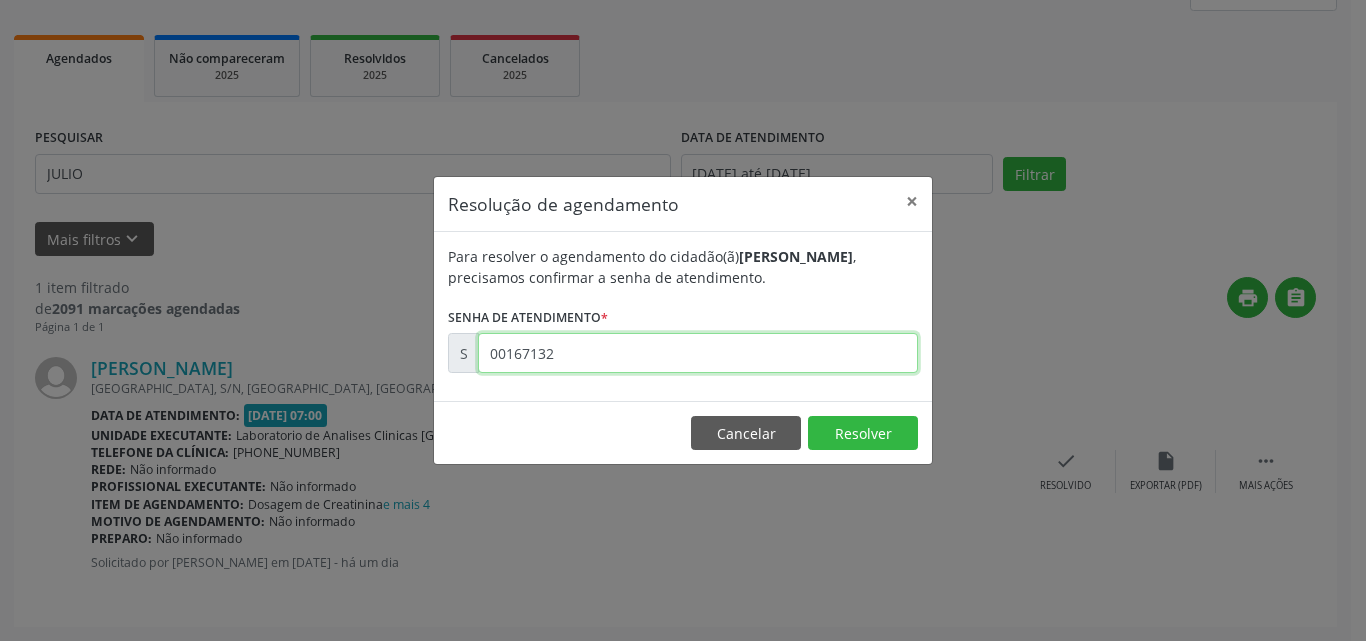 type on "00167132" 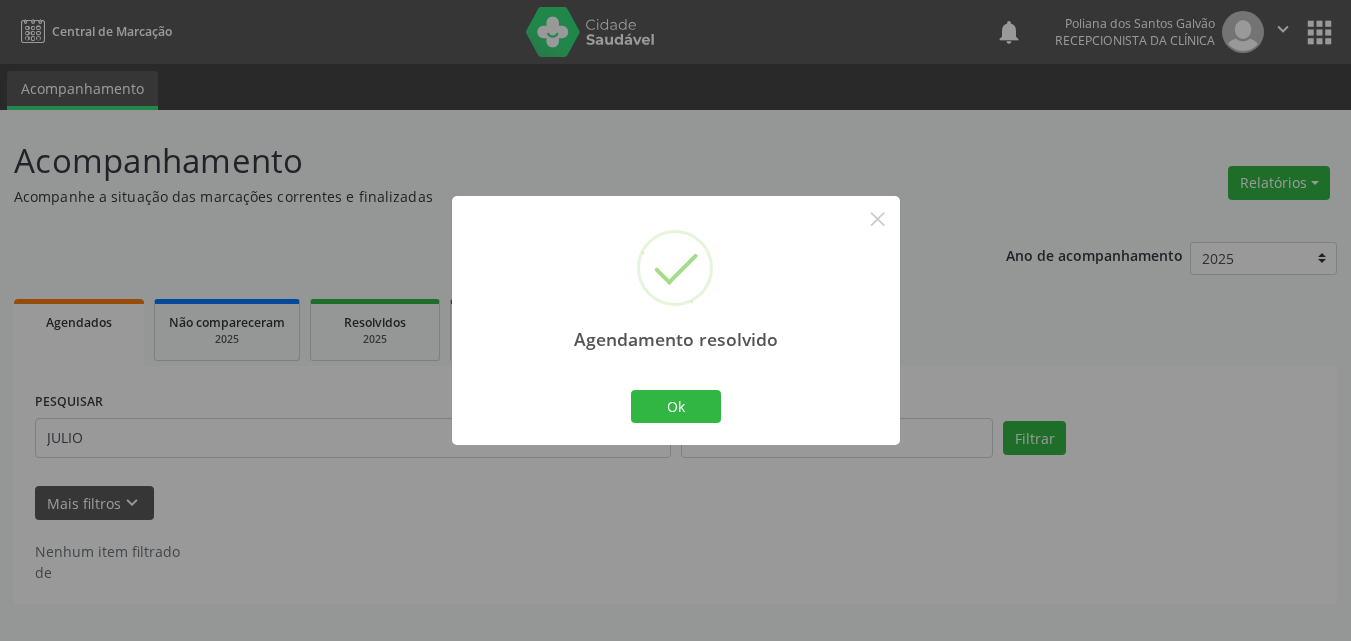 scroll, scrollTop: 0, scrollLeft: 0, axis: both 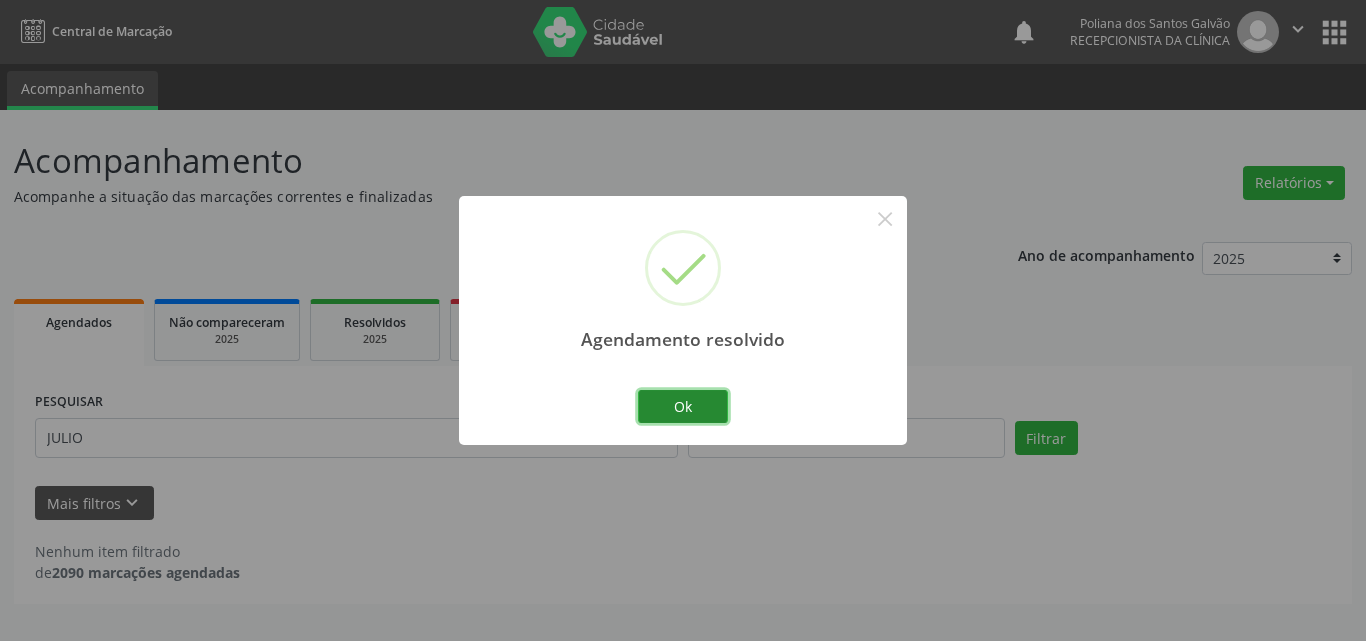 click on "Ok" at bounding box center (683, 407) 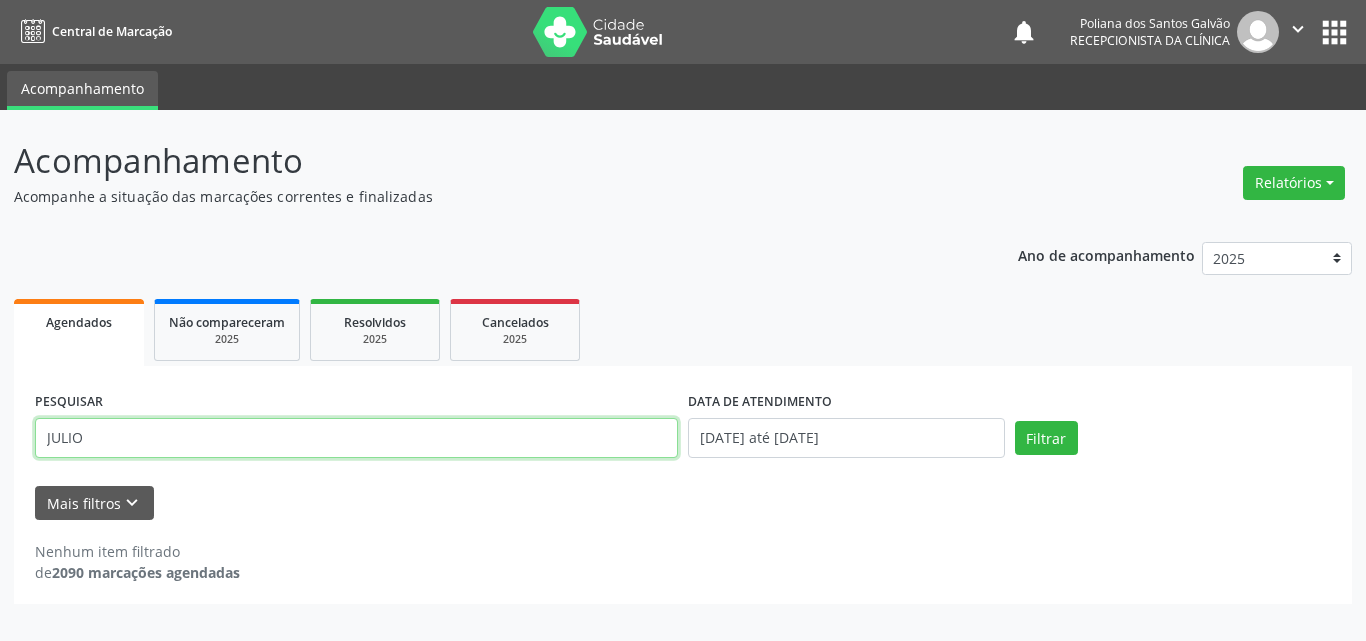 drag, startPoint x: 584, startPoint y: 441, endPoint x: 0, endPoint y: 90, distance: 681.3641 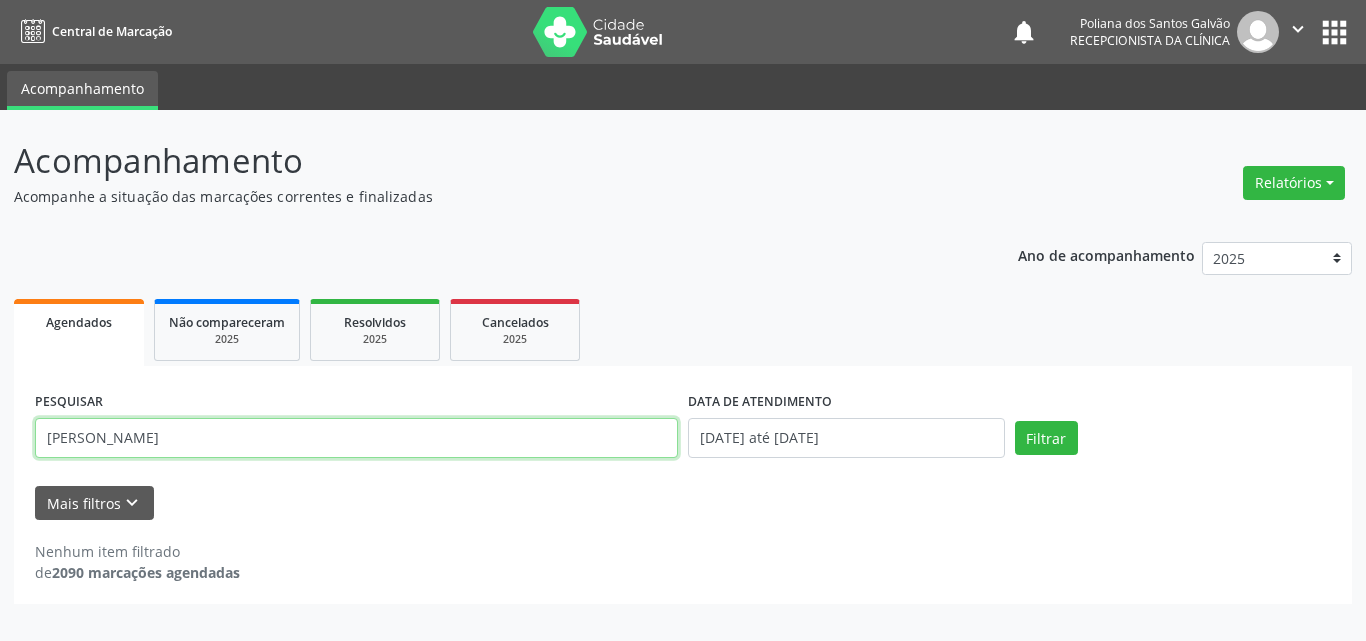 type on "[PERSON_NAME]" 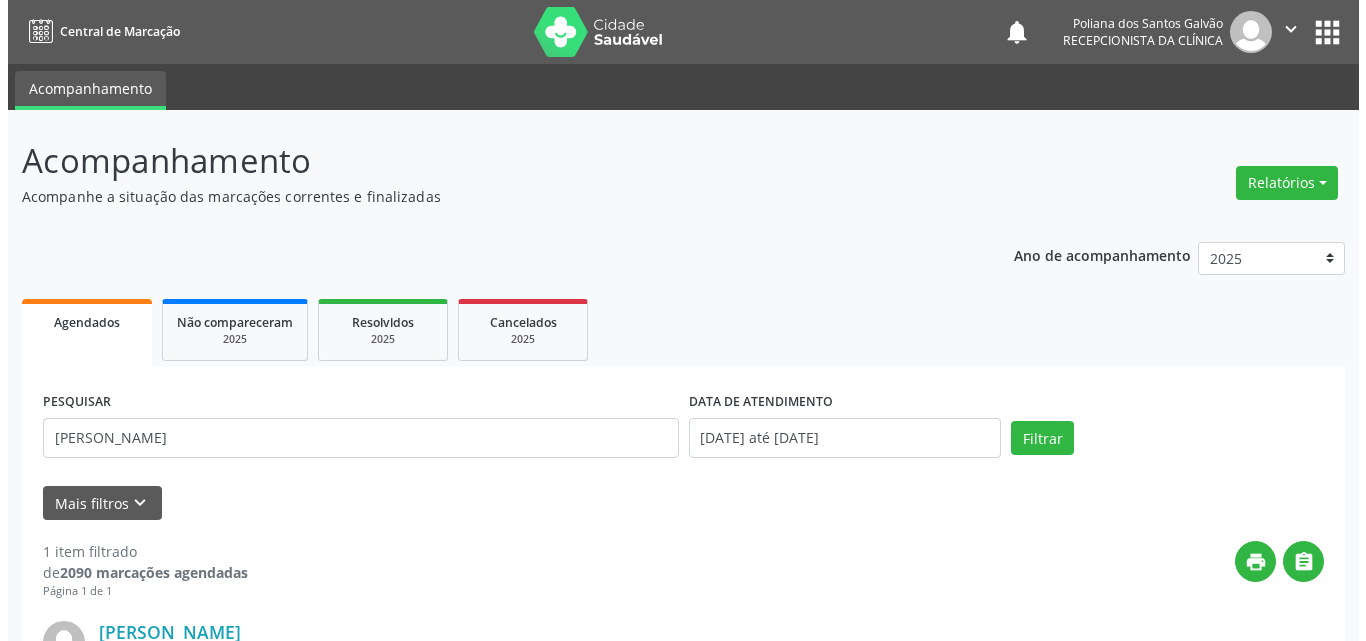 scroll, scrollTop: 264, scrollLeft: 0, axis: vertical 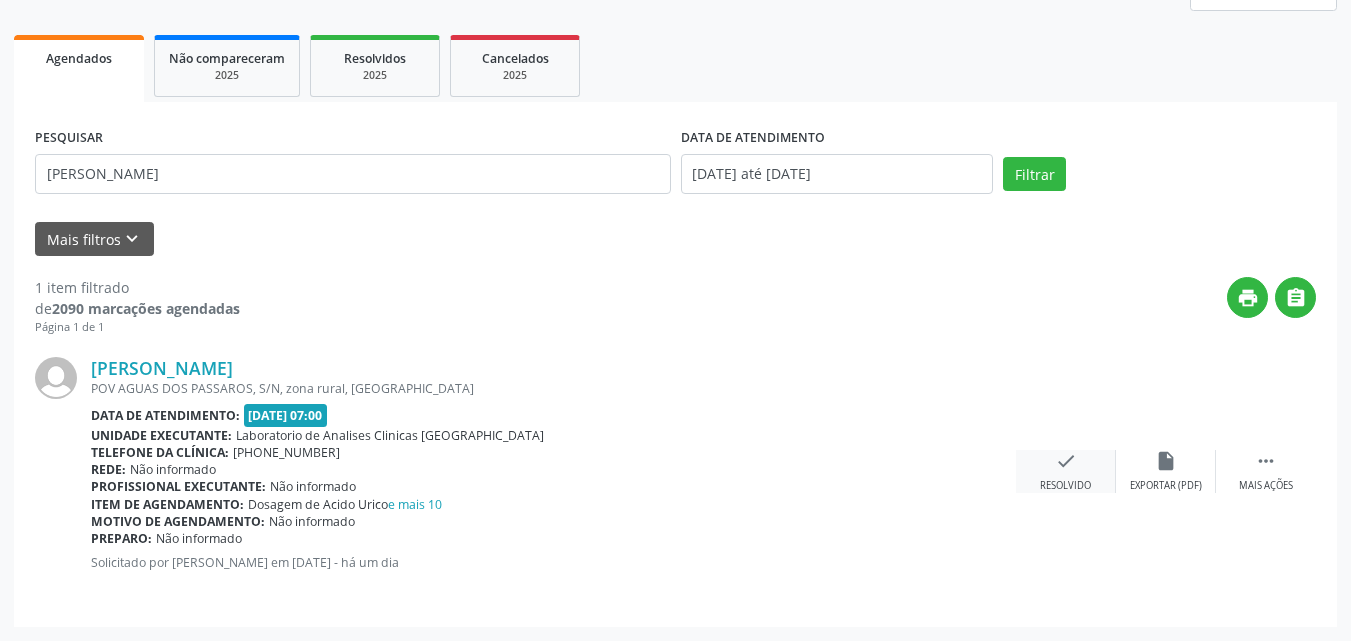 click on "check" at bounding box center [1066, 461] 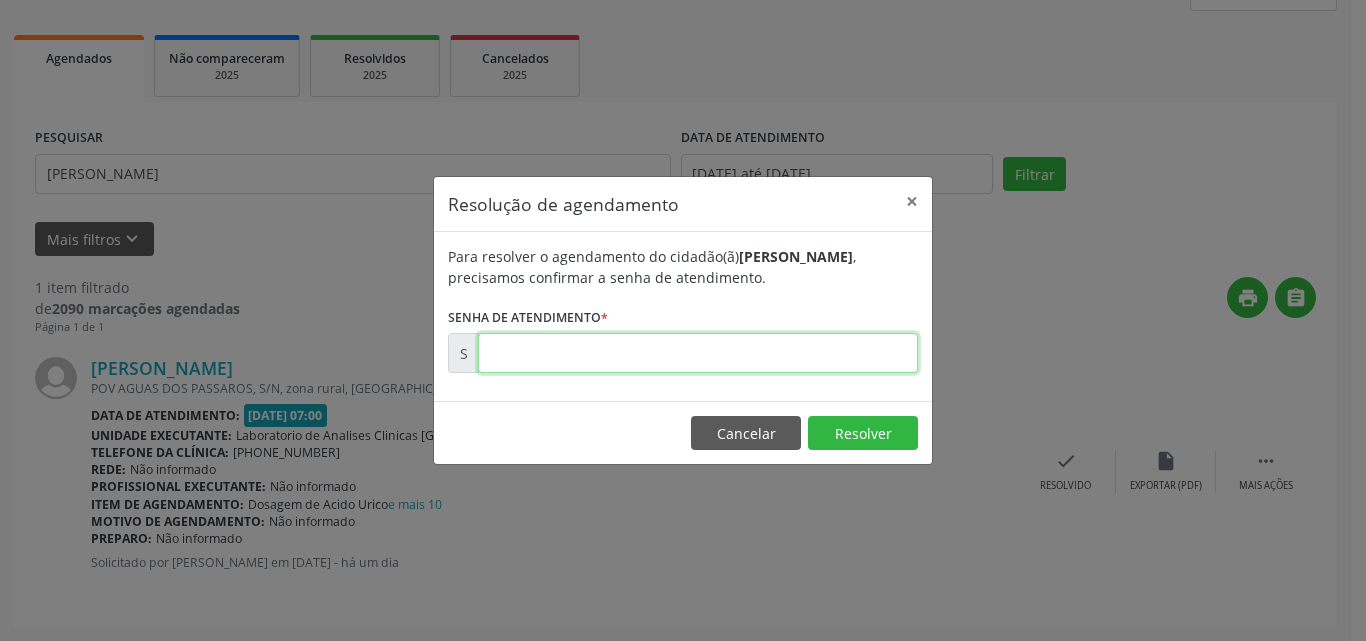 click at bounding box center [698, 353] 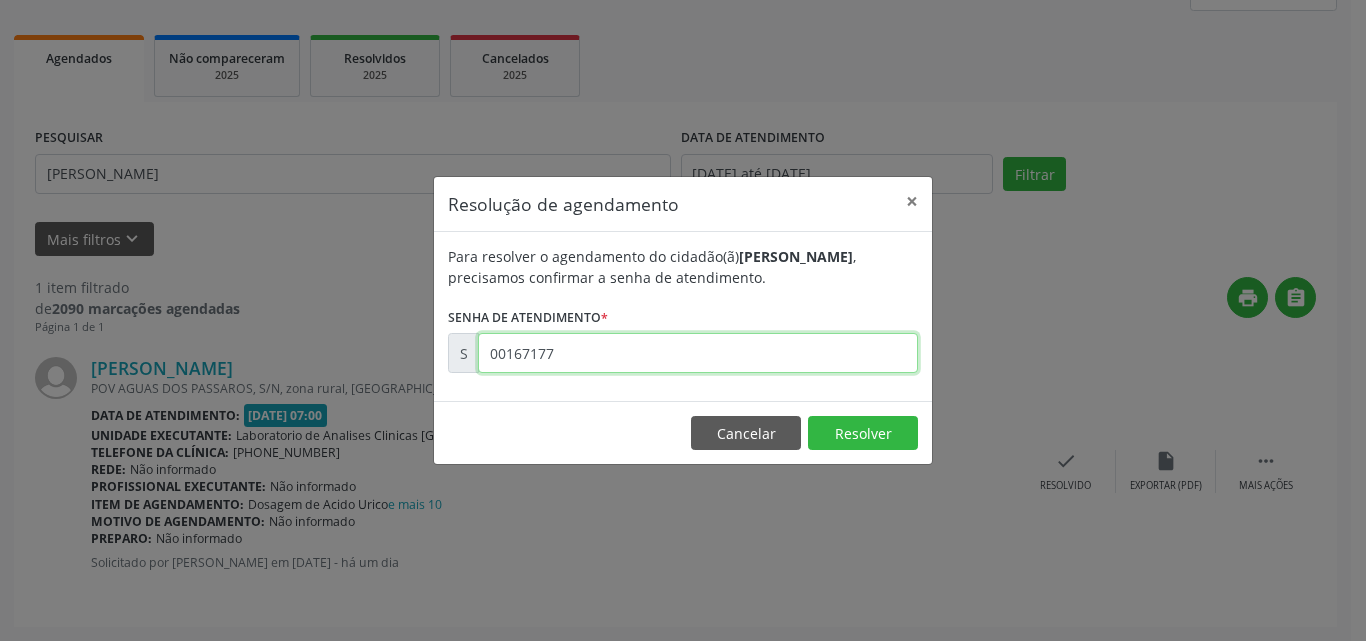 type on "00167177" 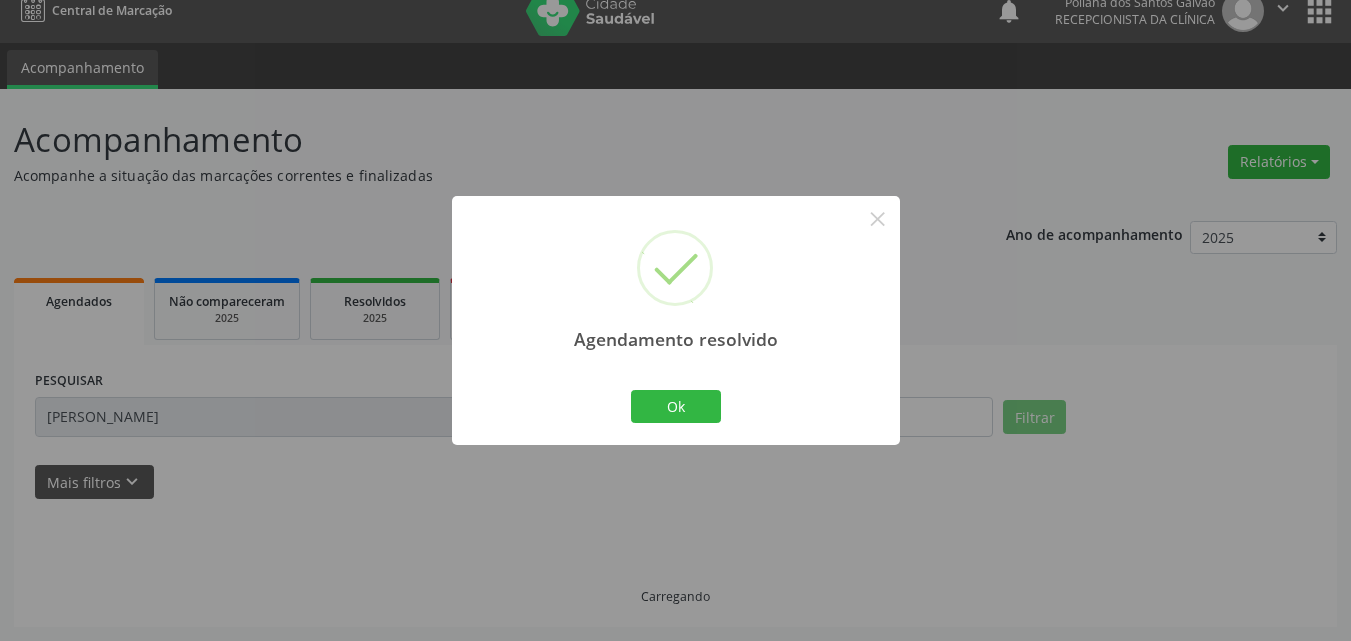 scroll, scrollTop: 0, scrollLeft: 0, axis: both 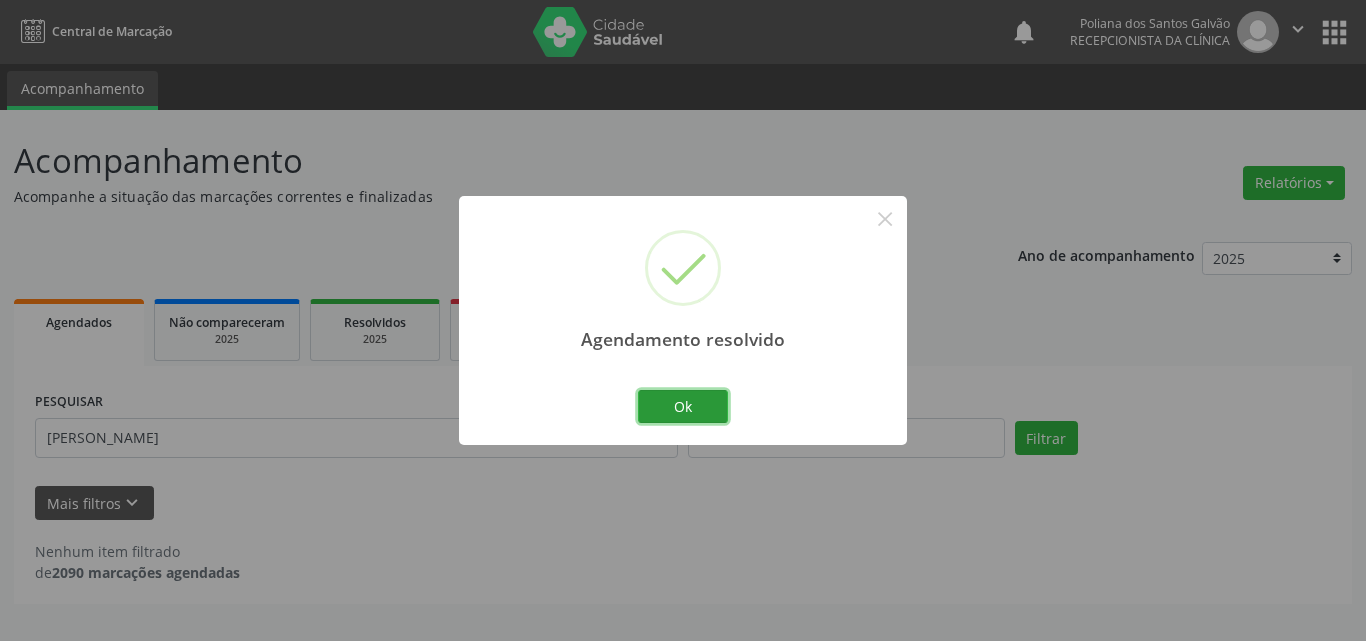 click on "Ok" at bounding box center (683, 407) 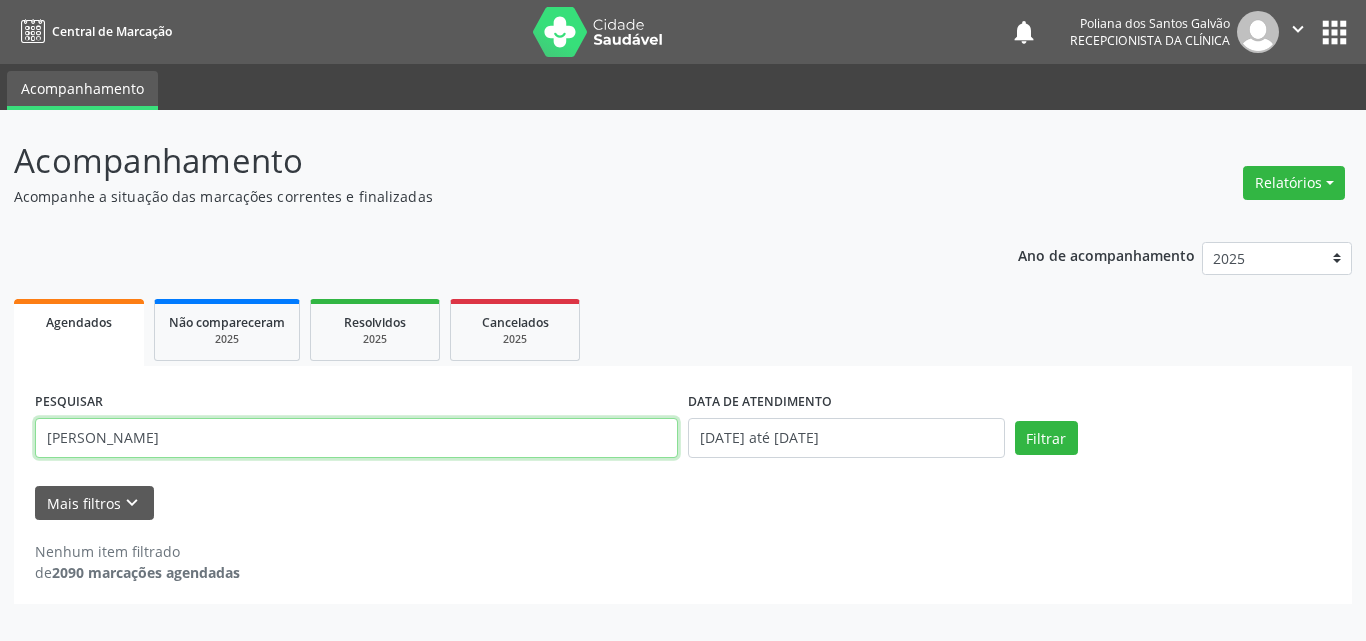 drag, startPoint x: 450, startPoint y: 441, endPoint x: 0, endPoint y: 188, distance: 516.2451 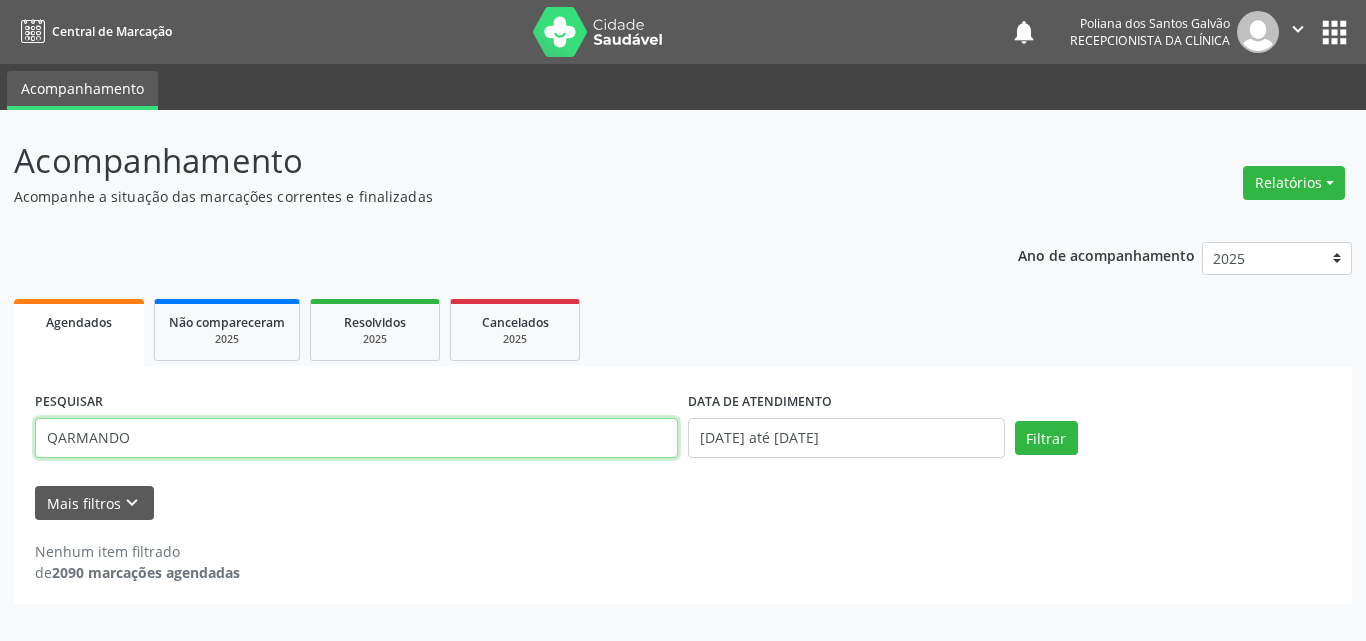 click on "Filtrar" at bounding box center [1046, 438] 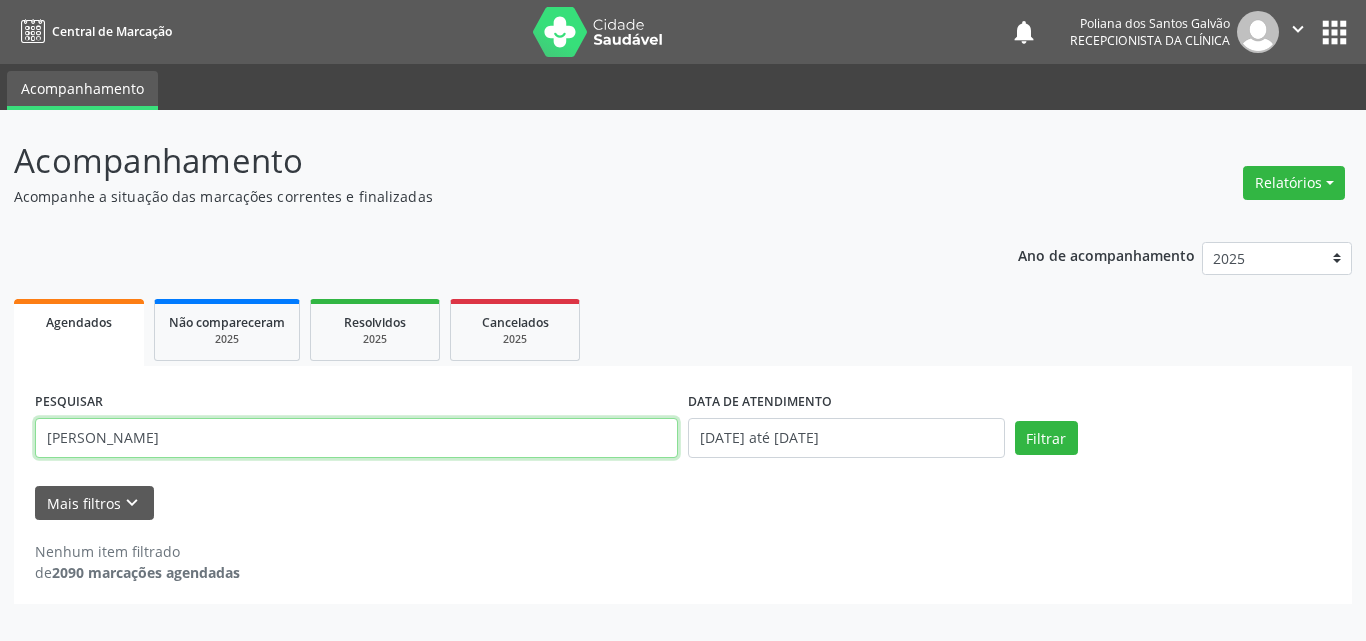 type on "[PERSON_NAME]" 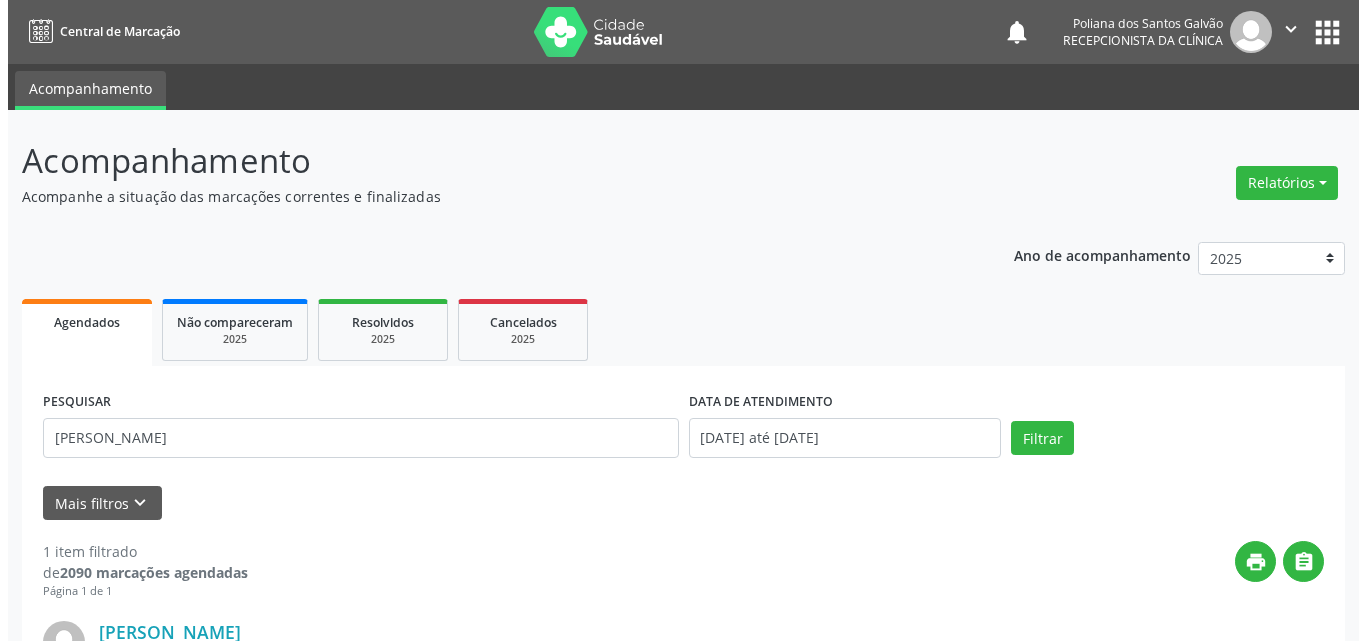 scroll, scrollTop: 264, scrollLeft: 0, axis: vertical 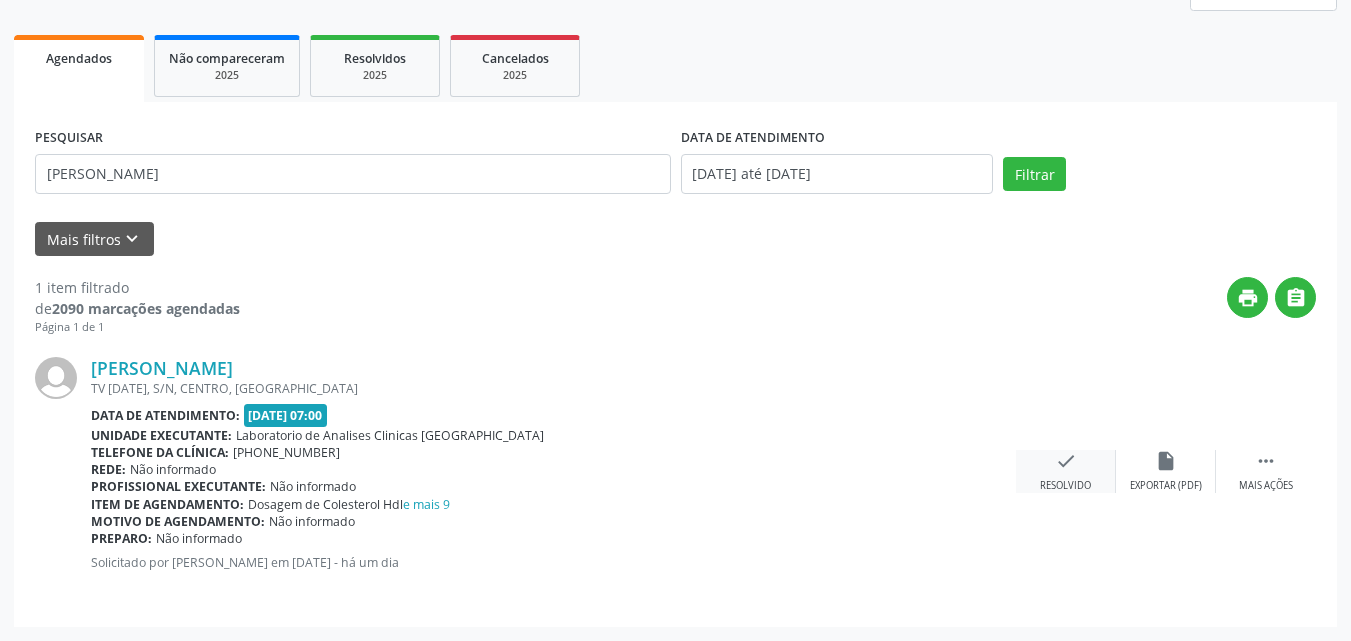 click on "check" at bounding box center (1066, 461) 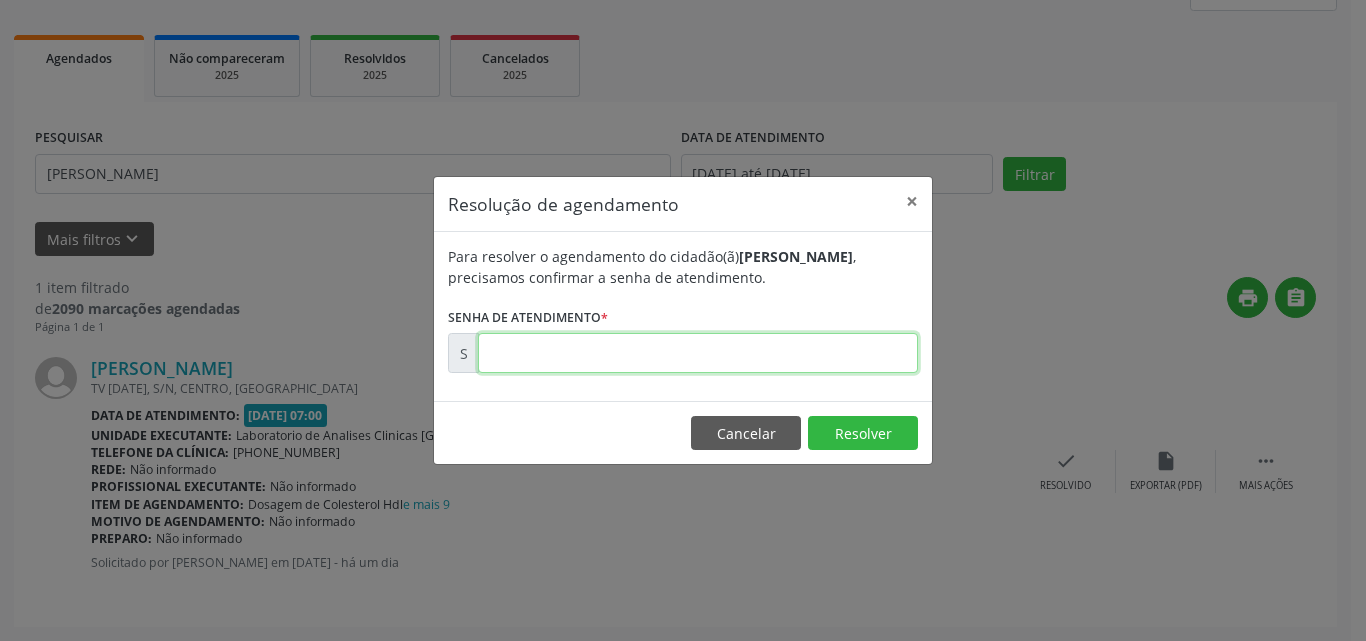 click at bounding box center (698, 353) 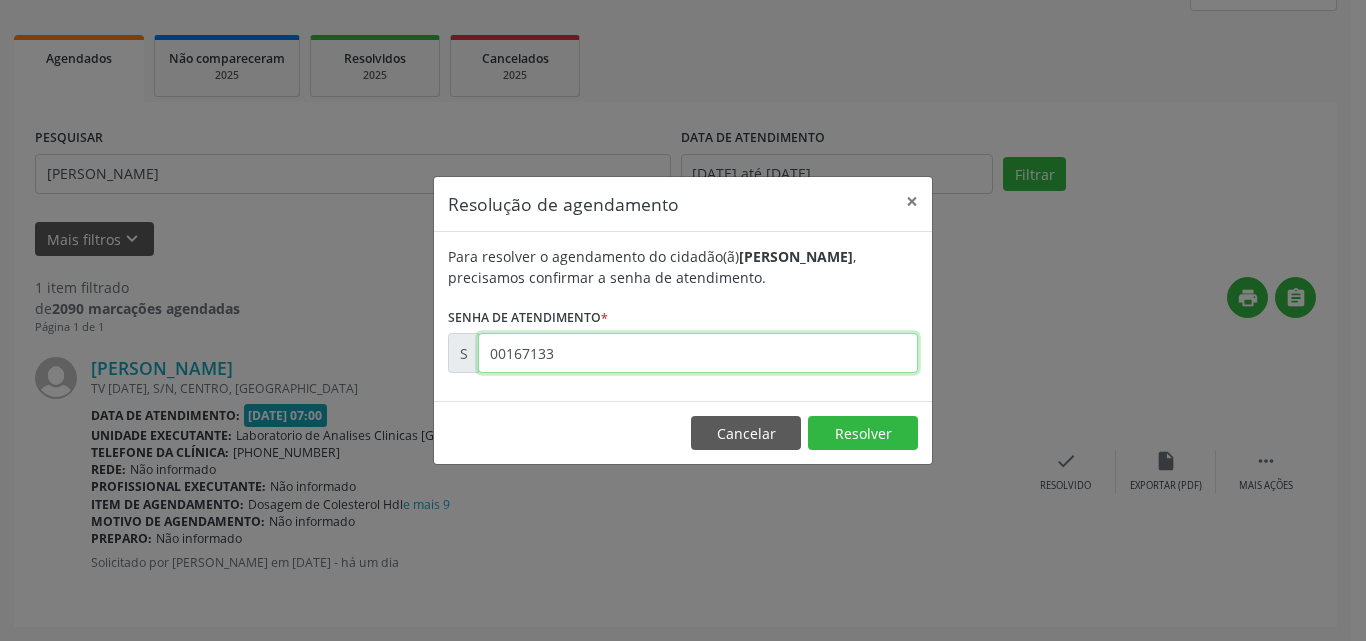 type on "00167133" 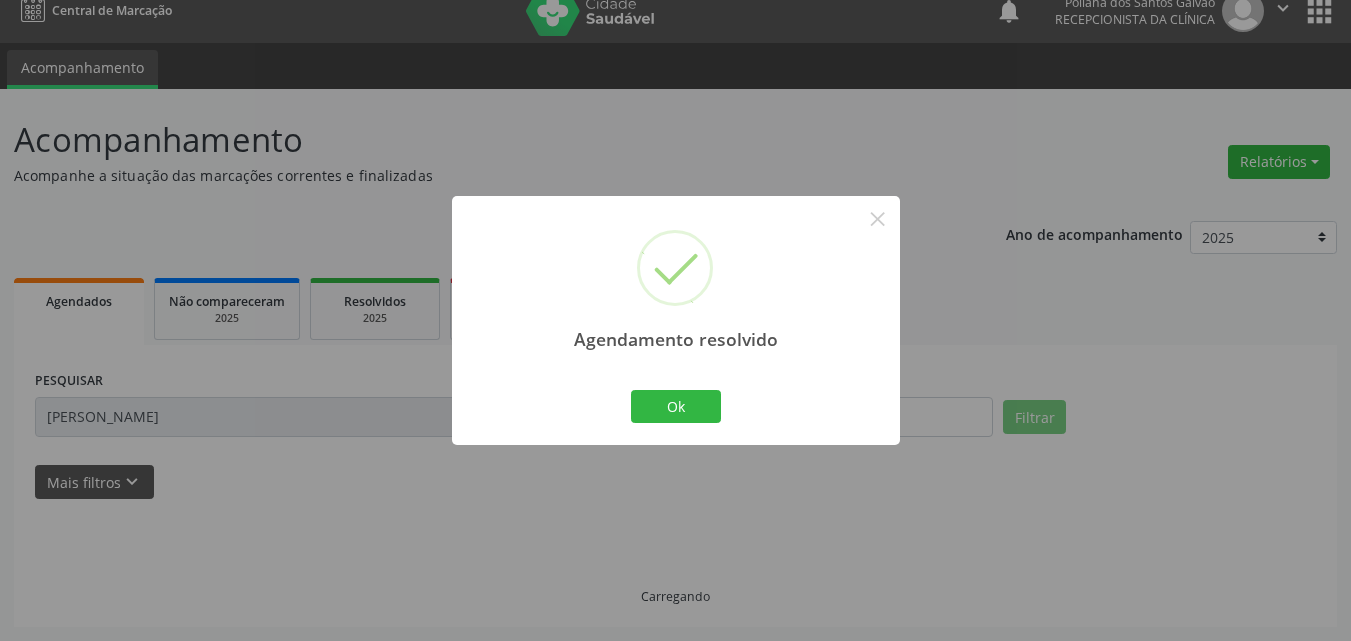 scroll, scrollTop: 0, scrollLeft: 0, axis: both 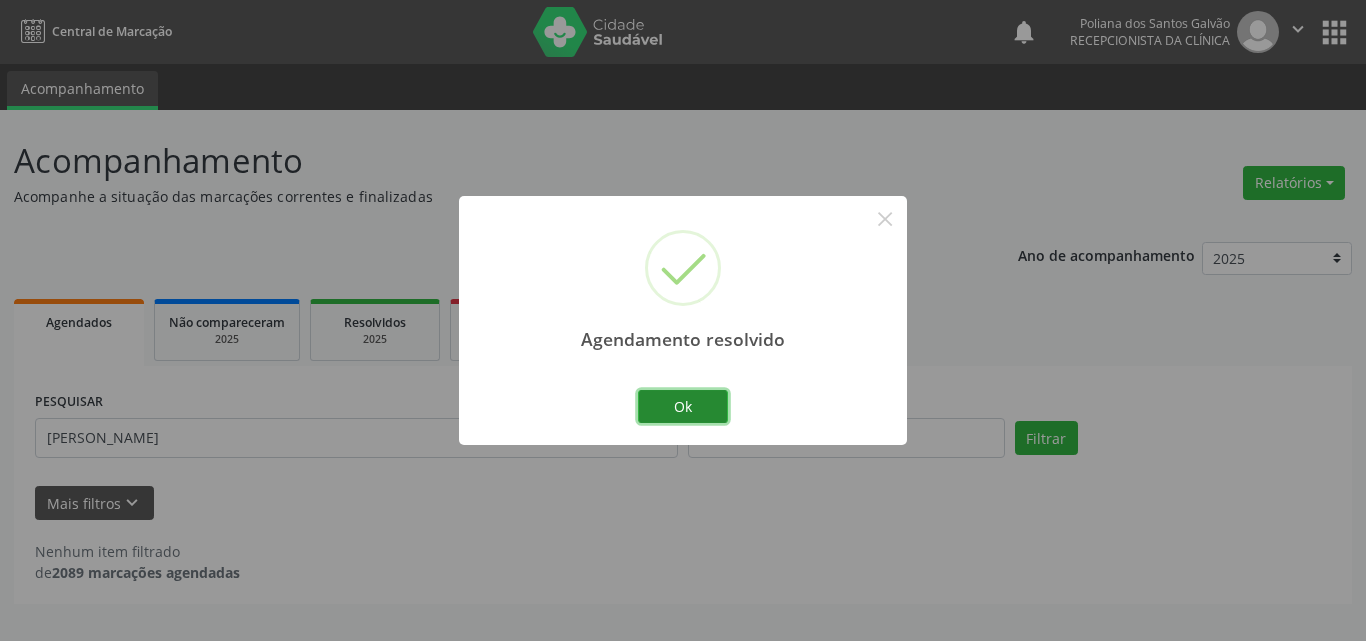 click on "Ok" at bounding box center (683, 407) 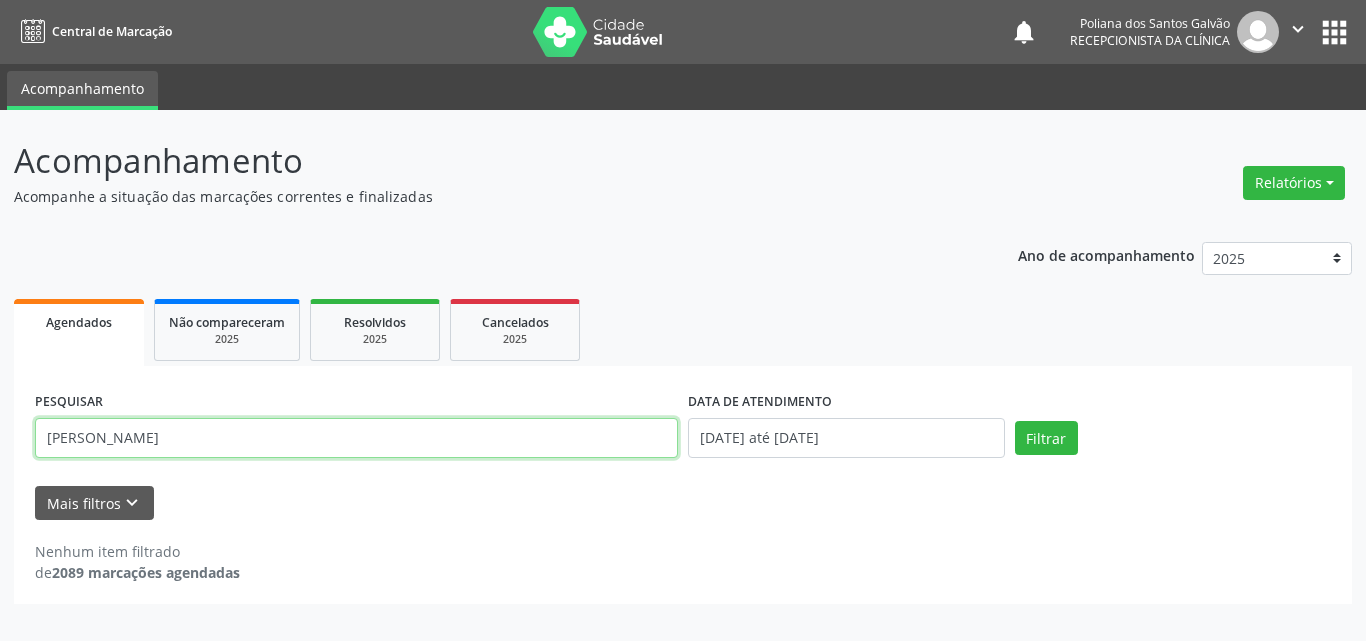 drag, startPoint x: 486, startPoint y: 448, endPoint x: 0, endPoint y: 367, distance: 492.70377 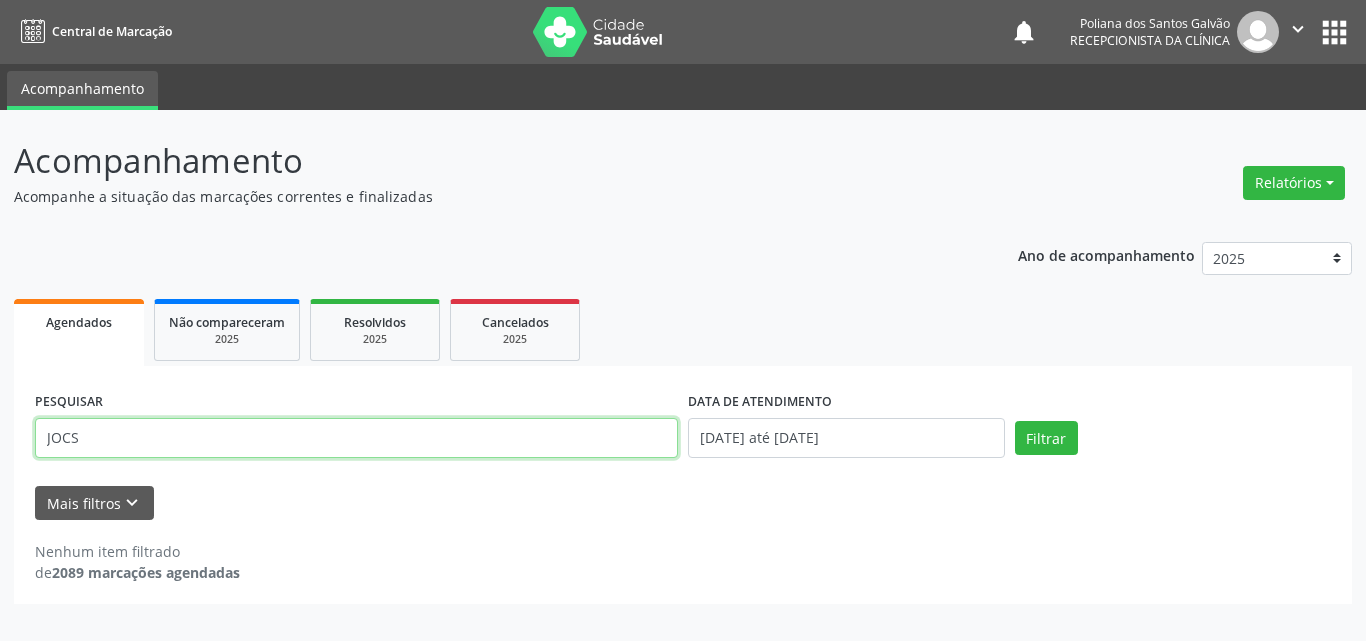 click on "Filtrar" at bounding box center [1046, 438] 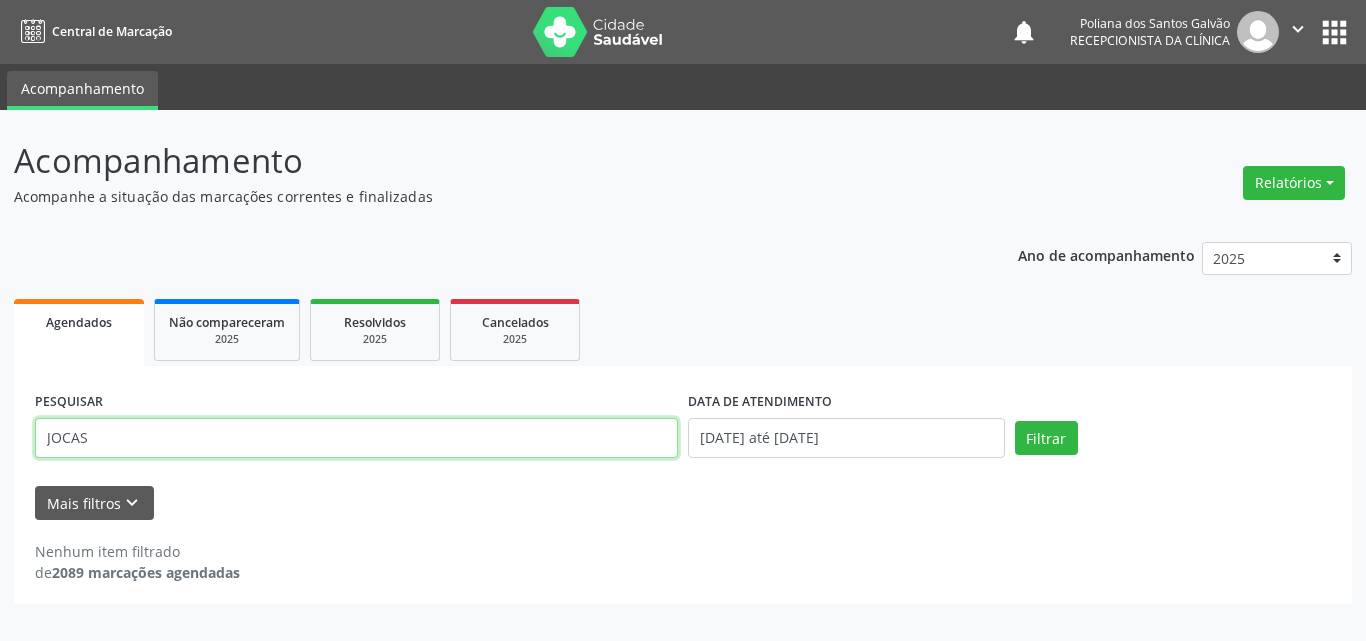 type on "JOCAS" 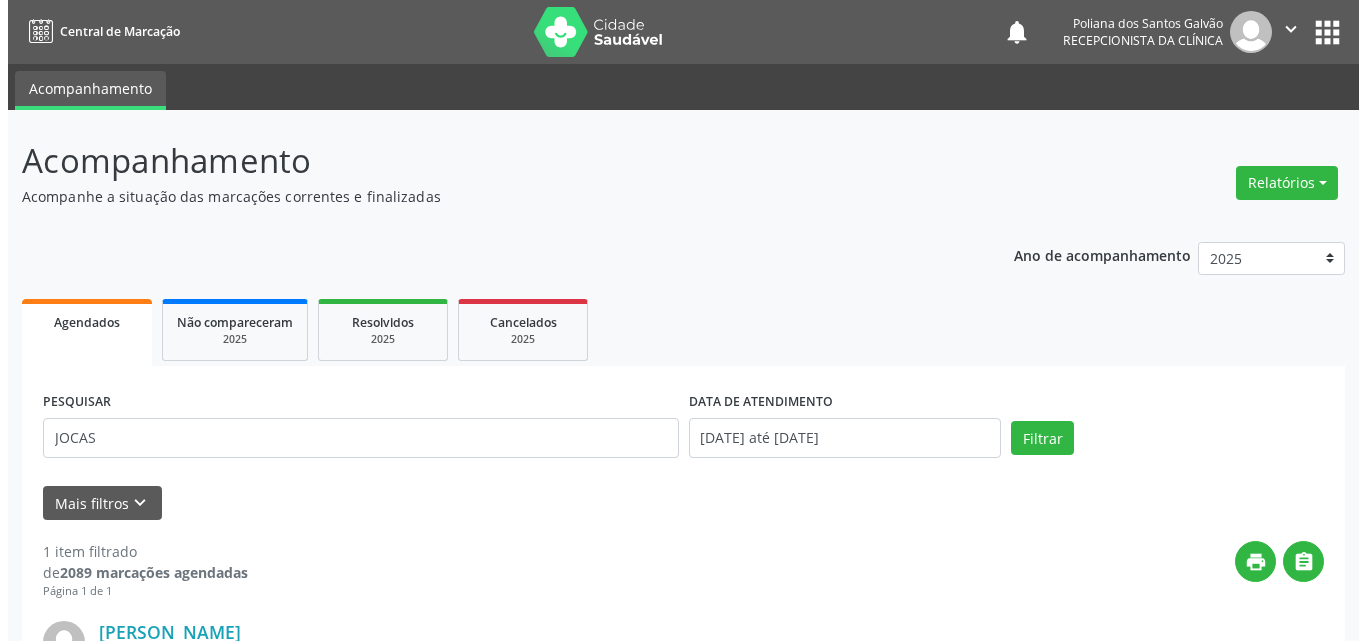 scroll, scrollTop: 264, scrollLeft: 0, axis: vertical 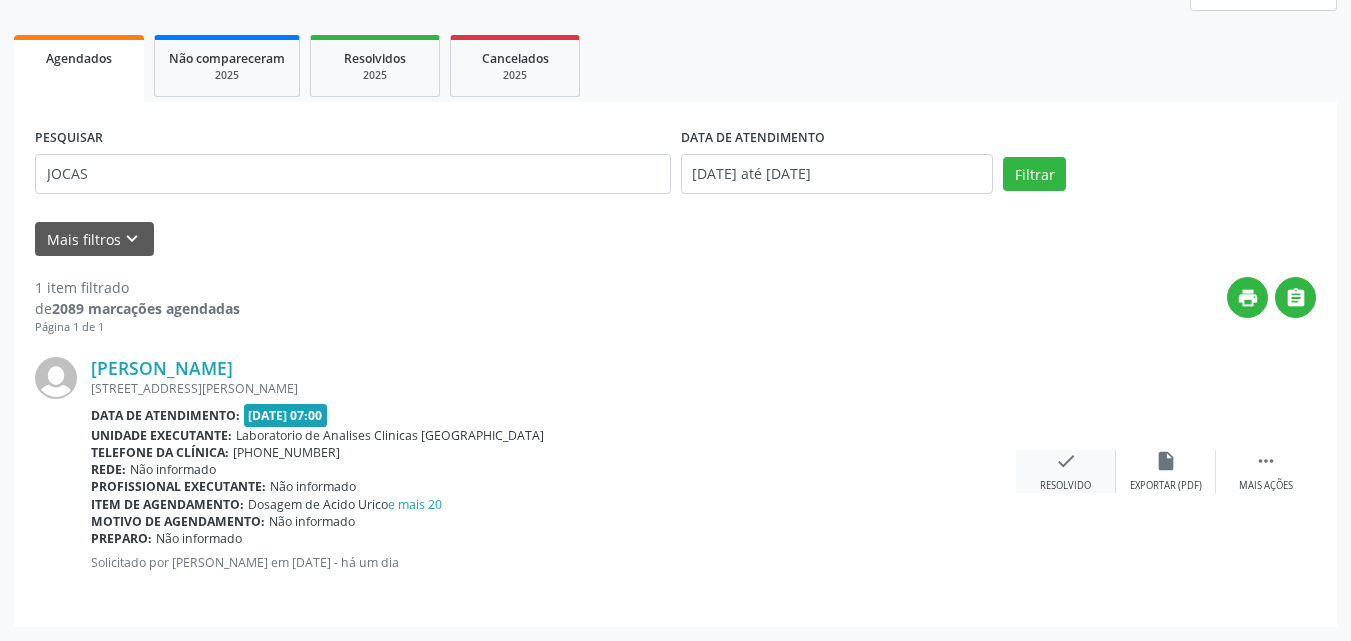 click on "check
Resolvido" at bounding box center (1066, 471) 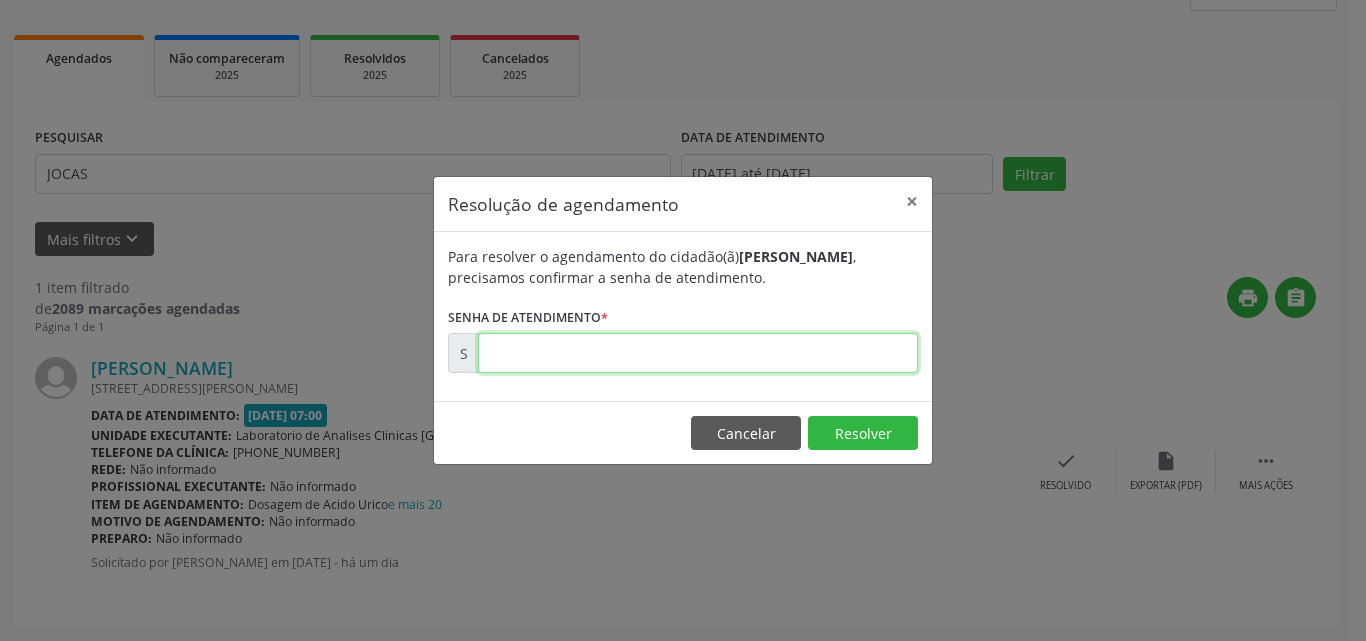 click at bounding box center (698, 353) 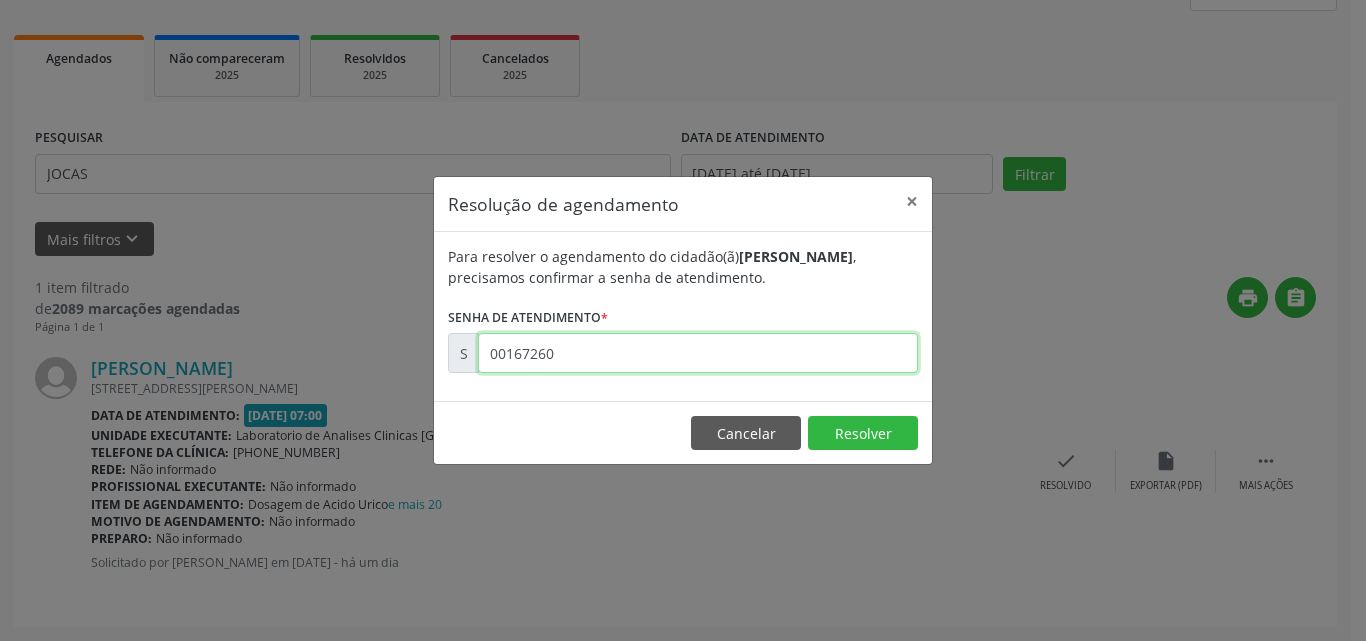 type on "00167260" 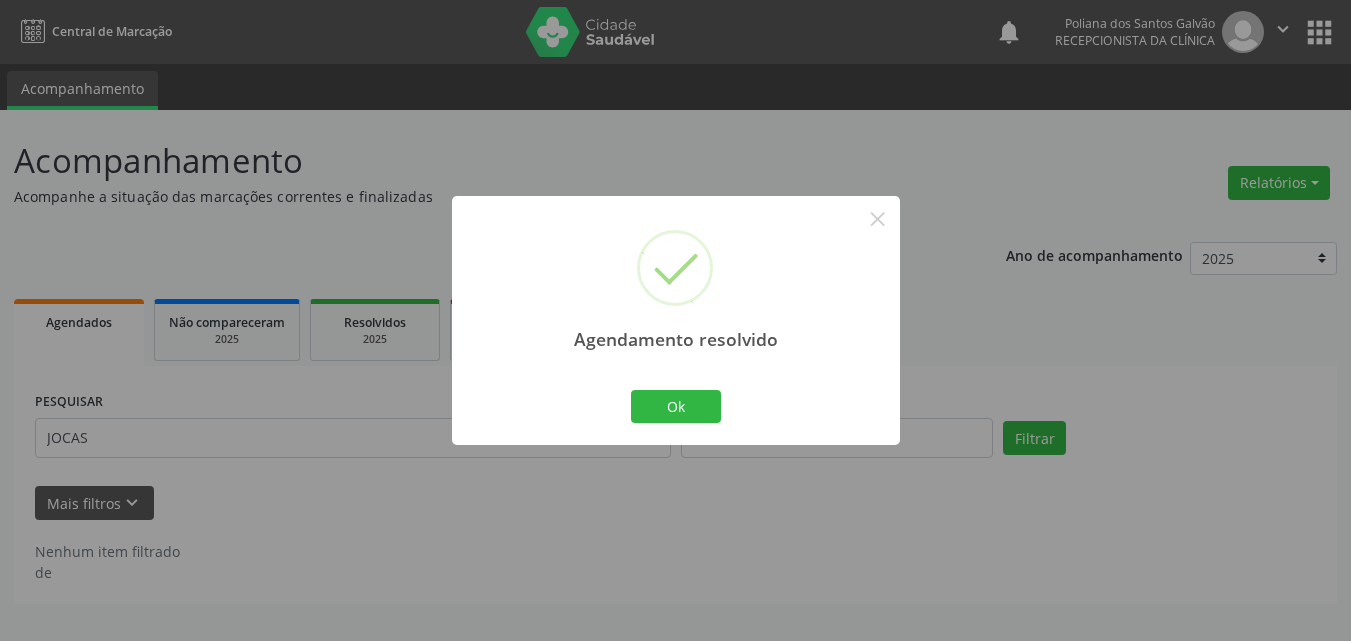 scroll, scrollTop: 0, scrollLeft: 0, axis: both 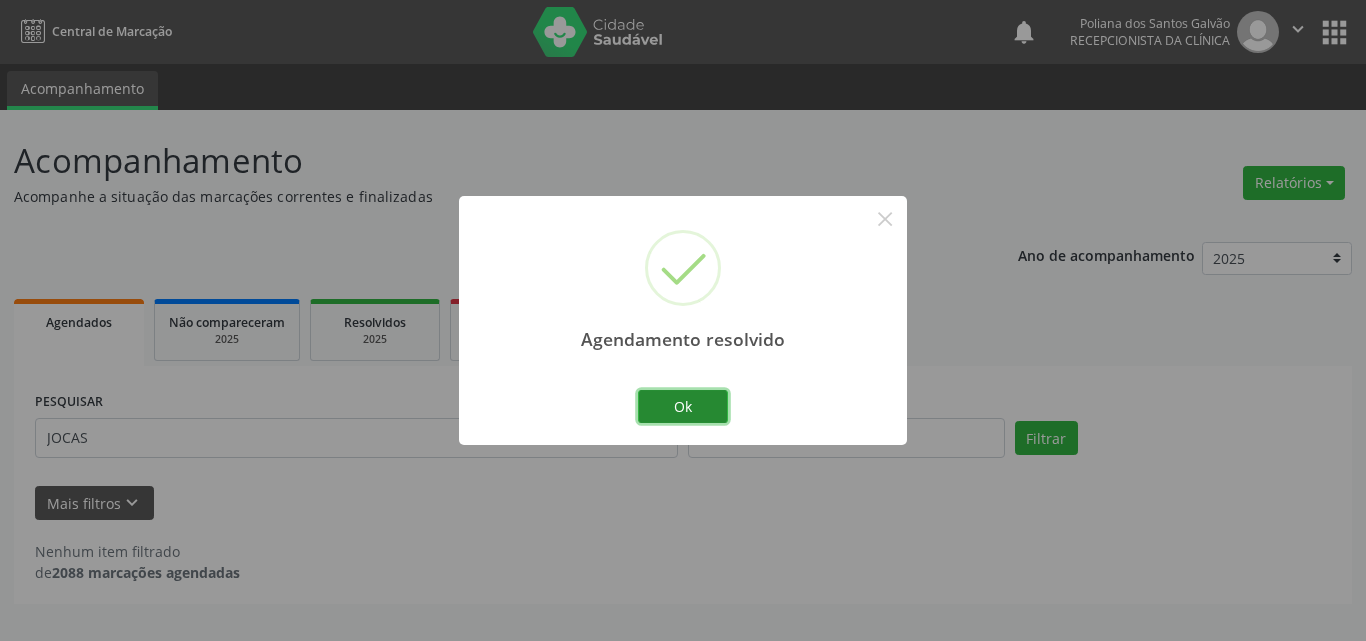 click on "Ok" at bounding box center (683, 407) 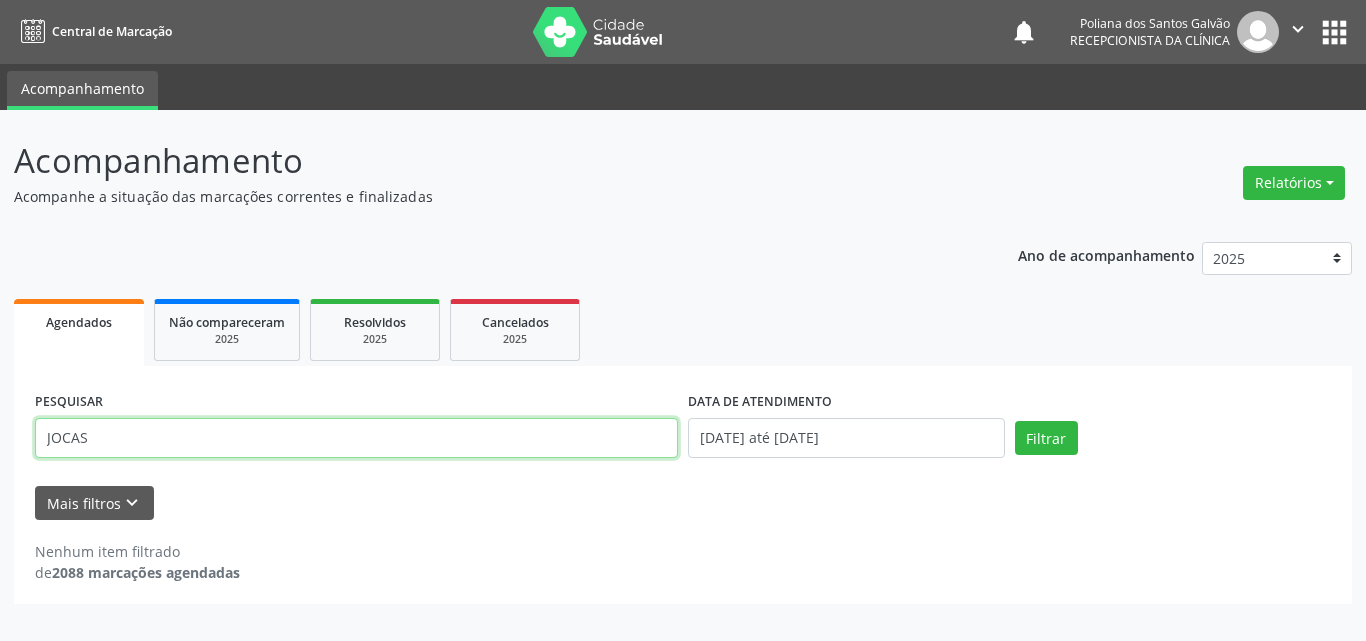 drag, startPoint x: 376, startPoint y: 444, endPoint x: 0, endPoint y: 412, distance: 377.35925 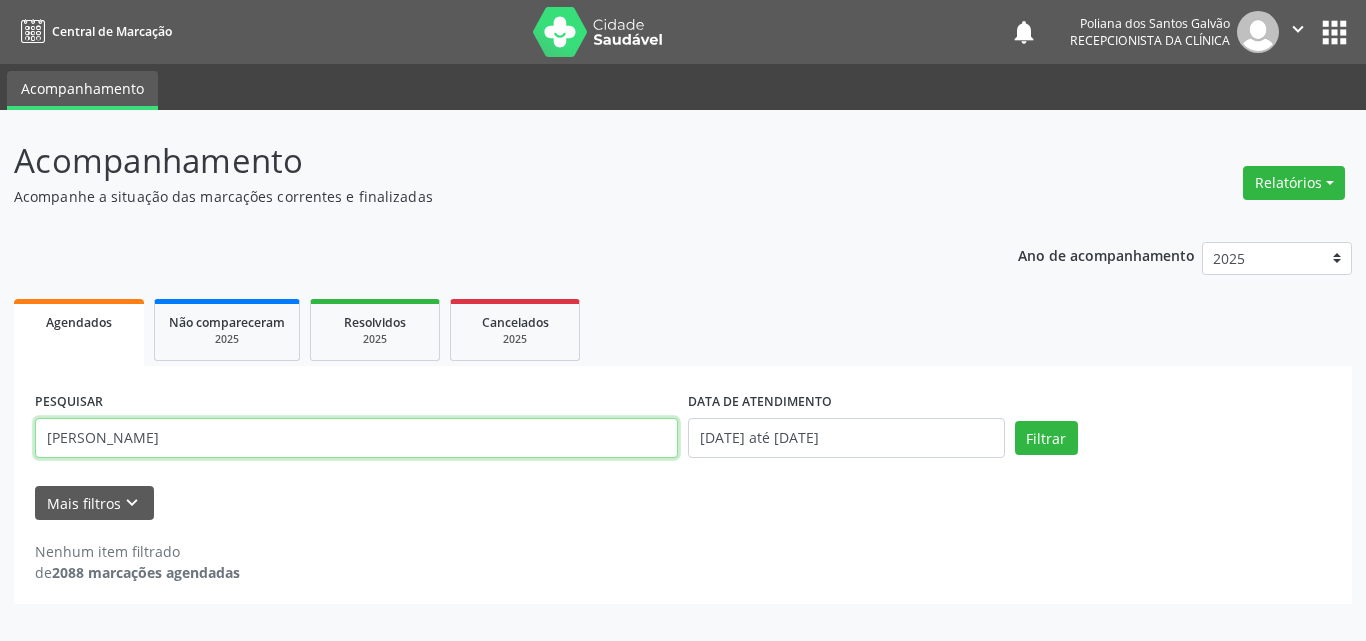 type on "[PERSON_NAME]" 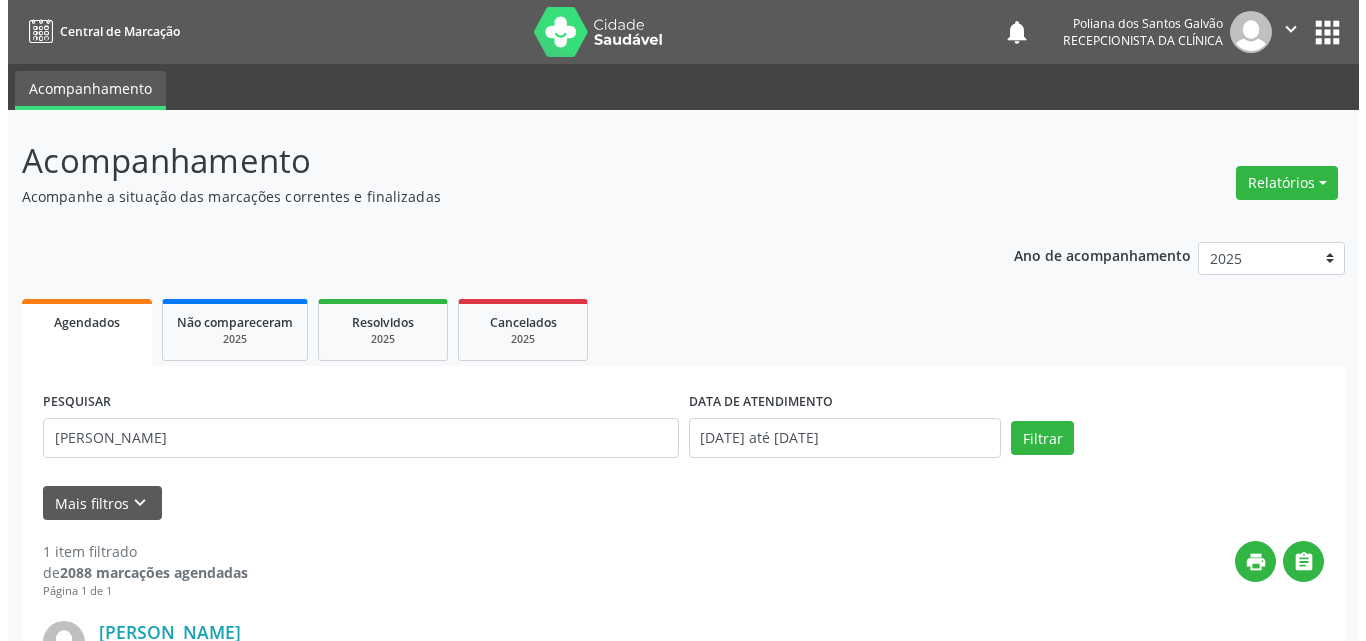 scroll, scrollTop: 264, scrollLeft: 0, axis: vertical 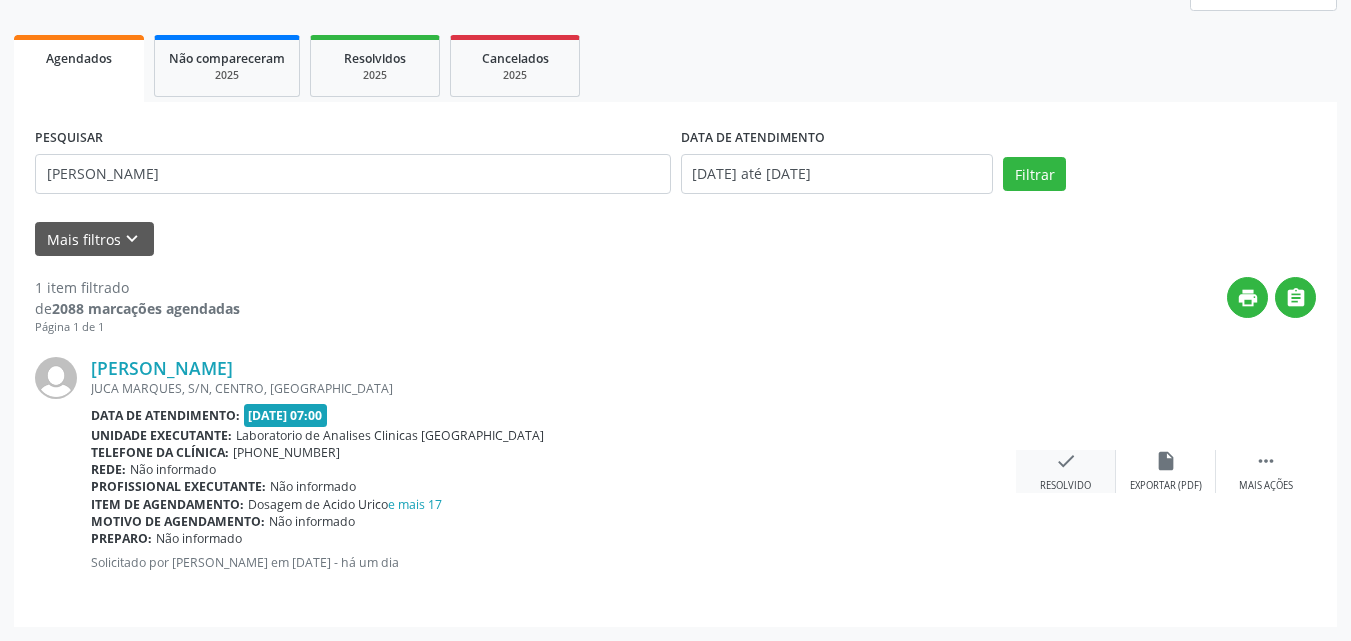 click on "Resolvido" at bounding box center [1065, 486] 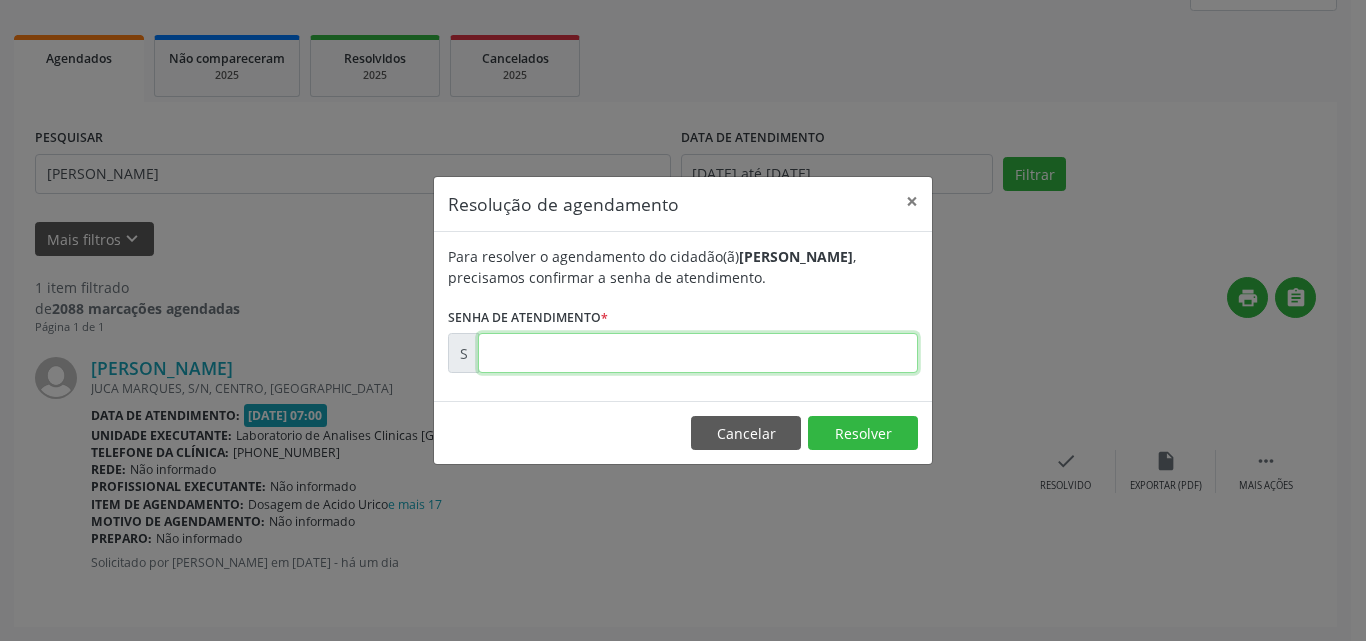 click at bounding box center [698, 353] 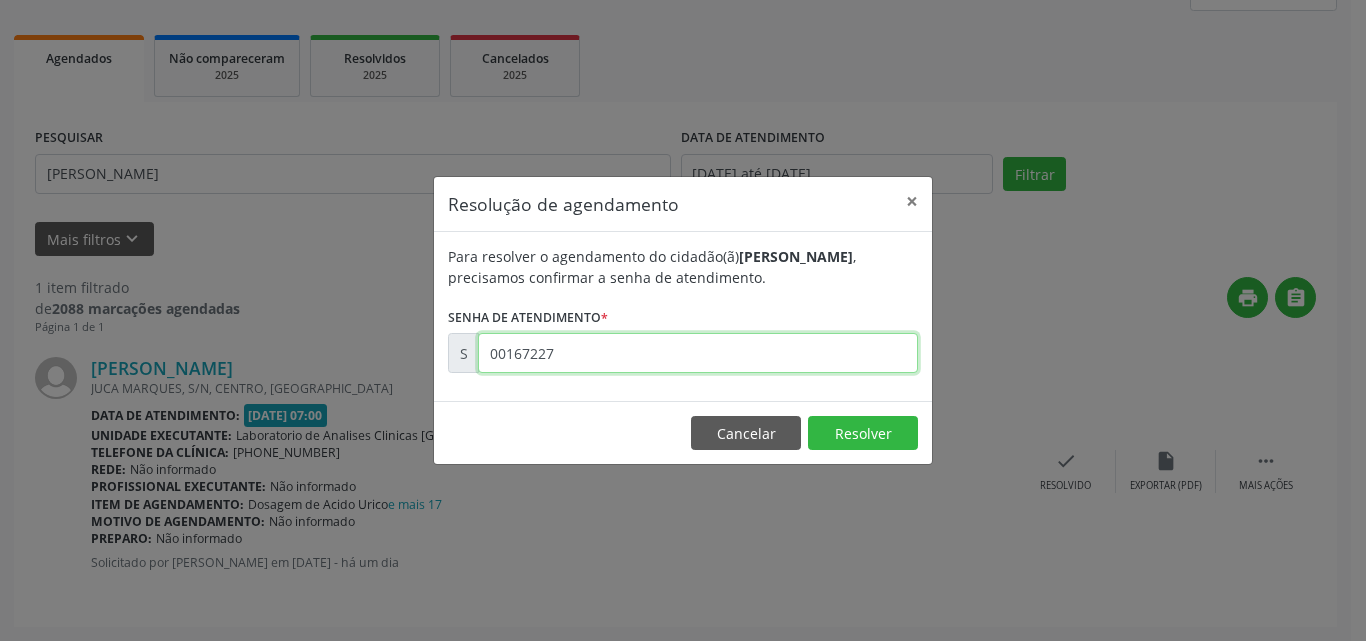 type on "00167227" 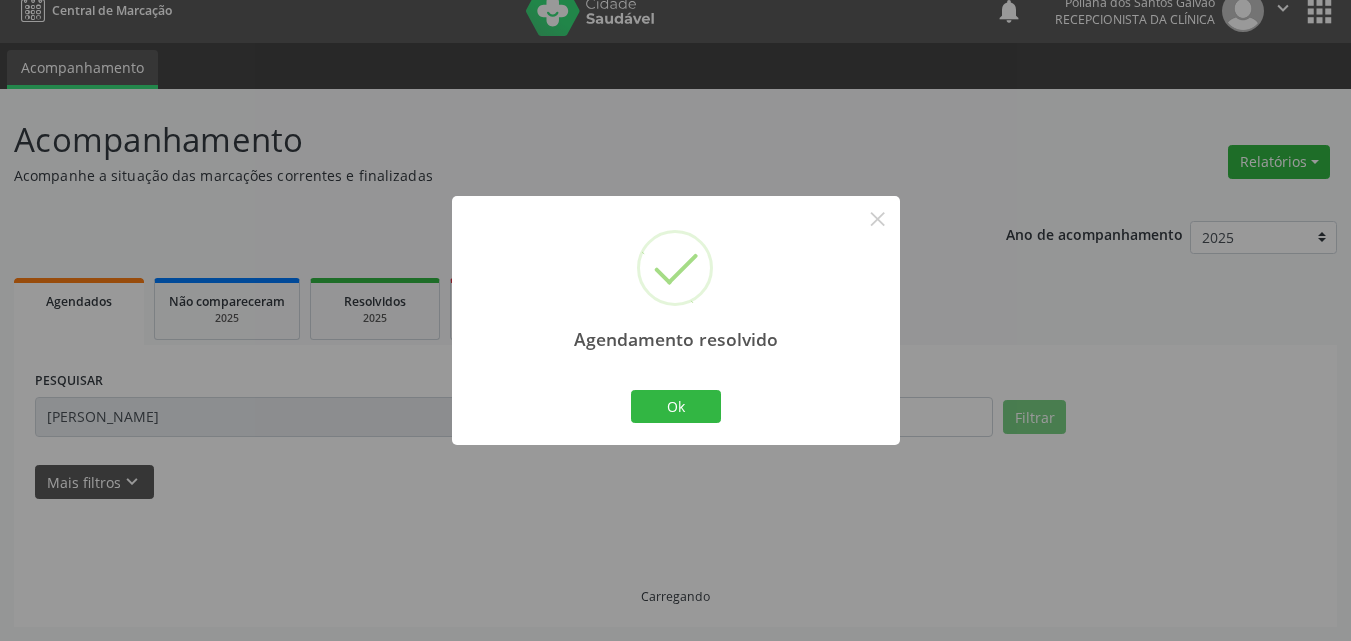 scroll, scrollTop: 0, scrollLeft: 0, axis: both 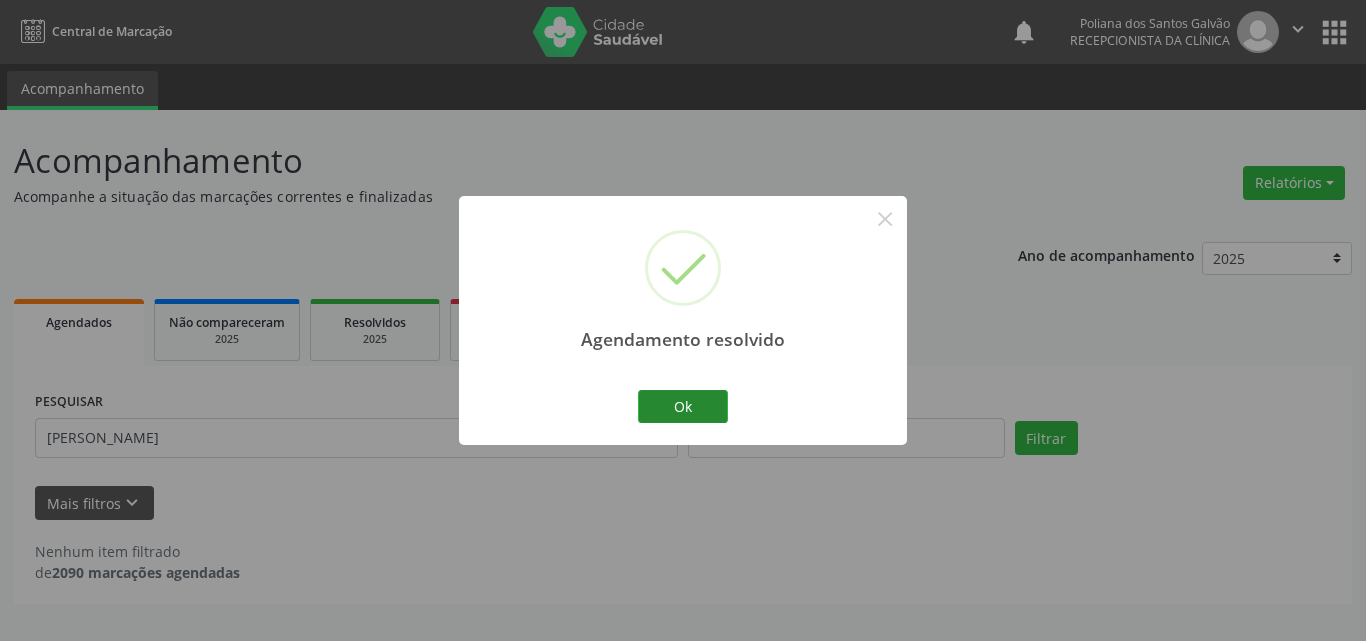 drag, startPoint x: 645, startPoint y: 433, endPoint x: 658, endPoint y: 415, distance: 22.203604 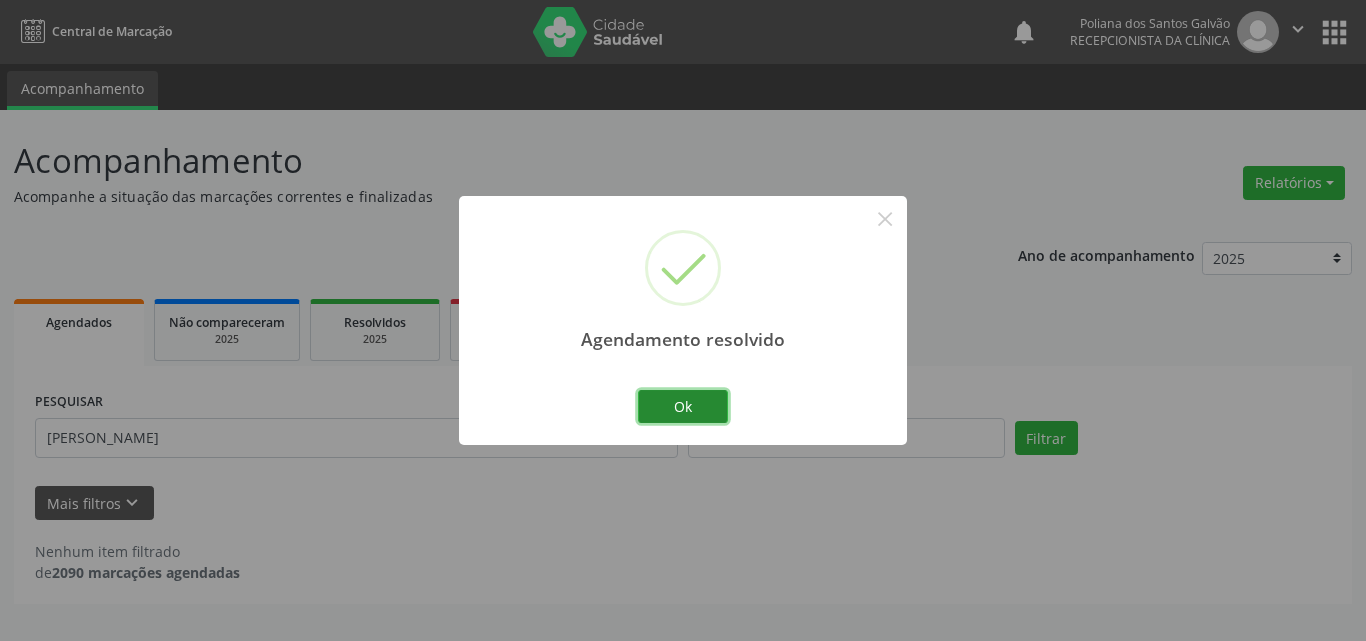 click on "Ok" at bounding box center [683, 407] 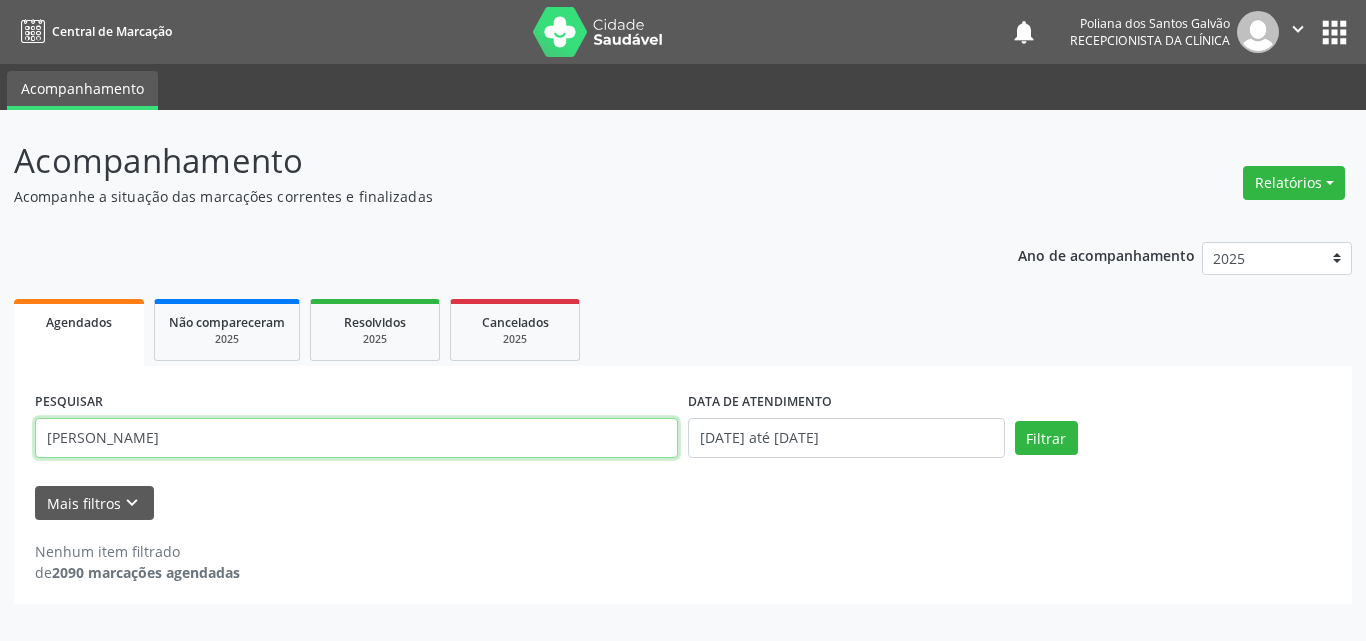 drag, startPoint x: 618, startPoint y: 430, endPoint x: 0, endPoint y: 321, distance: 627.5388 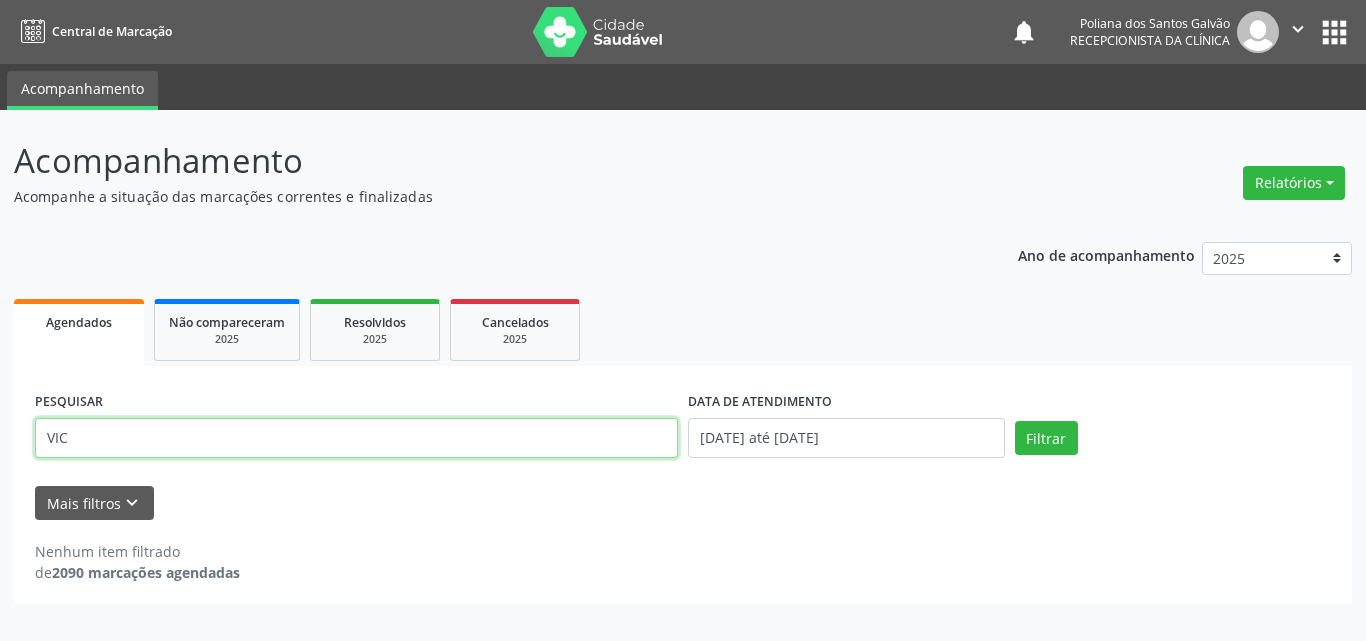 type on "VIC" 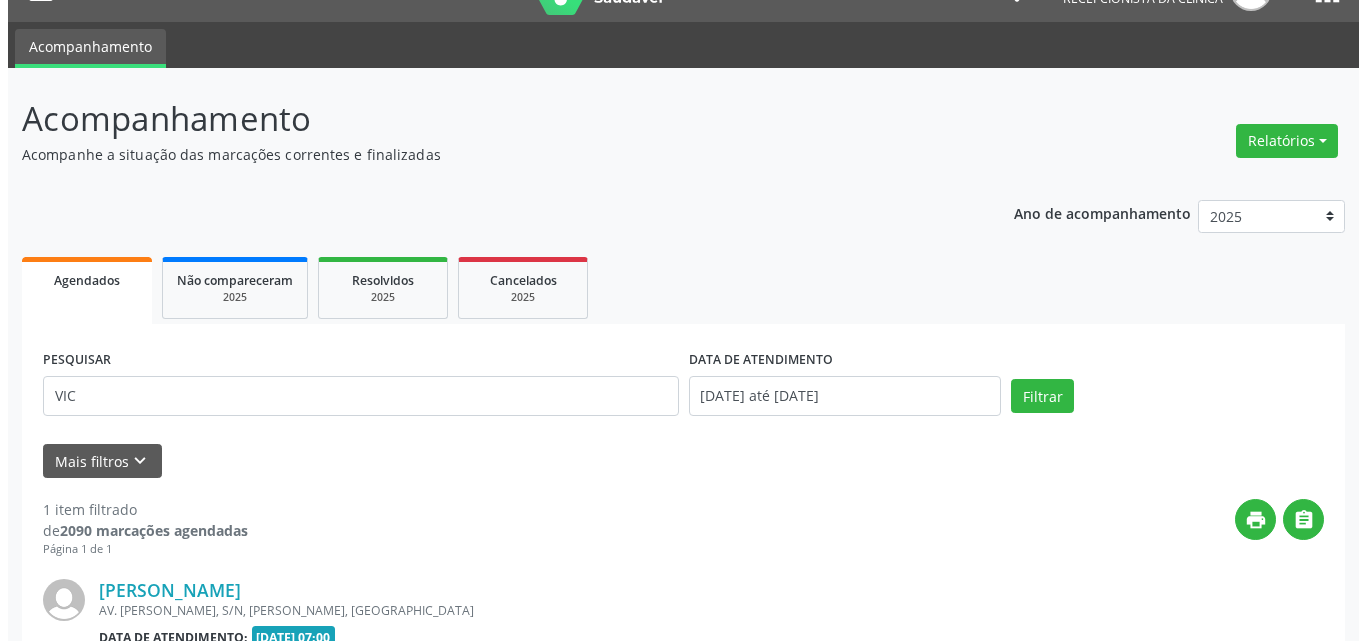 scroll, scrollTop: 264, scrollLeft: 0, axis: vertical 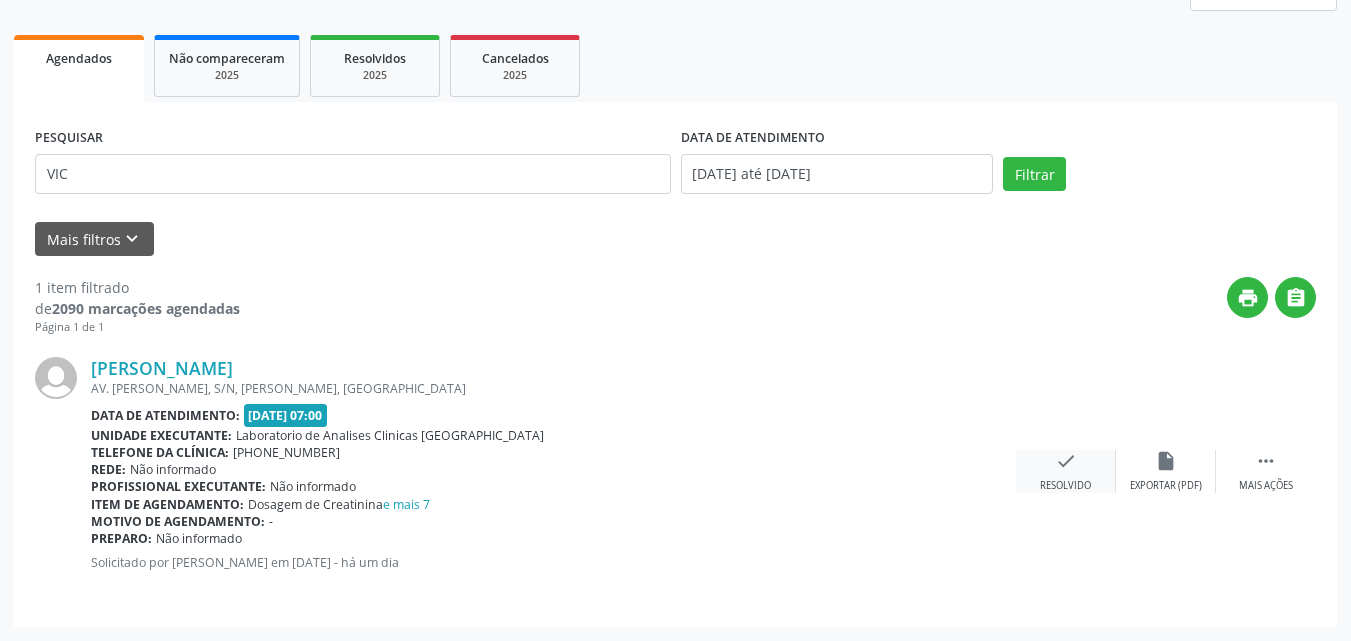 click on "check
Resolvido" at bounding box center (1066, 471) 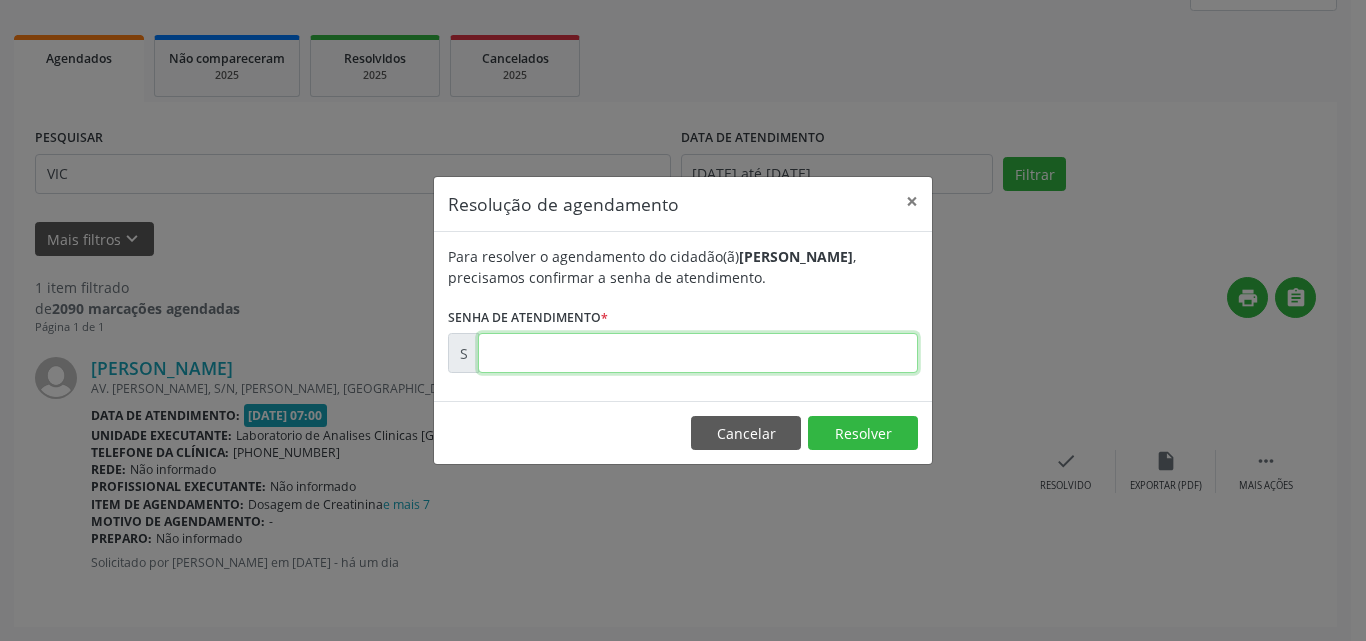 click at bounding box center (698, 353) 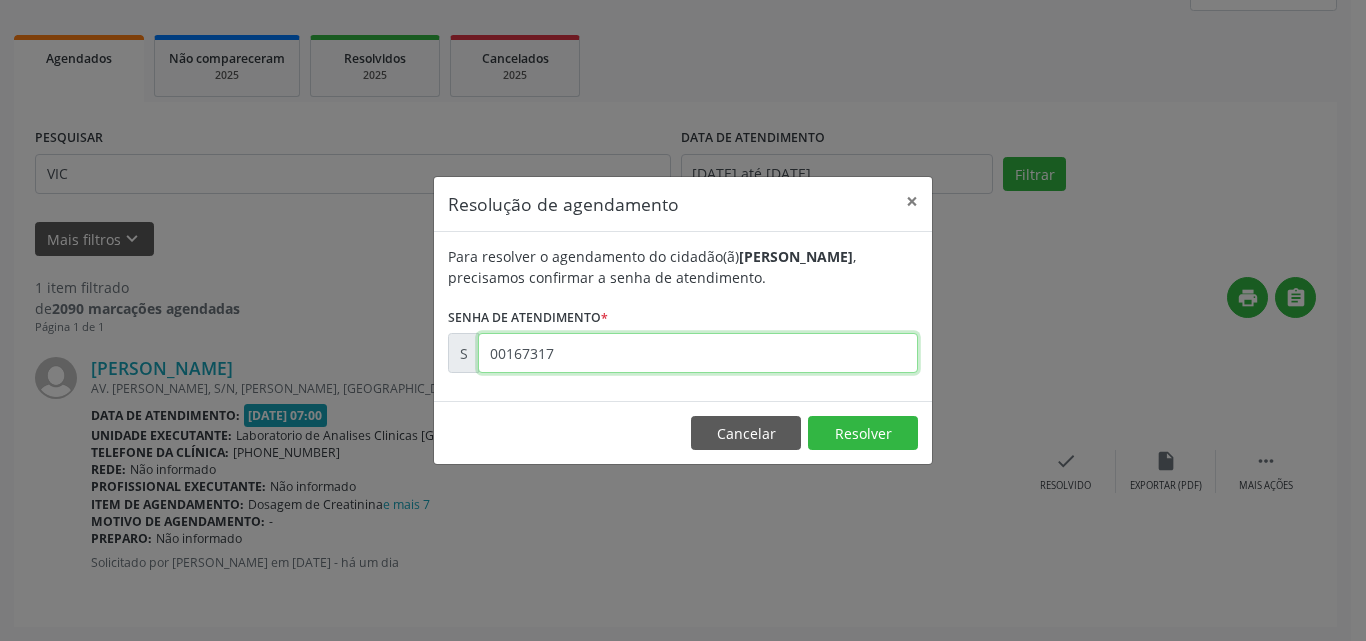 type on "00167317" 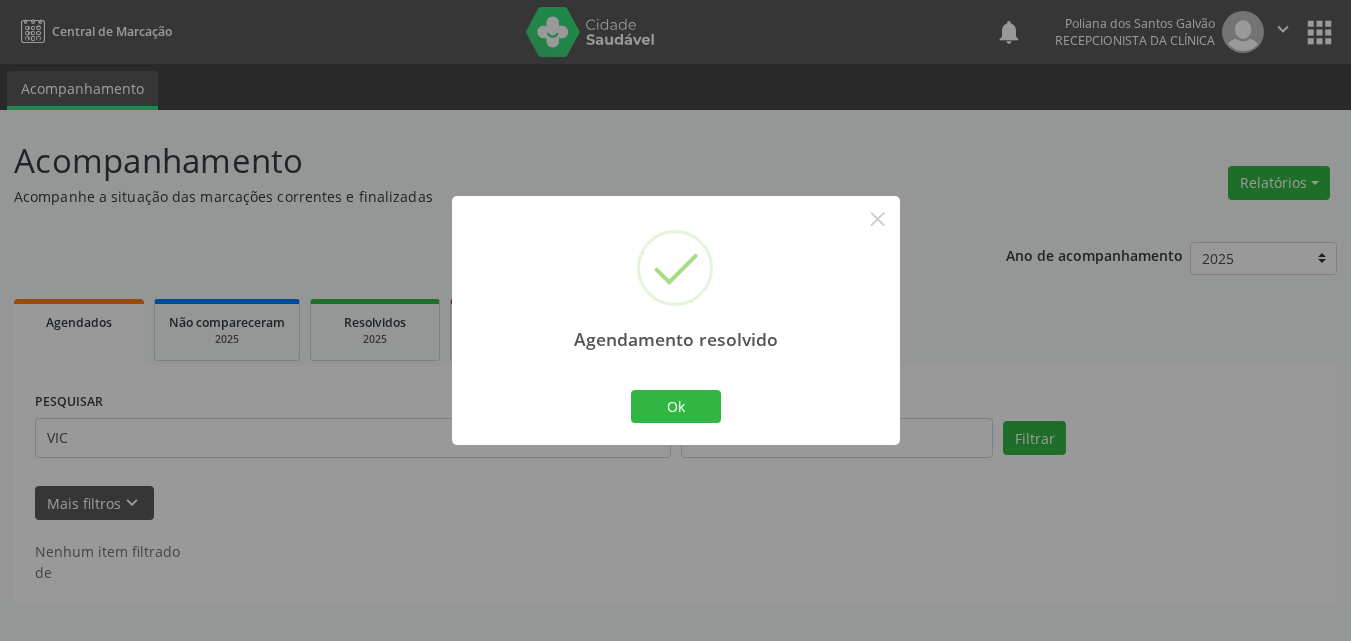 scroll, scrollTop: 0, scrollLeft: 0, axis: both 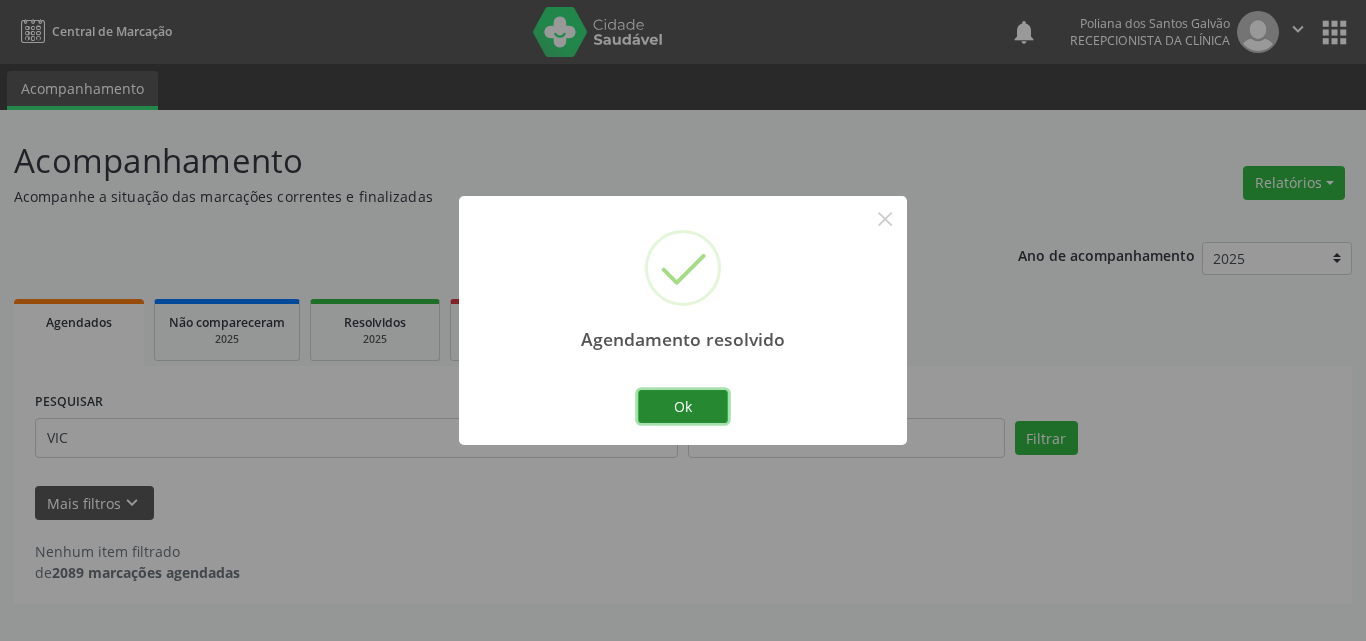 click on "Ok" at bounding box center [683, 407] 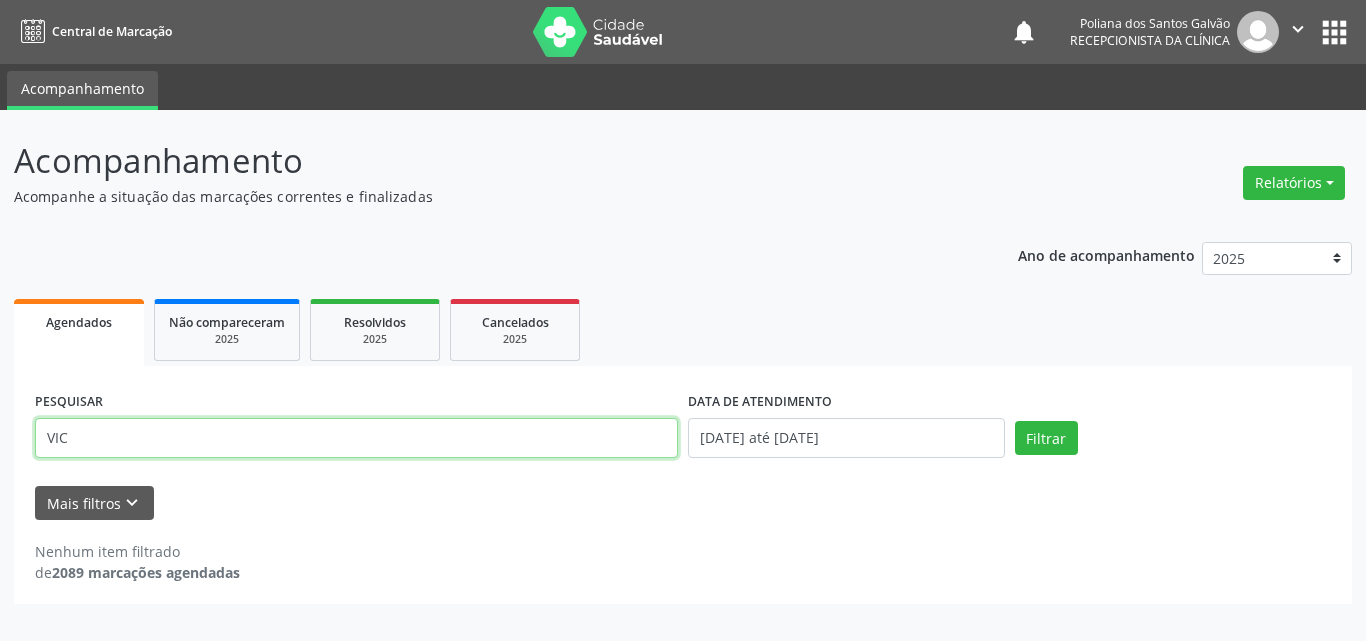 drag, startPoint x: 374, startPoint y: 447, endPoint x: 0, endPoint y: 212, distance: 441.7024 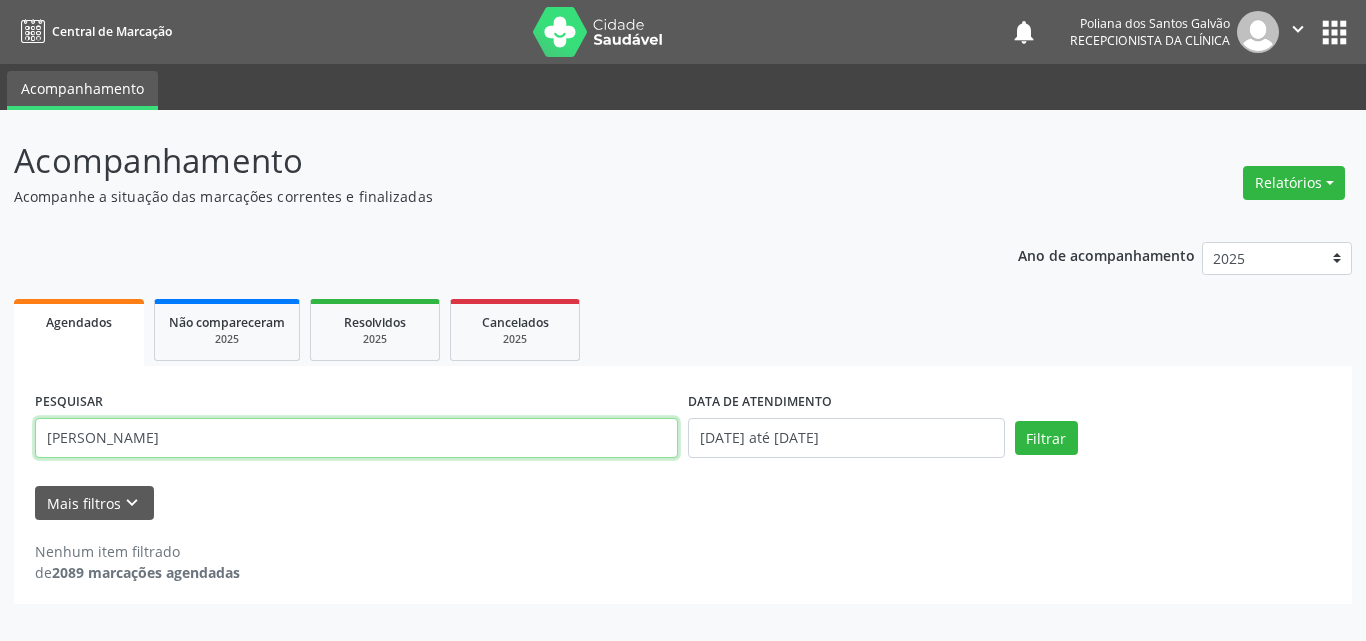type on "[PERSON_NAME]" 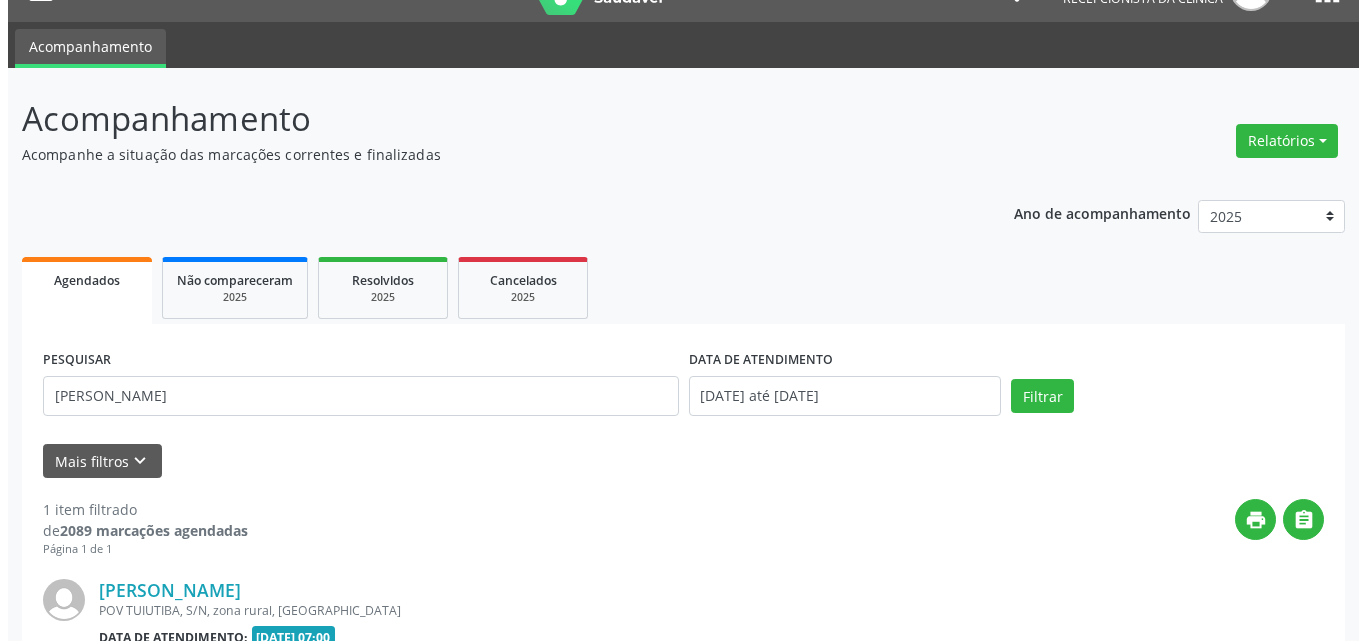 scroll, scrollTop: 264, scrollLeft: 0, axis: vertical 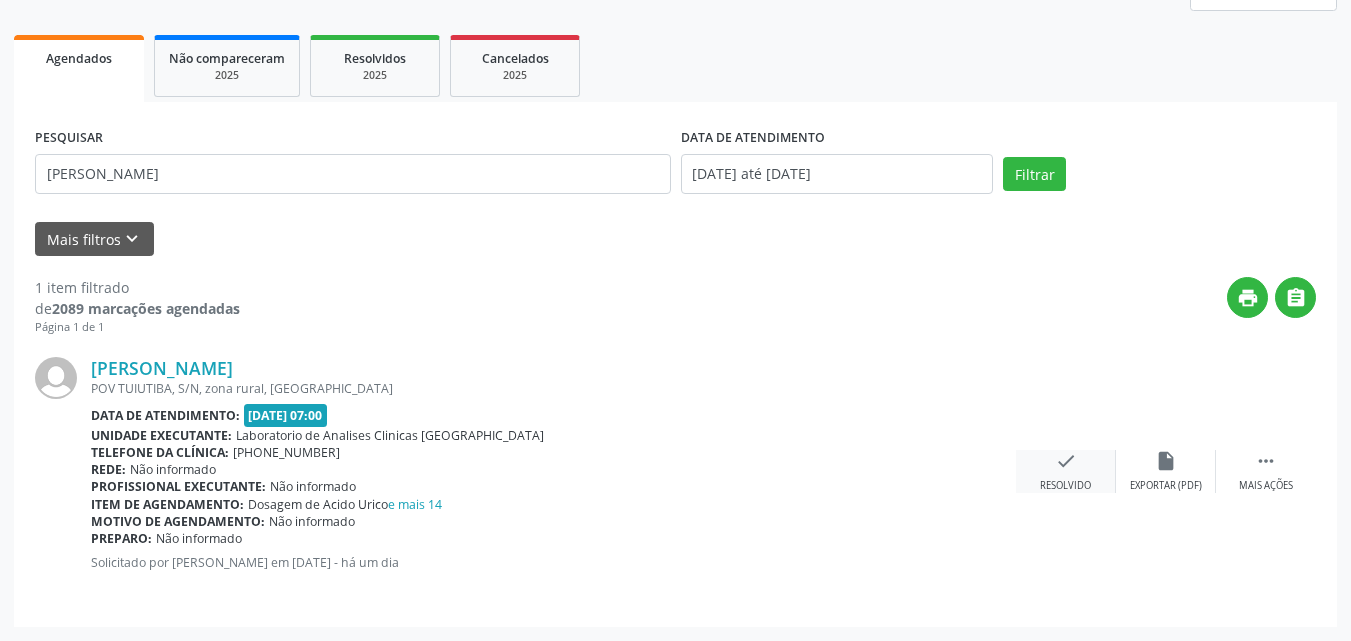 click on "check" at bounding box center [1066, 461] 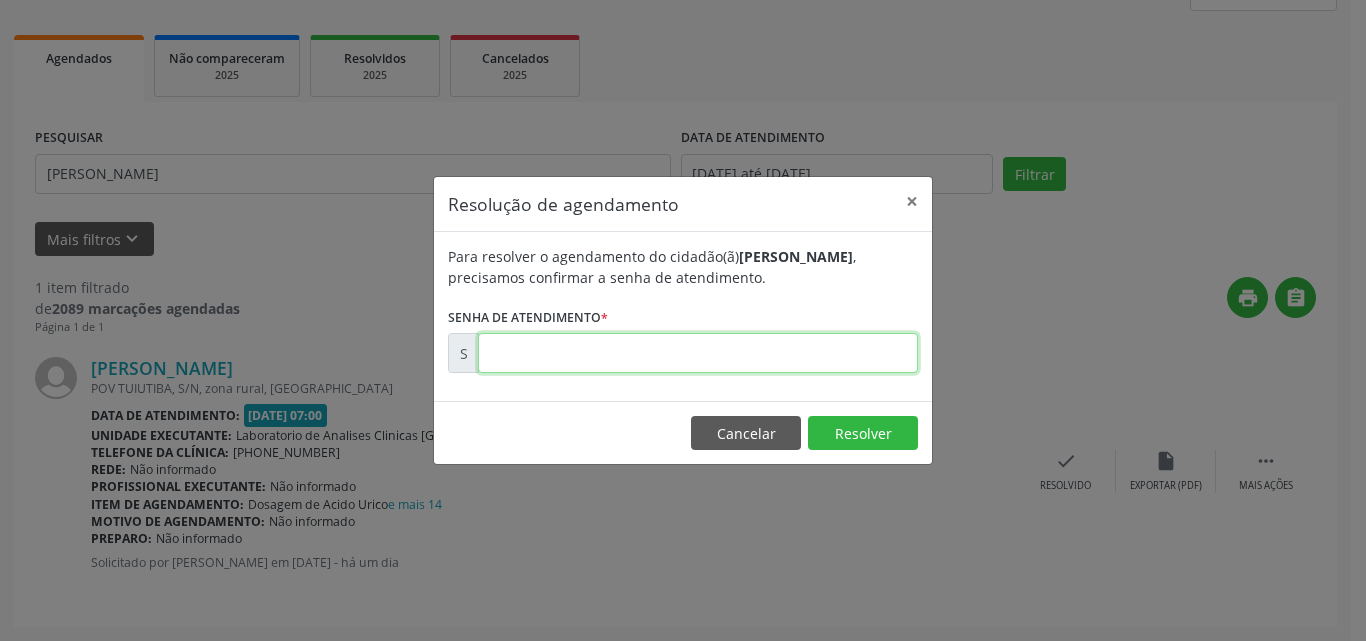click at bounding box center [698, 353] 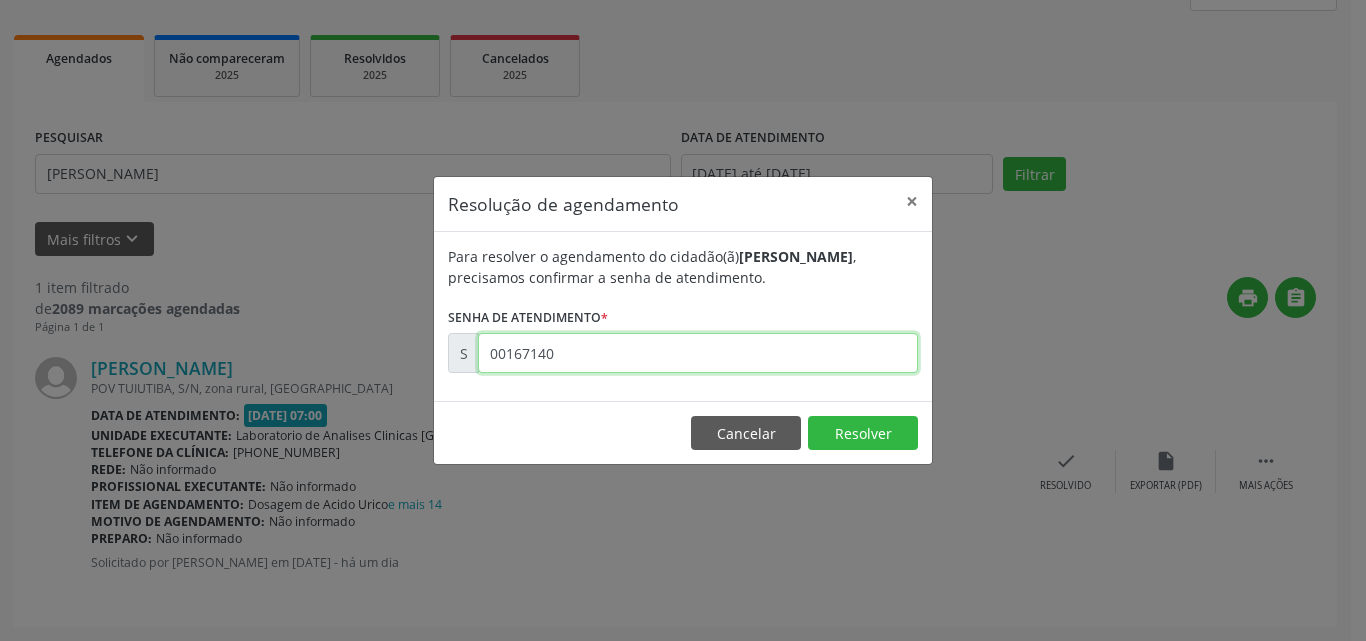 type on "00167140" 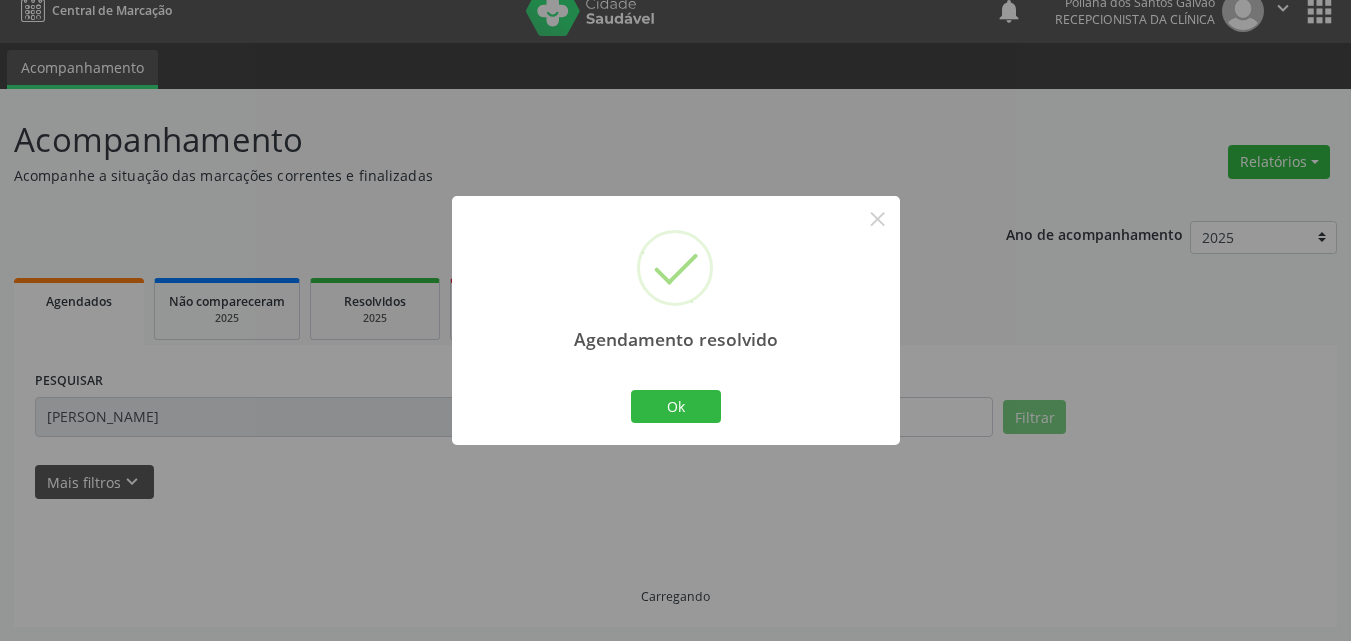 scroll, scrollTop: 0, scrollLeft: 0, axis: both 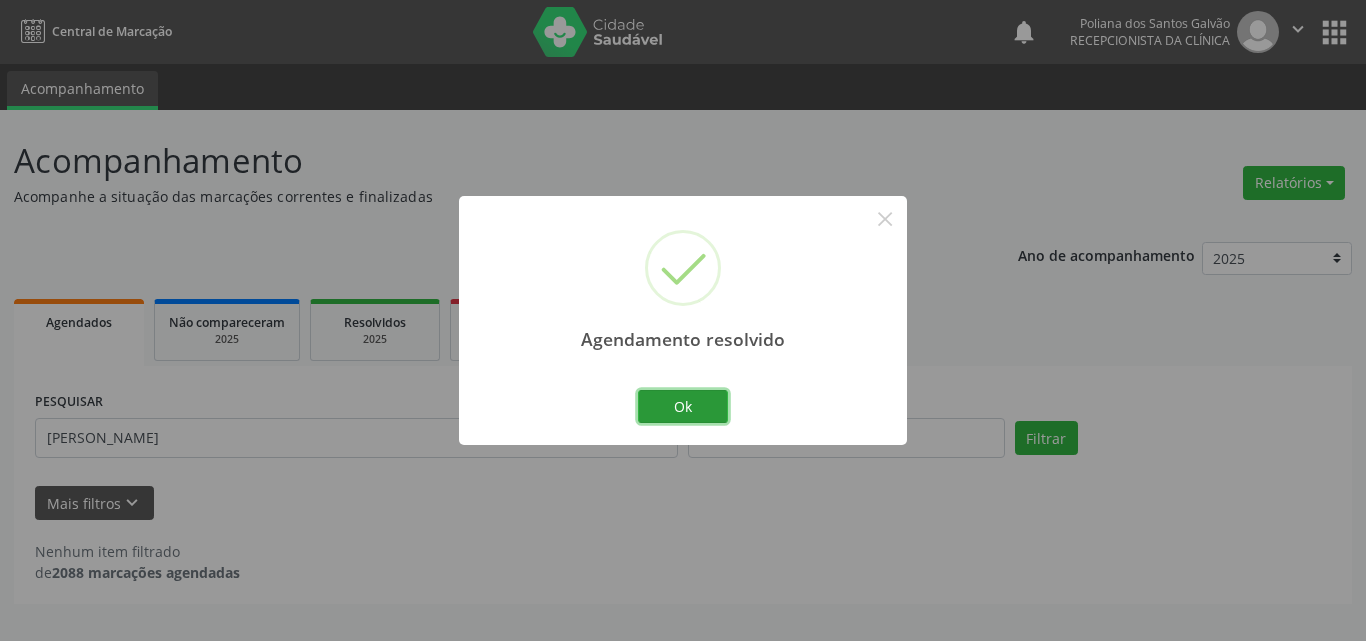 drag, startPoint x: 703, startPoint y: 407, endPoint x: 662, endPoint y: 435, distance: 49.648766 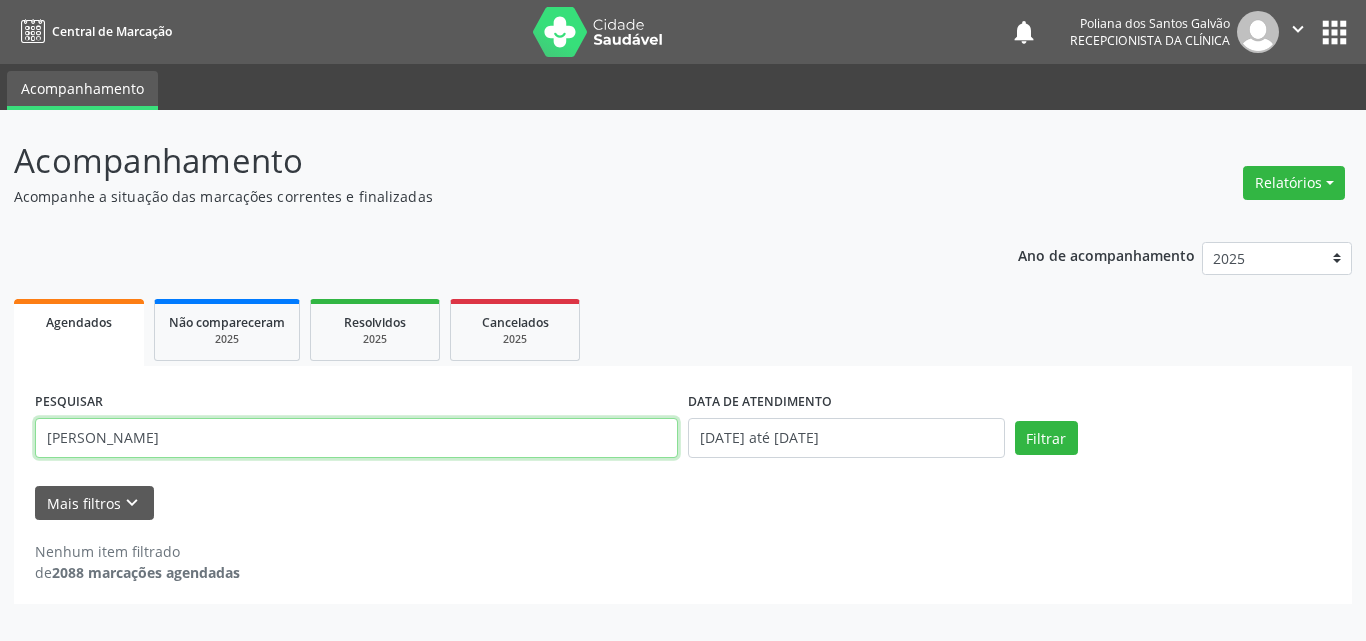 drag, startPoint x: 643, startPoint y: 443, endPoint x: 0, endPoint y: 242, distance: 673.6839 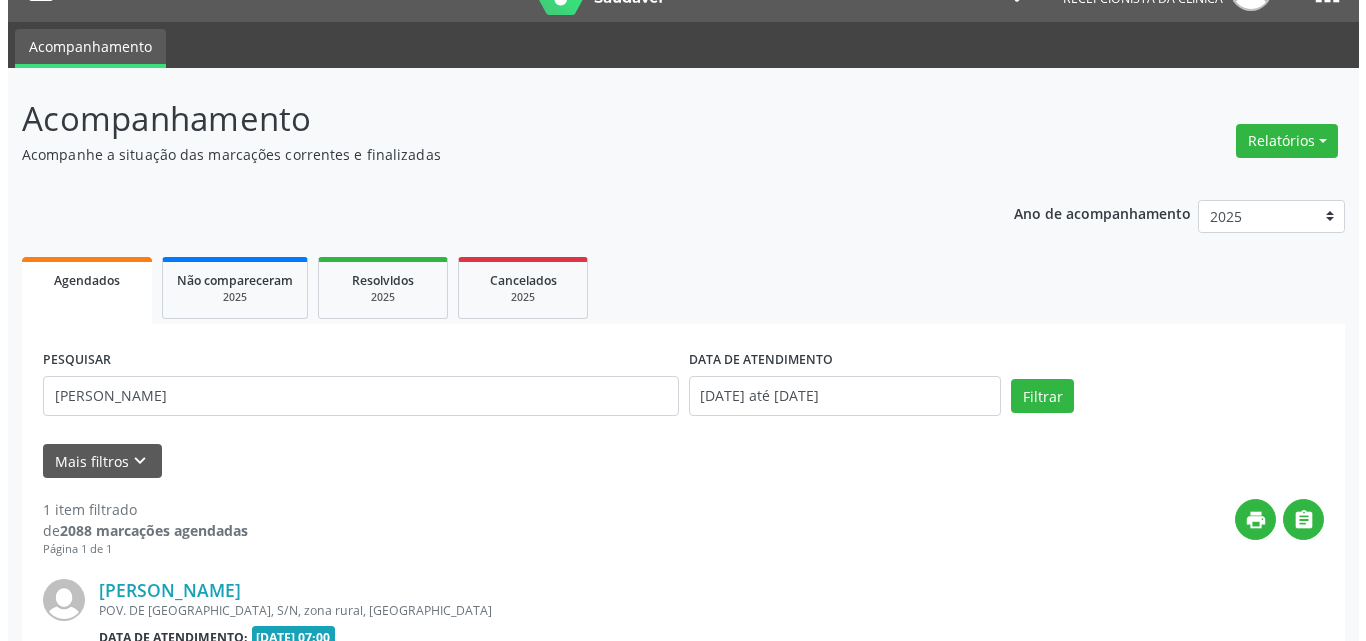 scroll, scrollTop: 264, scrollLeft: 0, axis: vertical 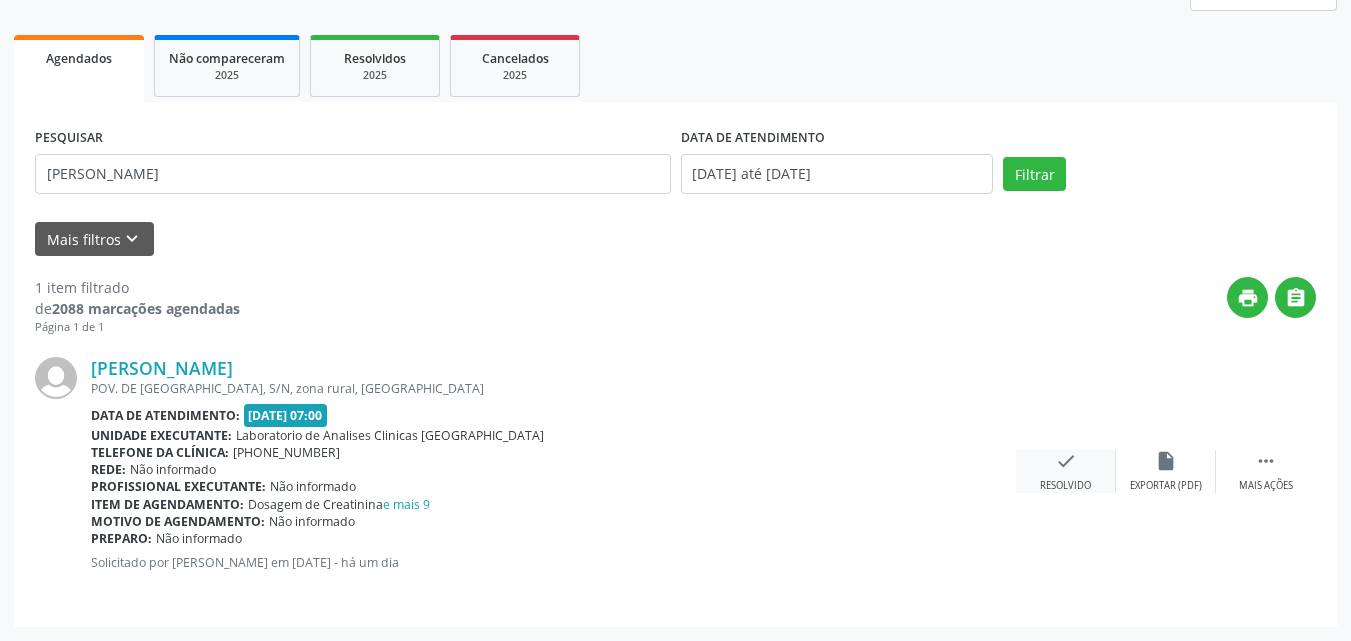 click on "check" at bounding box center (1066, 461) 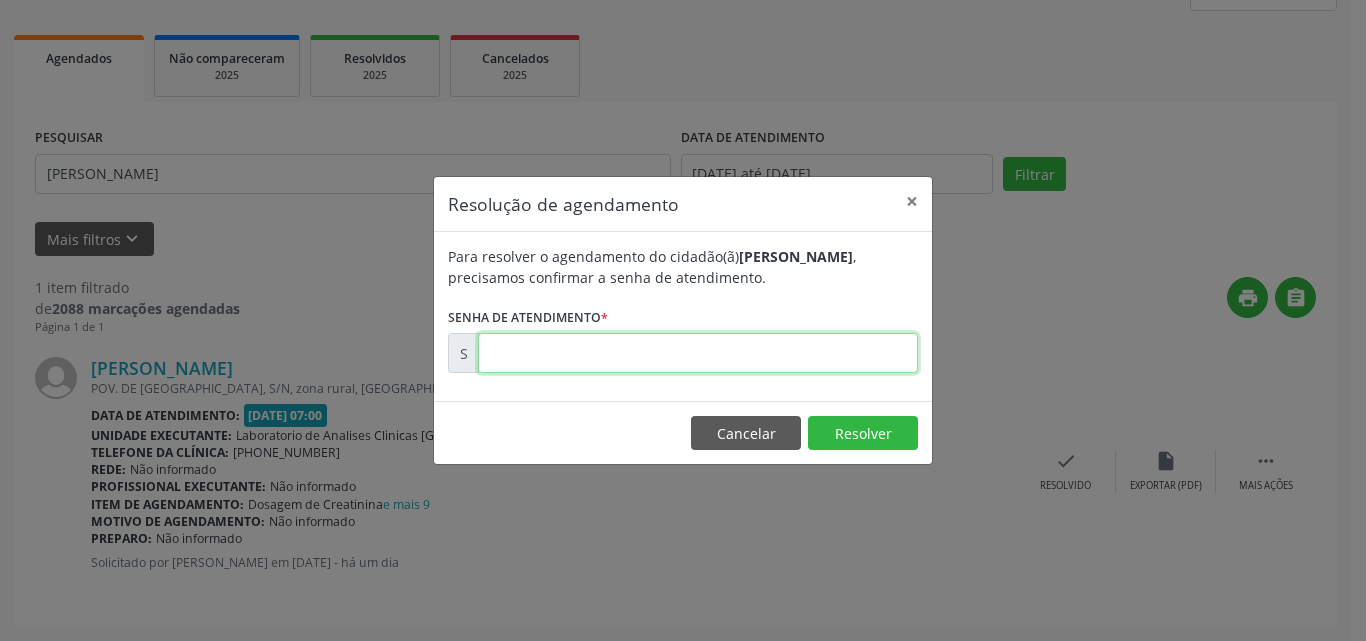 click at bounding box center (698, 353) 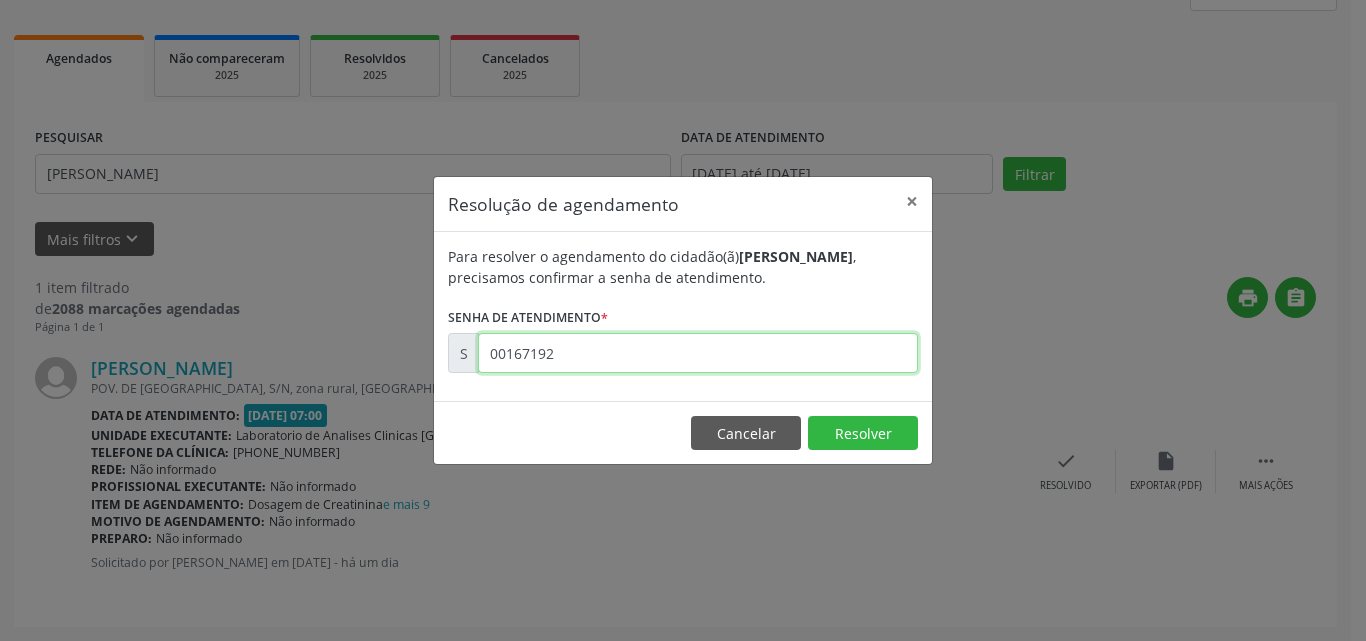 type on "00167192" 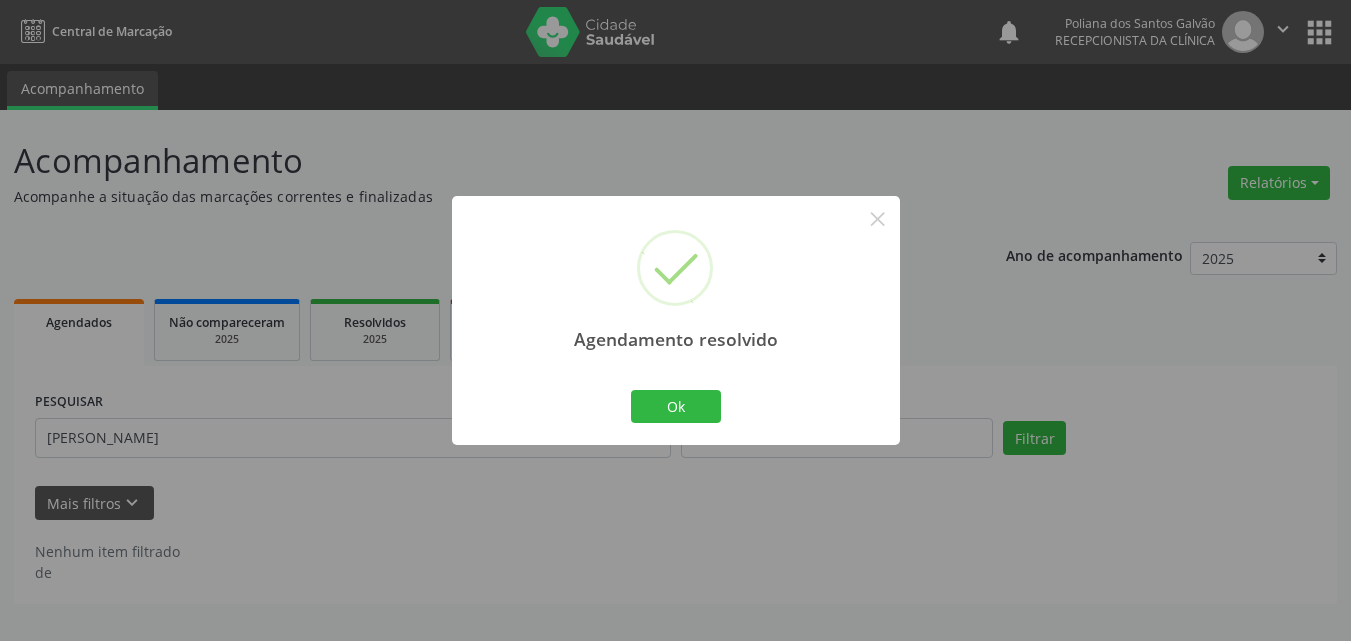 scroll, scrollTop: 0, scrollLeft: 0, axis: both 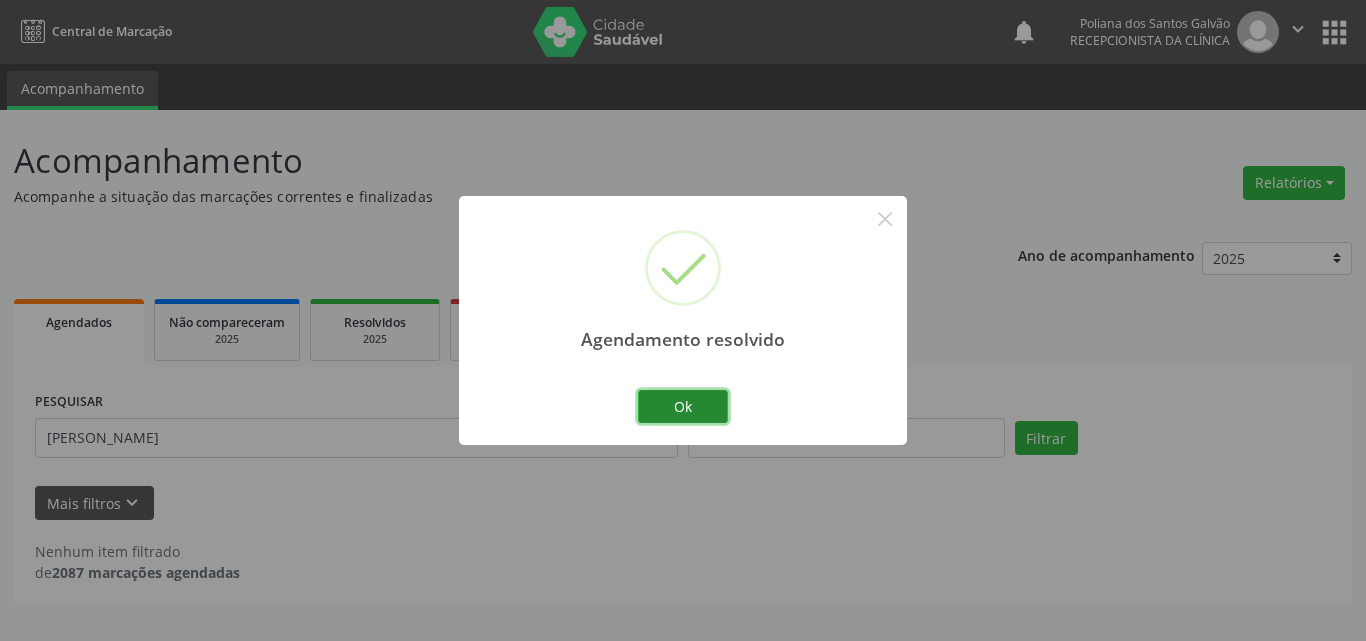 click on "Ok" at bounding box center [683, 407] 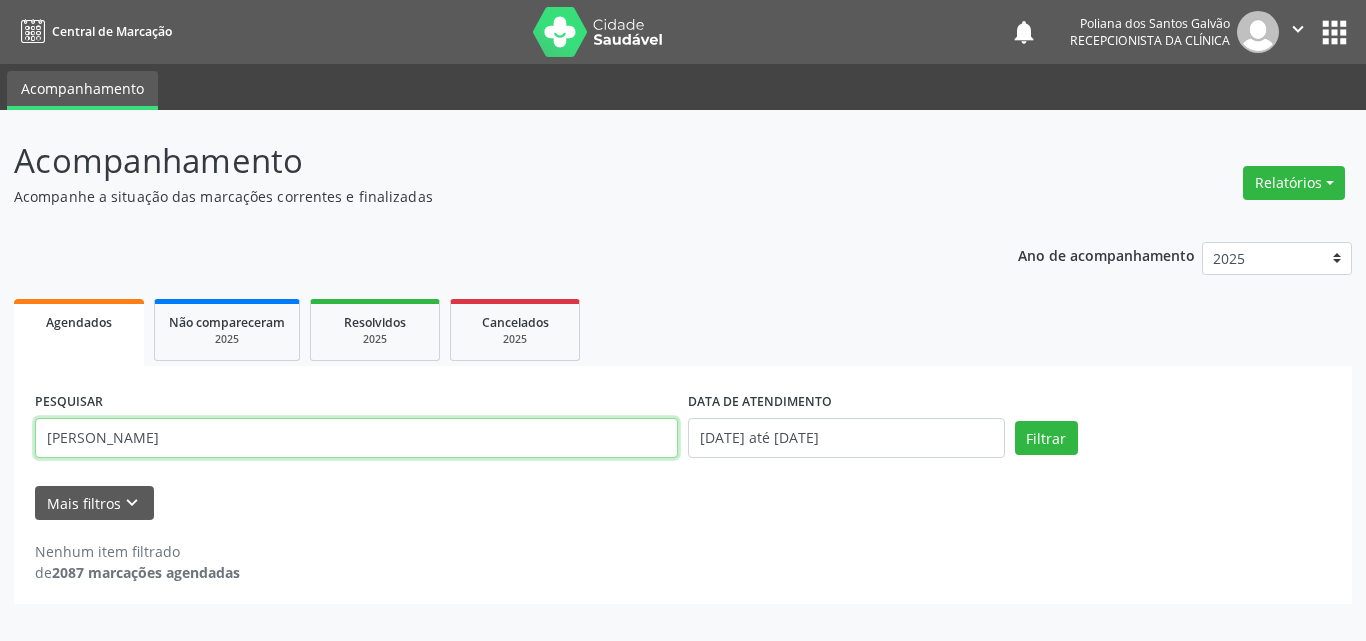 drag, startPoint x: 614, startPoint y: 445, endPoint x: 0, endPoint y: 210, distance: 657.4352 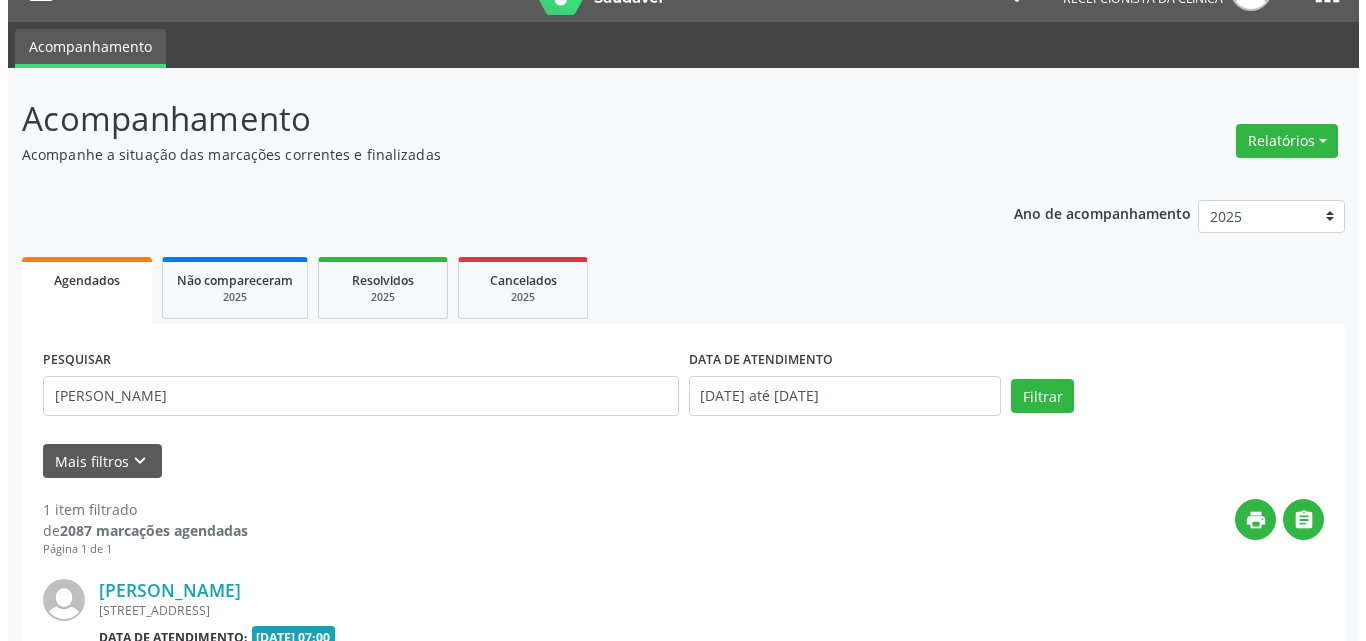scroll, scrollTop: 264, scrollLeft: 0, axis: vertical 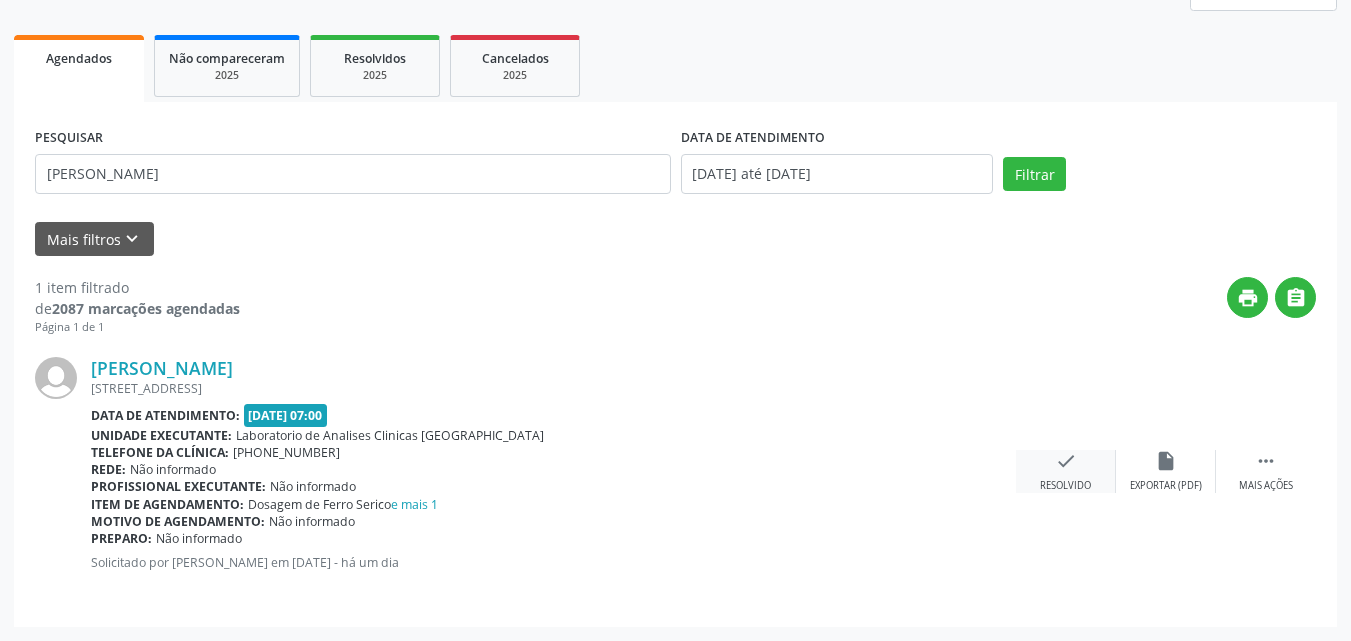 click on "check
Resolvido" at bounding box center [1066, 471] 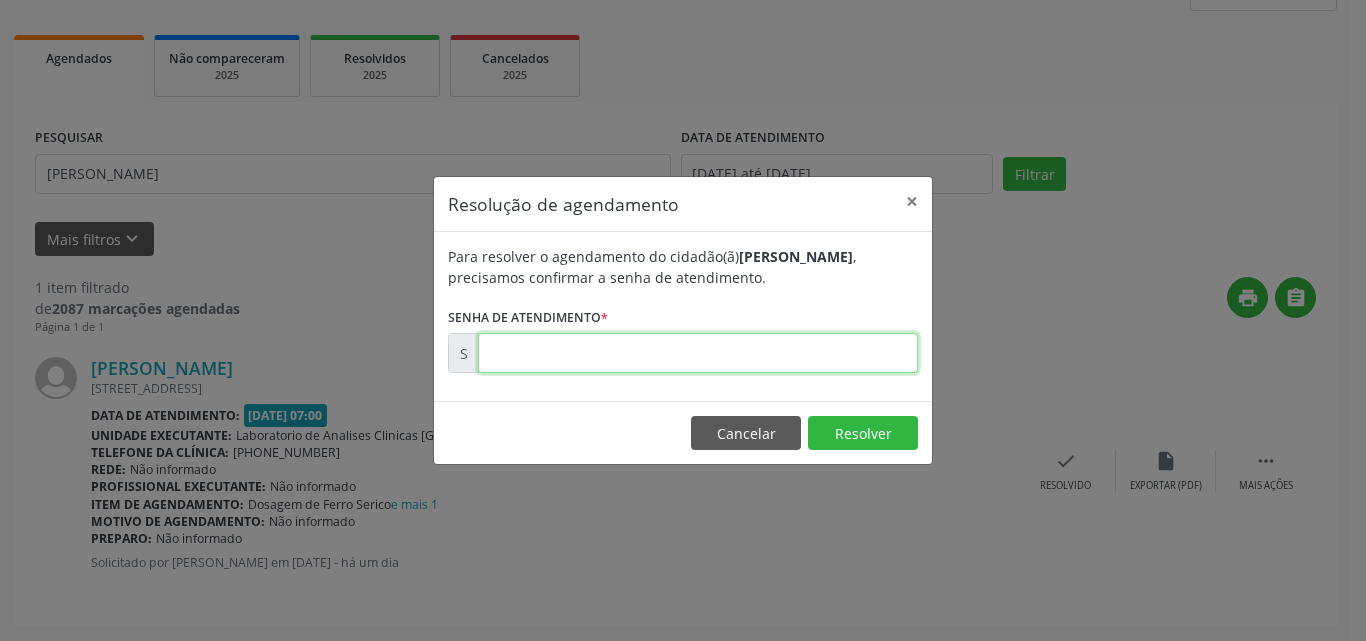 click at bounding box center [698, 353] 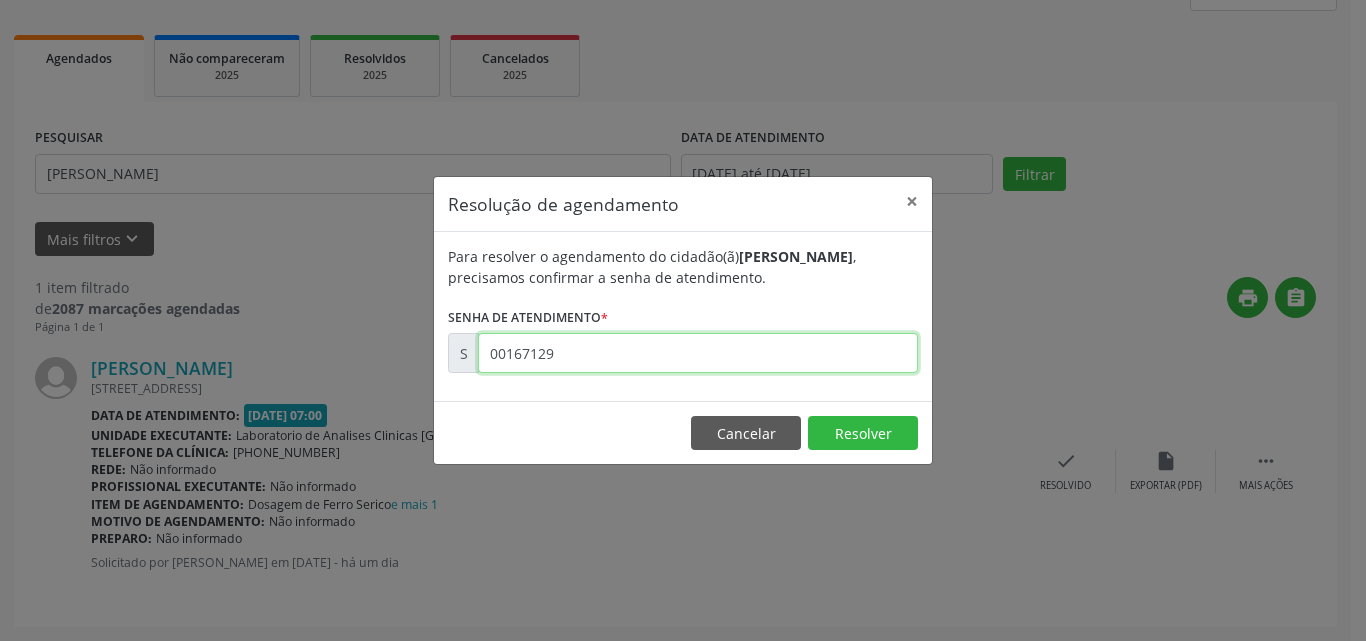 type on "00167129" 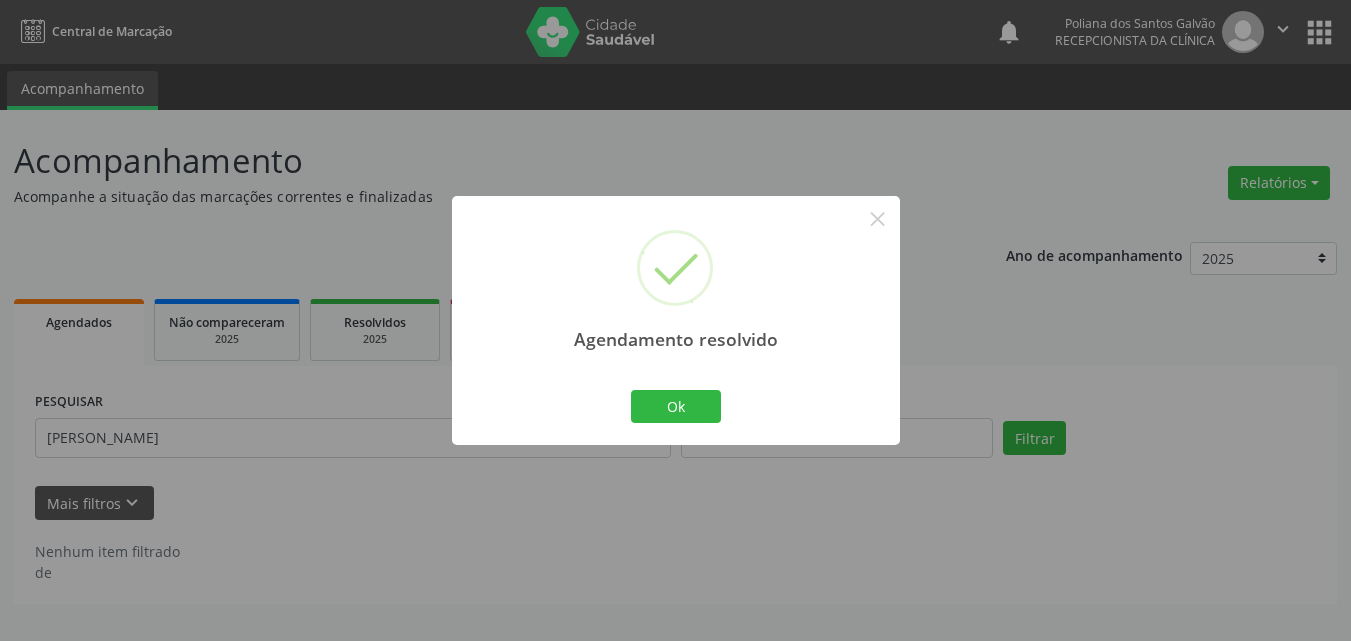 scroll, scrollTop: 0, scrollLeft: 0, axis: both 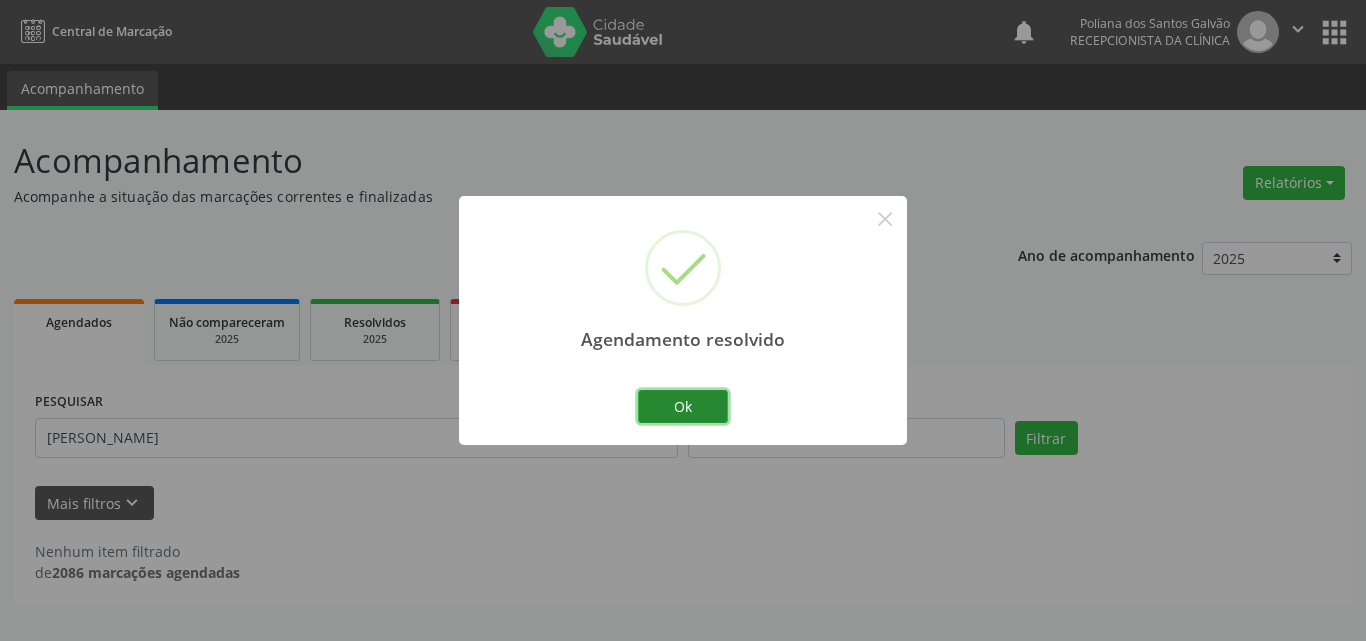 click on "Ok" at bounding box center [683, 407] 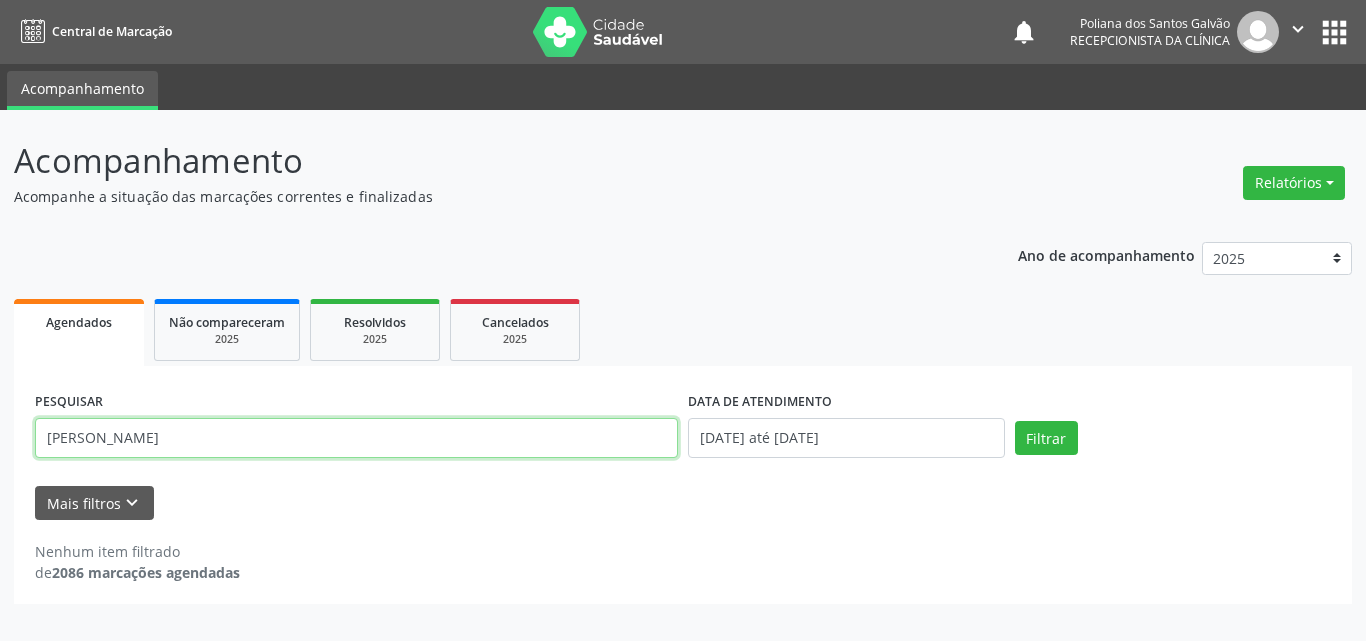 drag, startPoint x: 572, startPoint y: 437, endPoint x: 0, endPoint y: 96, distance: 665.9317 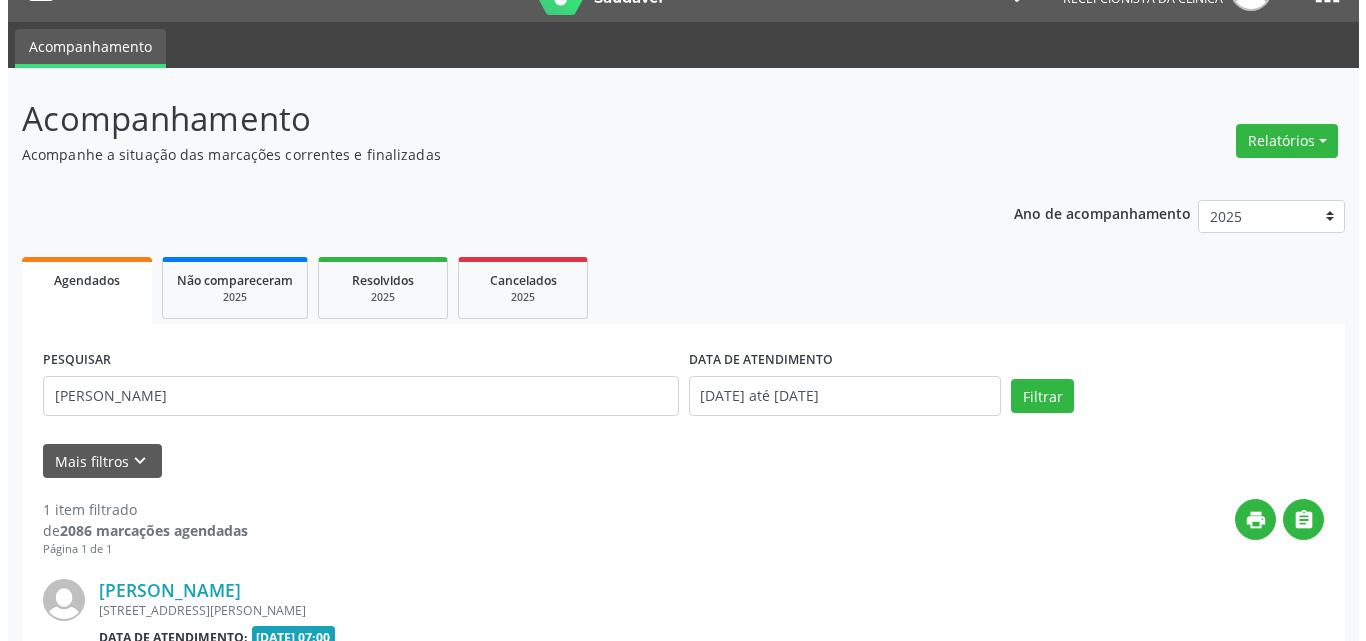 scroll, scrollTop: 264, scrollLeft: 0, axis: vertical 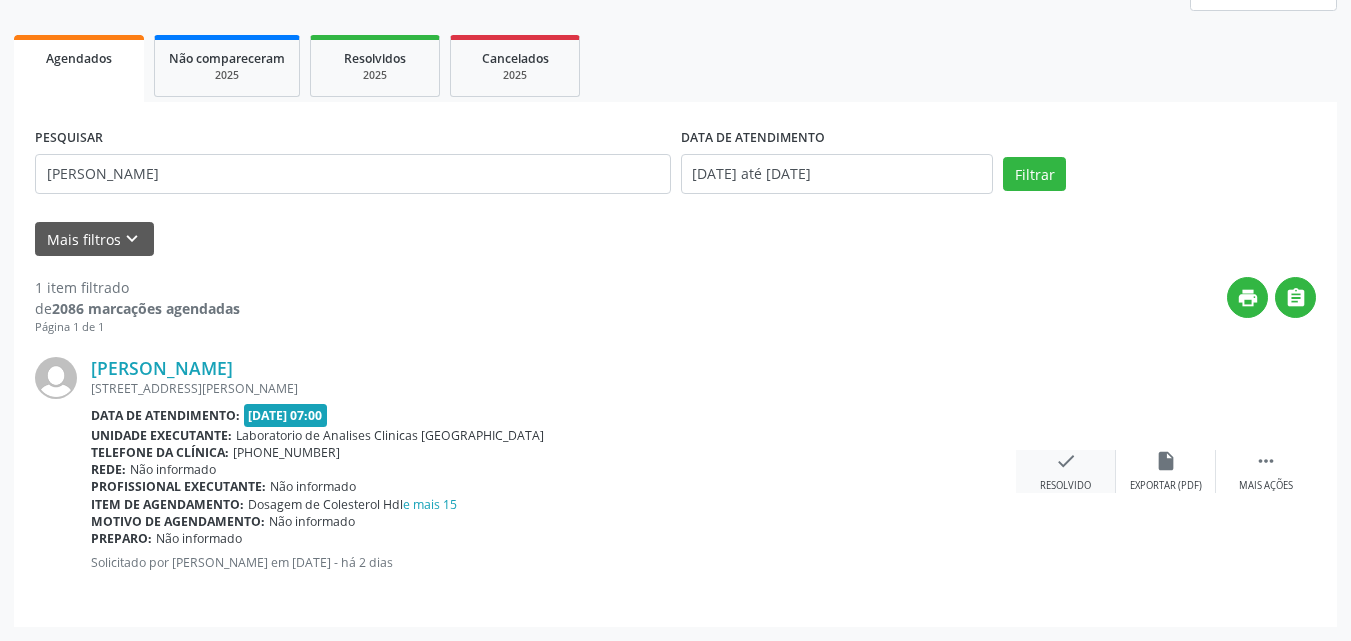 click on "check
Resolvido" at bounding box center (1066, 471) 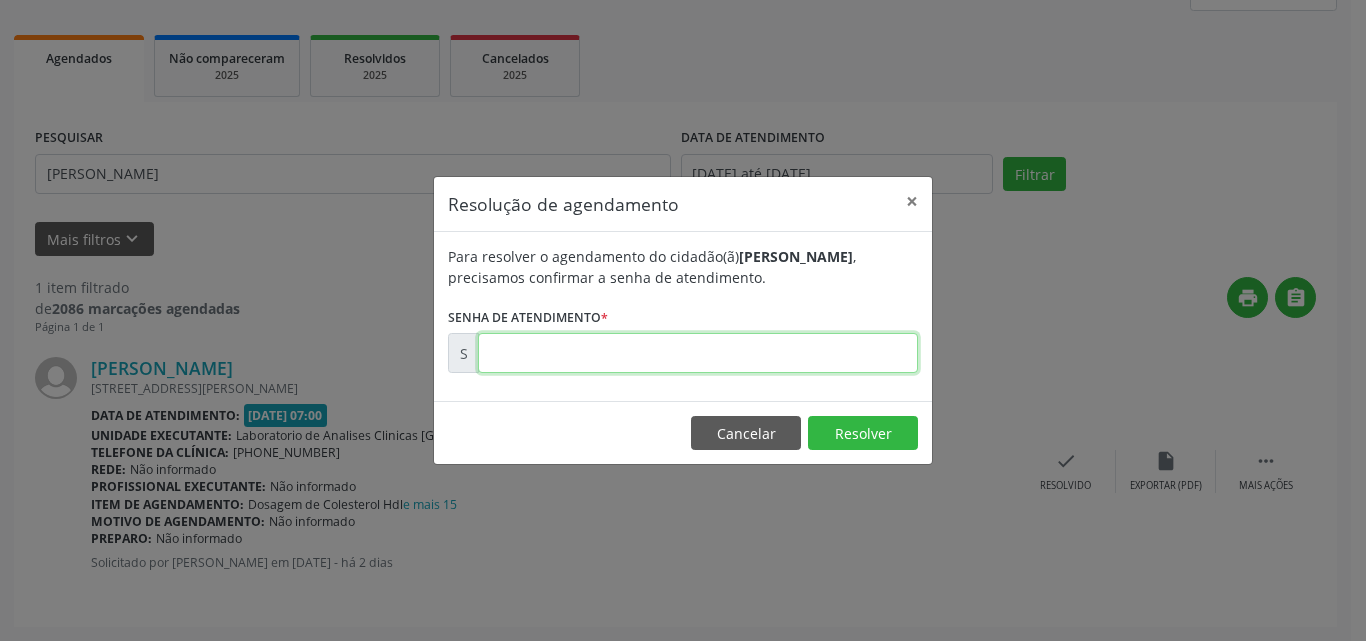 click at bounding box center [698, 353] 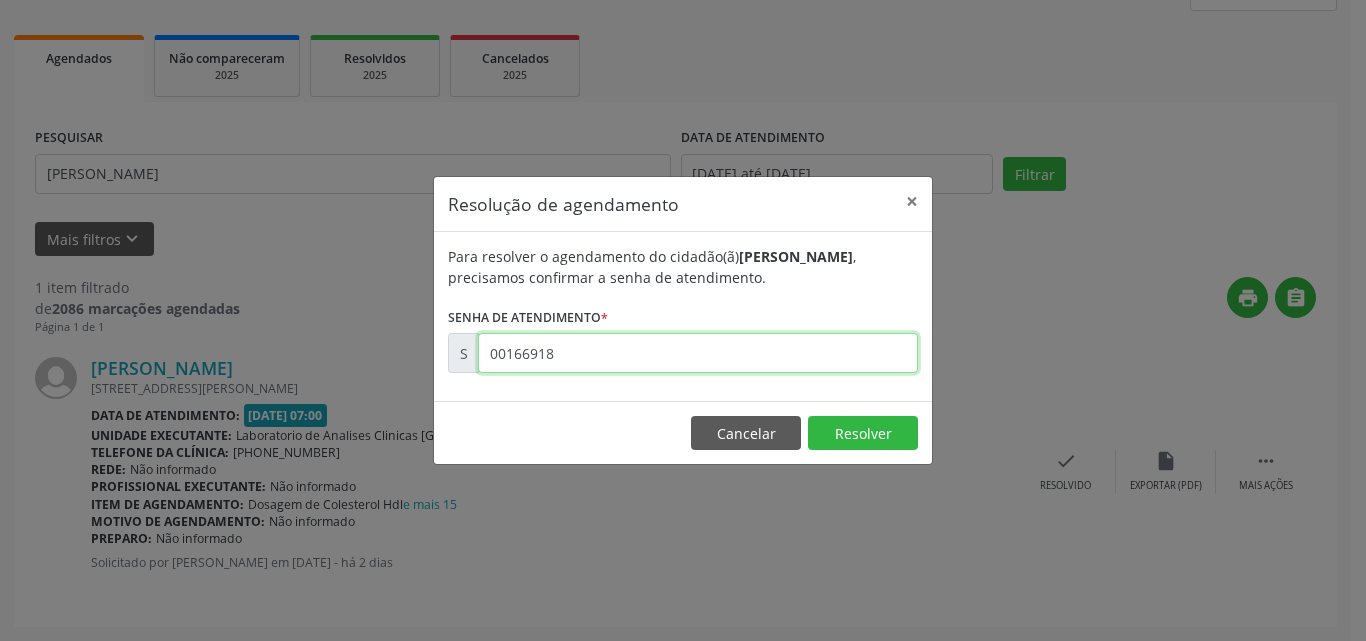 type on "00166918" 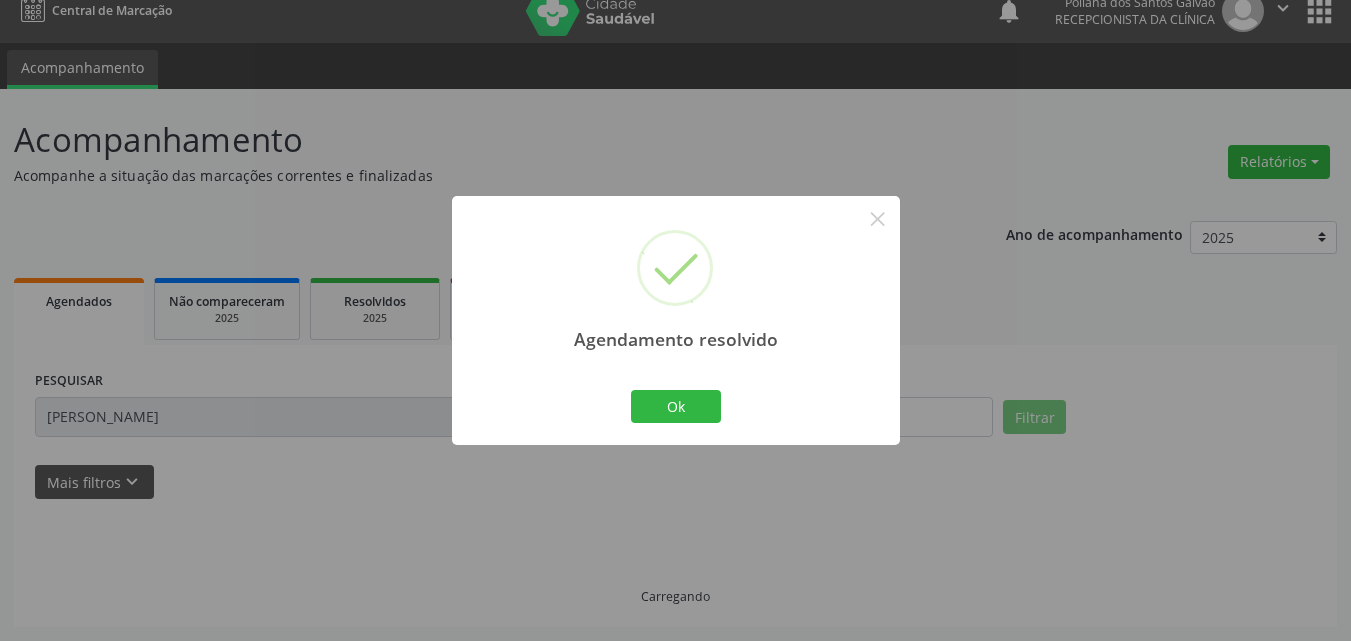 scroll, scrollTop: 0, scrollLeft: 0, axis: both 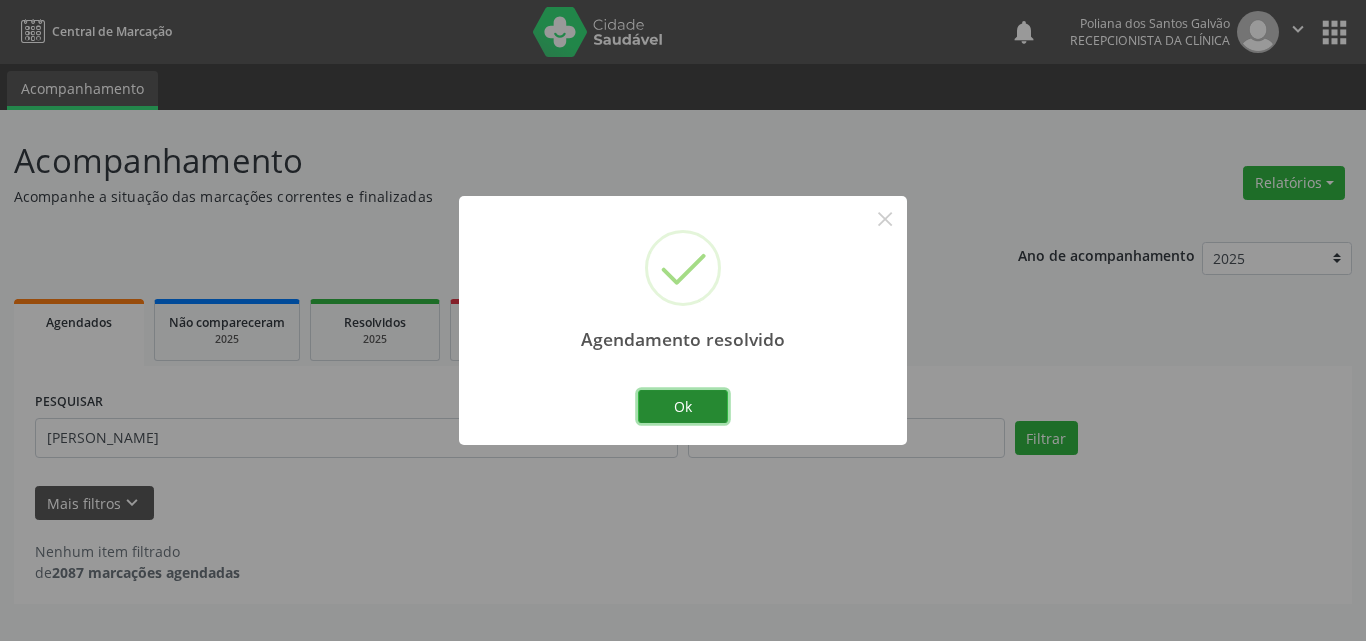 click on "Ok" at bounding box center (683, 407) 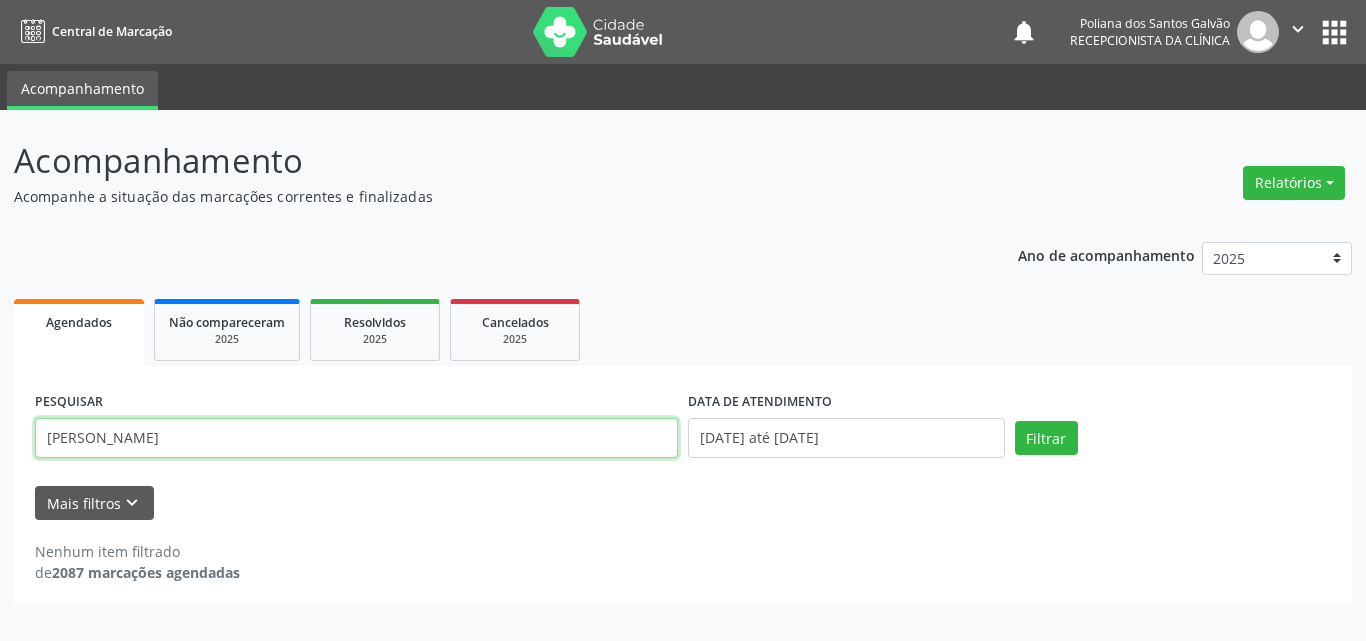 drag, startPoint x: 599, startPoint y: 437, endPoint x: 0, endPoint y: 115, distance: 680.0625 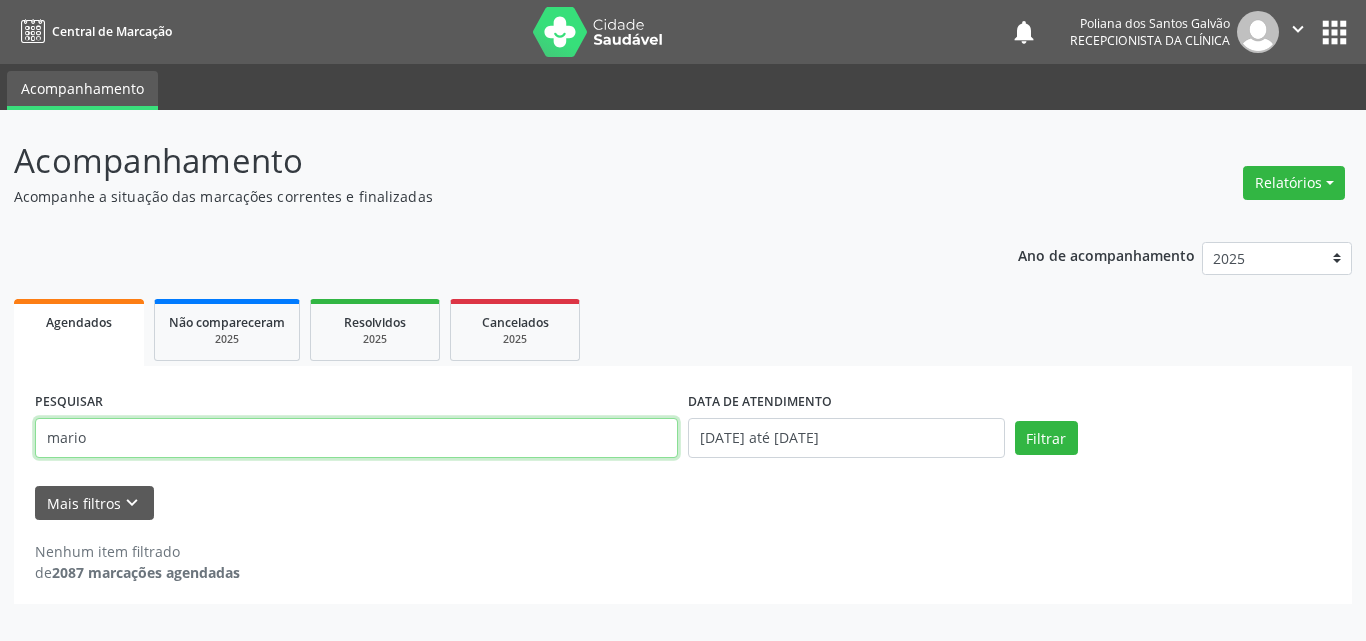 type on "mario" 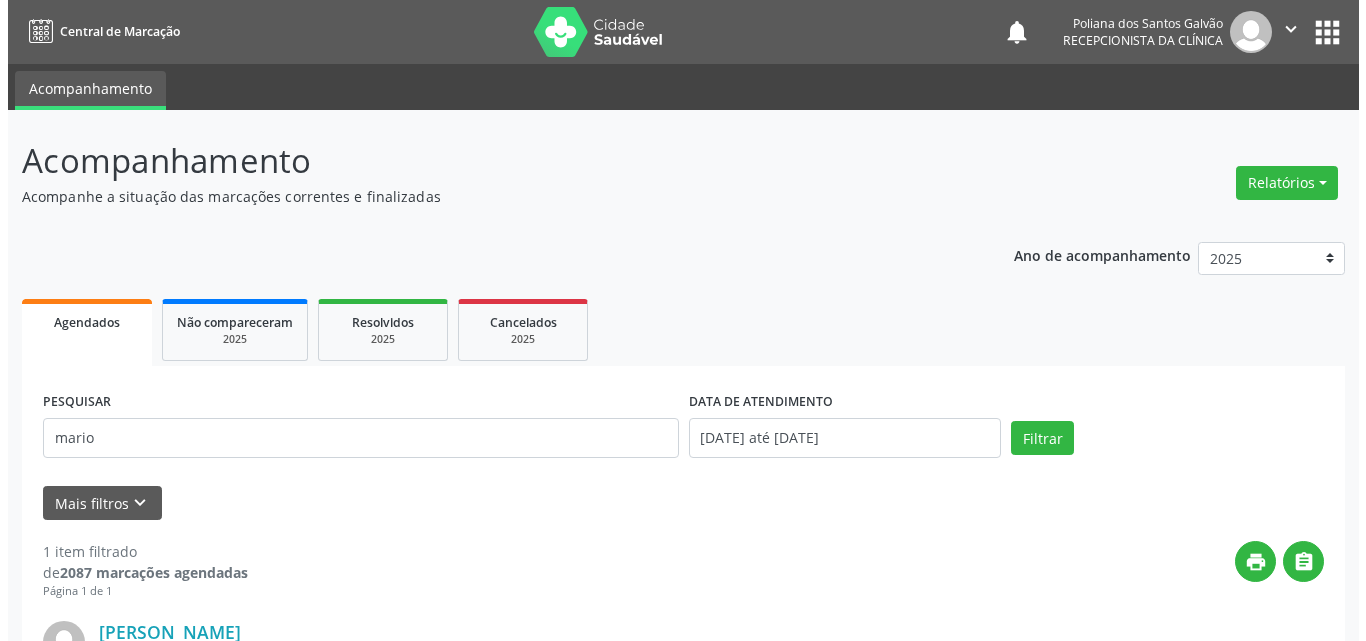 scroll, scrollTop: 264, scrollLeft: 0, axis: vertical 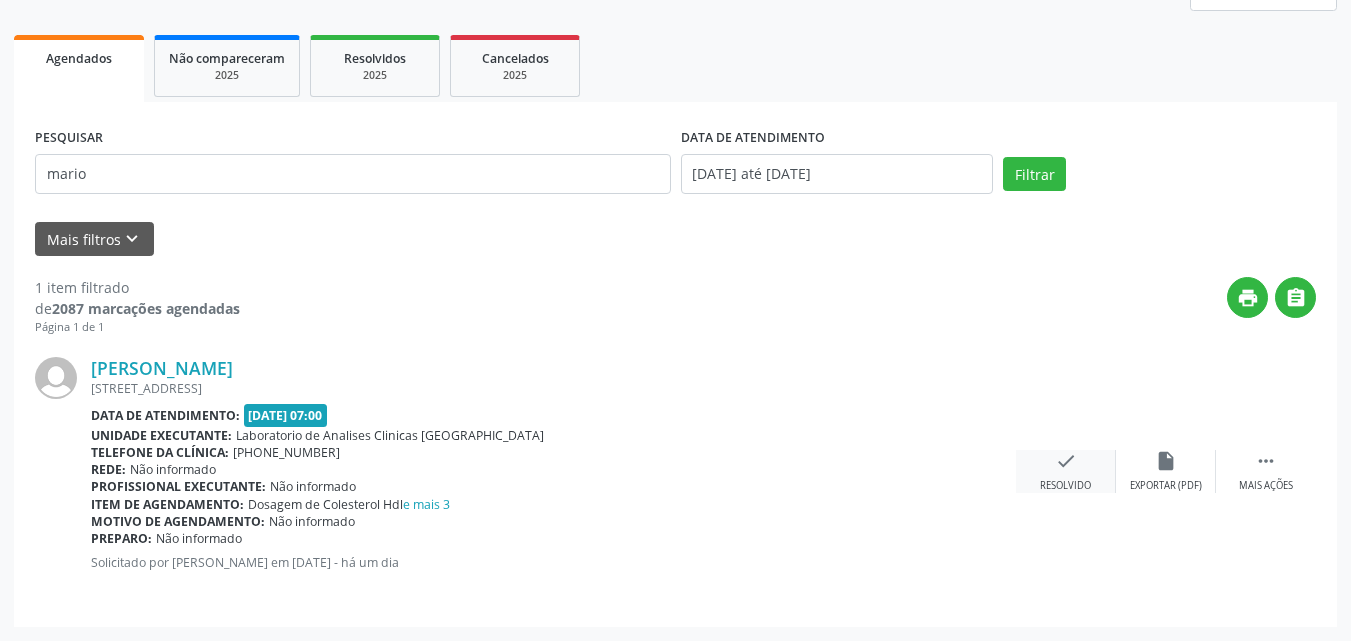 click on "check
Resolvido" at bounding box center [1066, 471] 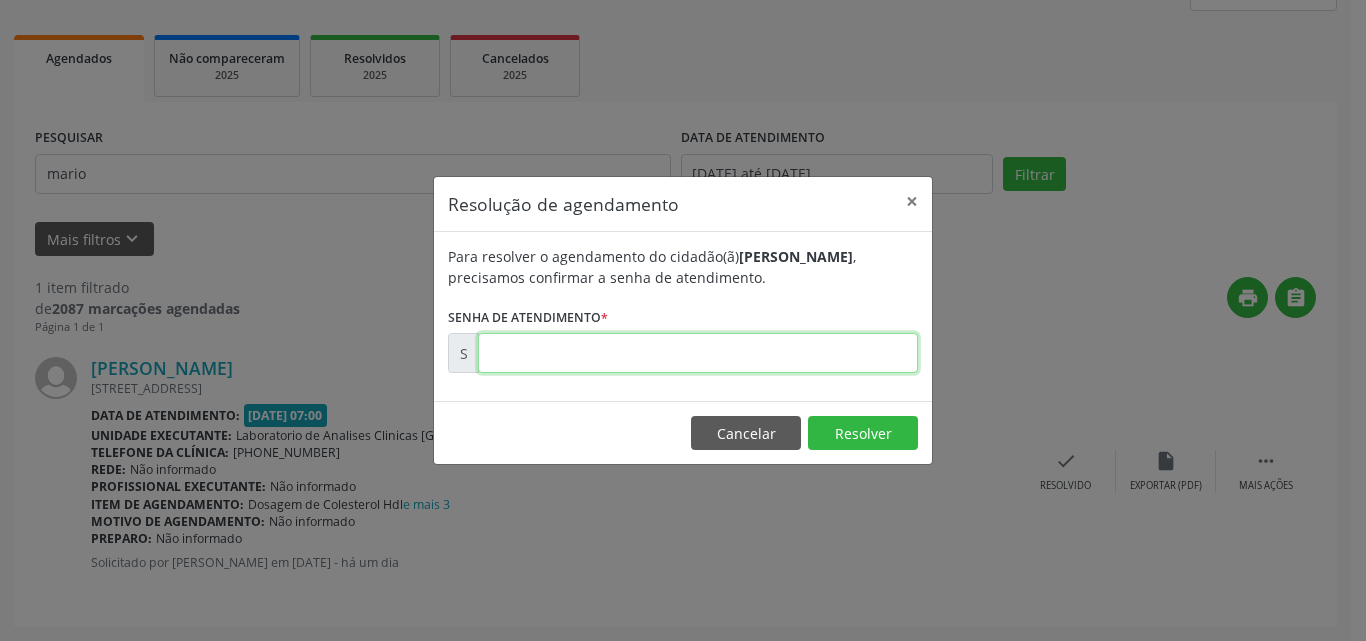 click at bounding box center [698, 353] 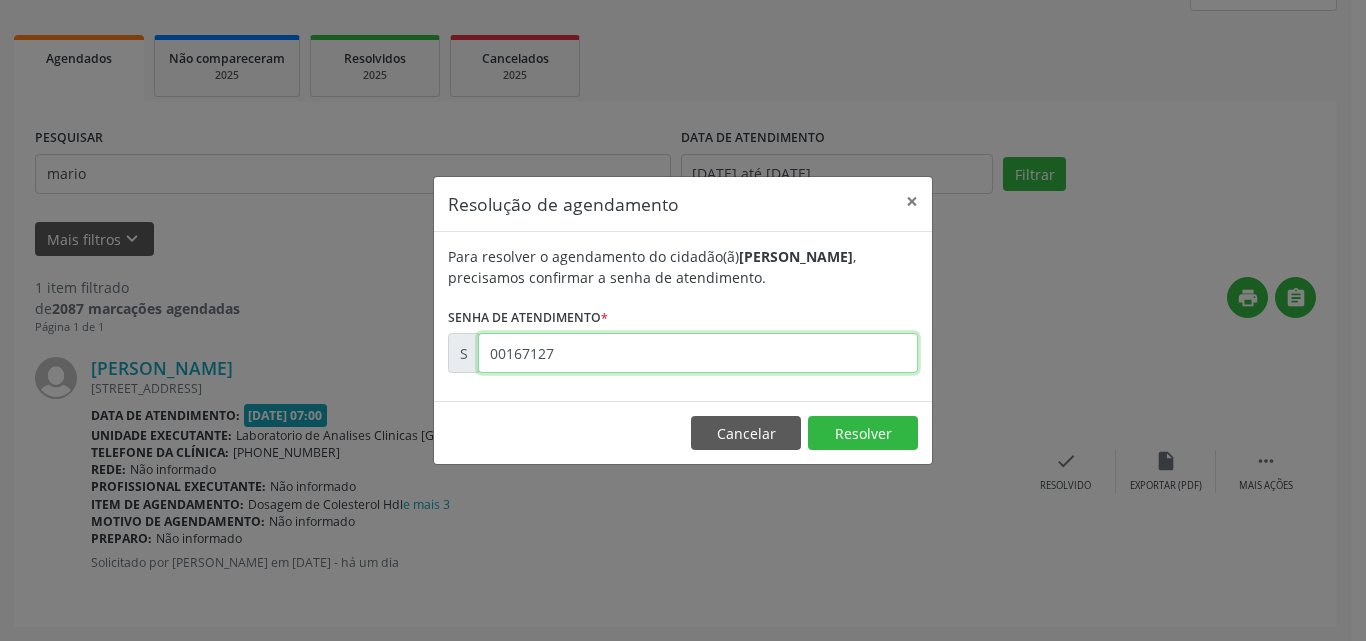 type on "00167127" 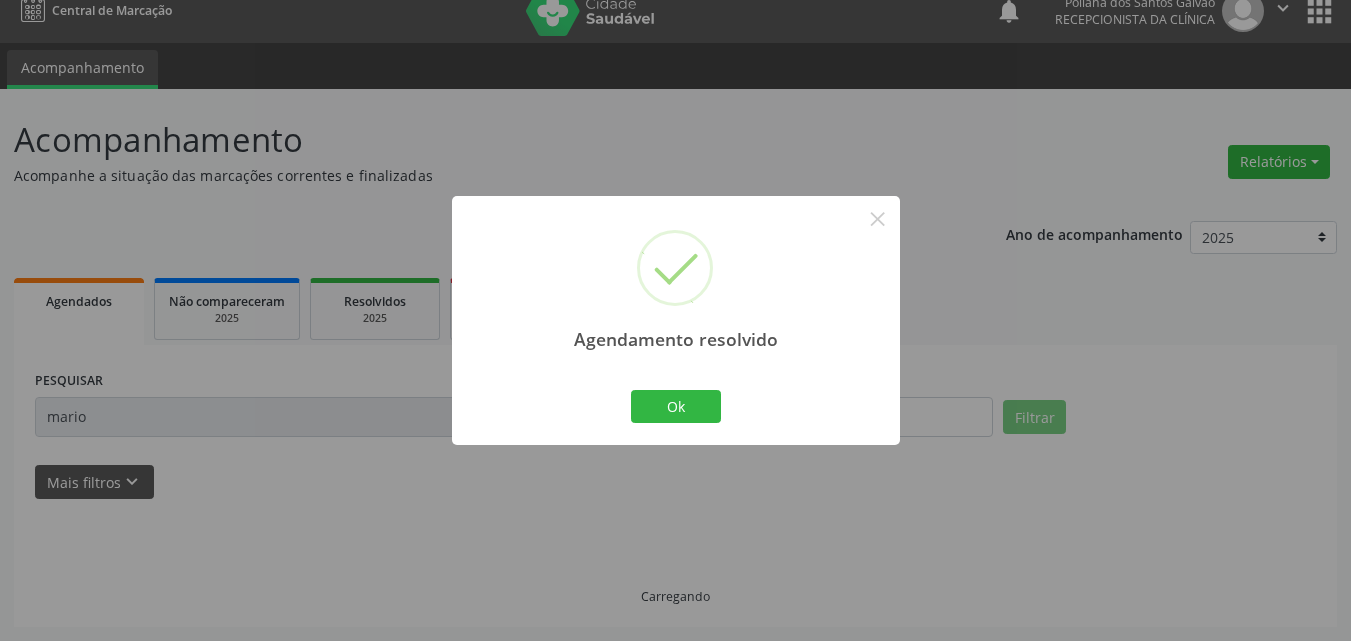 scroll, scrollTop: 0, scrollLeft: 0, axis: both 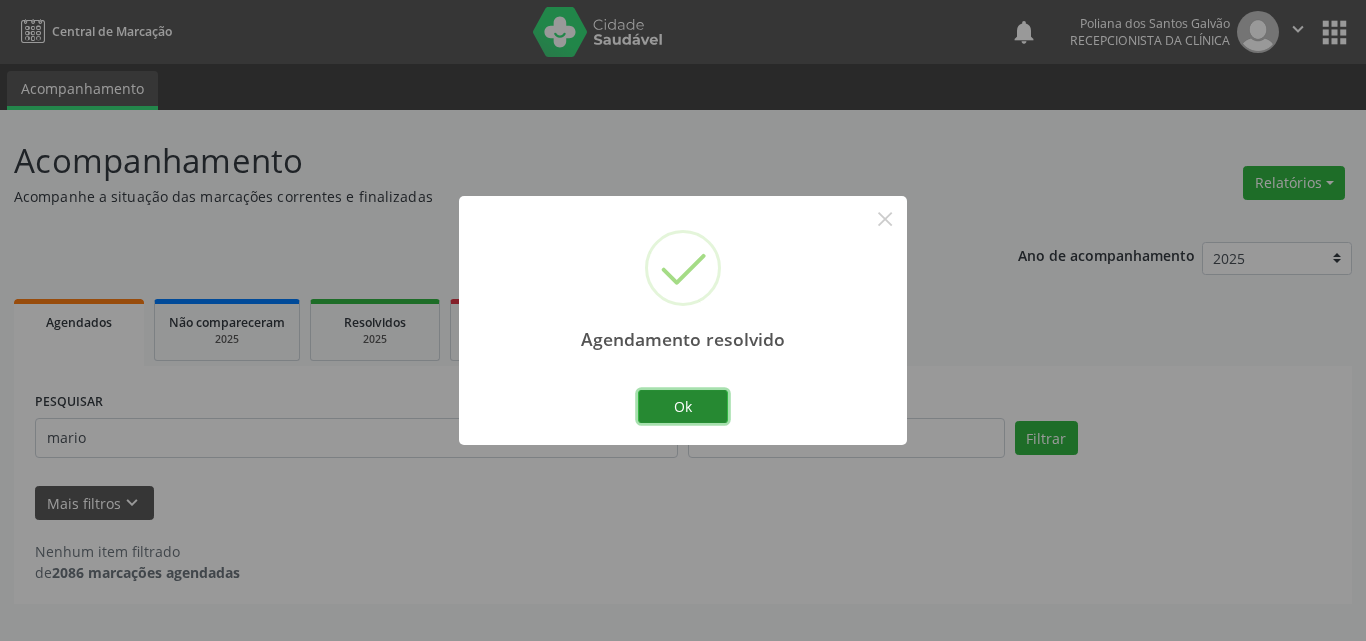 click on "Ok" at bounding box center [683, 407] 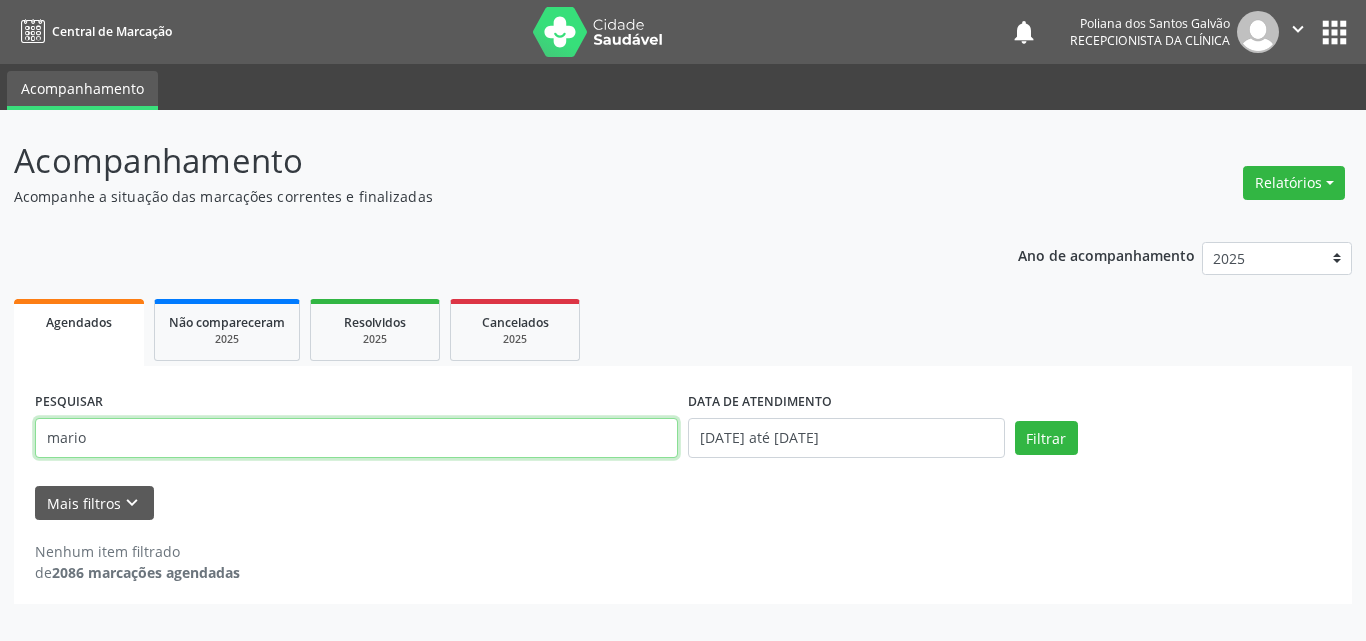 drag, startPoint x: 320, startPoint y: 407, endPoint x: 0, endPoint y: 277, distance: 345.39832 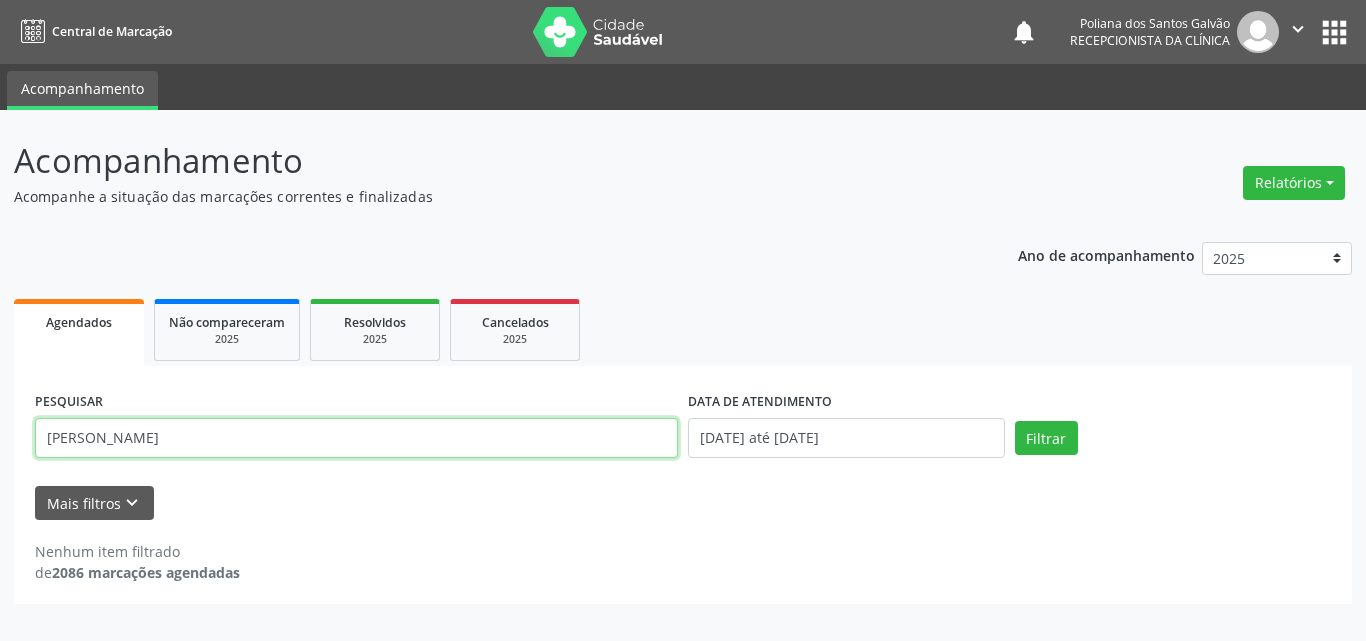 type on "[PERSON_NAME]" 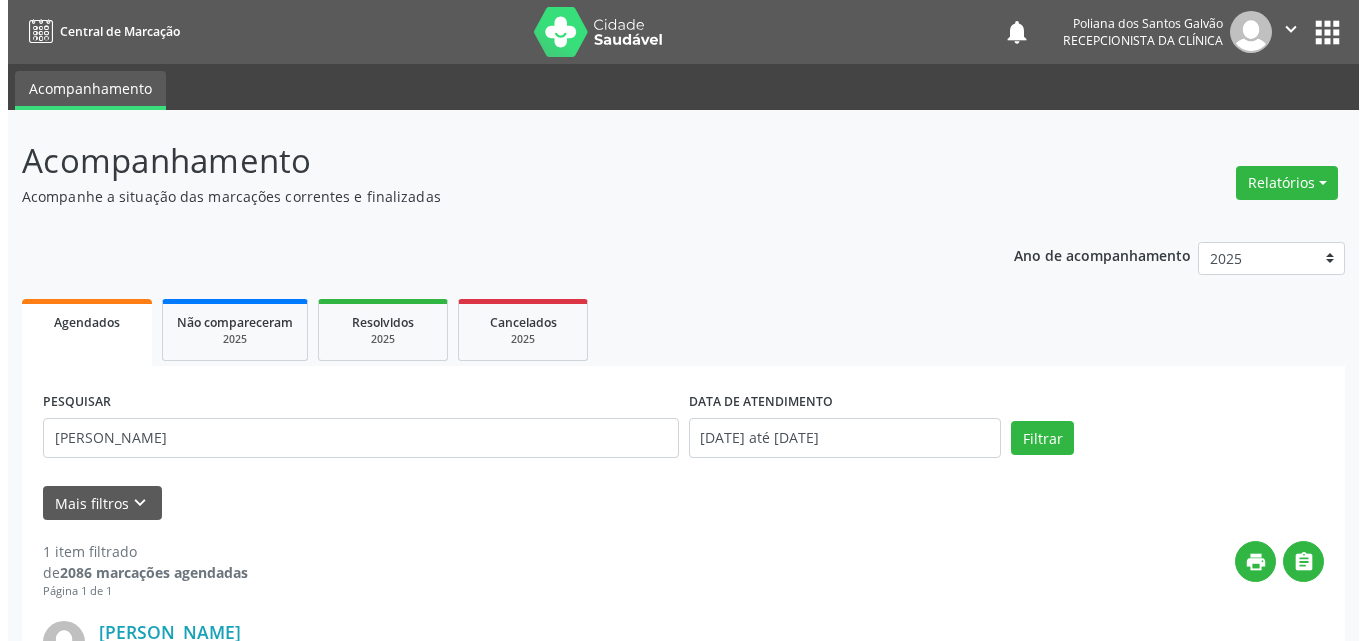scroll, scrollTop: 281, scrollLeft: 0, axis: vertical 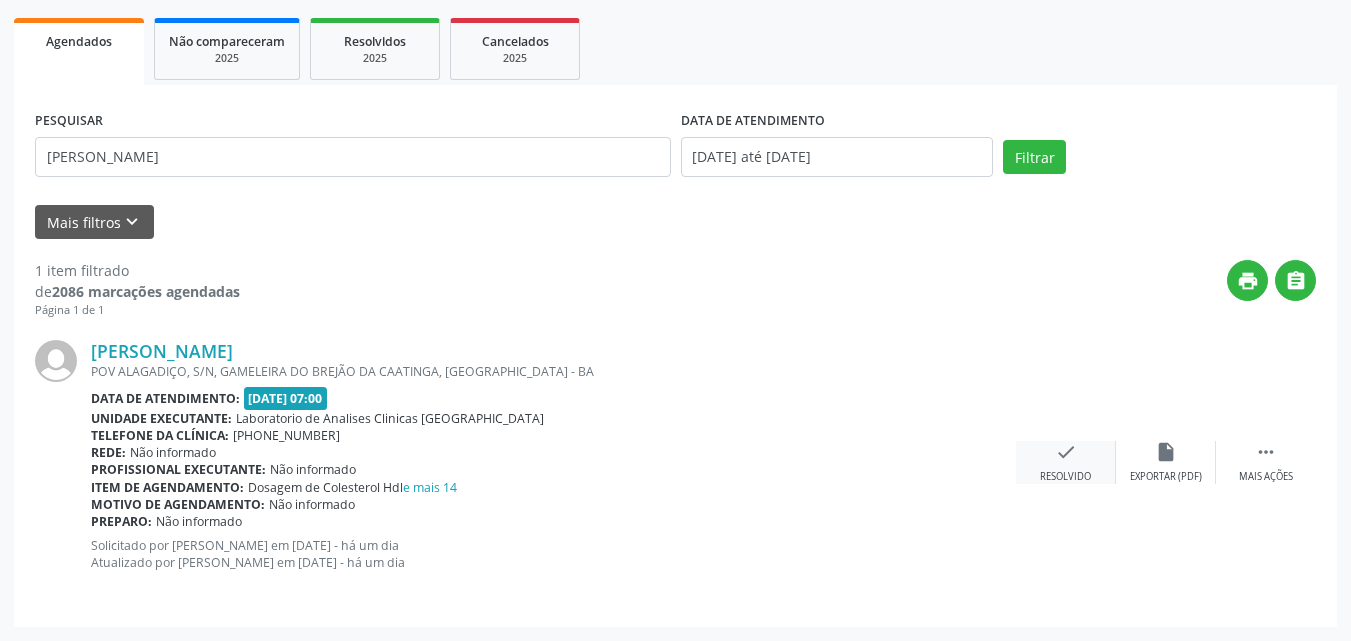 click on "check" at bounding box center [1066, 452] 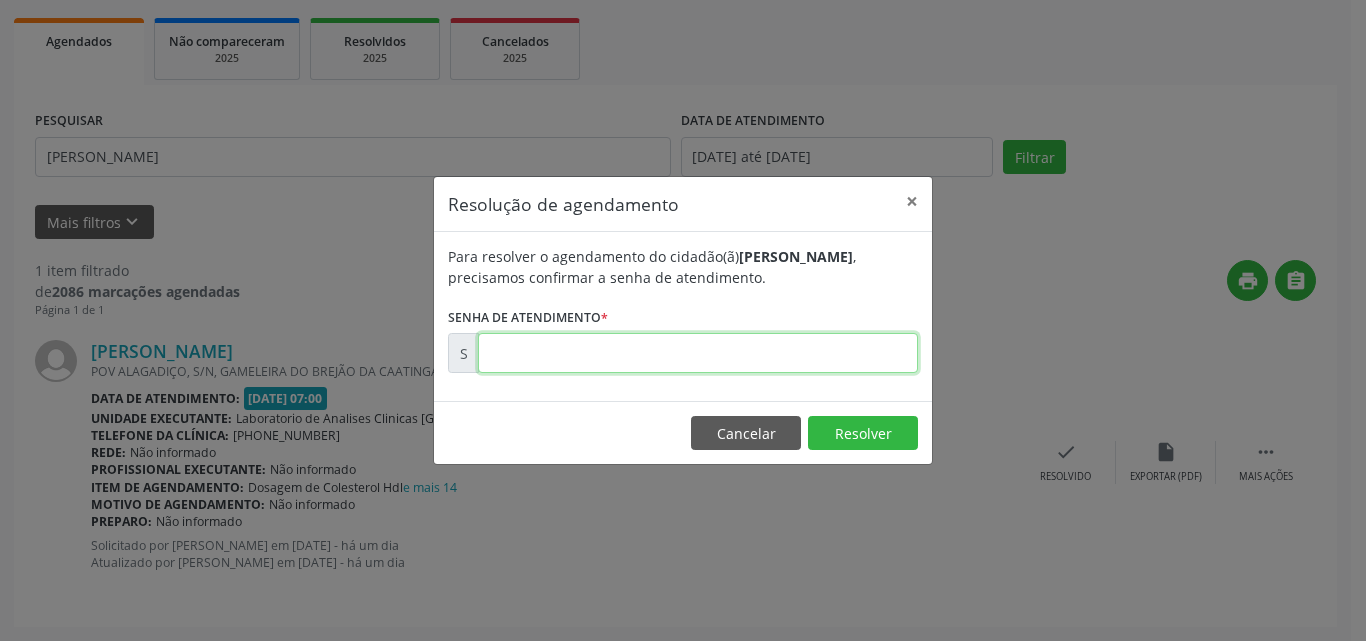 drag, startPoint x: 805, startPoint y: 361, endPoint x: 805, endPoint y: 335, distance: 26 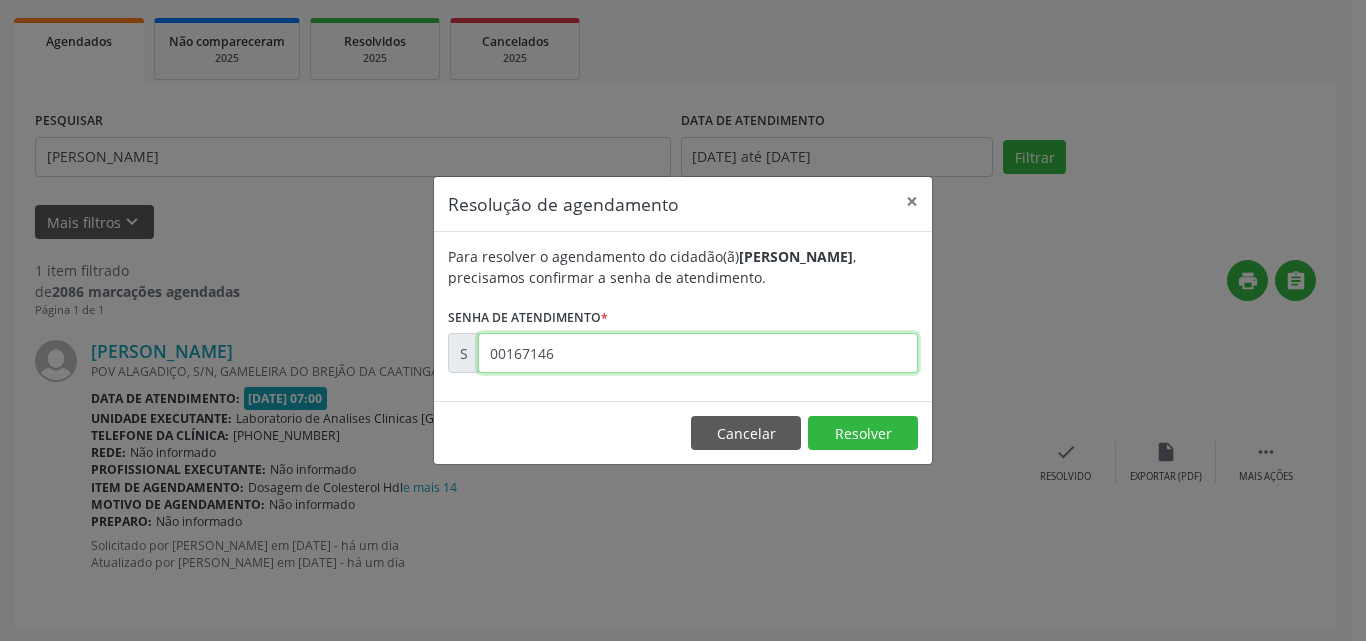 type on "00167146" 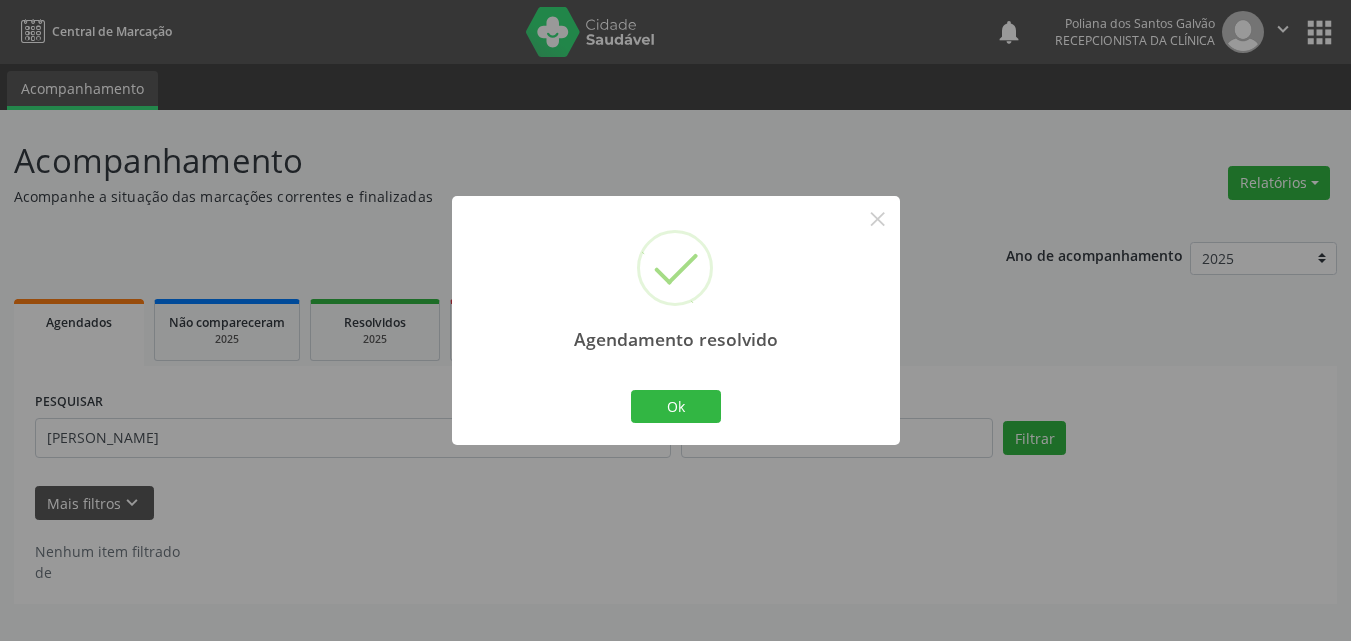 scroll, scrollTop: 0, scrollLeft: 0, axis: both 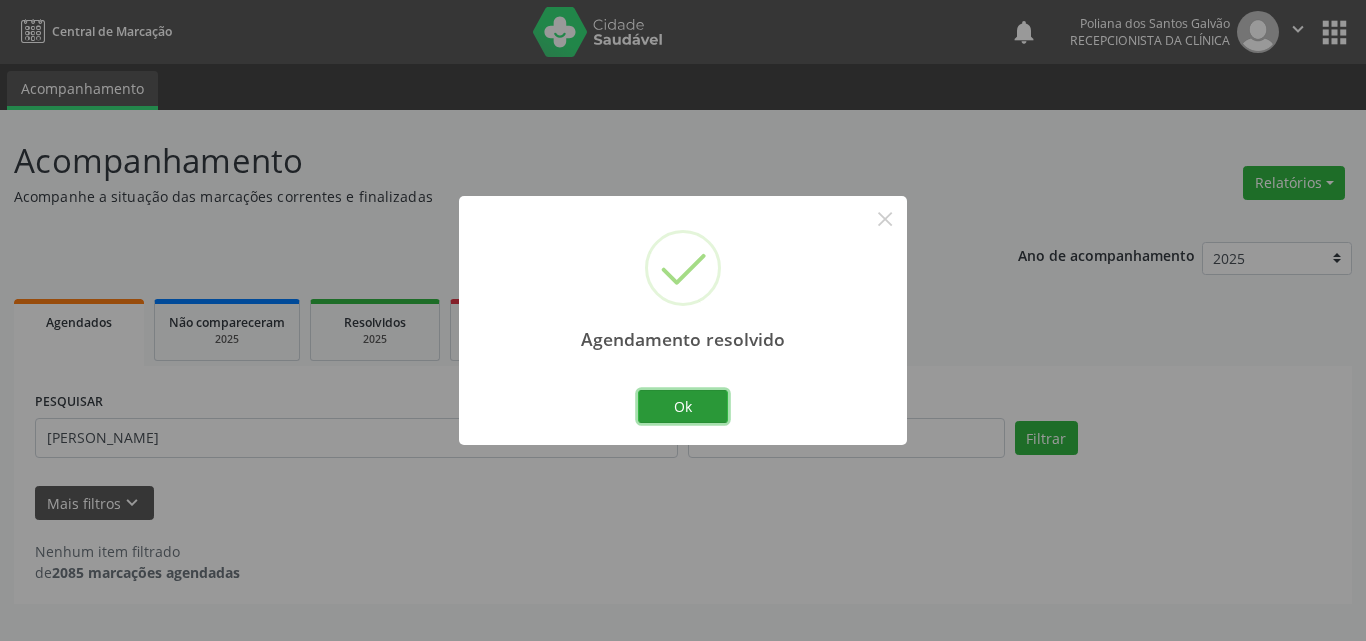 drag, startPoint x: 690, startPoint y: 407, endPoint x: 586, endPoint y: 438, distance: 108.52189 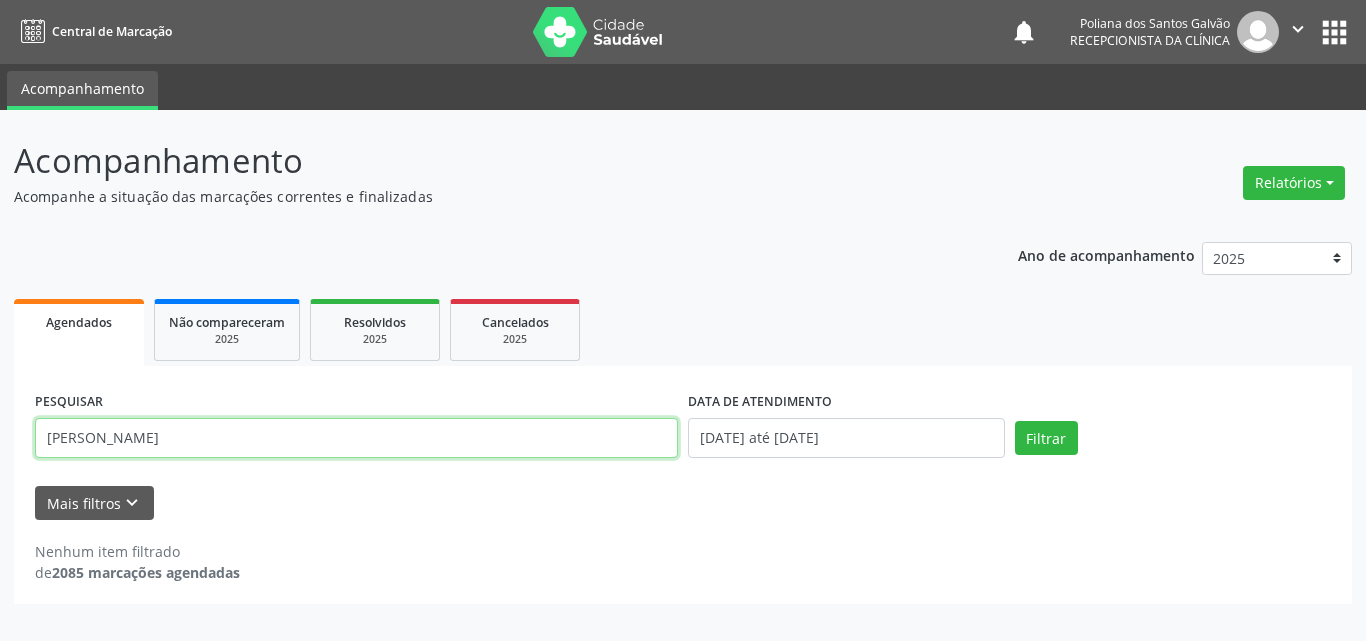 drag, startPoint x: 59, startPoint y: 312, endPoint x: 0, endPoint y: 177, distance: 147.32956 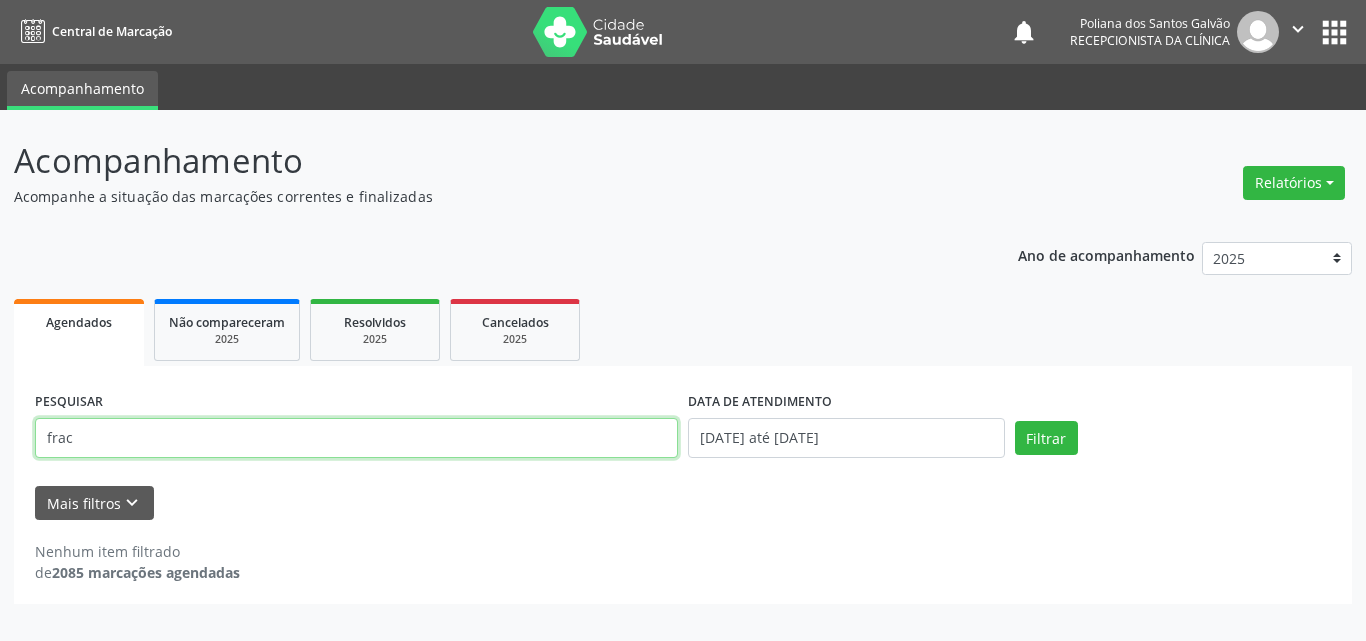 click on "Filtrar" at bounding box center [1046, 438] 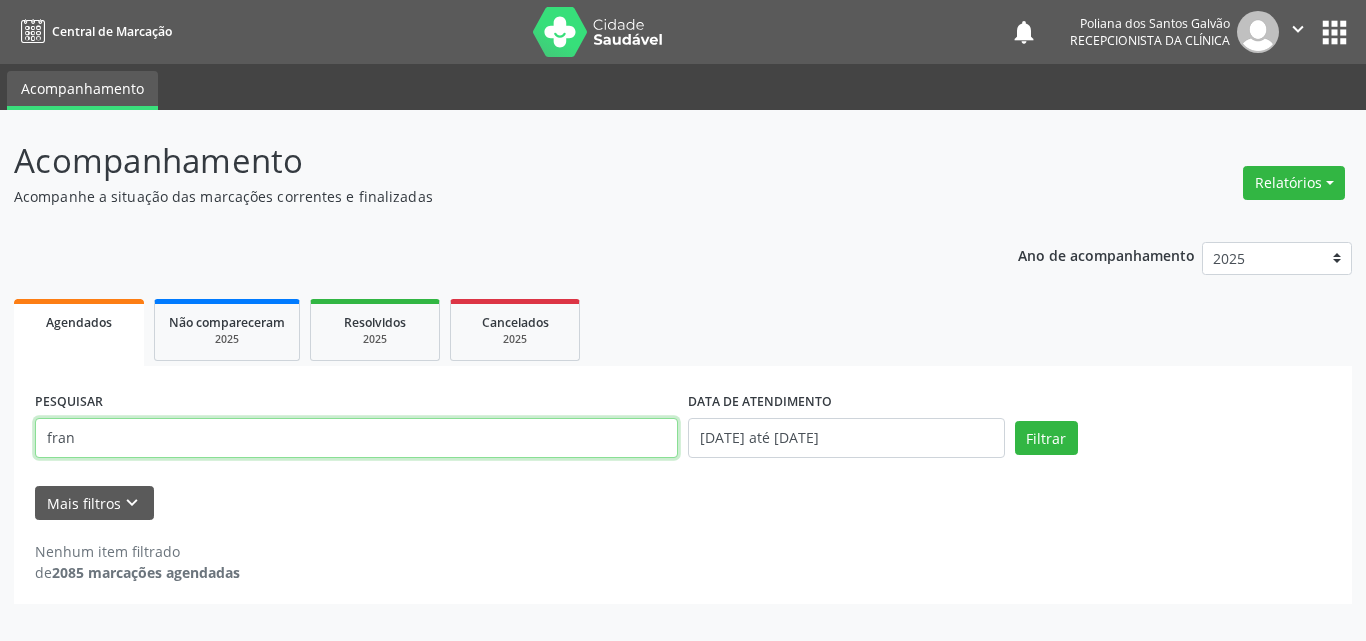 type on "fran" 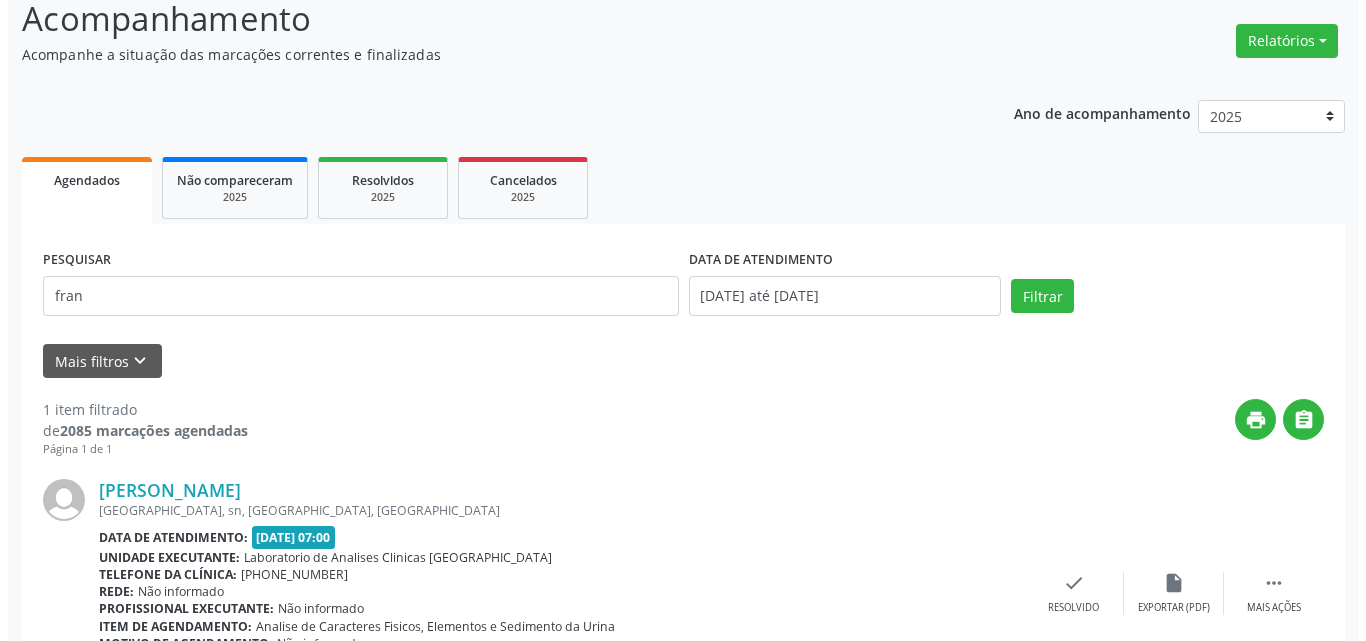 scroll, scrollTop: 264, scrollLeft: 0, axis: vertical 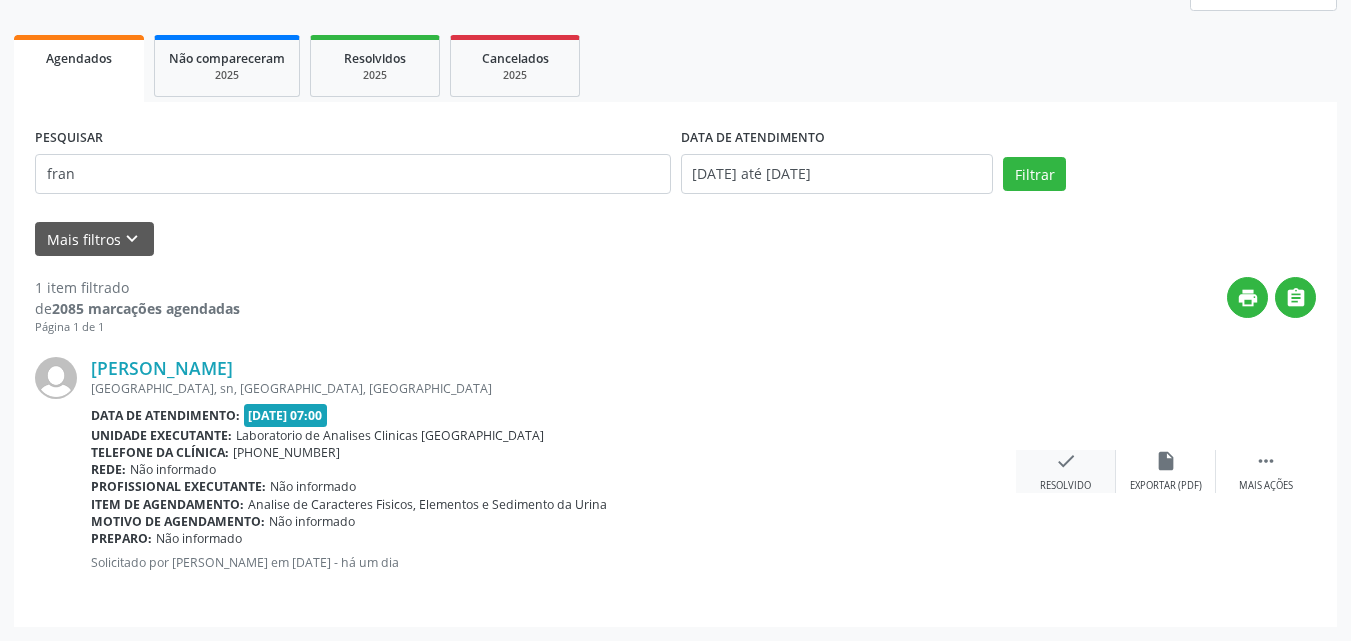 click on "check" at bounding box center [1066, 461] 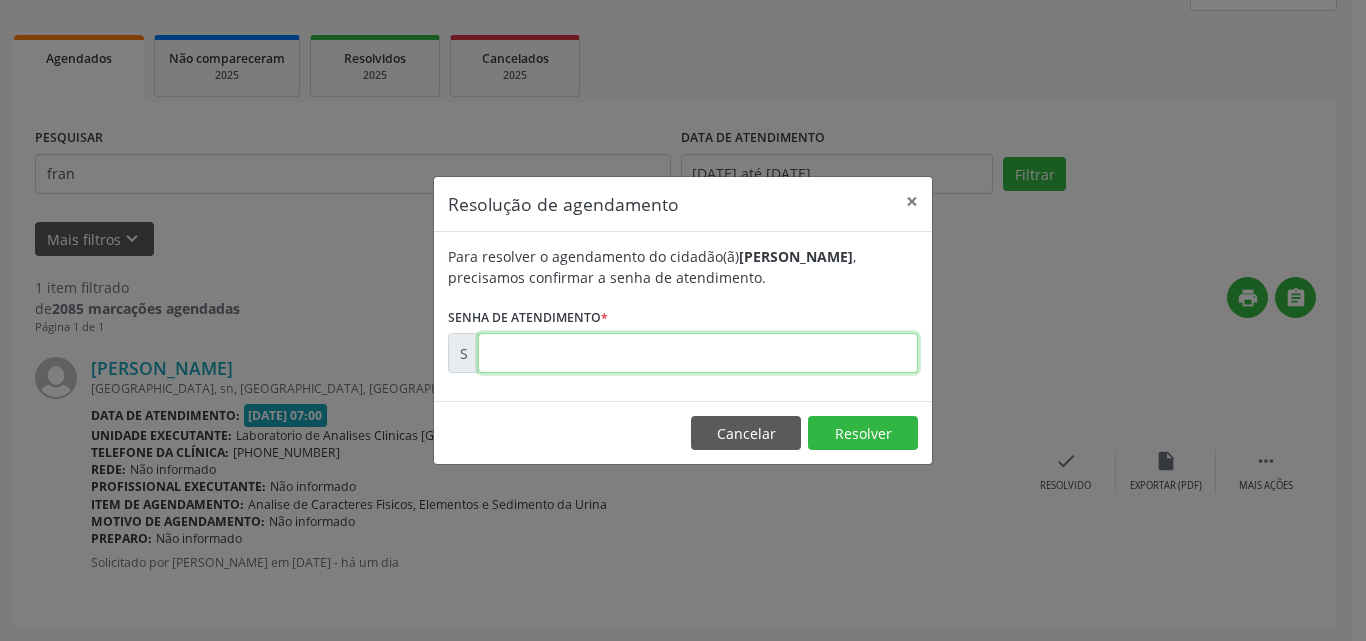 click at bounding box center (698, 353) 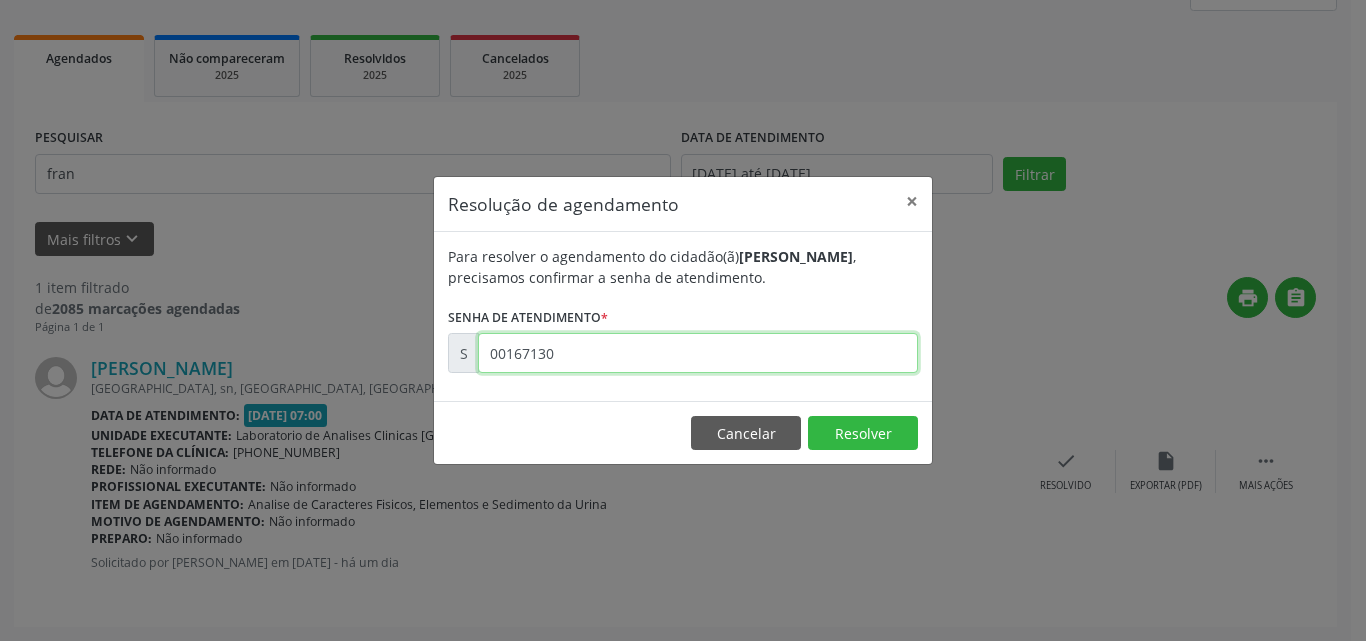 type on "00167130" 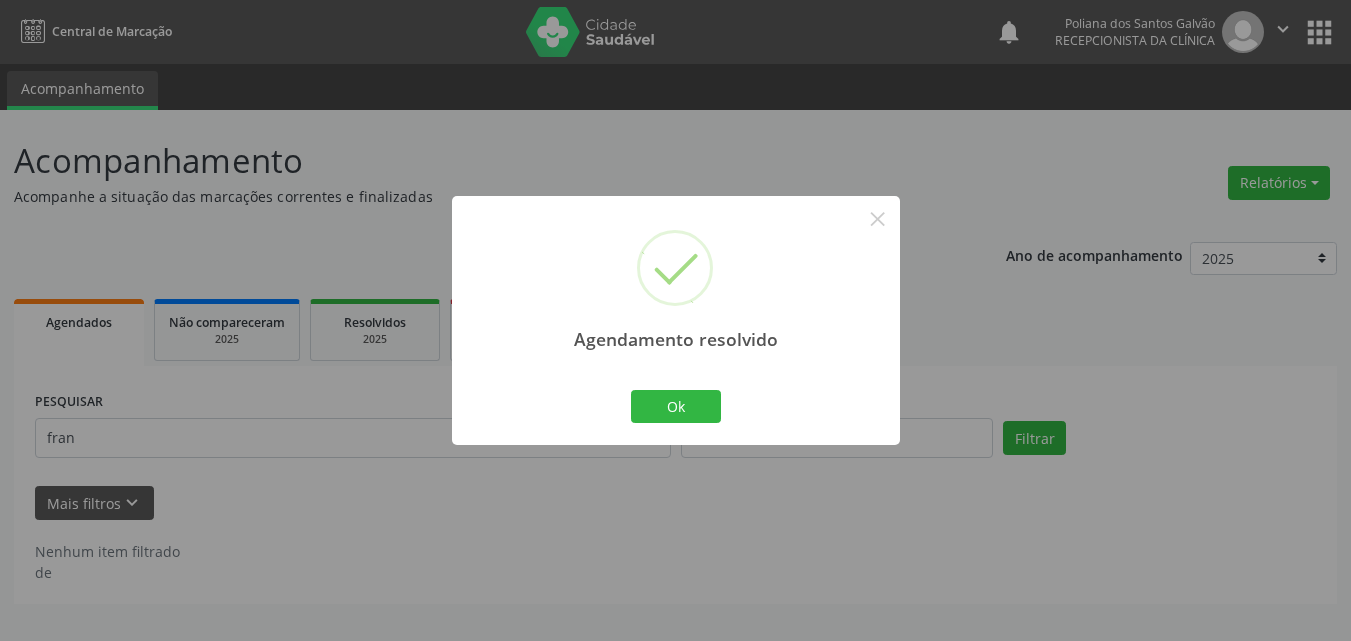 scroll, scrollTop: 0, scrollLeft: 0, axis: both 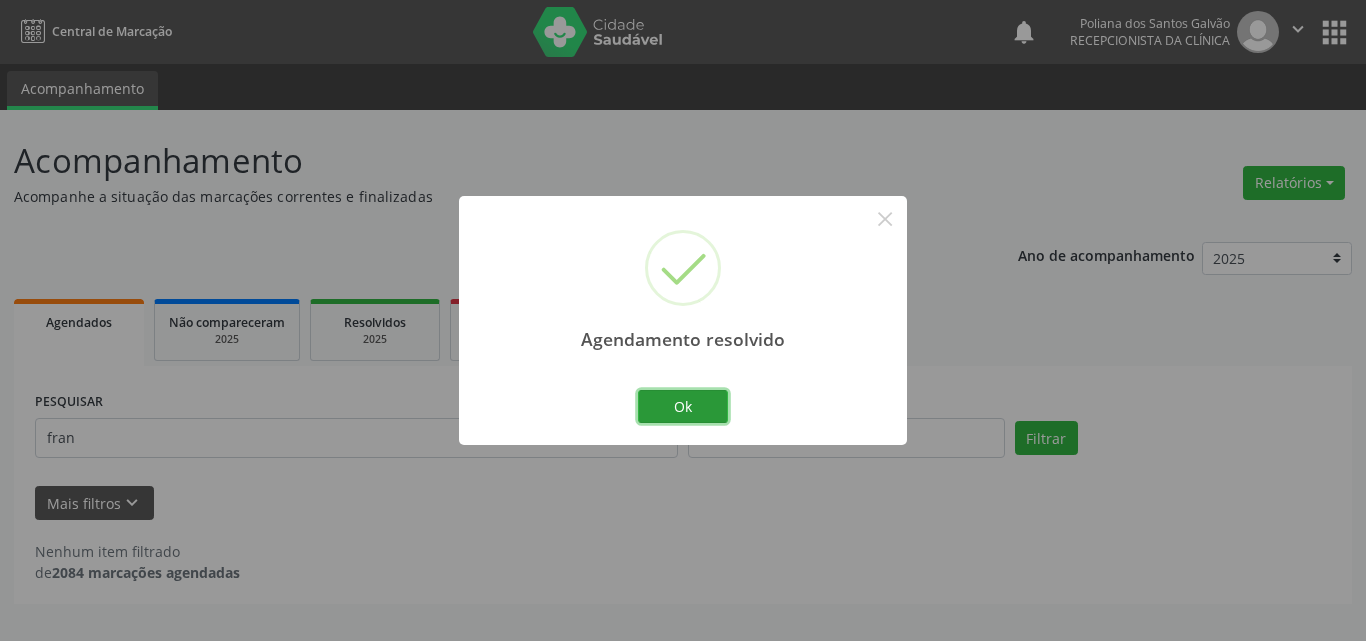 drag, startPoint x: 700, startPoint y: 396, endPoint x: 647, endPoint y: 419, distance: 57.77543 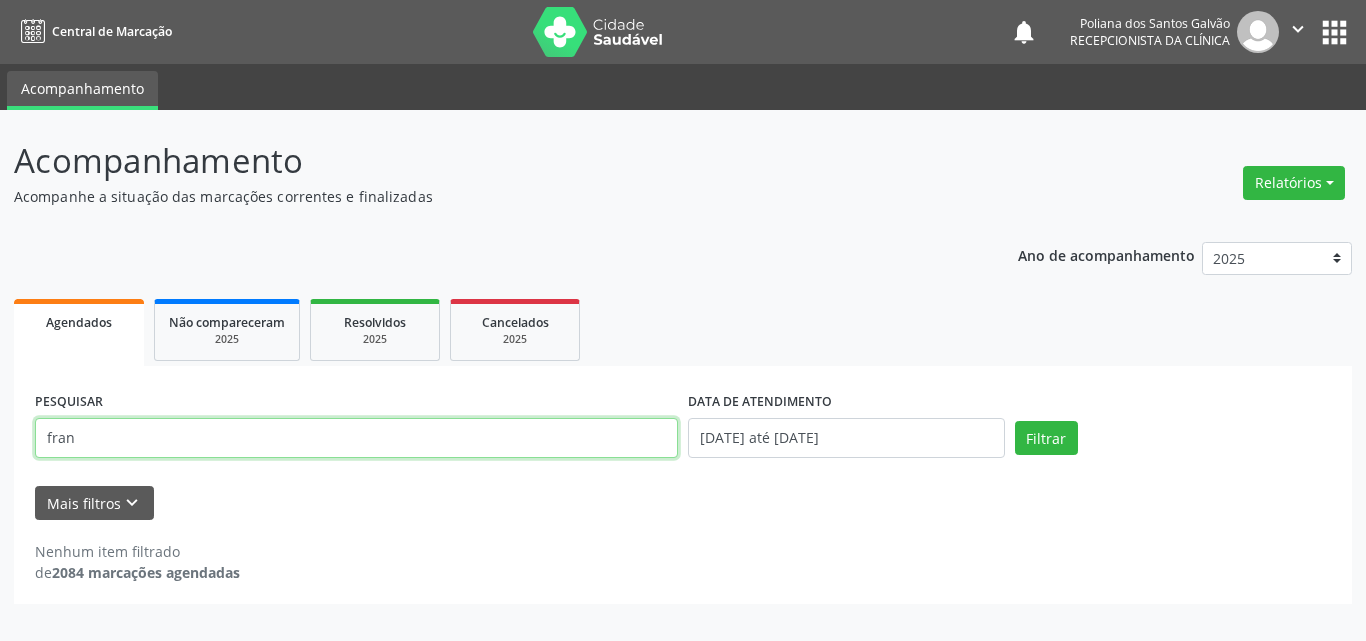 drag, startPoint x: 627, startPoint y: 435, endPoint x: 0, endPoint y: 247, distance: 654.5785 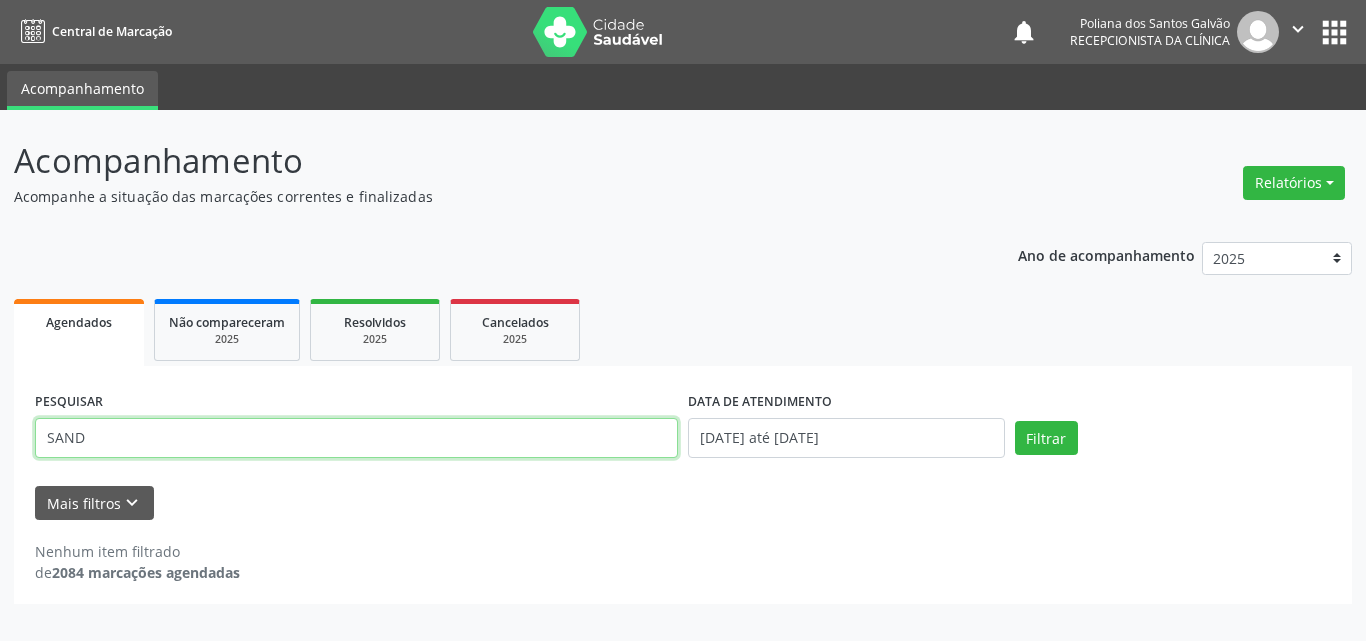type on "SAND" 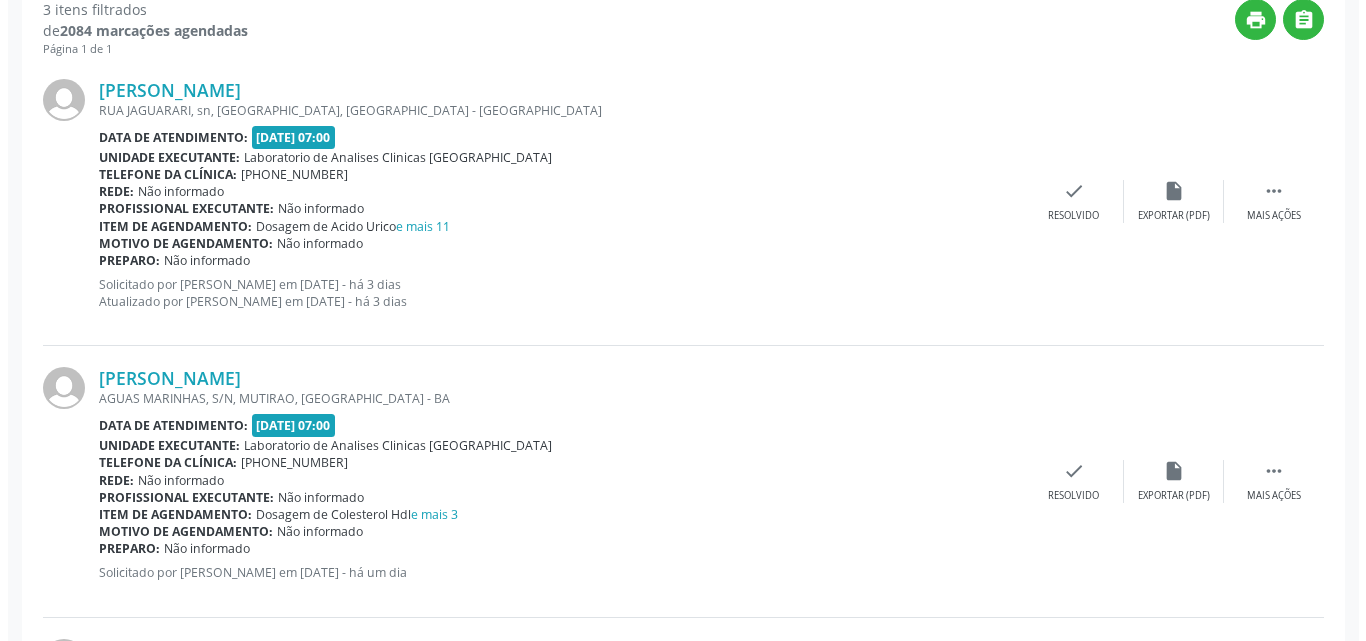 scroll, scrollTop: 642, scrollLeft: 0, axis: vertical 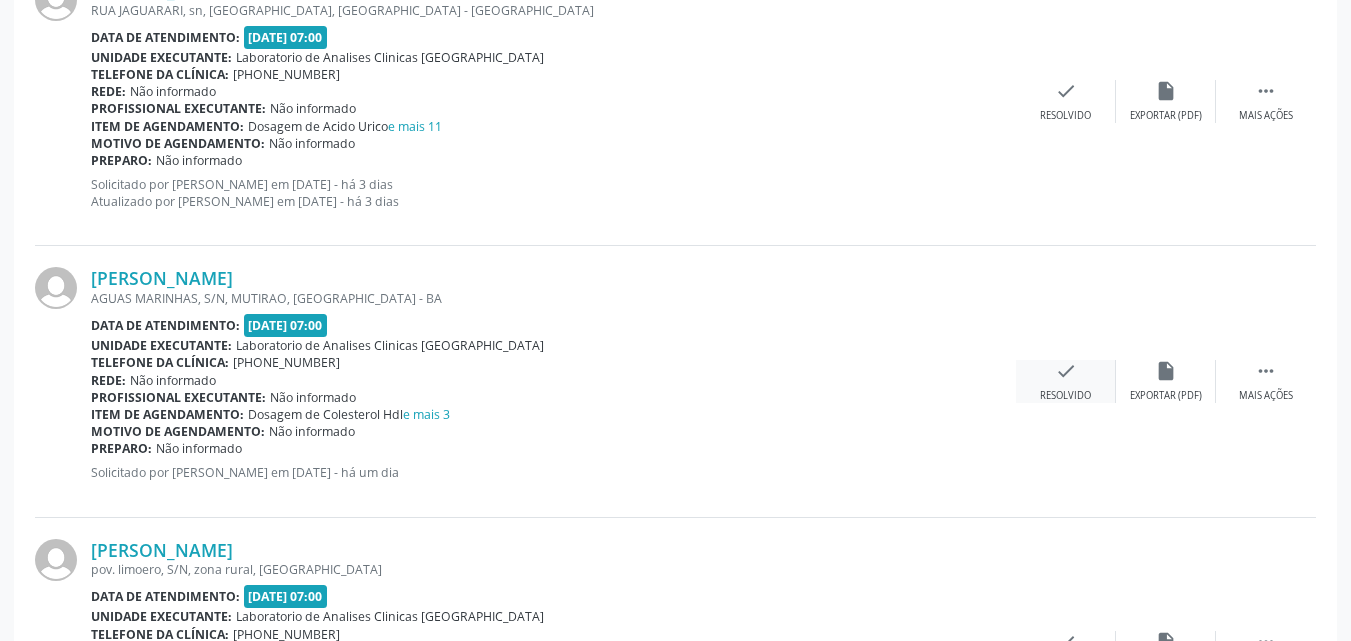 click on "check
Resolvido" at bounding box center (1066, 381) 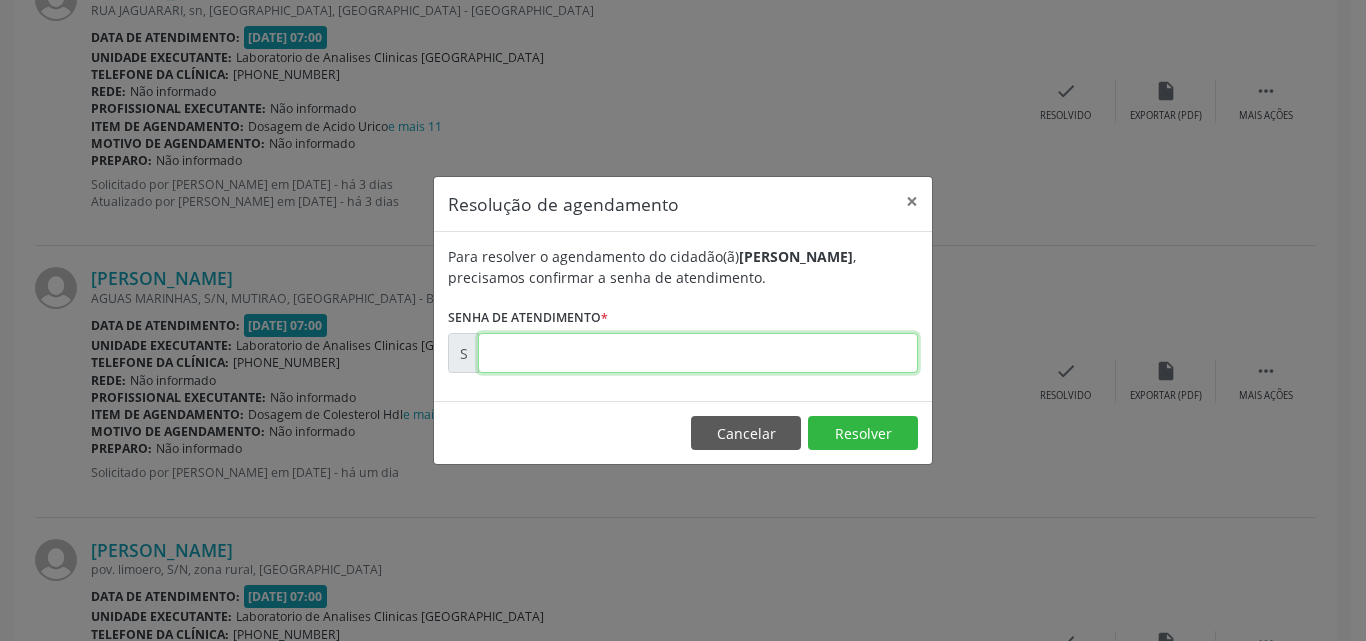 drag, startPoint x: 857, startPoint y: 362, endPoint x: 855, endPoint y: 351, distance: 11.18034 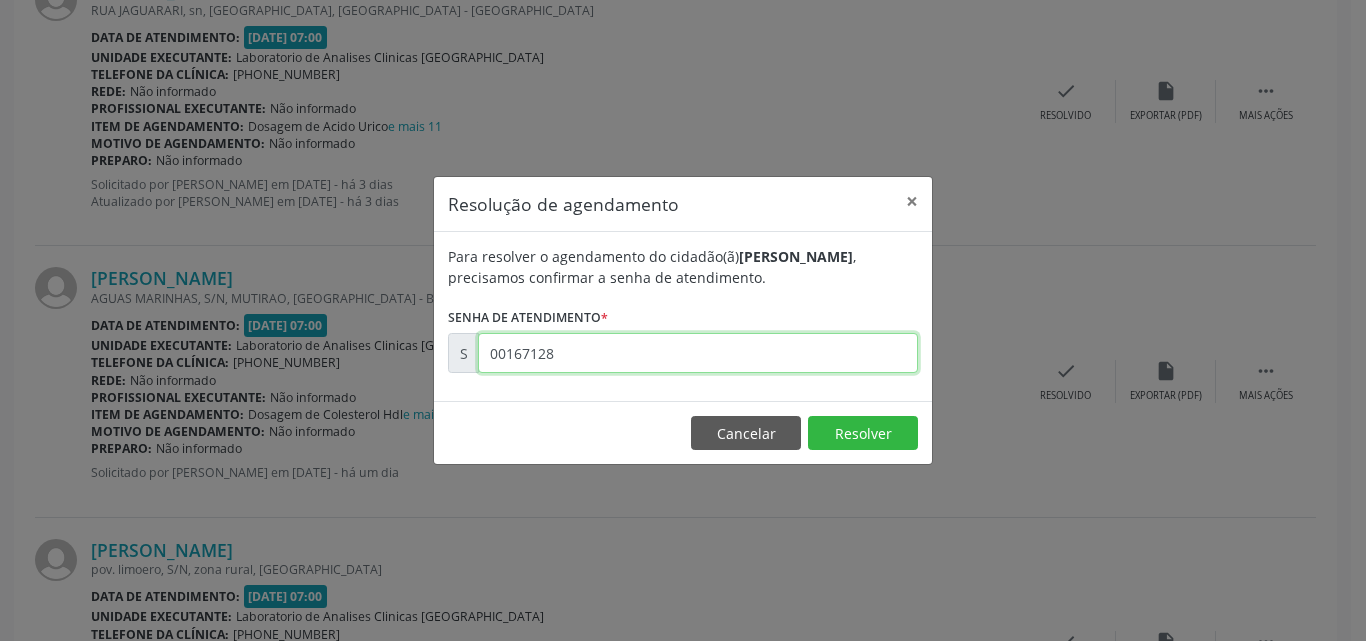 type on "00167128" 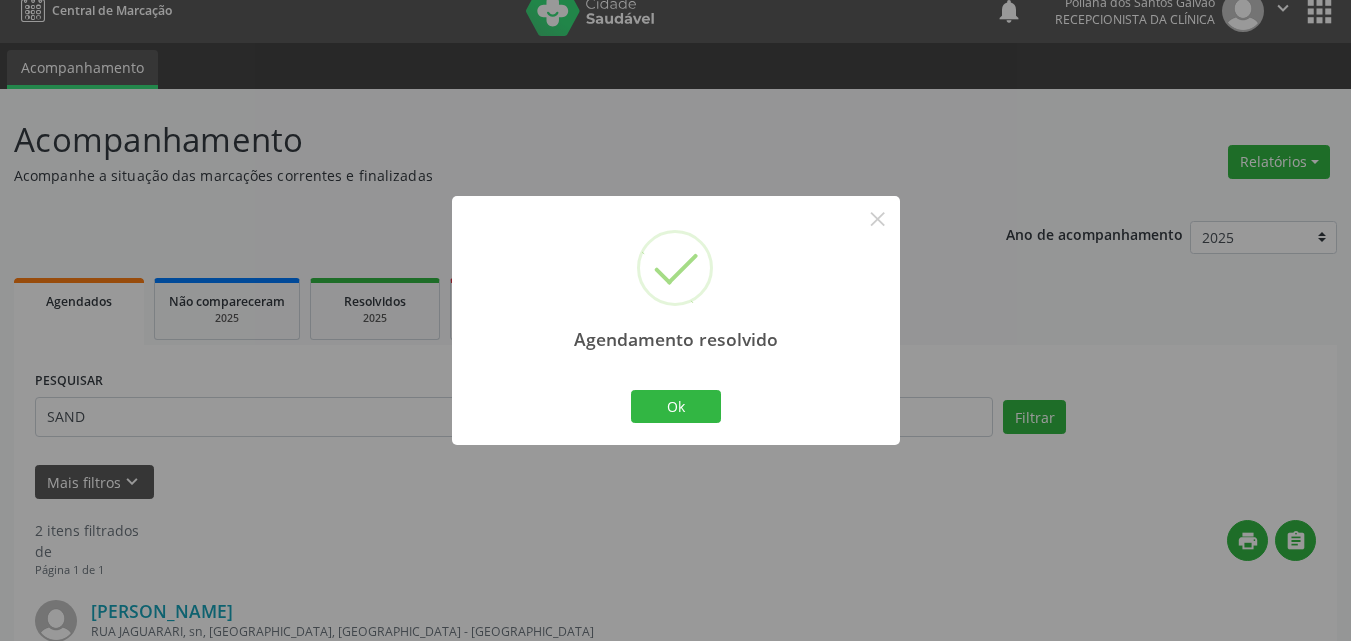 scroll, scrollTop: 553, scrollLeft: 0, axis: vertical 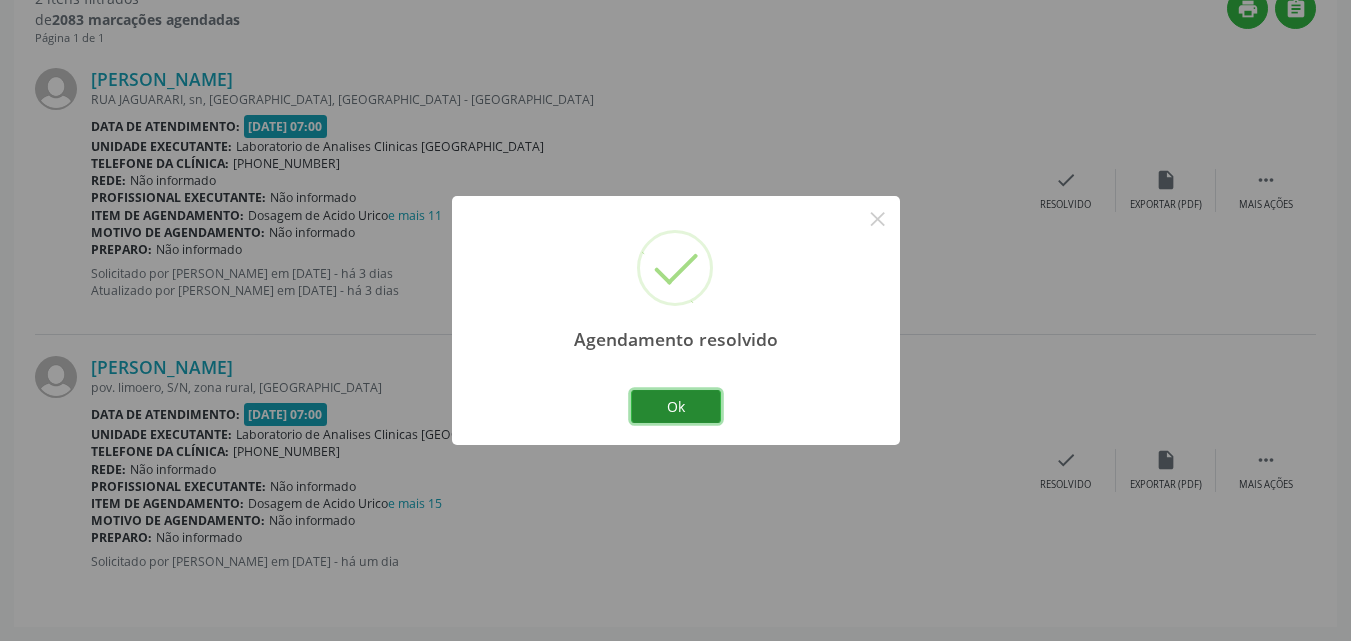 click on "Ok" at bounding box center (676, 407) 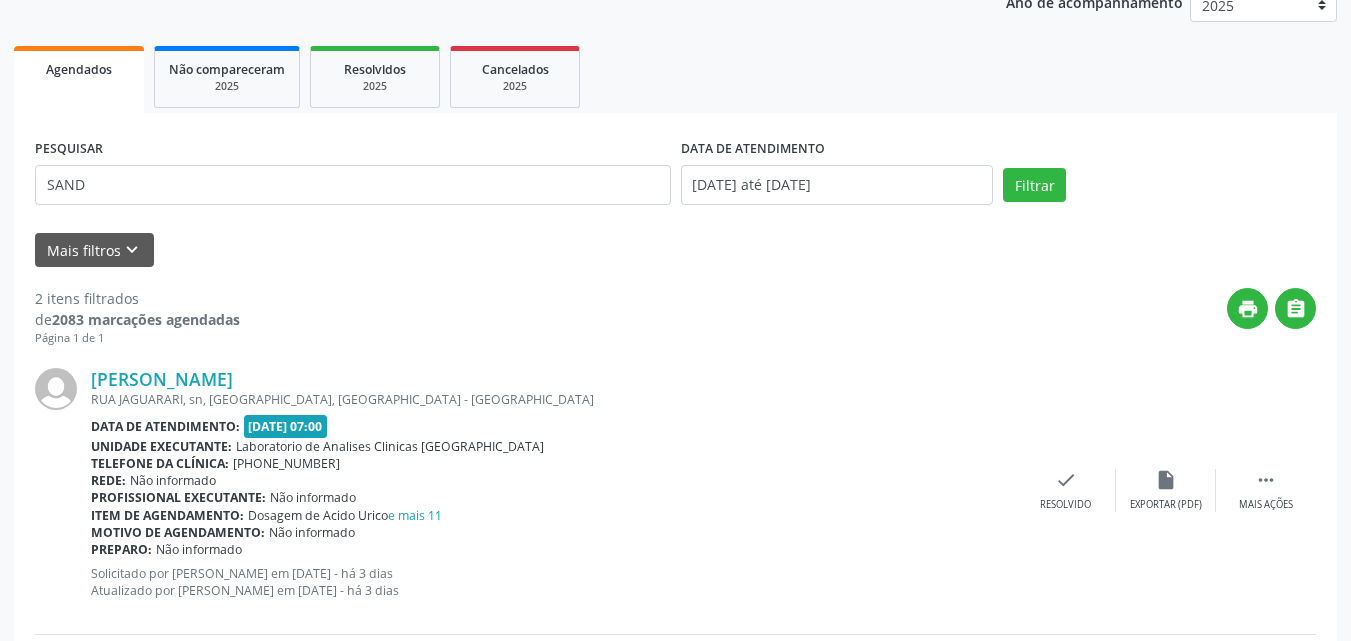 scroll, scrollTop: 0, scrollLeft: 0, axis: both 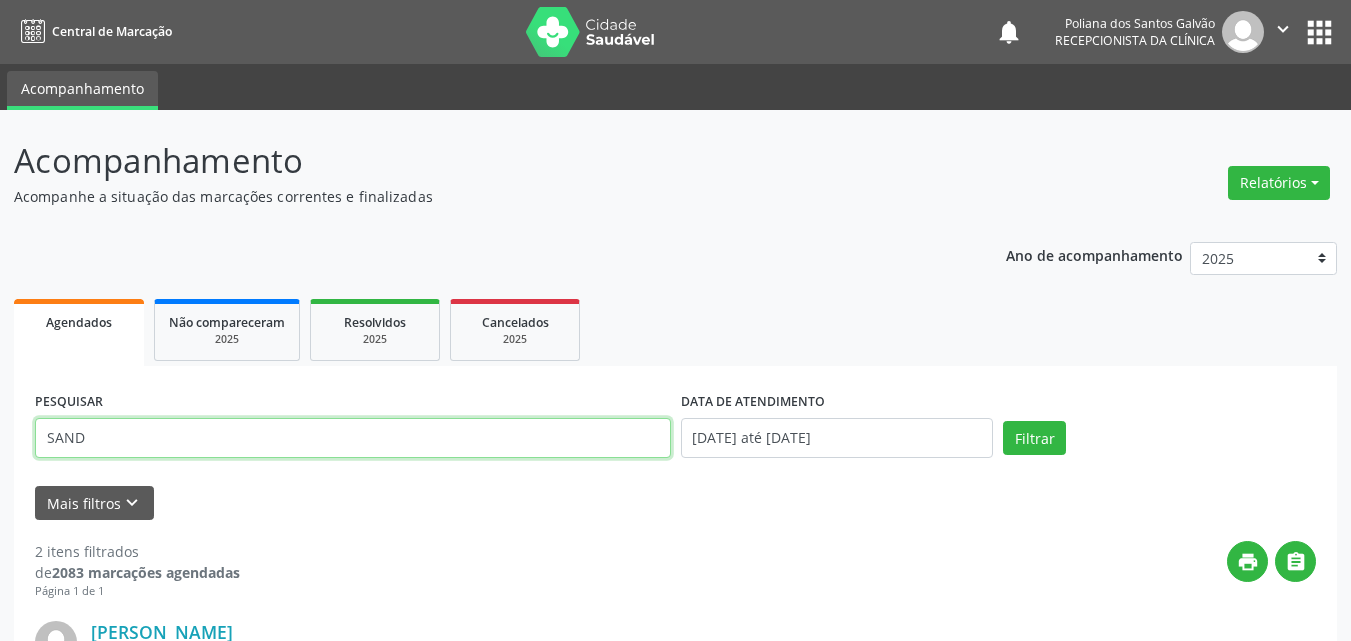 drag, startPoint x: 180, startPoint y: 415, endPoint x: 0, endPoint y: 113, distance: 351.5736 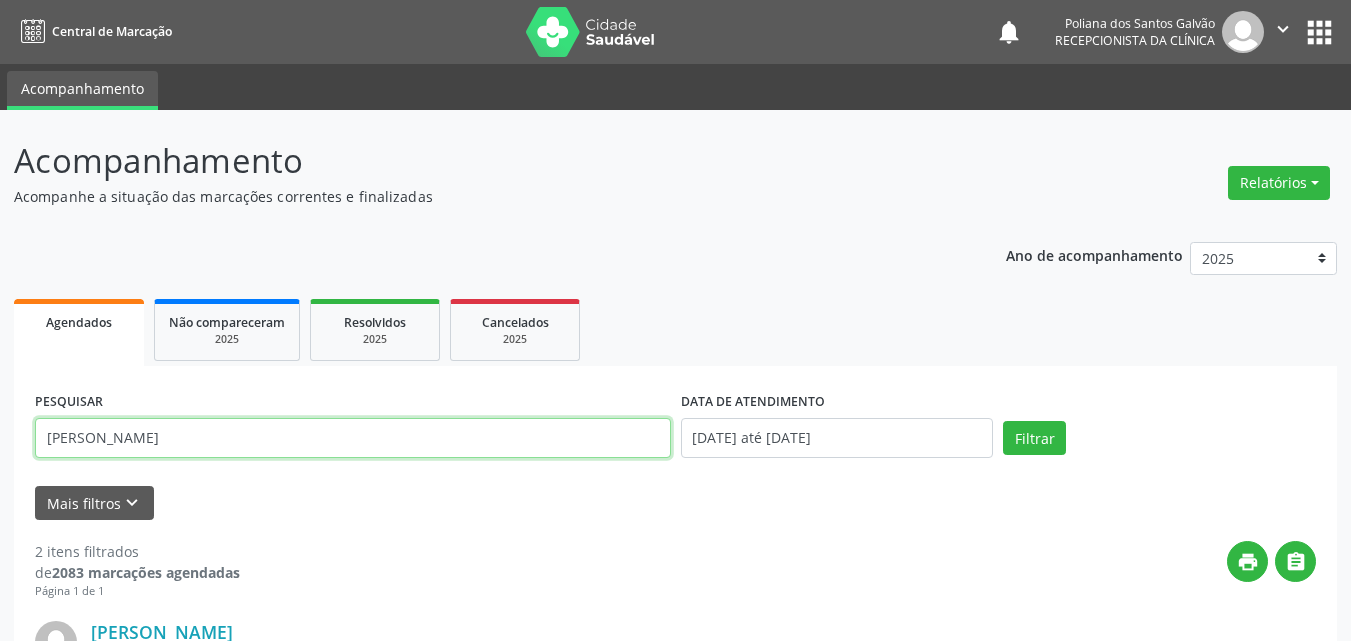 type on "[PERSON_NAME]" 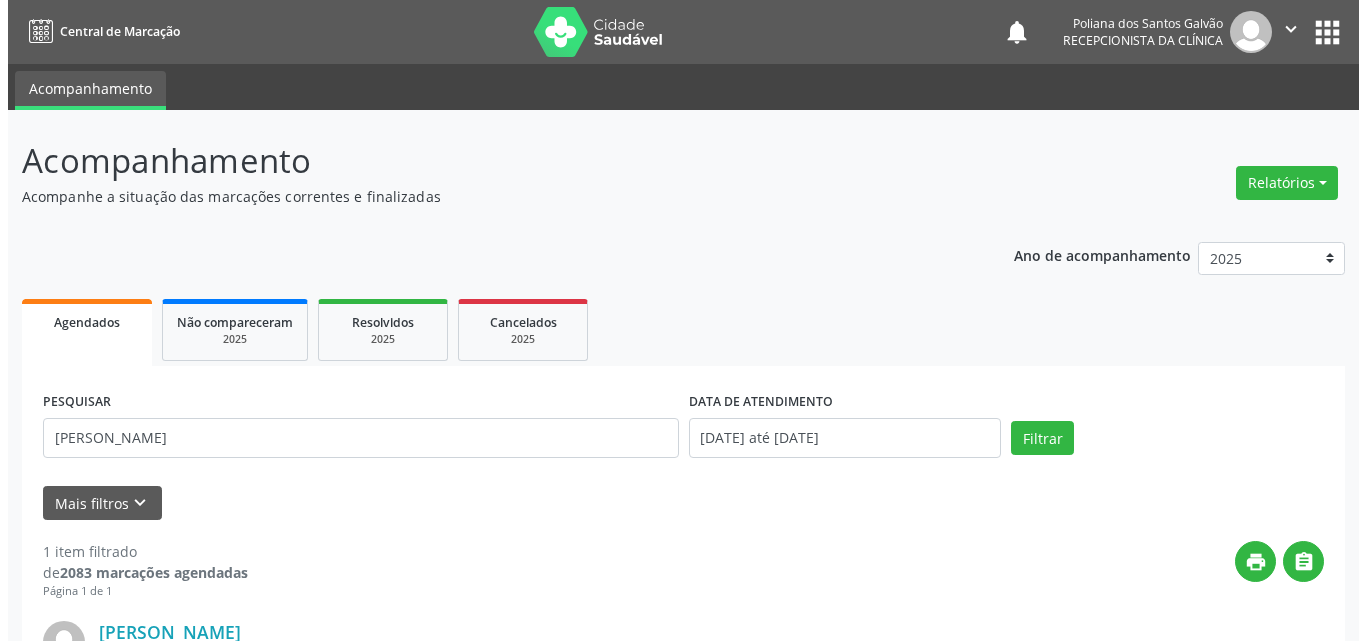scroll, scrollTop: 264, scrollLeft: 0, axis: vertical 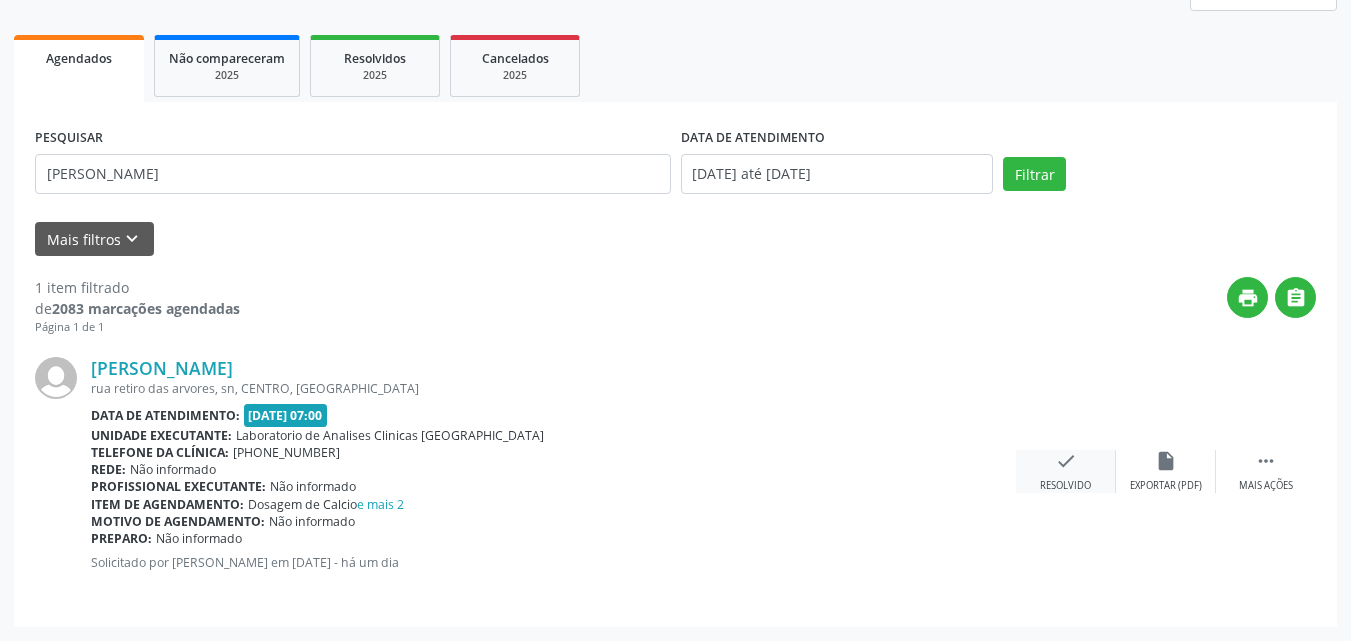 click on "Resolvido" at bounding box center [1065, 486] 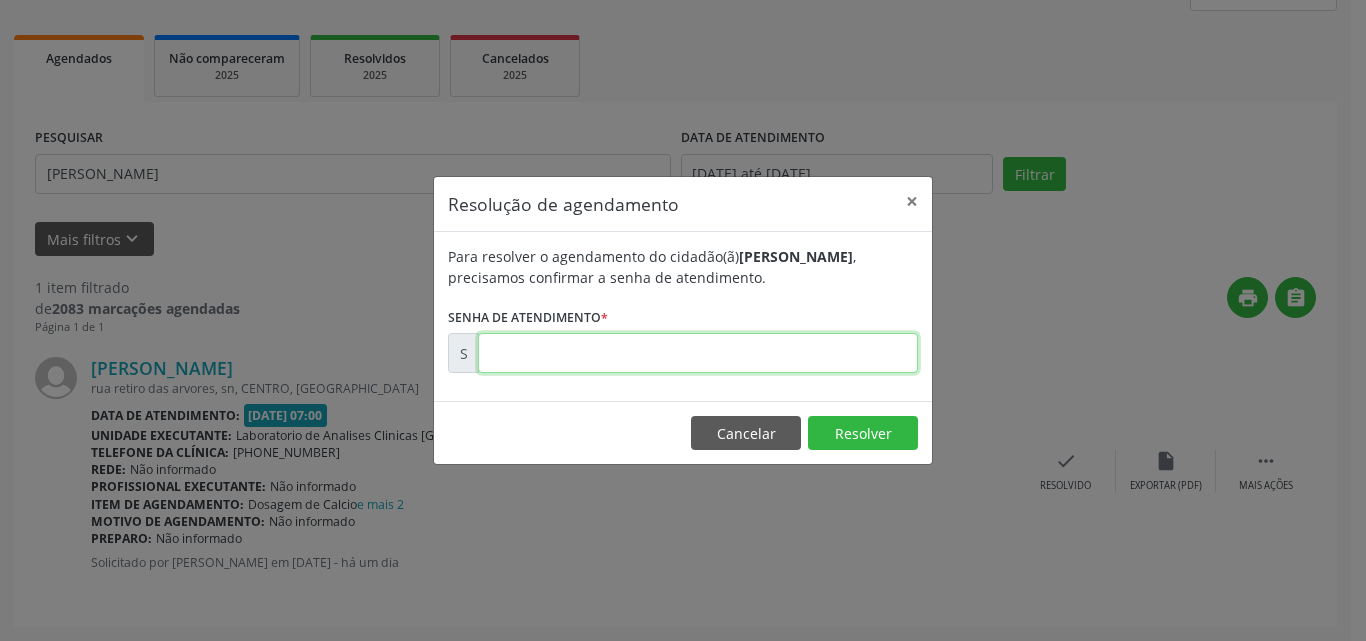 click at bounding box center [698, 353] 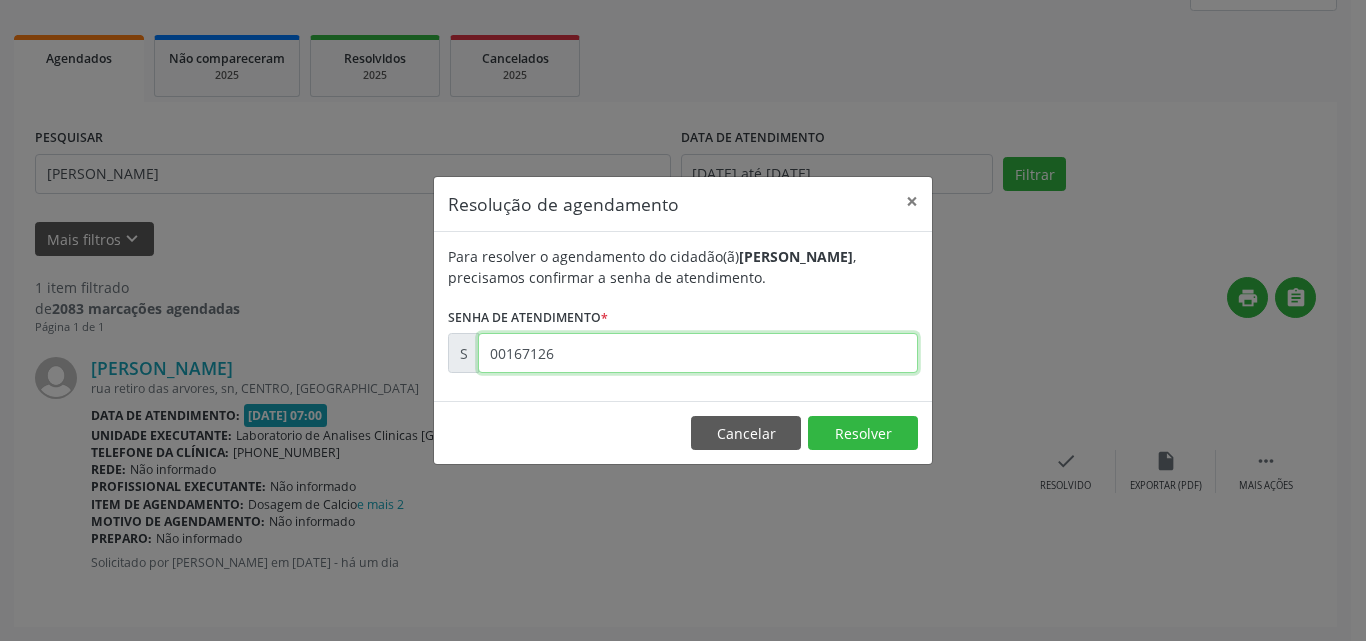 type on "00167126" 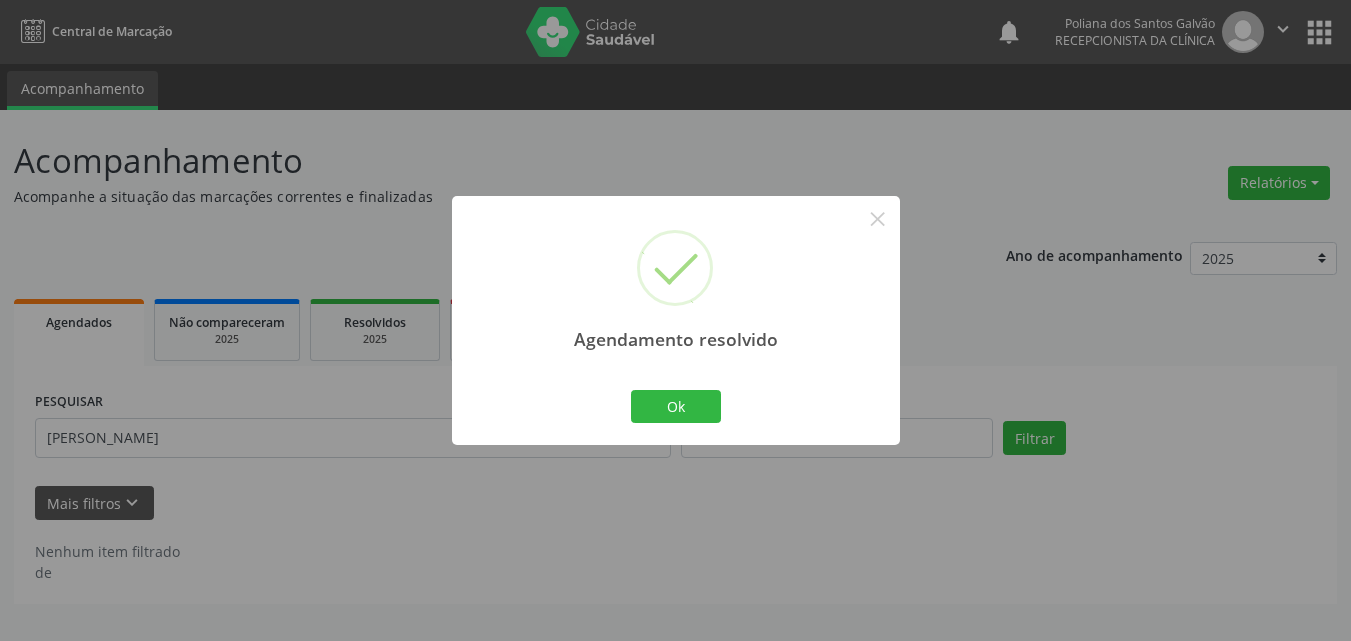scroll, scrollTop: 0, scrollLeft: 0, axis: both 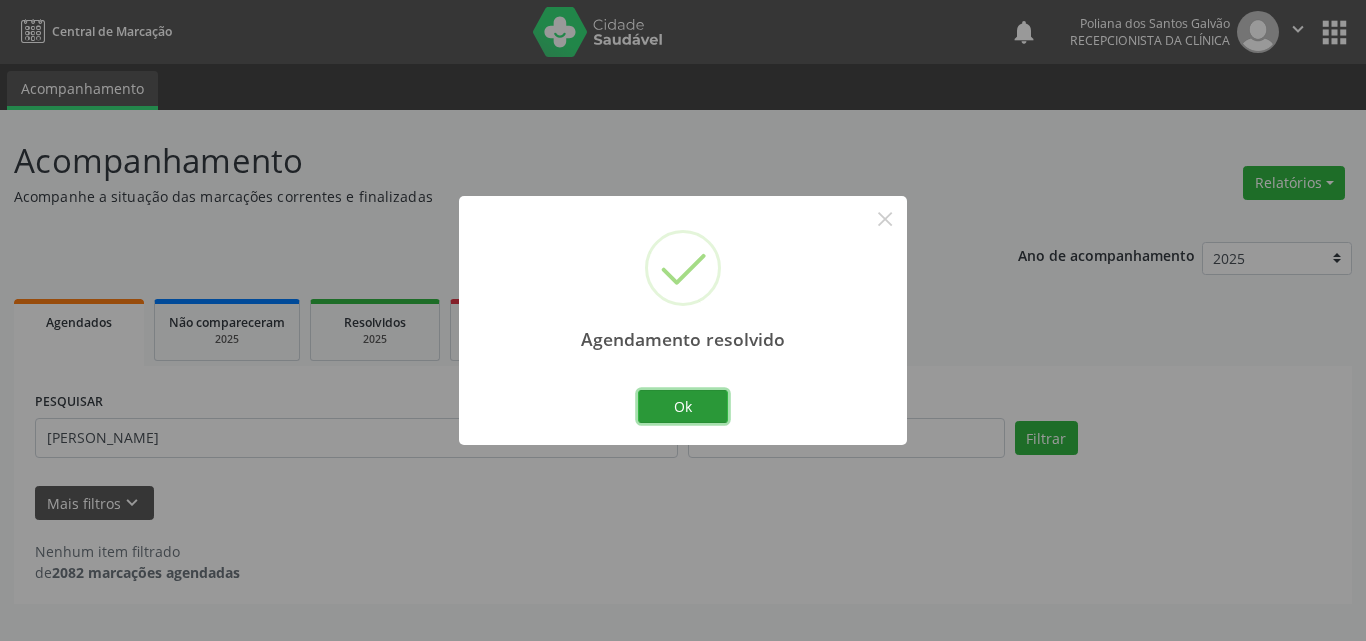 click on "Ok" at bounding box center (683, 407) 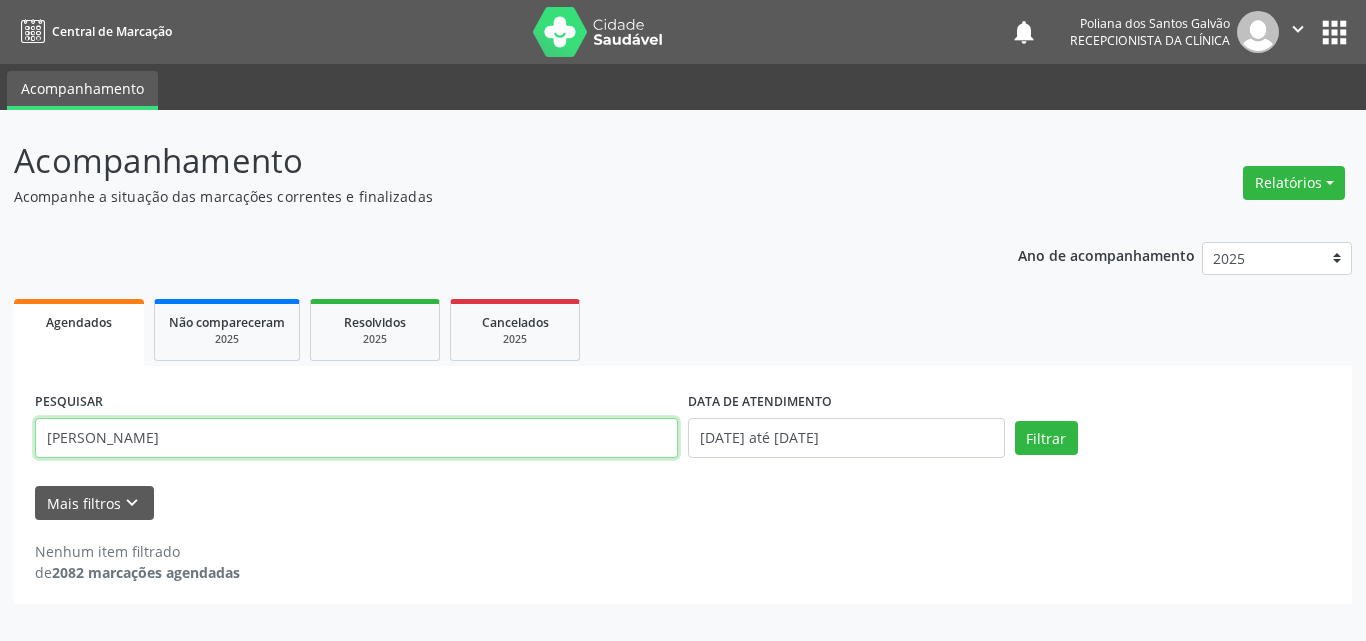 drag, startPoint x: 625, startPoint y: 440, endPoint x: 0, endPoint y: 352, distance: 631.1648 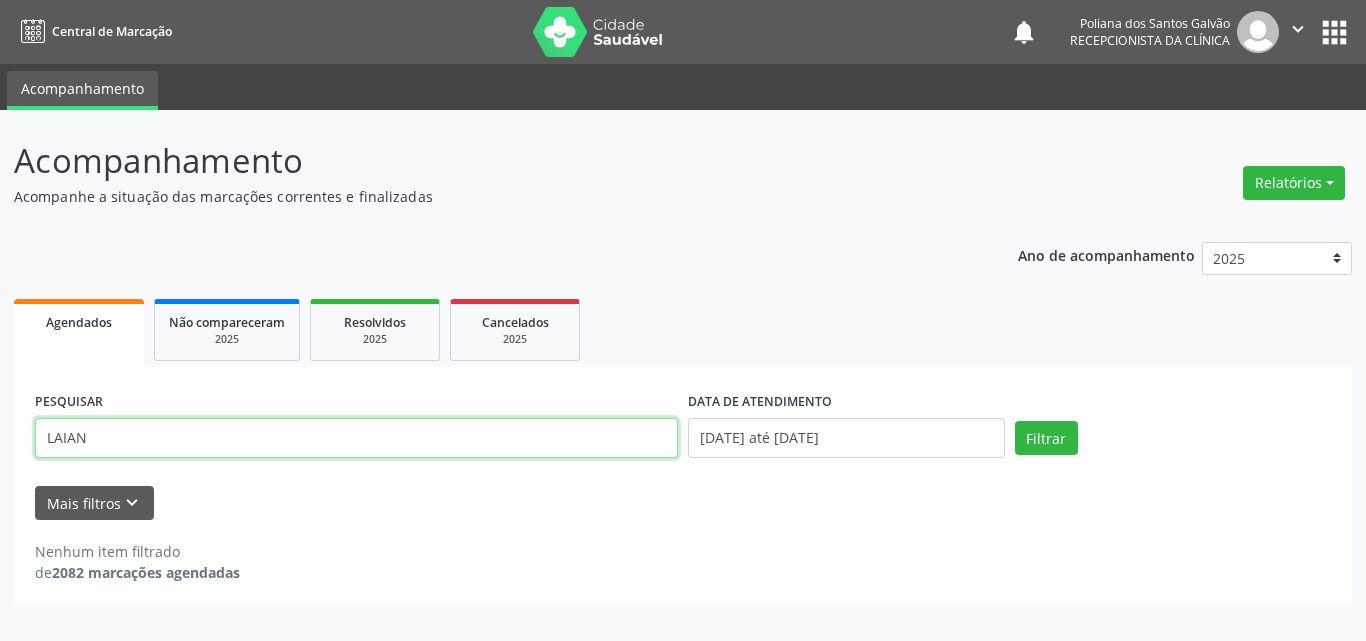 type on "LAIAN" 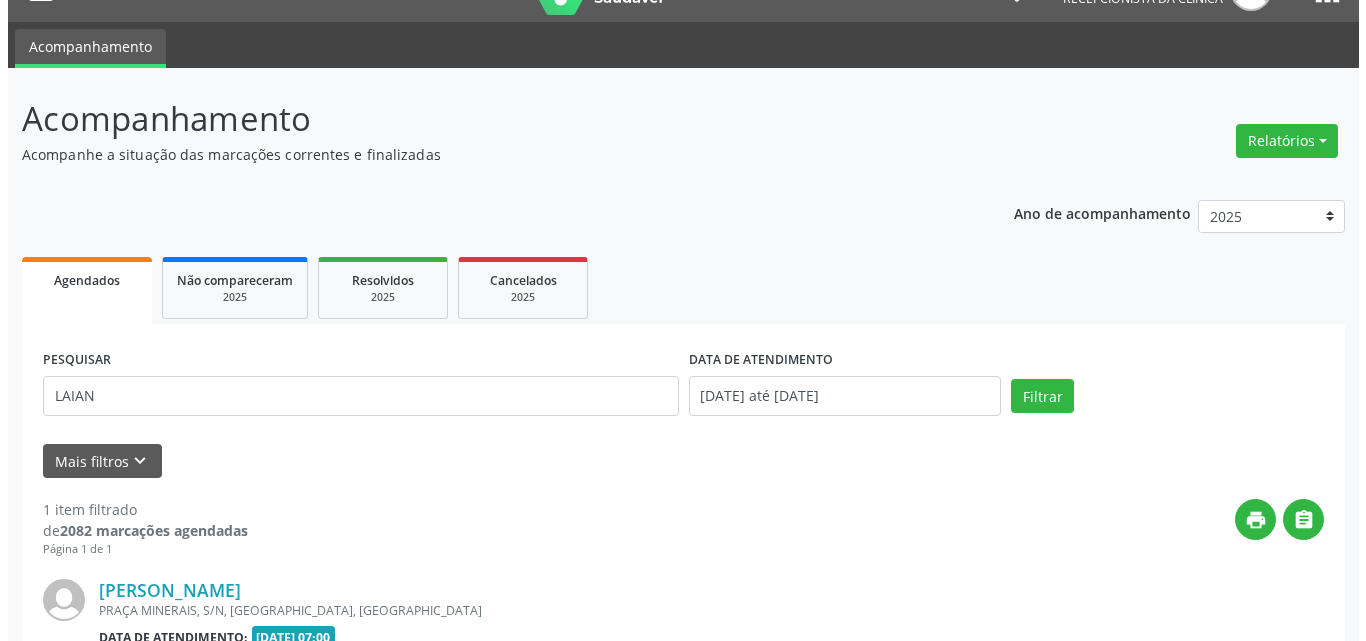 scroll, scrollTop: 264, scrollLeft: 0, axis: vertical 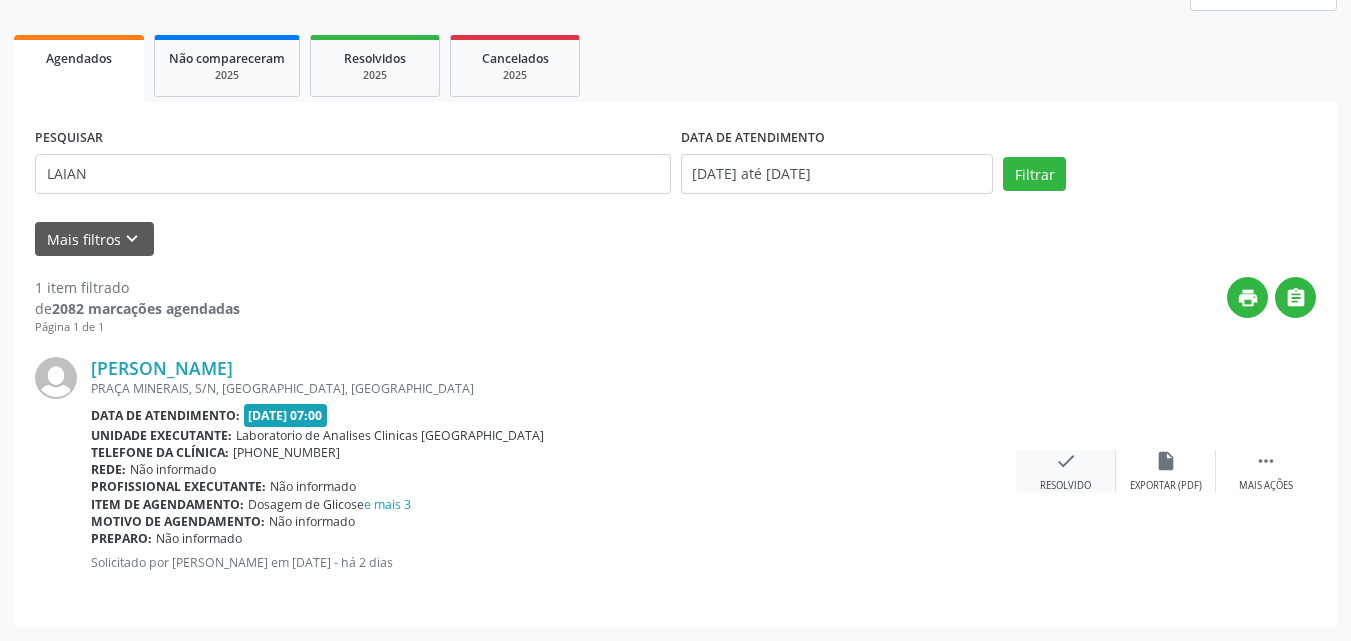 click on "check
Resolvido" at bounding box center [1066, 471] 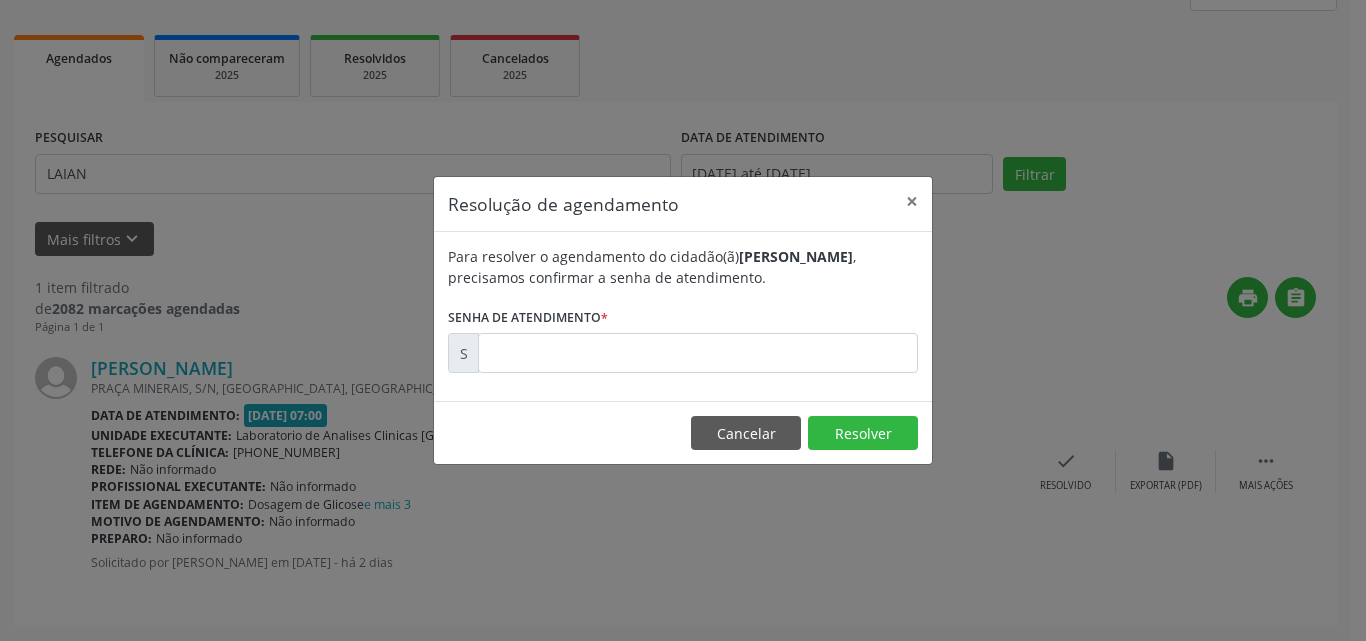 drag, startPoint x: 841, startPoint y: 327, endPoint x: 848, endPoint y: 350, distance: 24.04163 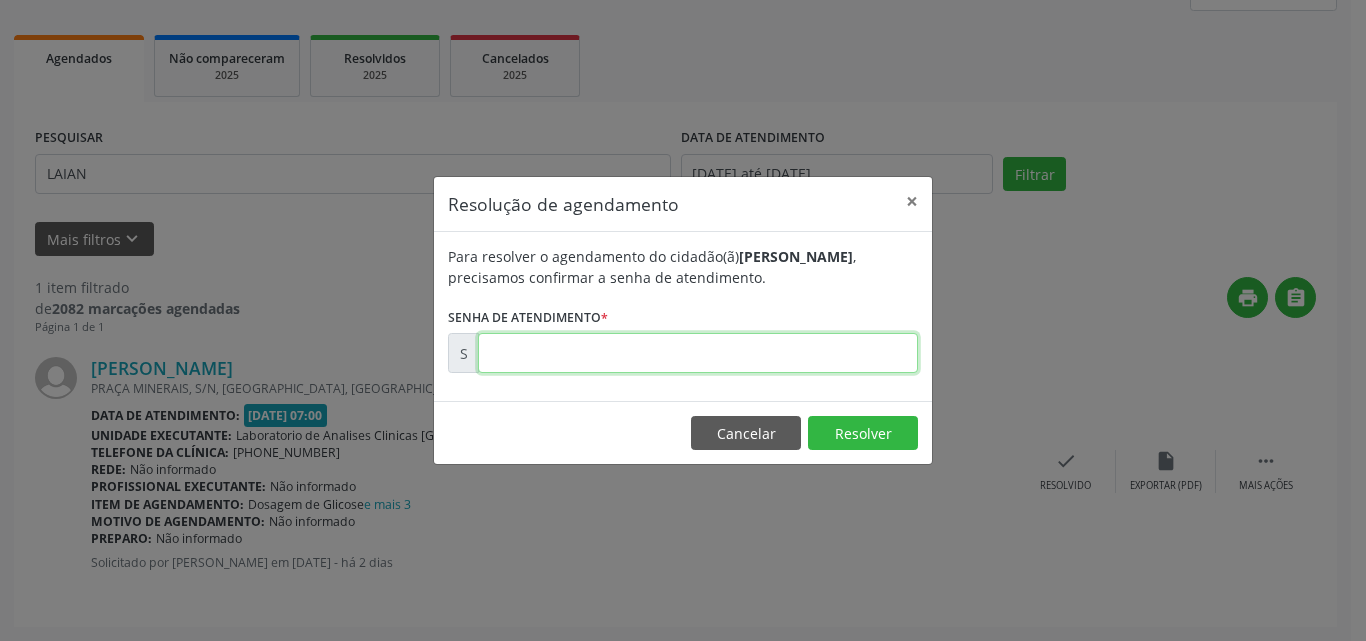 click at bounding box center (698, 353) 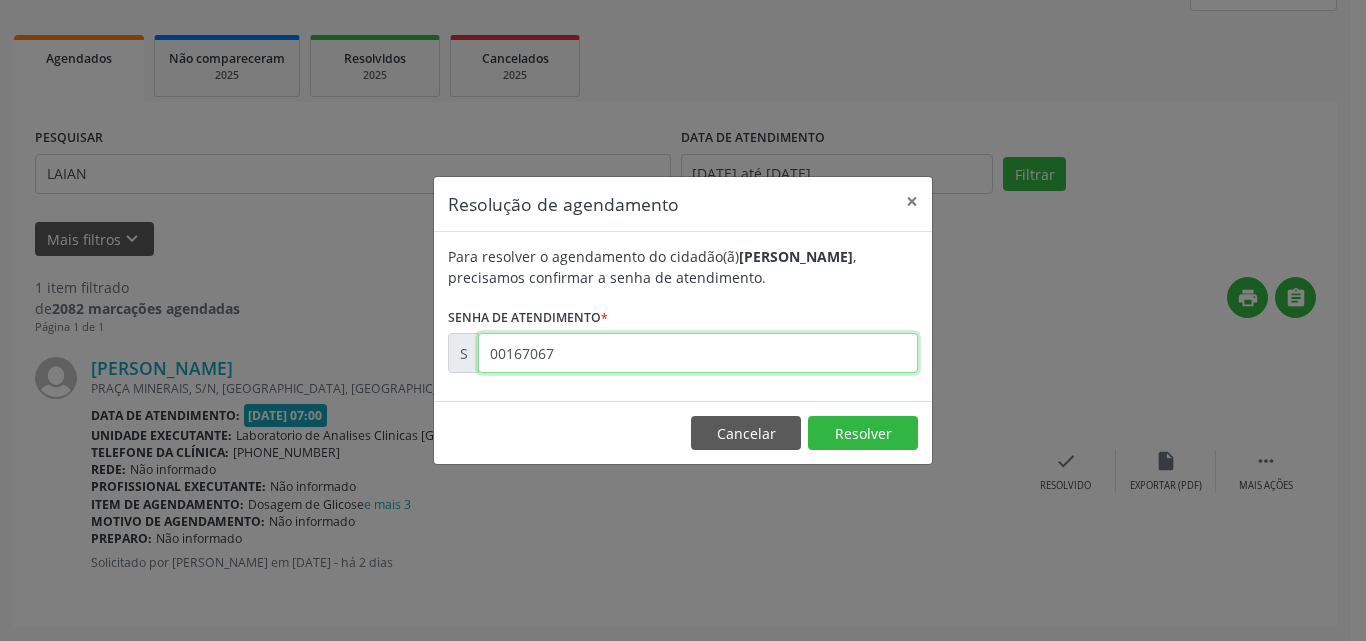 type on "00167067" 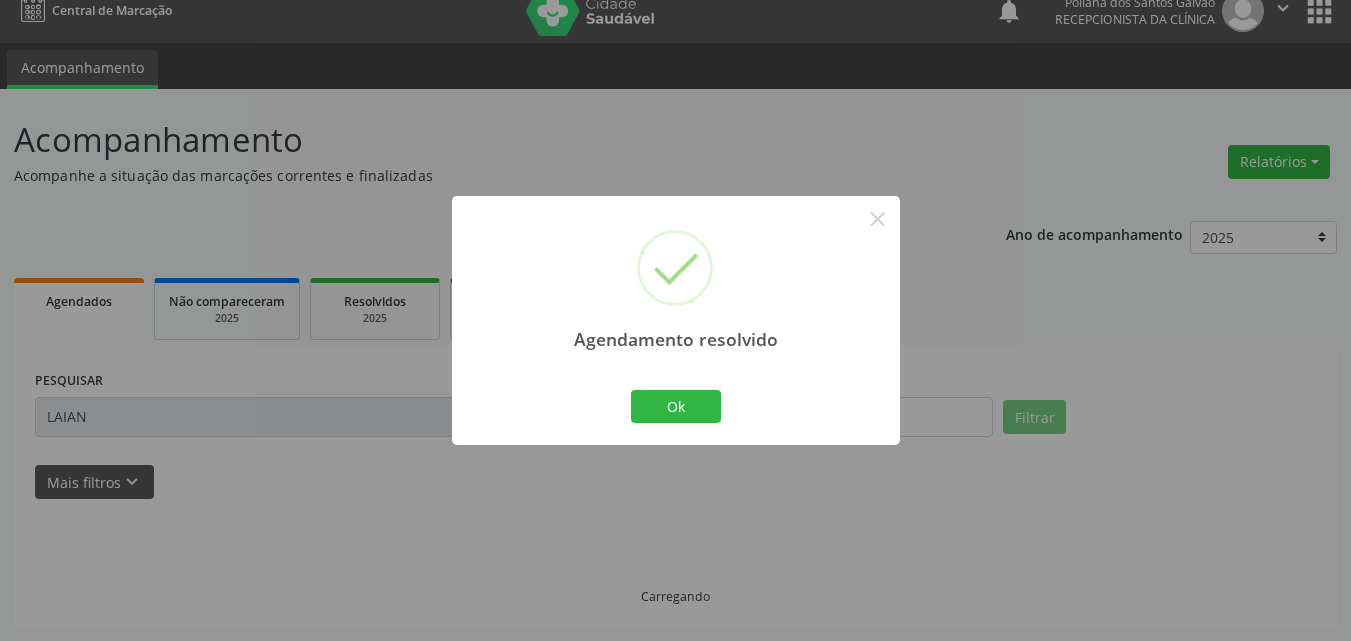 scroll, scrollTop: 0, scrollLeft: 0, axis: both 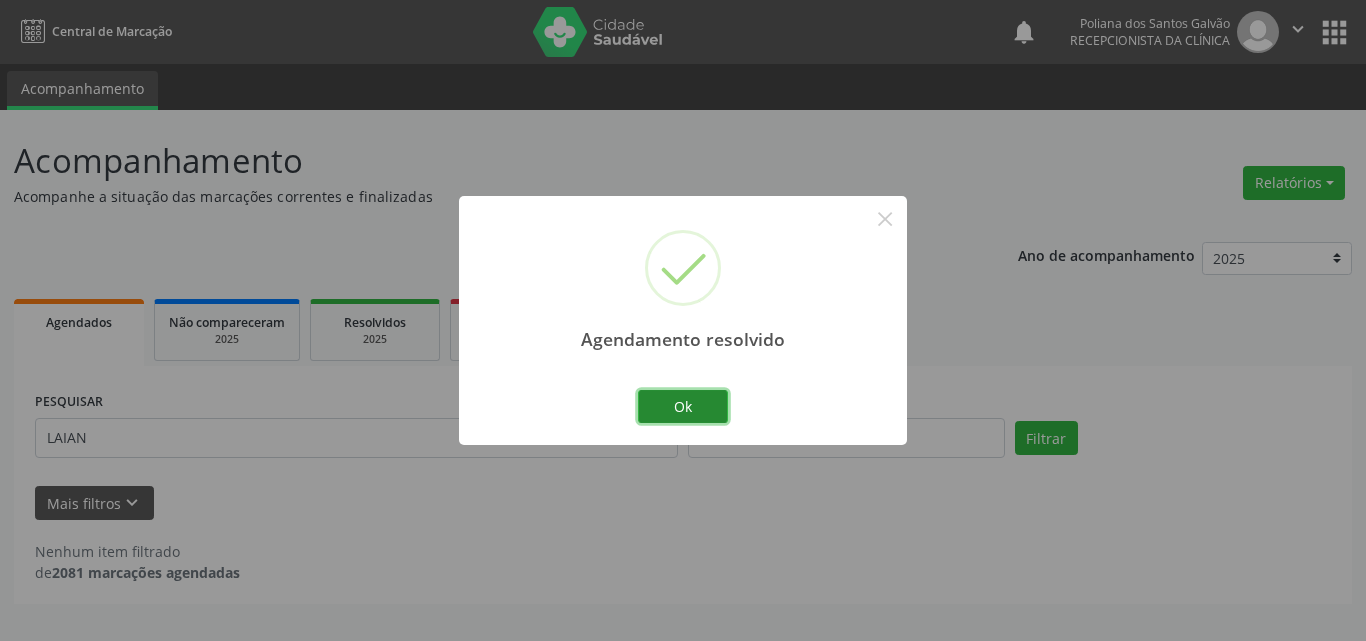 click on "Ok" at bounding box center [683, 407] 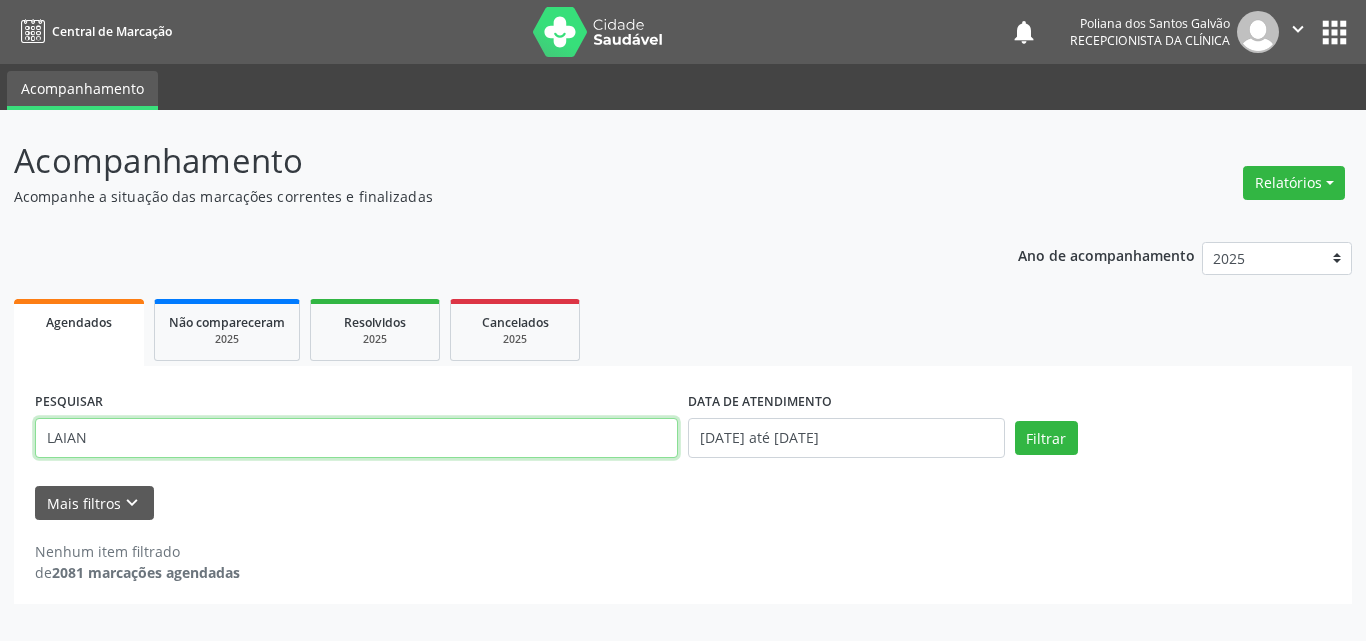 drag, startPoint x: 624, startPoint y: 430, endPoint x: 0, endPoint y: 124, distance: 694.99066 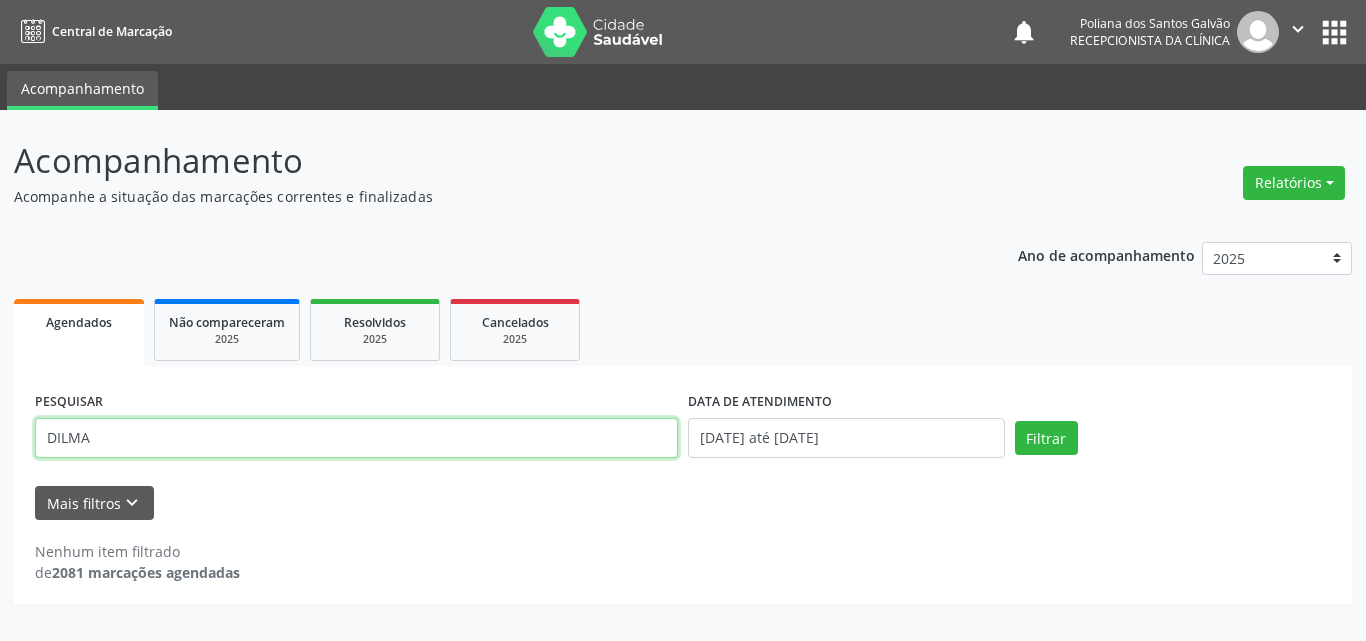 type on "DILMA" 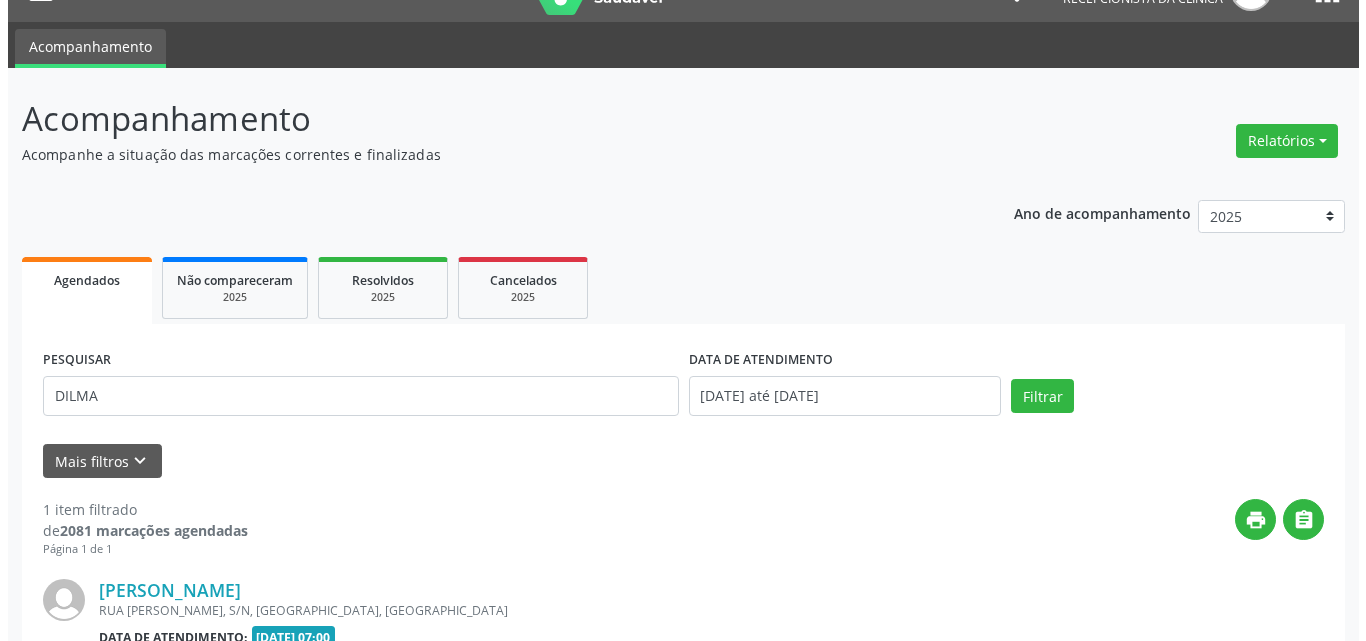scroll, scrollTop: 264, scrollLeft: 0, axis: vertical 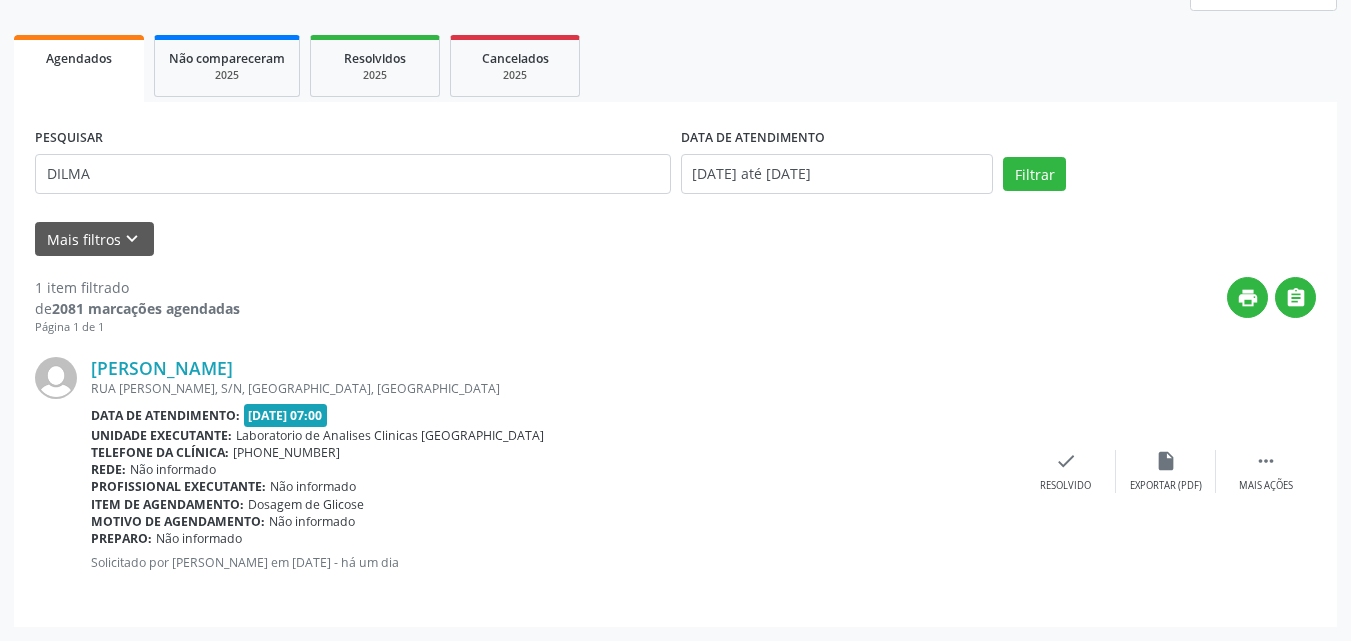 click on "[PERSON_NAME]
[GEOGRAPHIC_DATA][PERSON_NAME], S/N, [GEOGRAPHIC_DATA], [GEOGRAPHIC_DATA]
Data de atendimento:
[DATE] 07:00
Unidade executante:
Laboratorio de Analises Clinicas [GEOGRAPHIC_DATA]
Telefone da clínica:
[PHONE_NUMBER]
Rede:
Não informado
Profissional executante:
Não informado
Item de agendamento:
Dosagem de Glicose
Motivo de agendamento:
Não informado
Preparo:
Não informado
Solicitado por [PERSON_NAME] em [DATE] - há um dia

Mais ações
insert_drive_file
Exportar (PDF)
check
Resolvido" at bounding box center (675, 471) 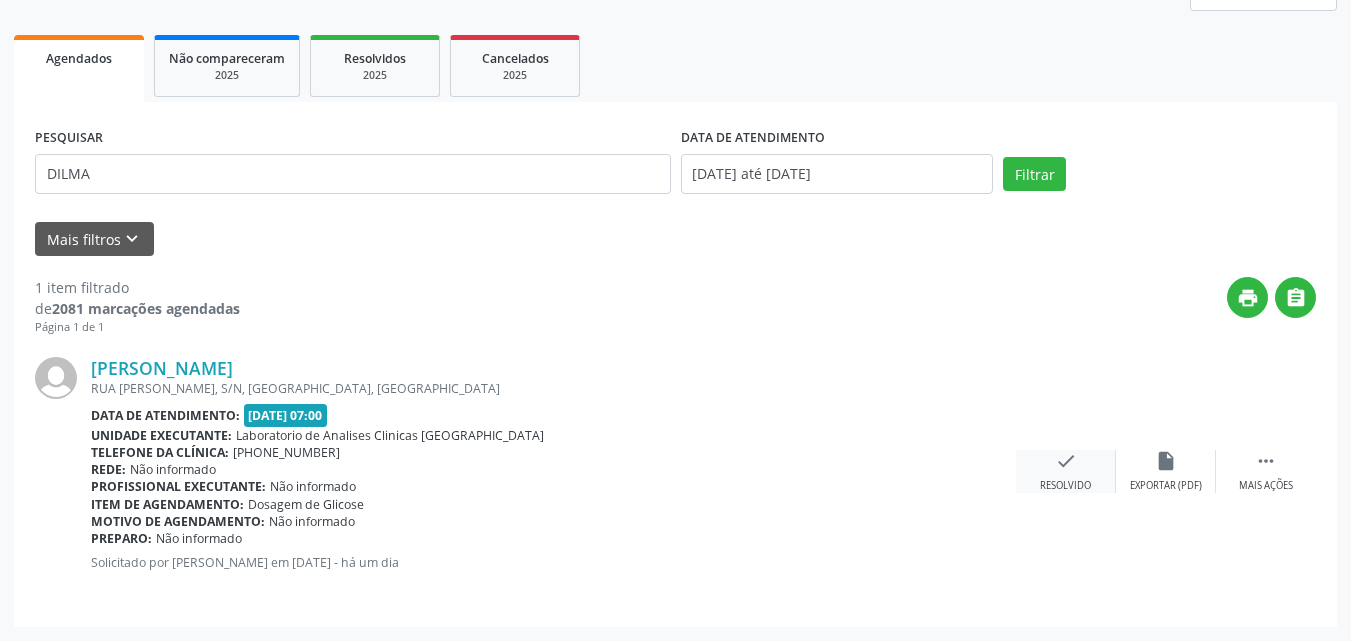 click on "check" at bounding box center [1066, 461] 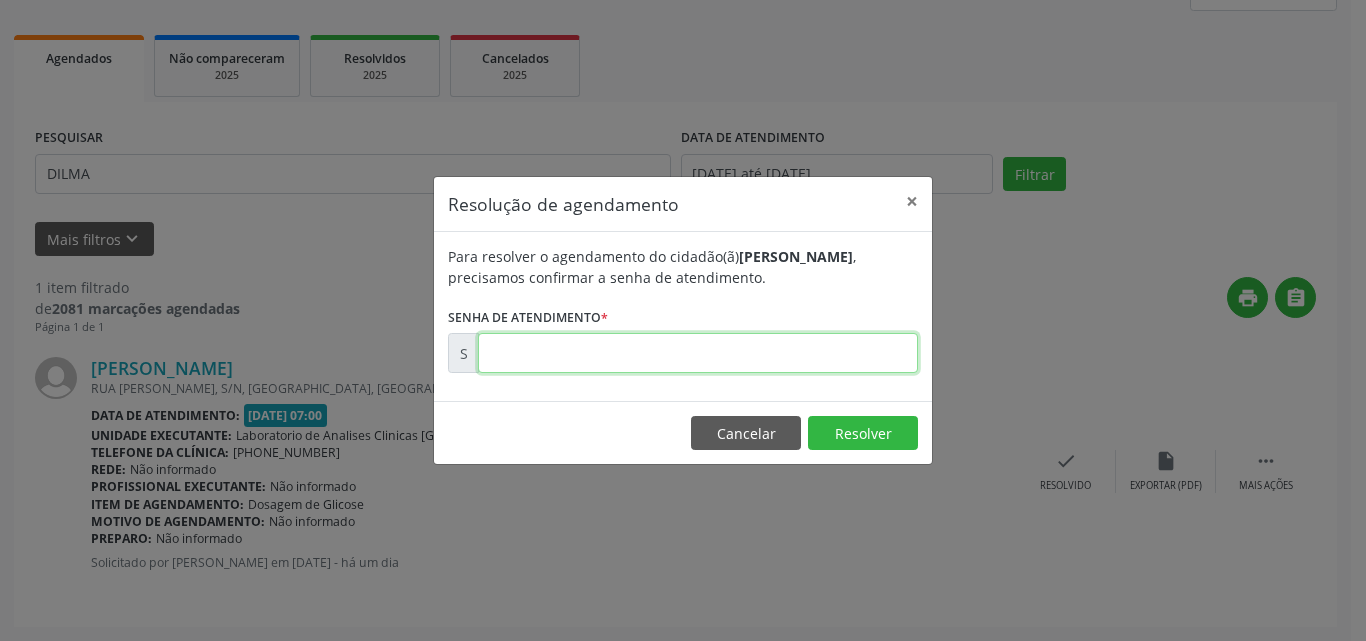 click at bounding box center [698, 353] 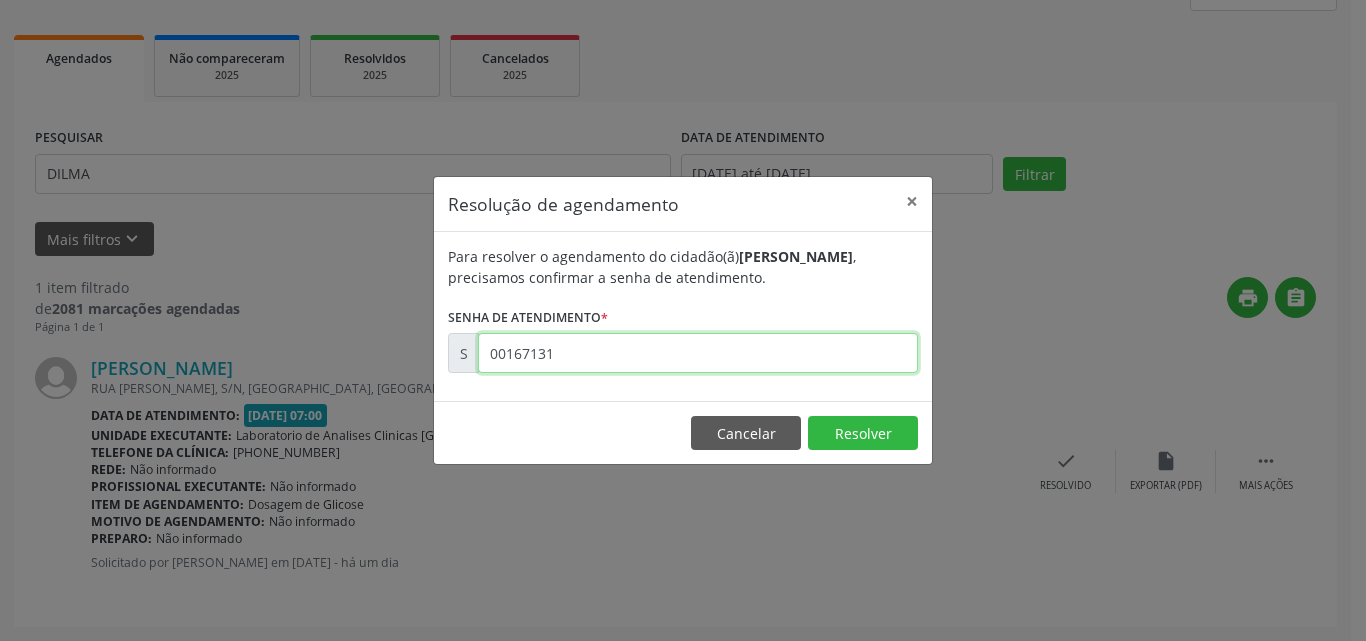 type on "00167131" 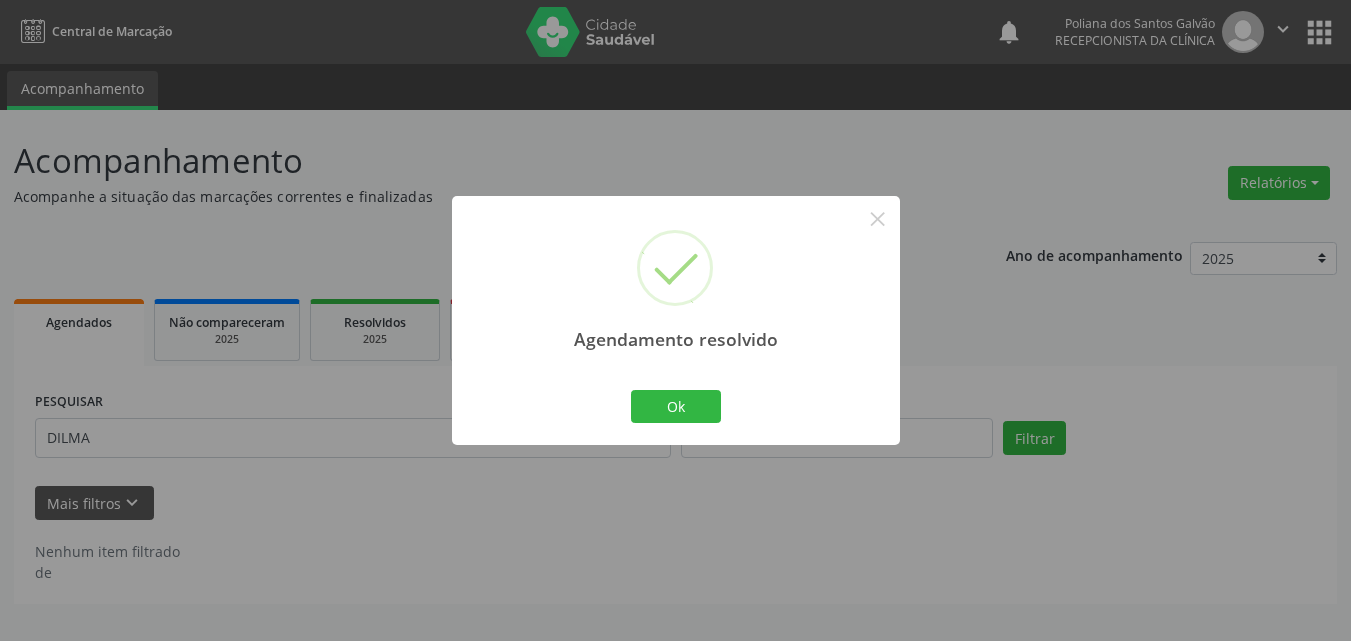 scroll, scrollTop: 0, scrollLeft: 0, axis: both 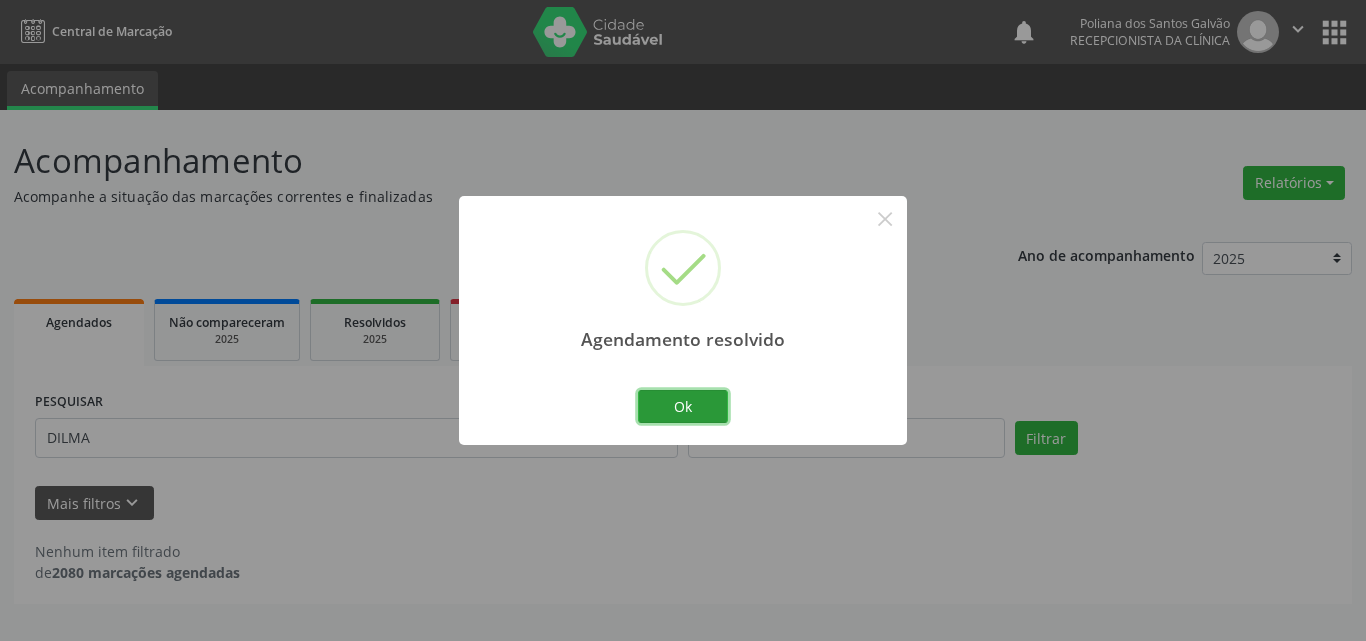 drag, startPoint x: 673, startPoint y: 412, endPoint x: 655, endPoint y: 421, distance: 20.12461 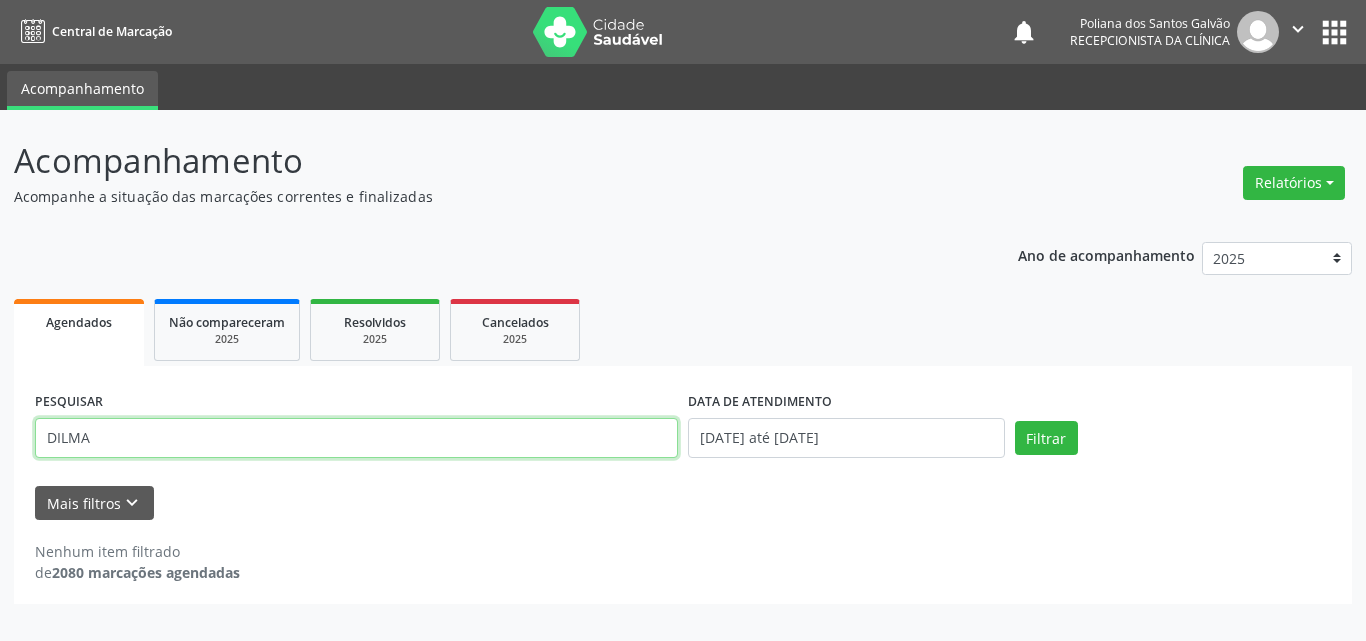 drag, startPoint x: 620, startPoint y: 434, endPoint x: 0, endPoint y: 241, distance: 649.34503 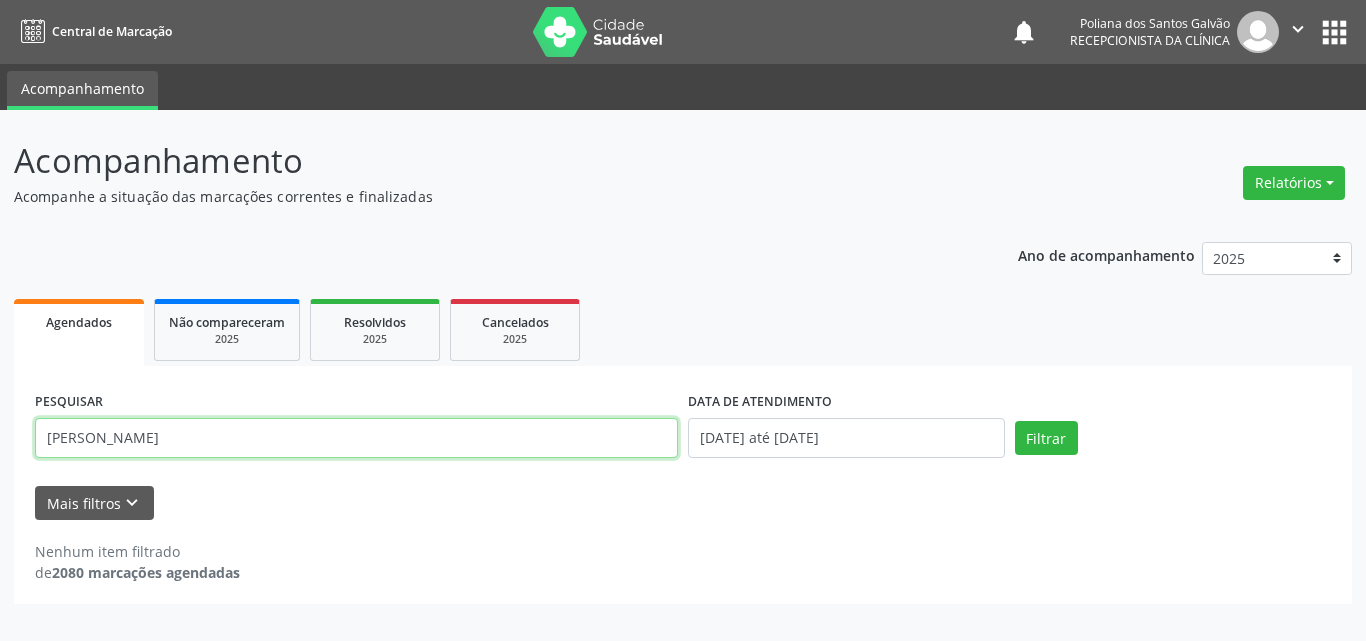 type on "[PERSON_NAME]" 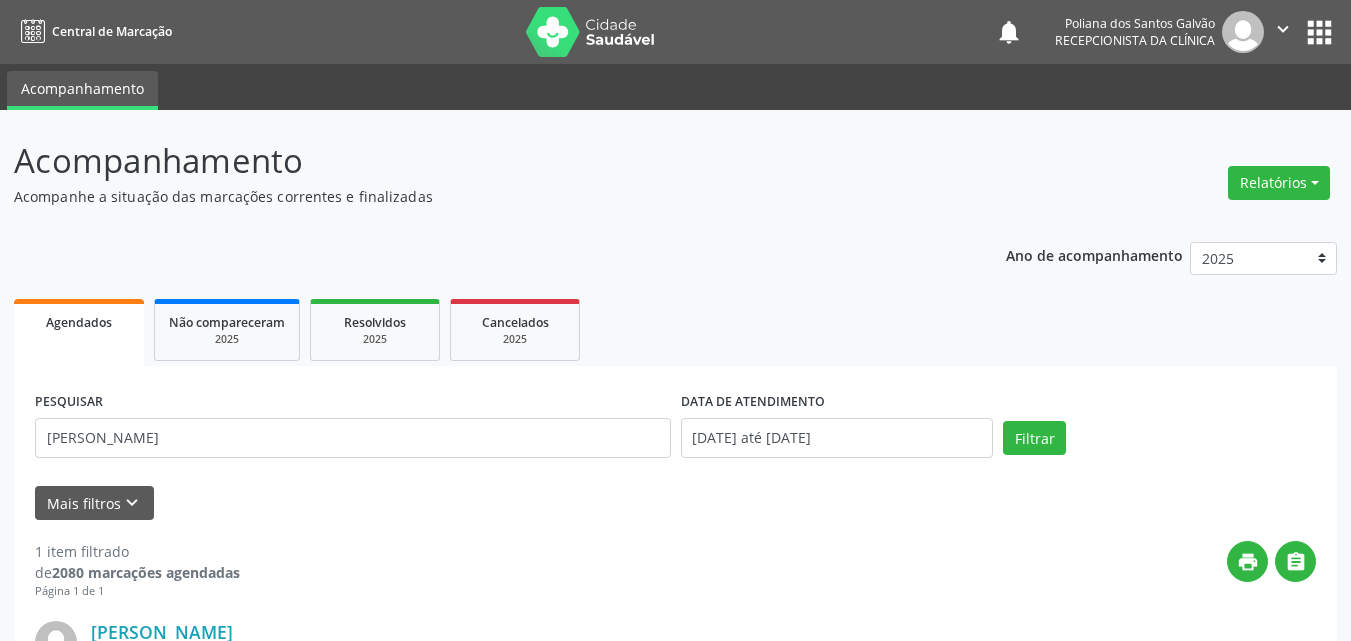 scroll, scrollTop: 264, scrollLeft: 0, axis: vertical 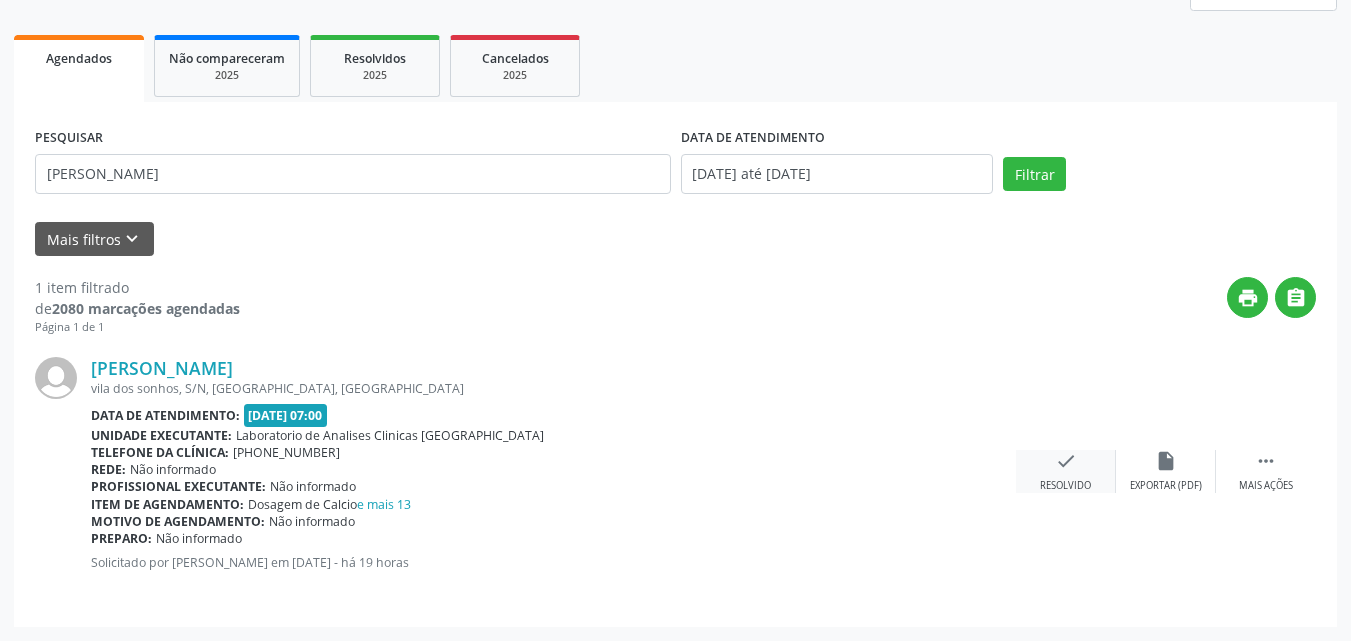 click on "Resolvido" at bounding box center (1065, 486) 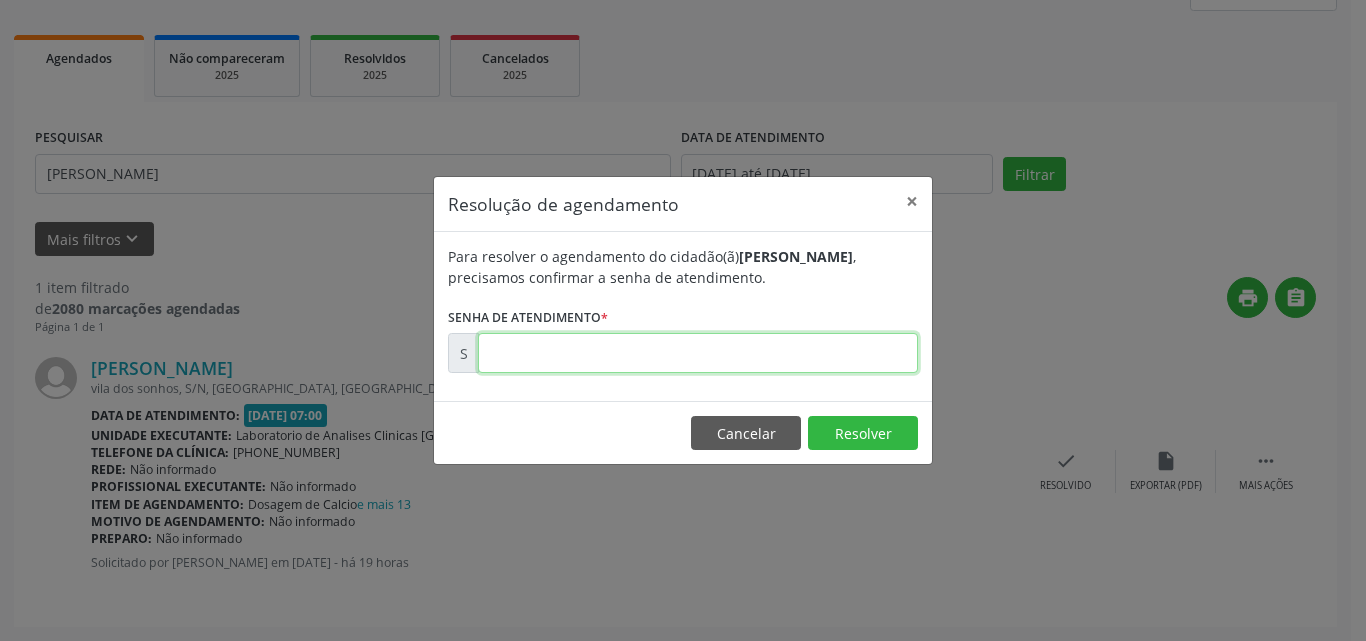 click at bounding box center (698, 353) 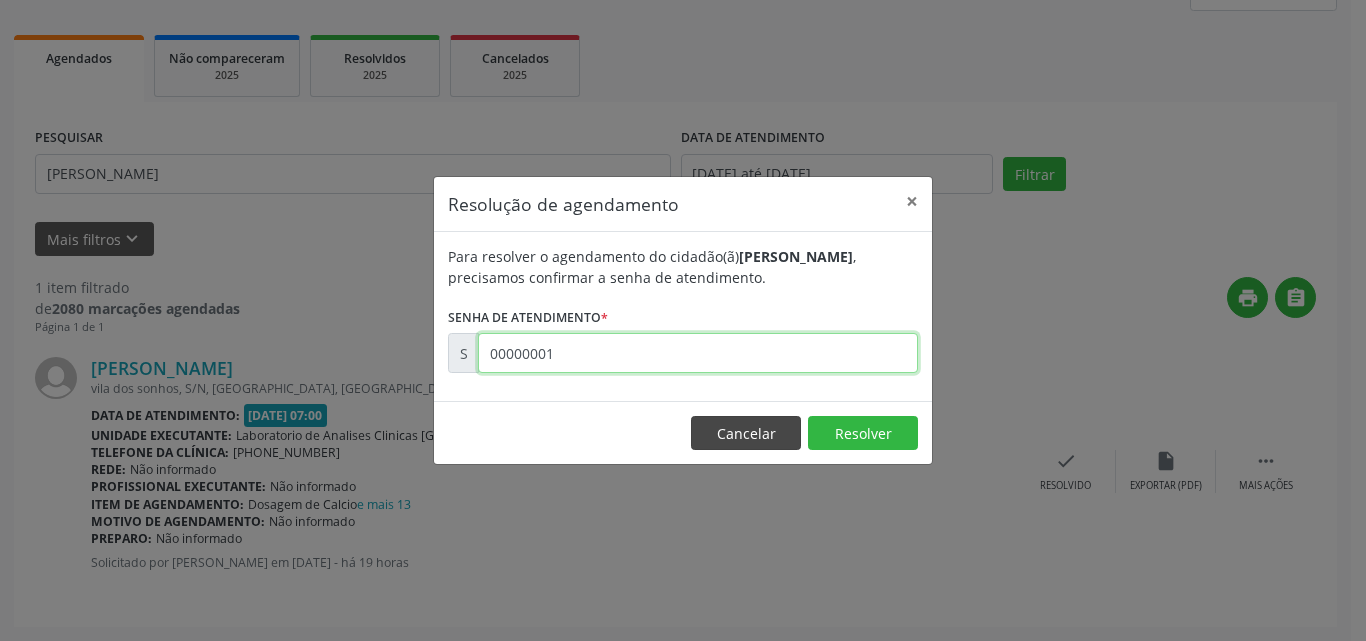 type on "00000001" 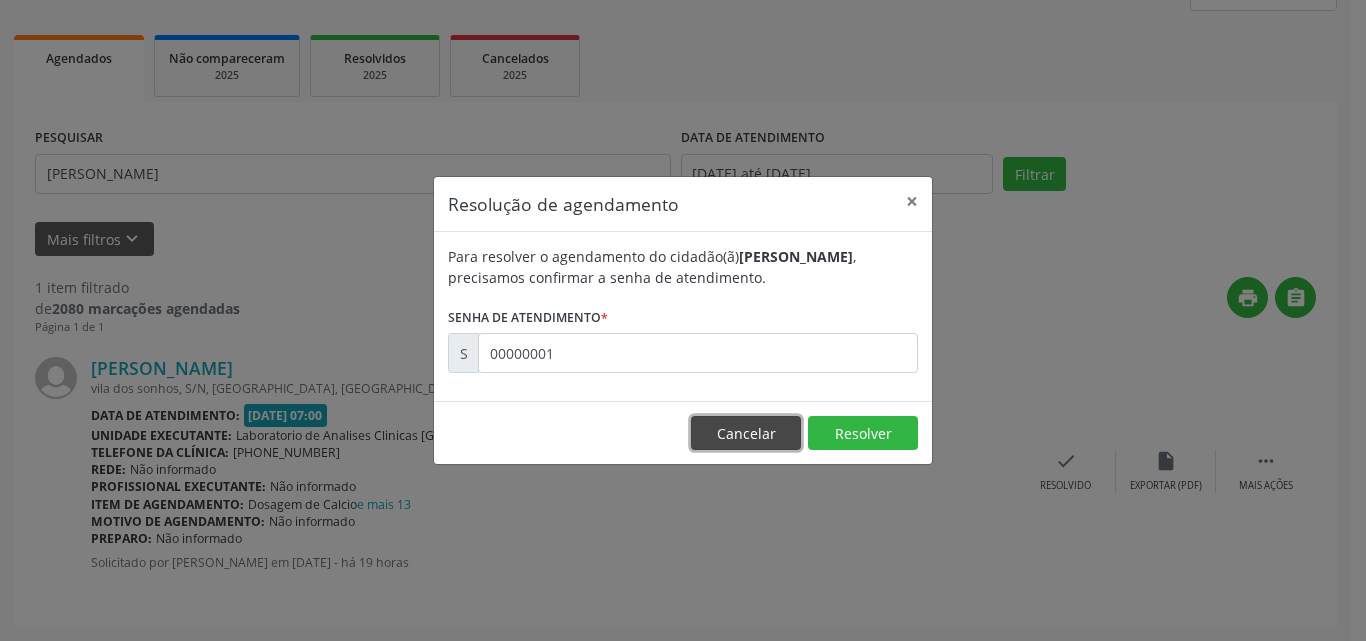 click on "Cancelar" at bounding box center (746, 433) 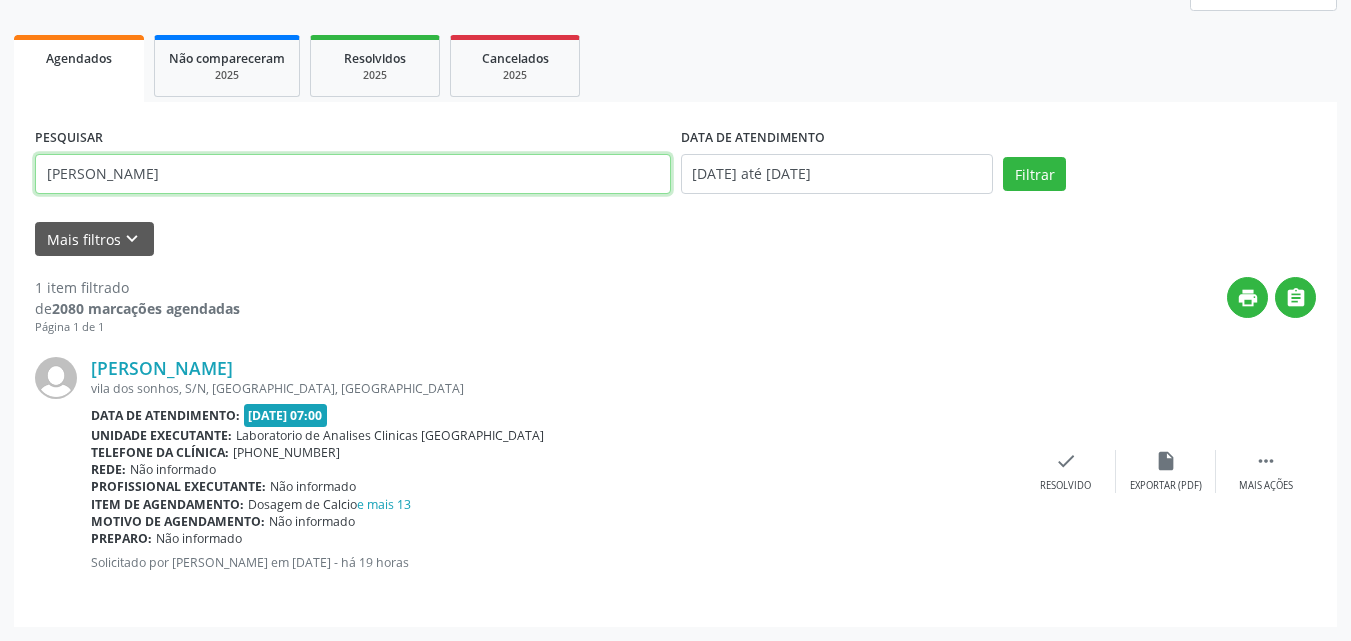 drag, startPoint x: 343, startPoint y: 190, endPoint x: 0, endPoint y: 124, distance: 349.29214 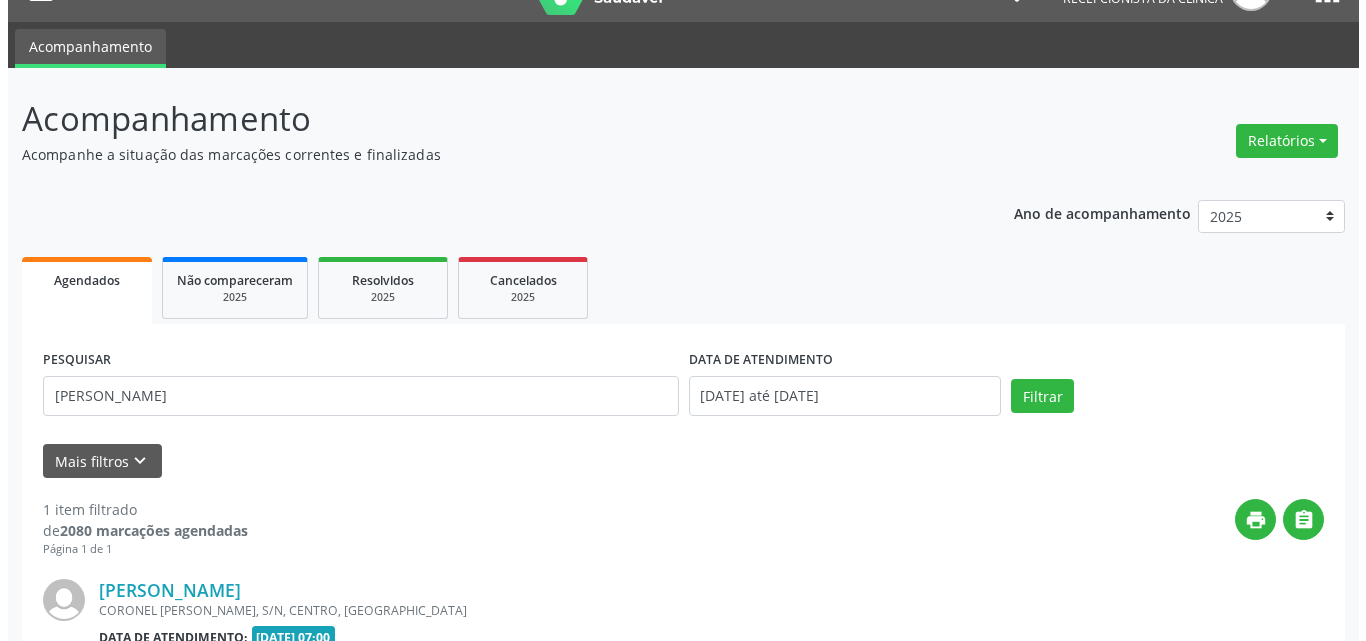 scroll, scrollTop: 264, scrollLeft: 0, axis: vertical 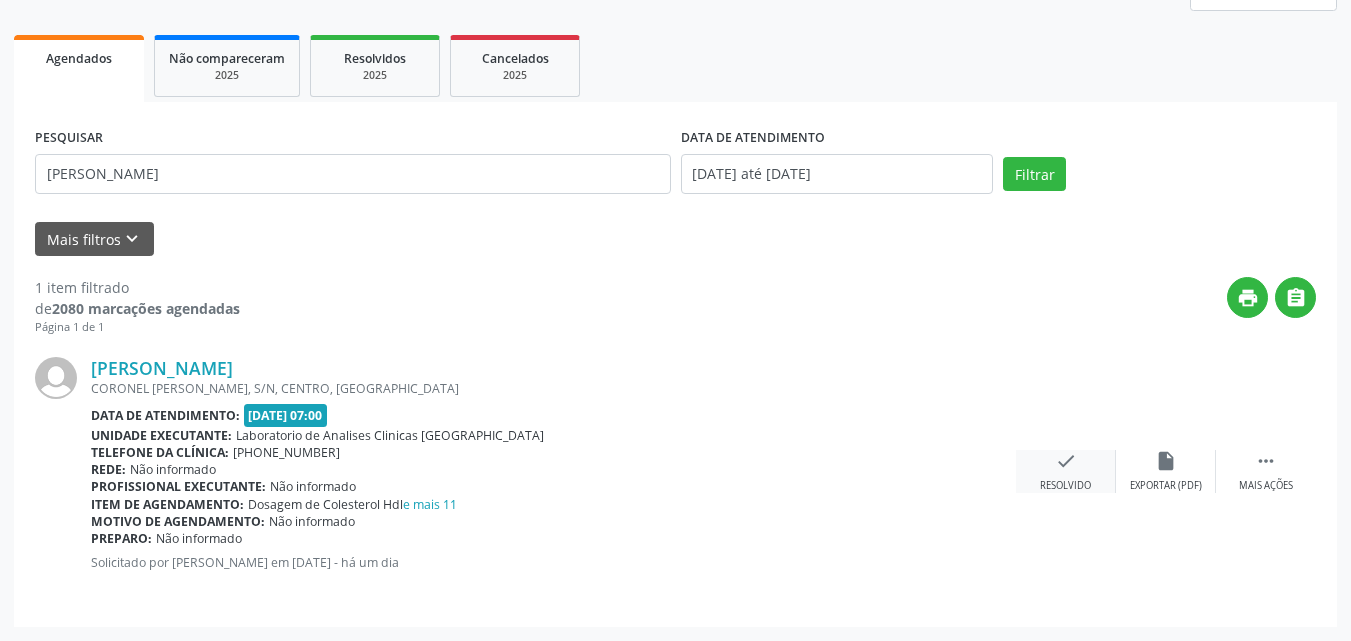 click on "Resolvido" at bounding box center [1065, 486] 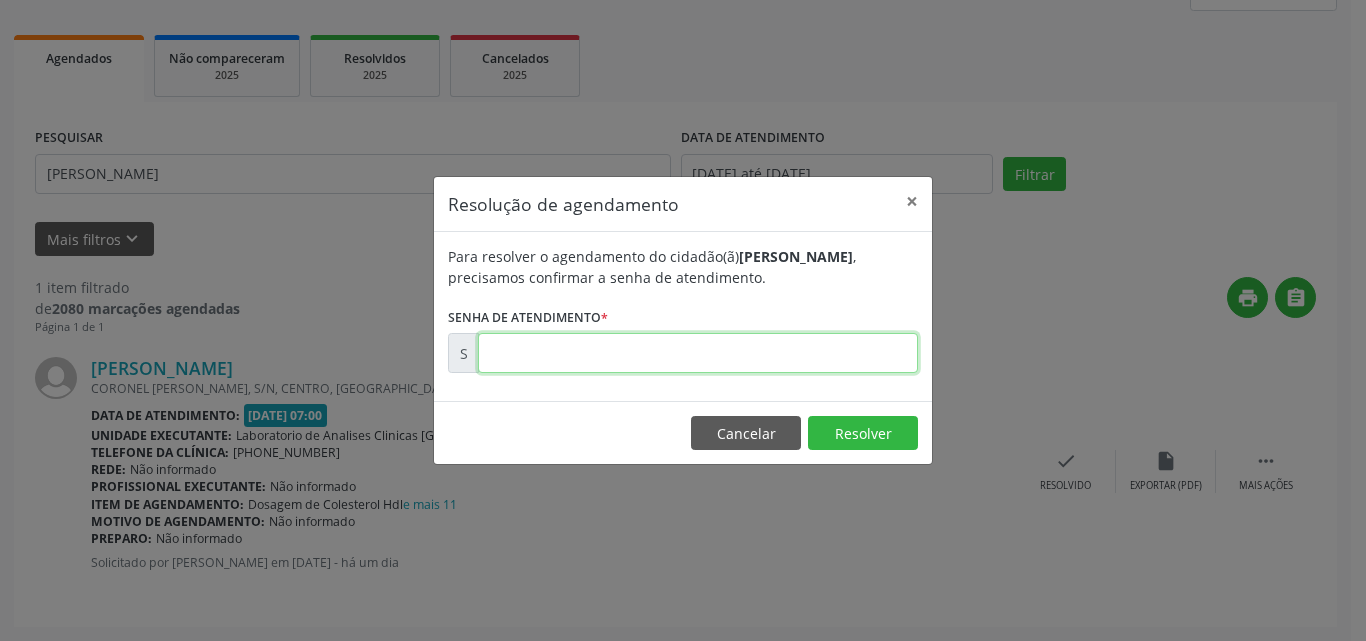 click at bounding box center (698, 353) 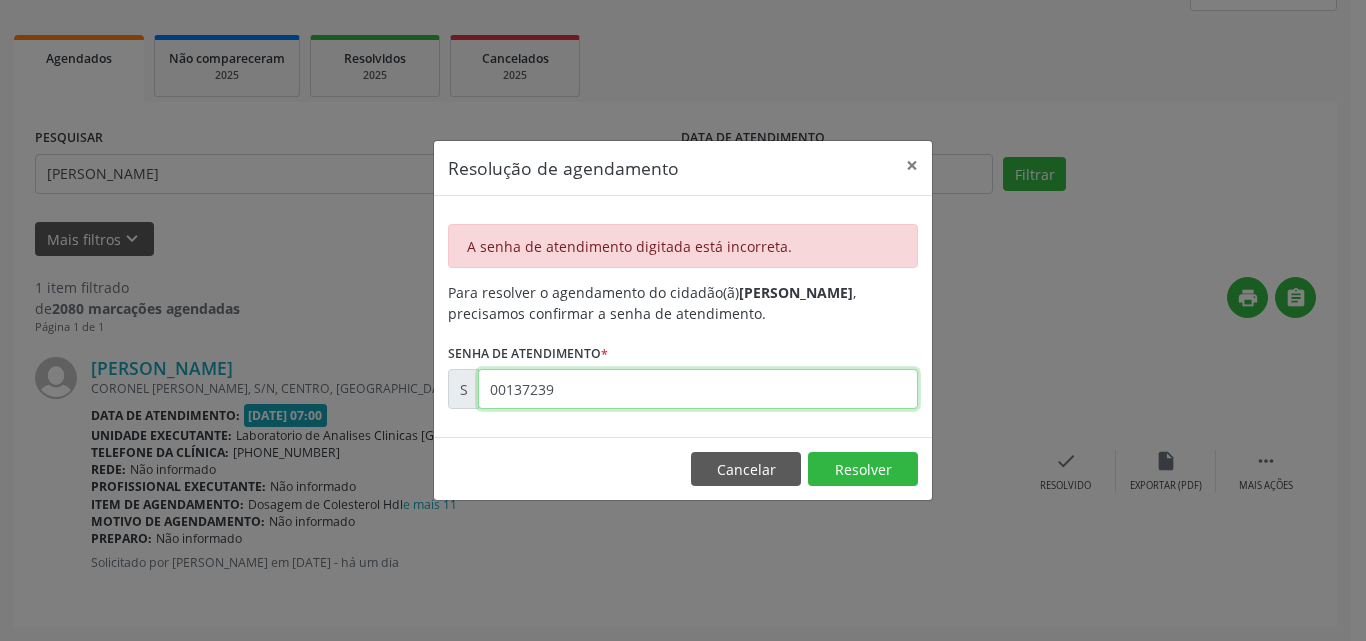 click on "00137239" at bounding box center (698, 389) 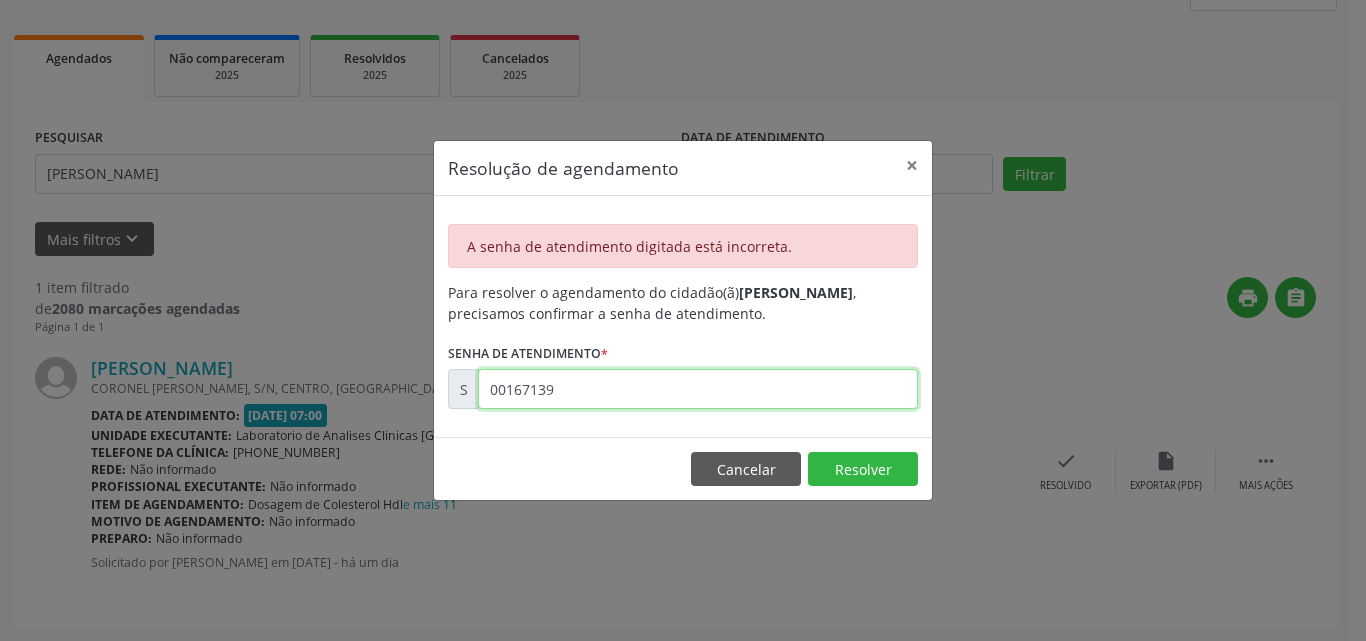 type on "00167139" 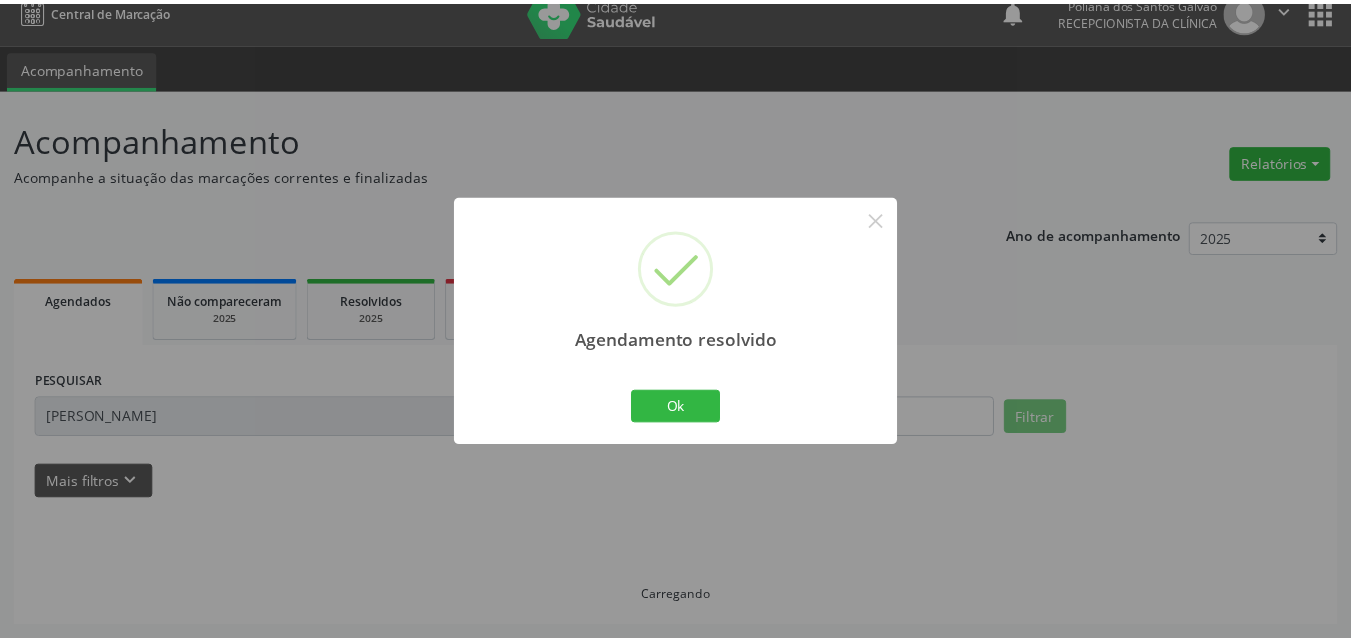 scroll, scrollTop: 21, scrollLeft: 0, axis: vertical 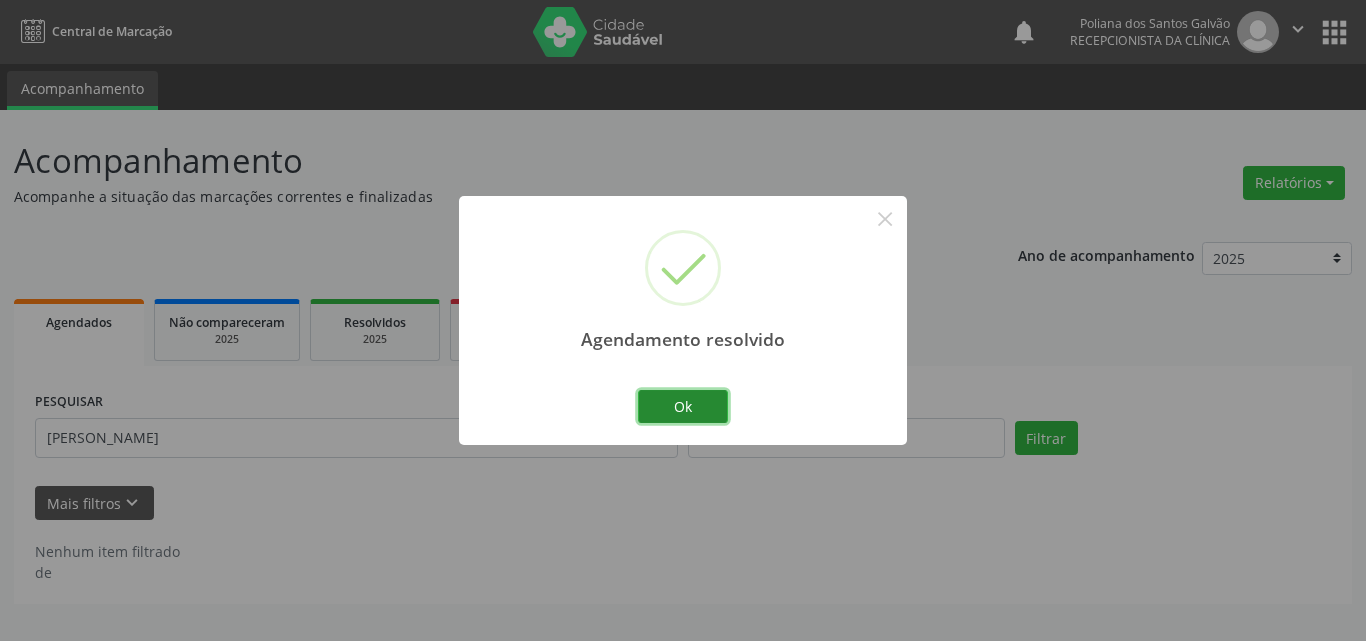 drag, startPoint x: 686, startPoint y: 404, endPoint x: 573, endPoint y: 429, distance: 115.73245 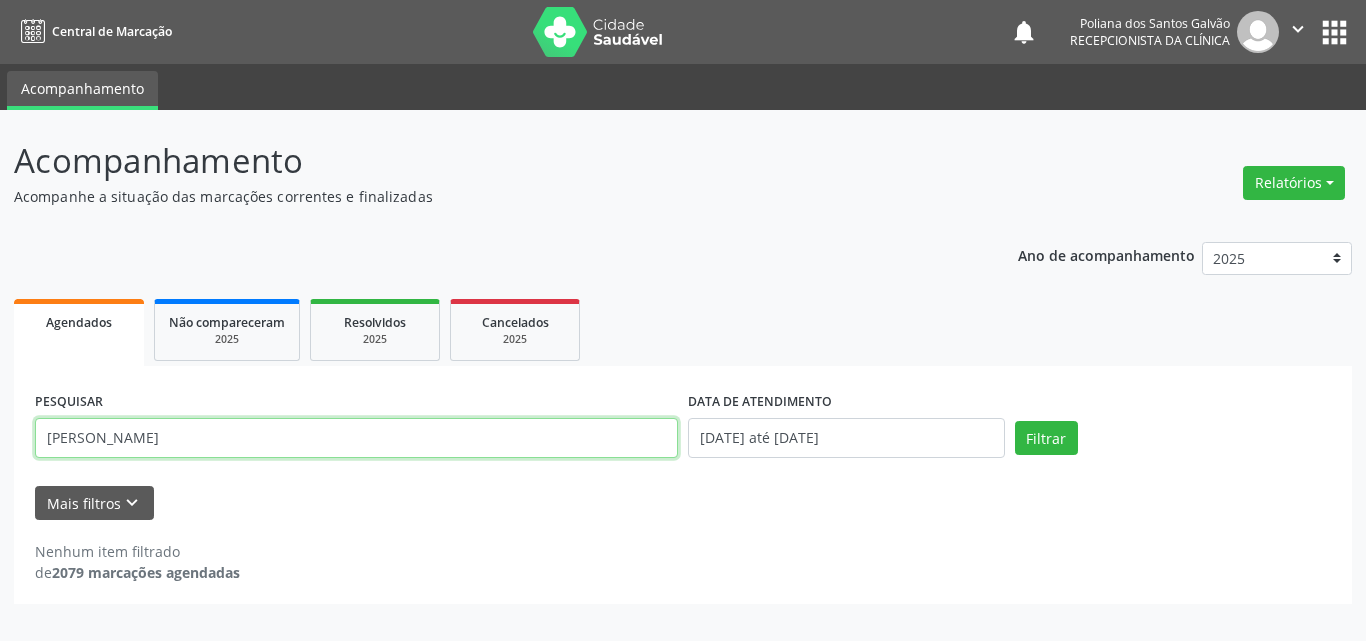 drag, startPoint x: 0, startPoint y: 146, endPoint x: 0, endPoint y: 15, distance: 131 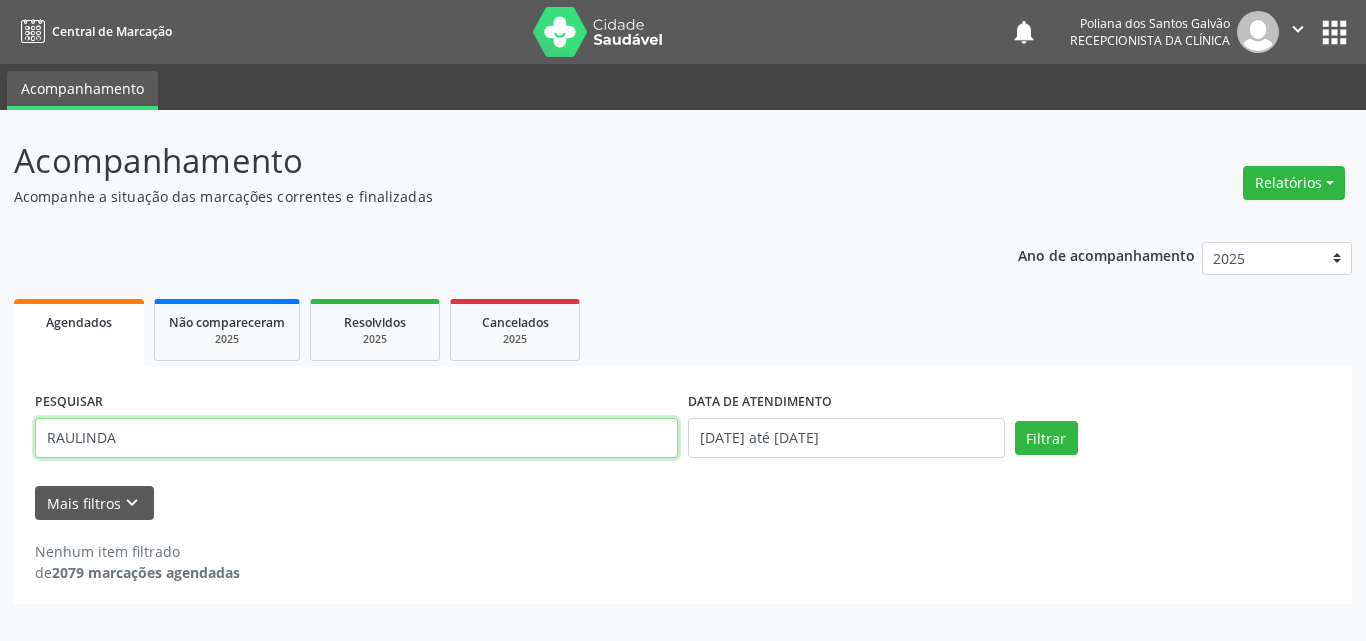 type on "RAULINDA" 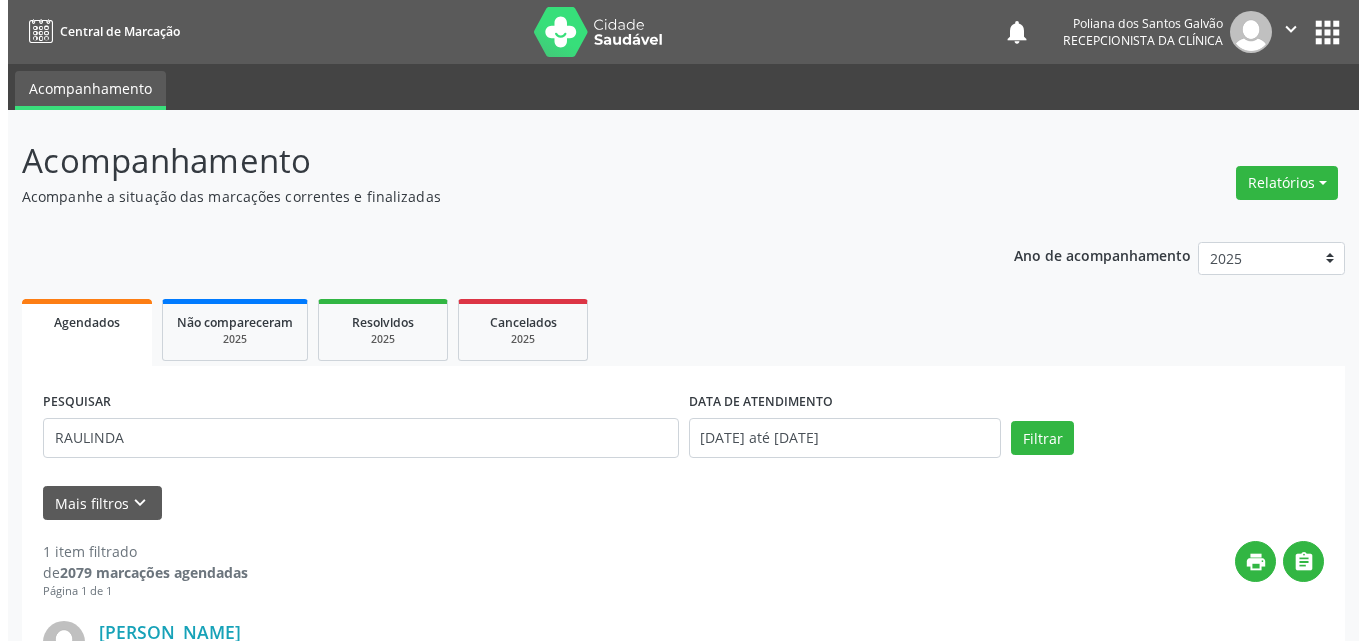 scroll, scrollTop: 264, scrollLeft: 0, axis: vertical 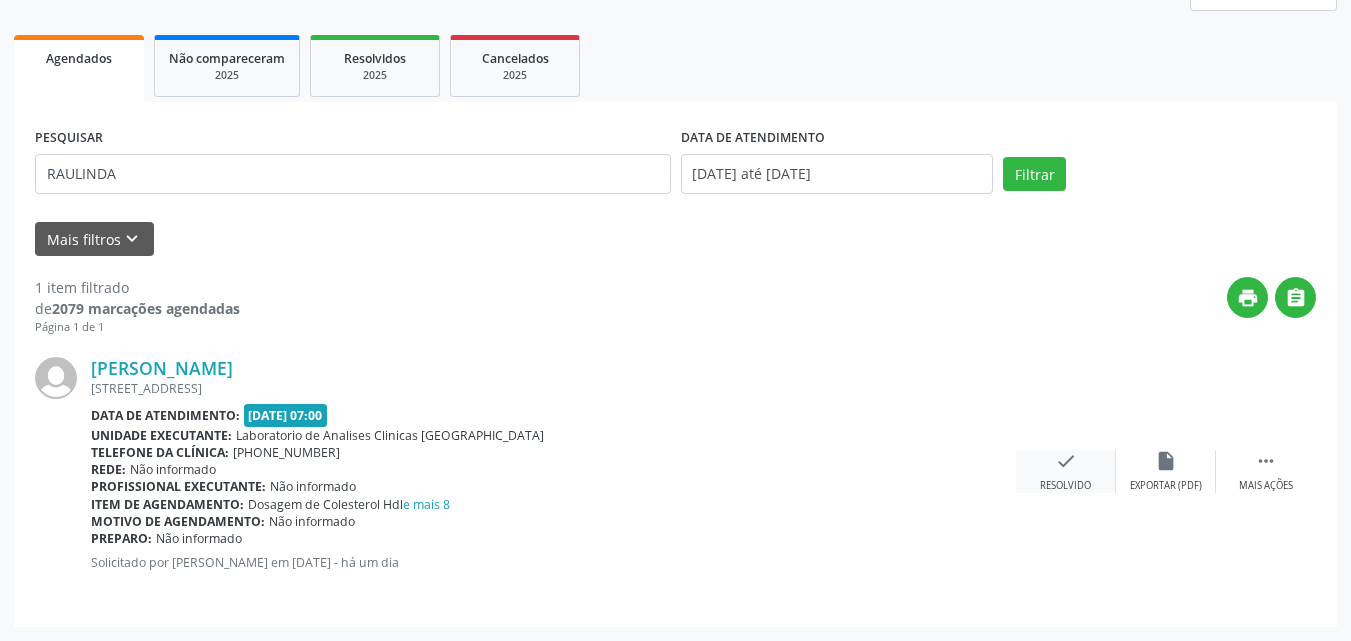 click on "Resolvido" at bounding box center [1065, 486] 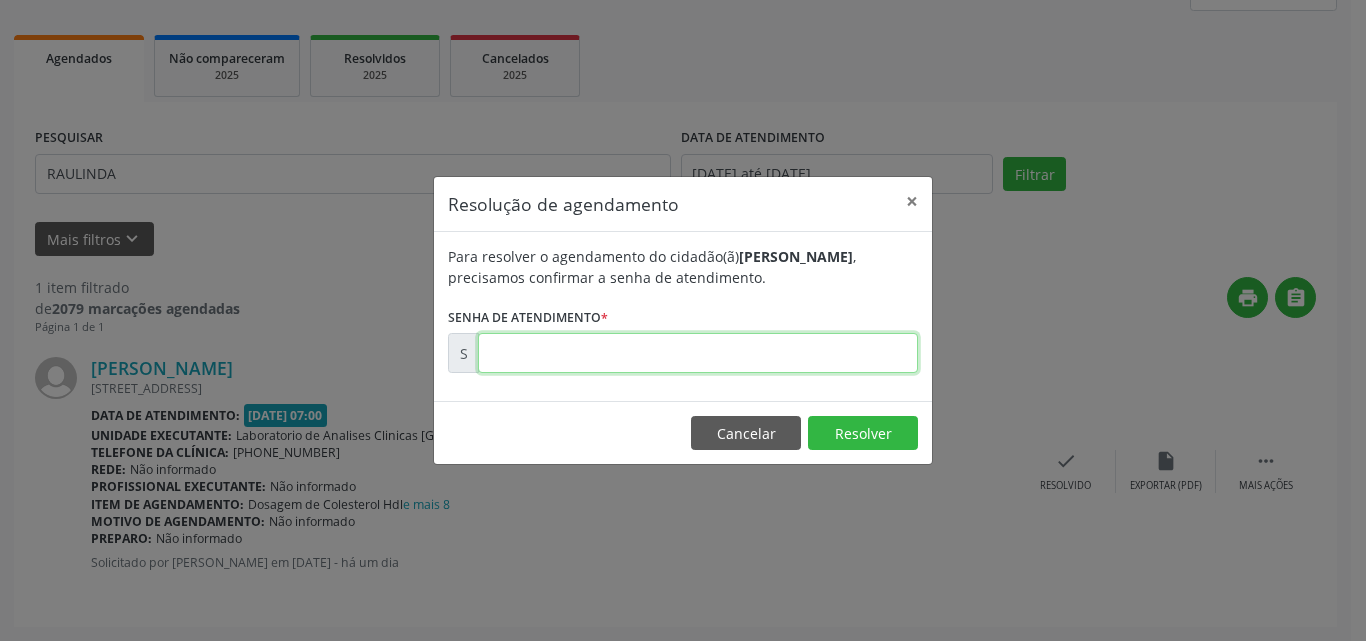 click at bounding box center (698, 353) 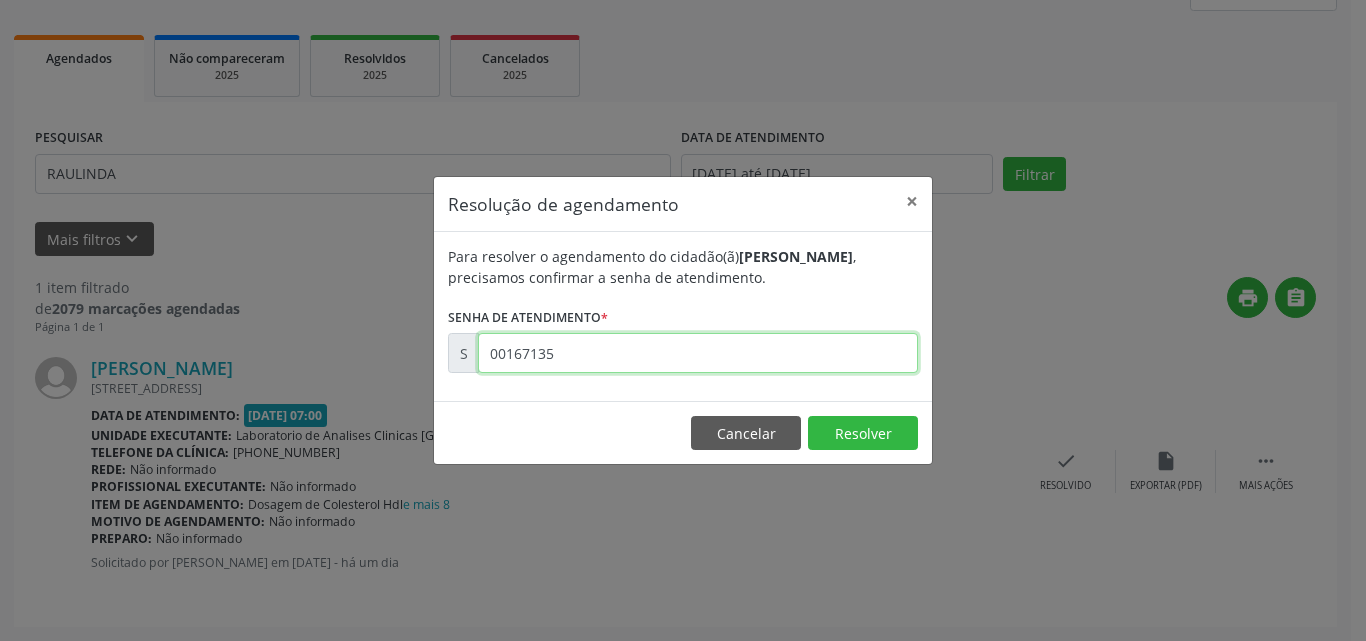 type on "00167135" 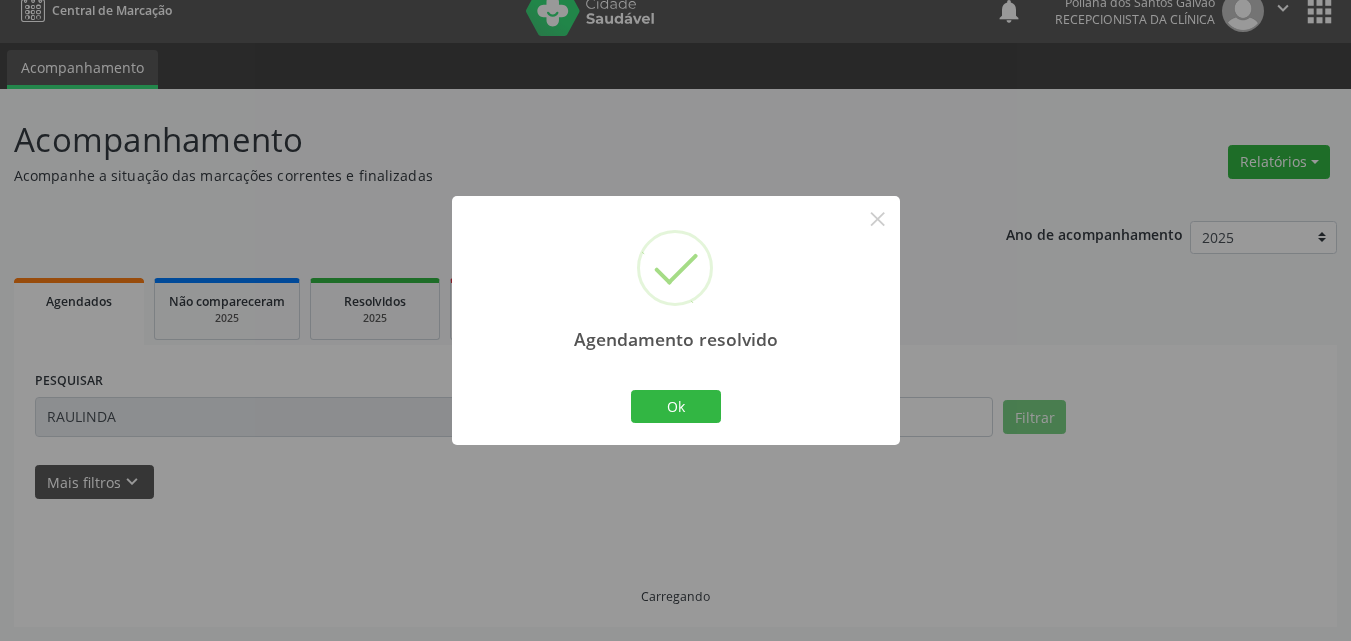 scroll, scrollTop: 0, scrollLeft: 0, axis: both 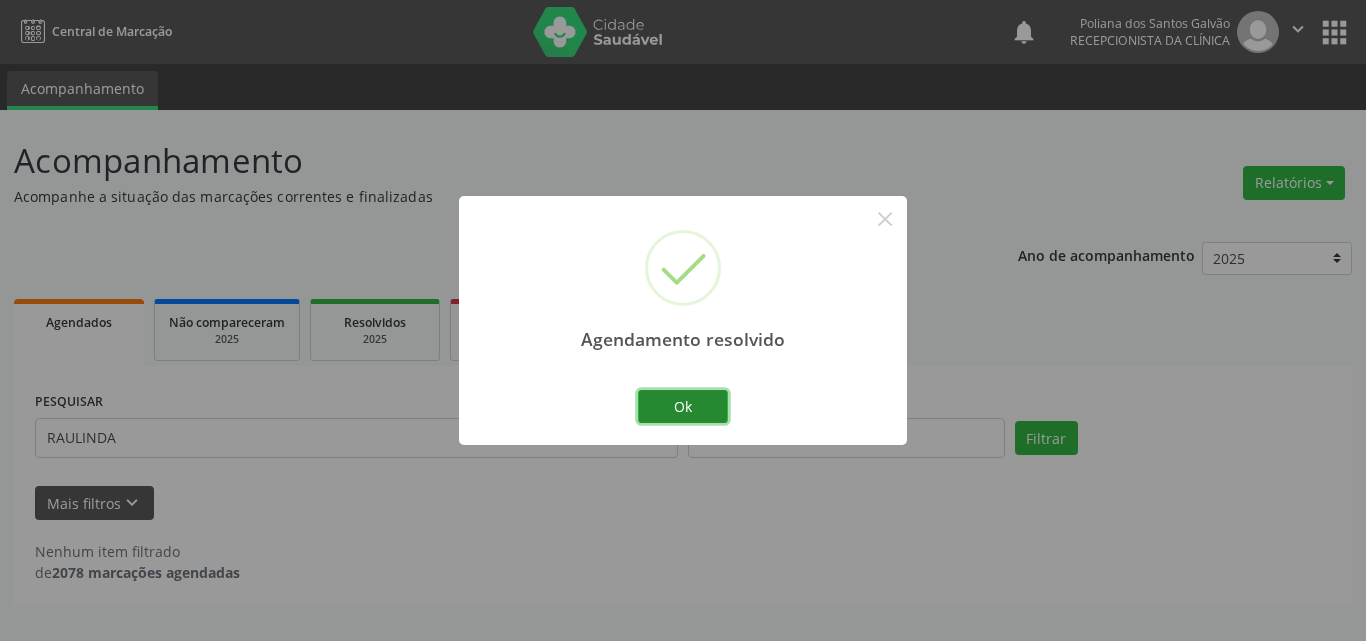 click on "Ok" at bounding box center (683, 407) 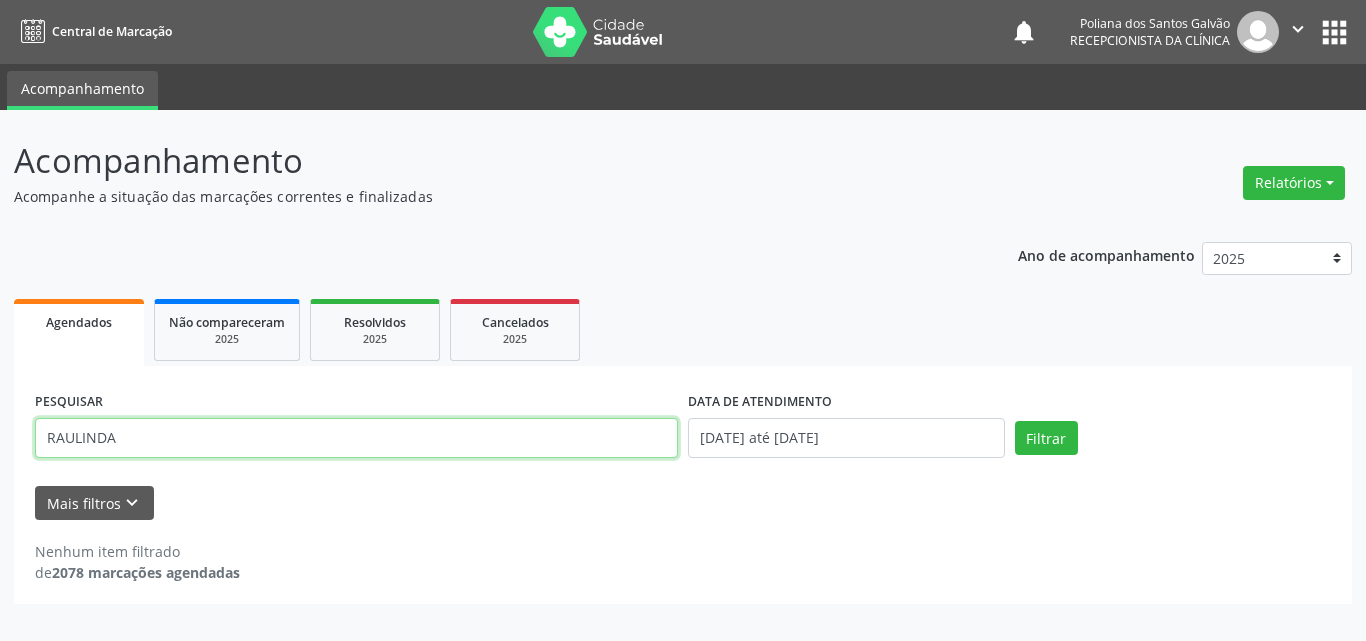drag, startPoint x: 588, startPoint y: 436, endPoint x: 0, endPoint y: 424, distance: 588.12244 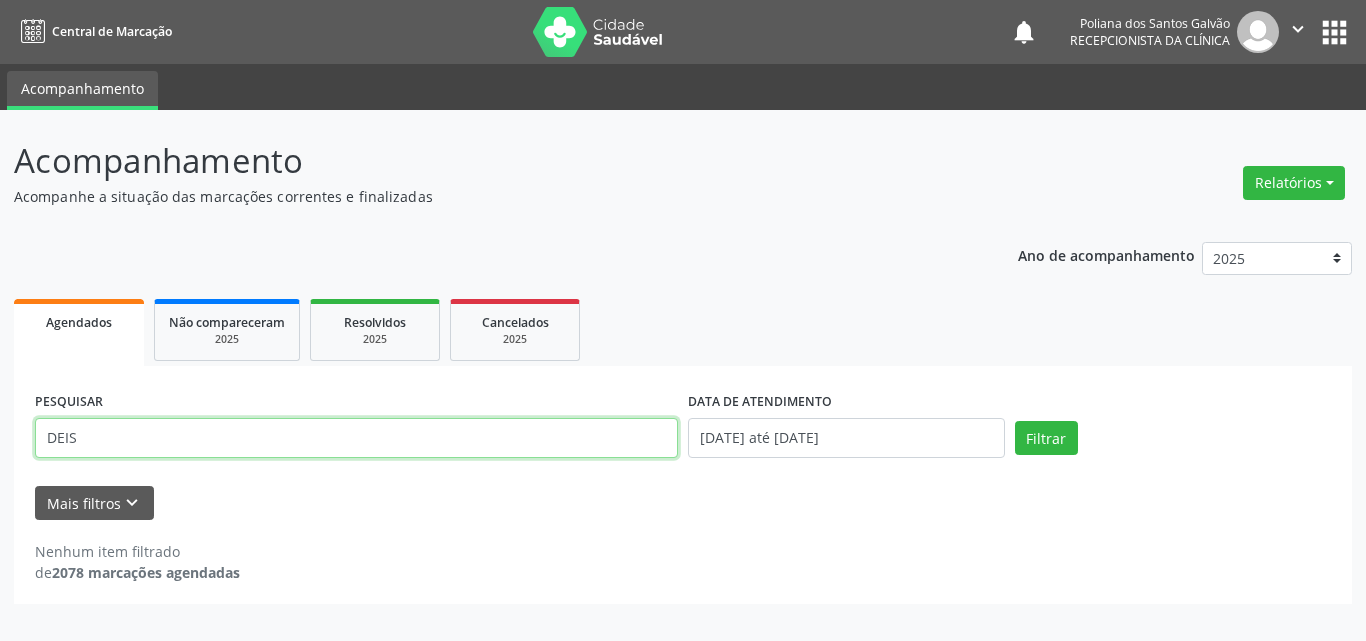 type on "DEIS" 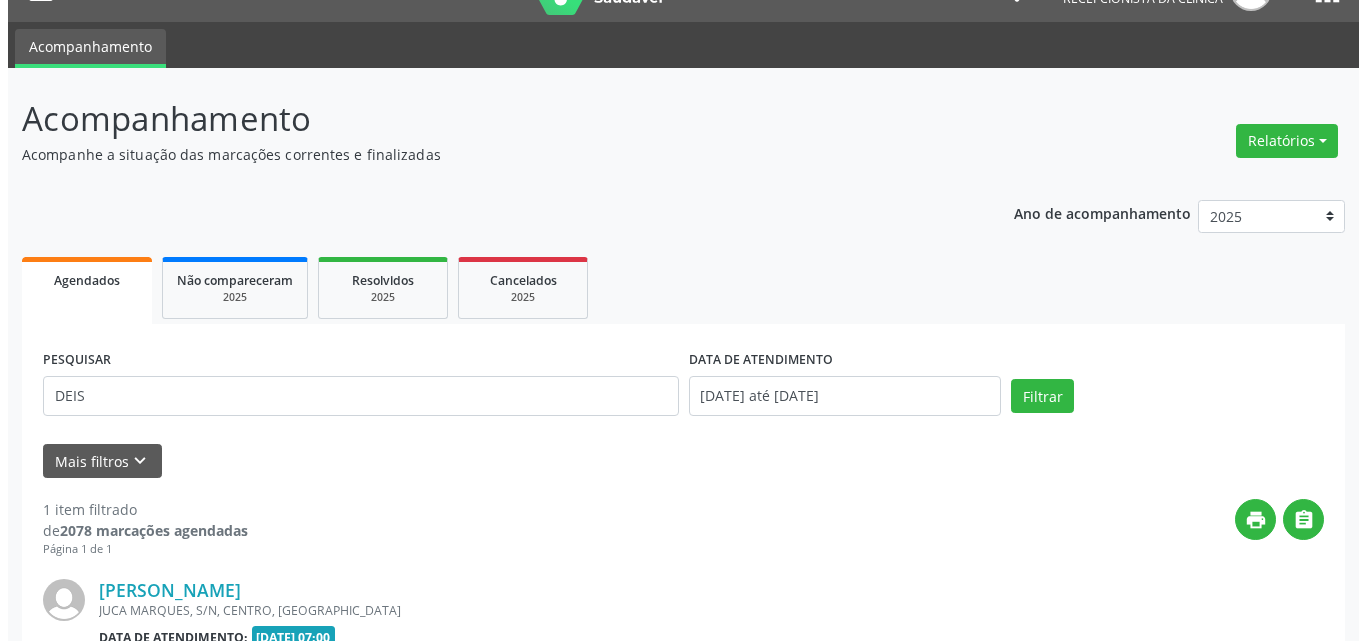 scroll, scrollTop: 264, scrollLeft: 0, axis: vertical 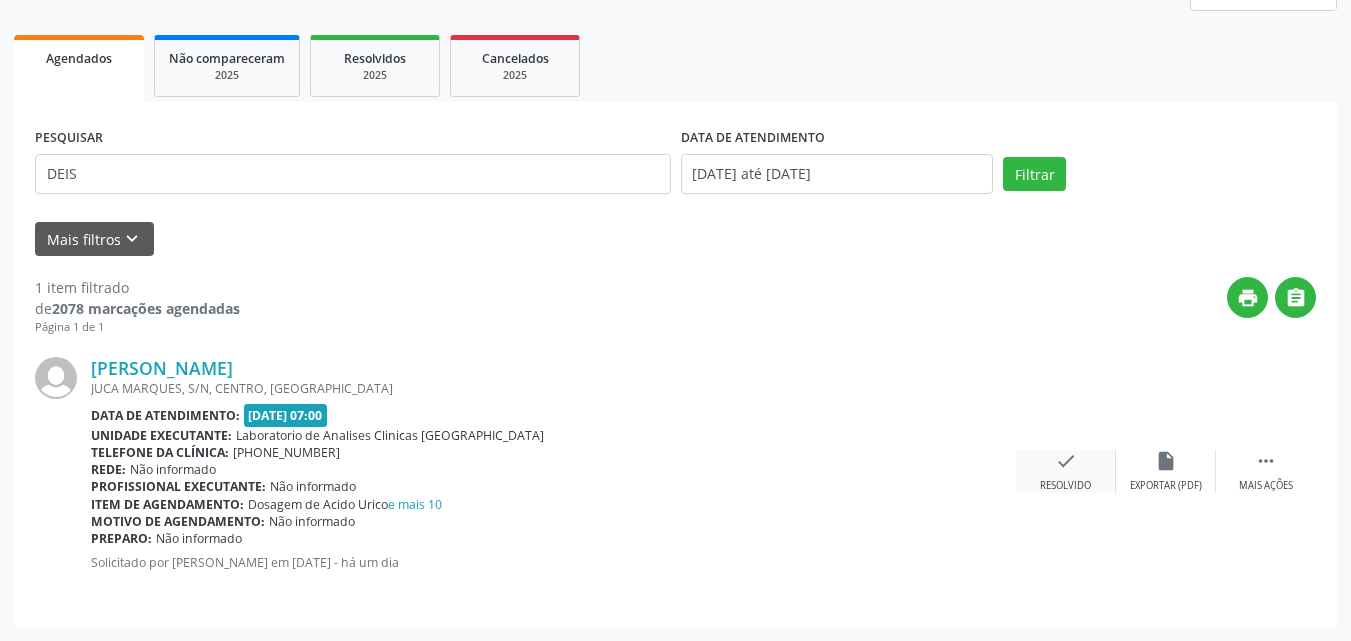 click on "check" at bounding box center (1066, 461) 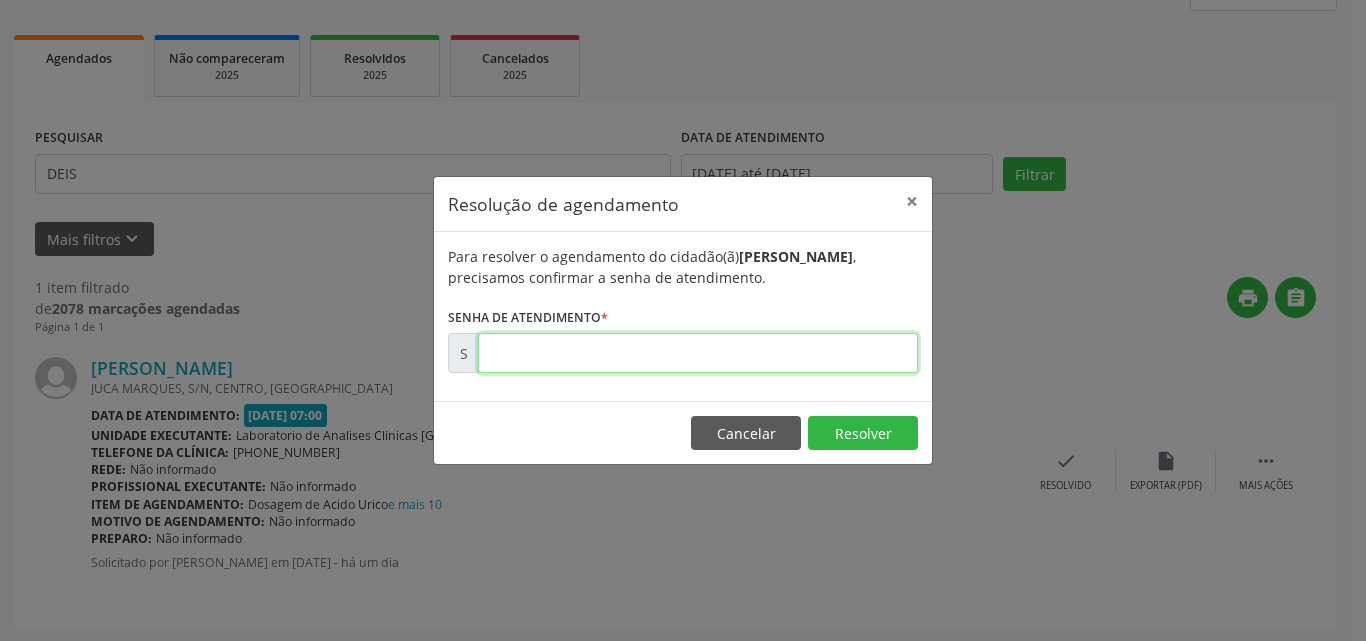 click at bounding box center (698, 353) 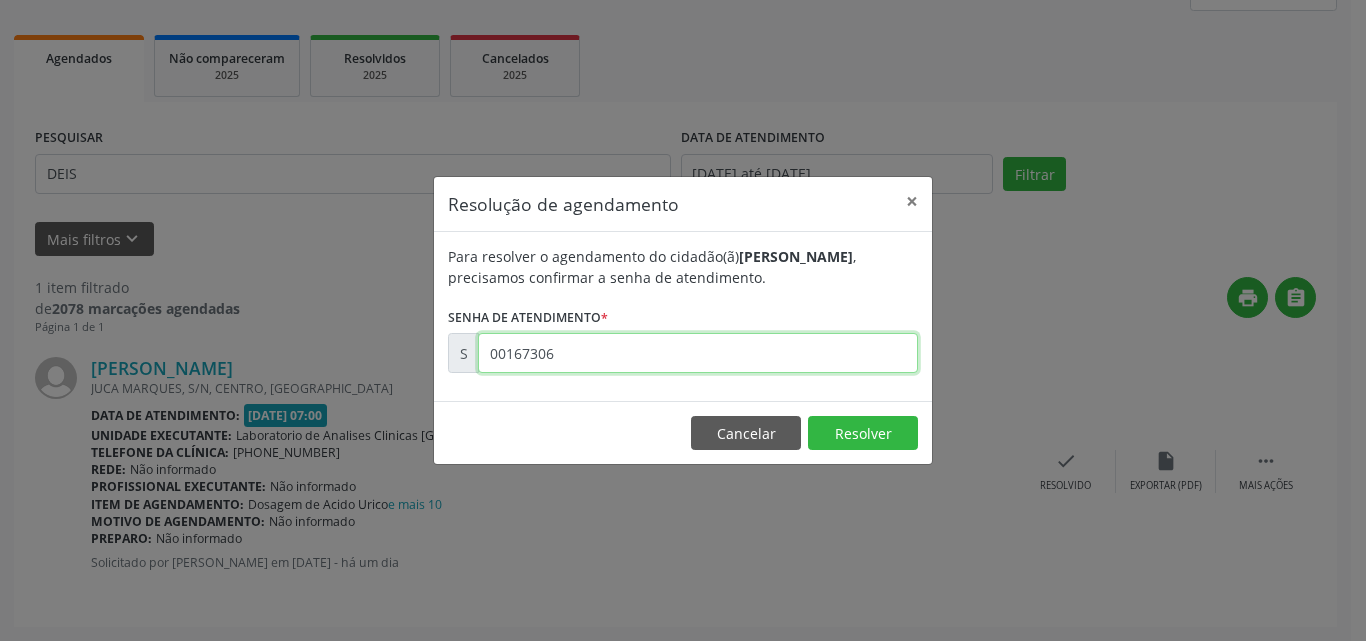 type on "00167306" 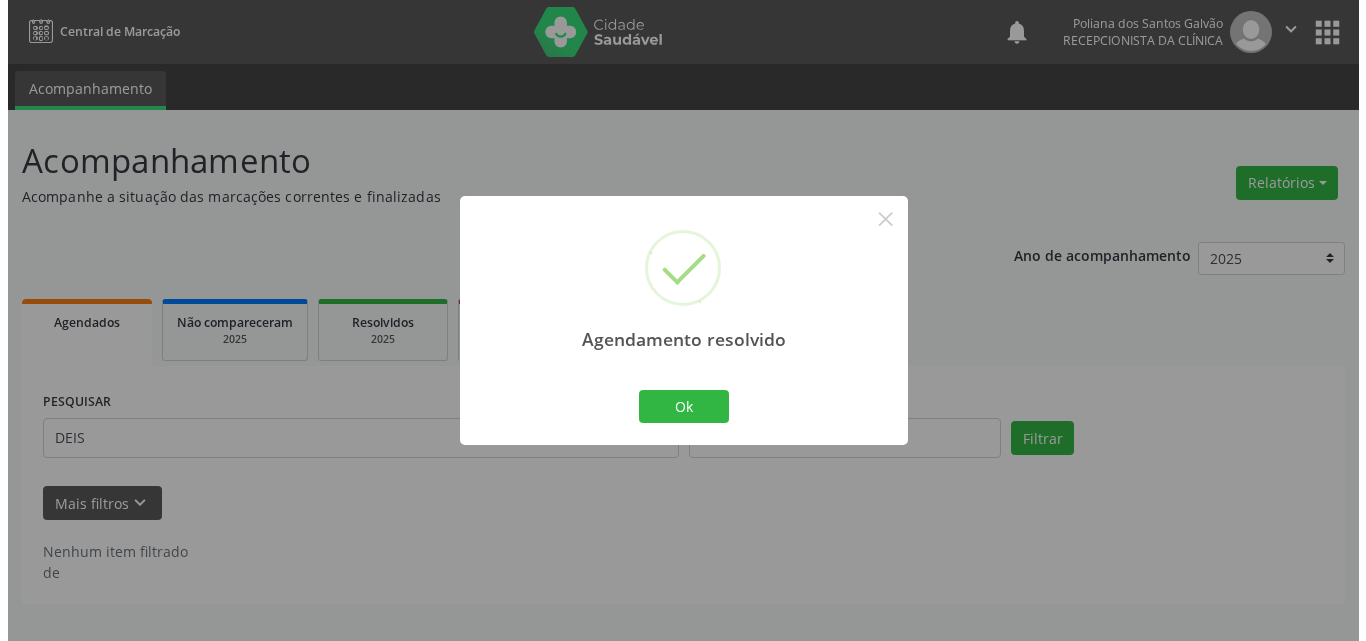 scroll, scrollTop: 0, scrollLeft: 0, axis: both 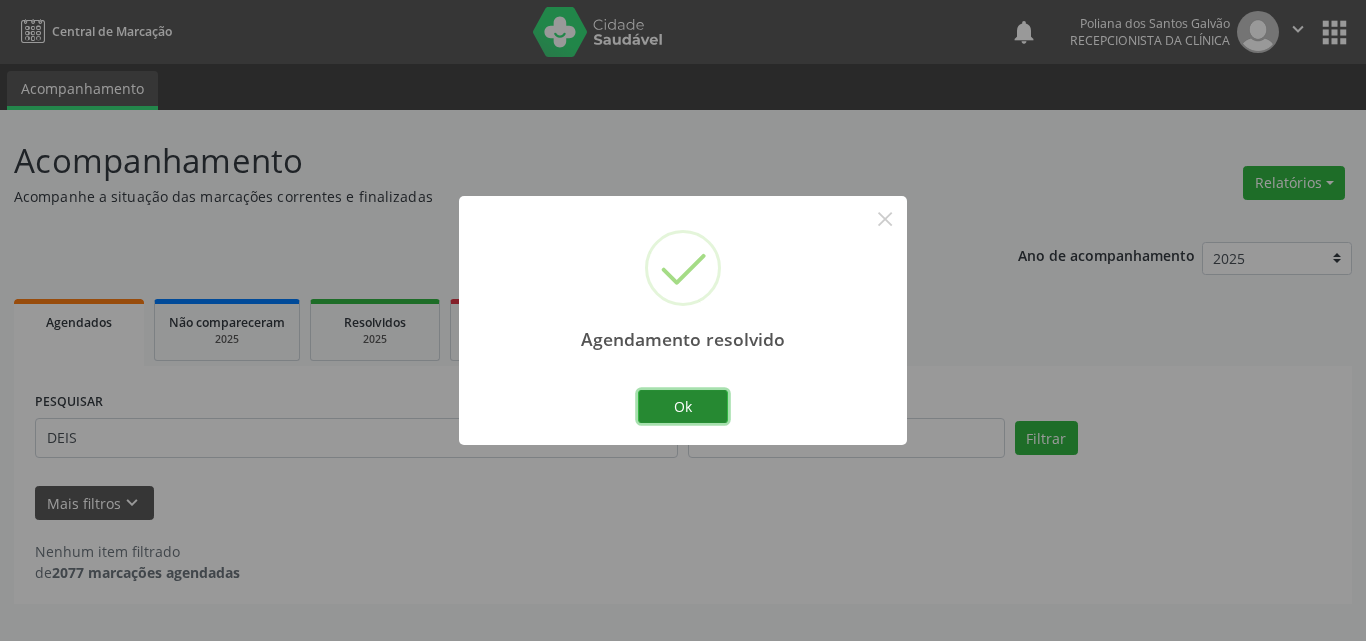 click on "Ok" at bounding box center [683, 407] 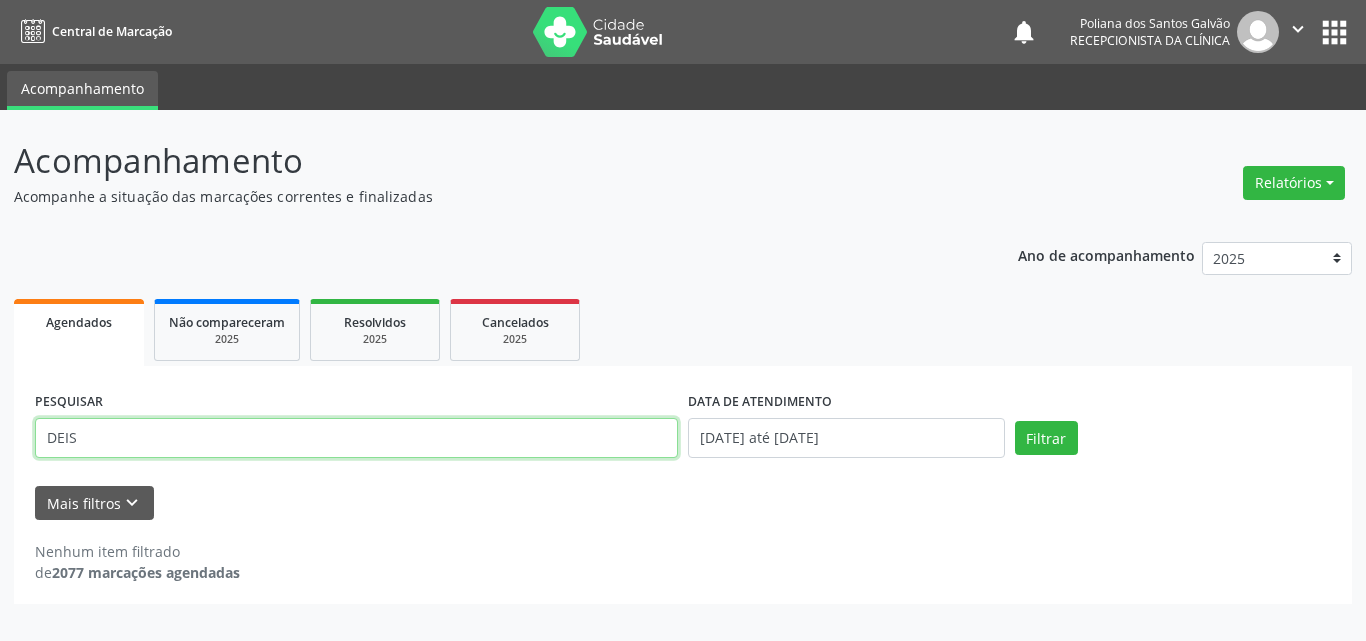 drag, startPoint x: 609, startPoint y: 443, endPoint x: 0, endPoint y: 103, distance: 697.4819 